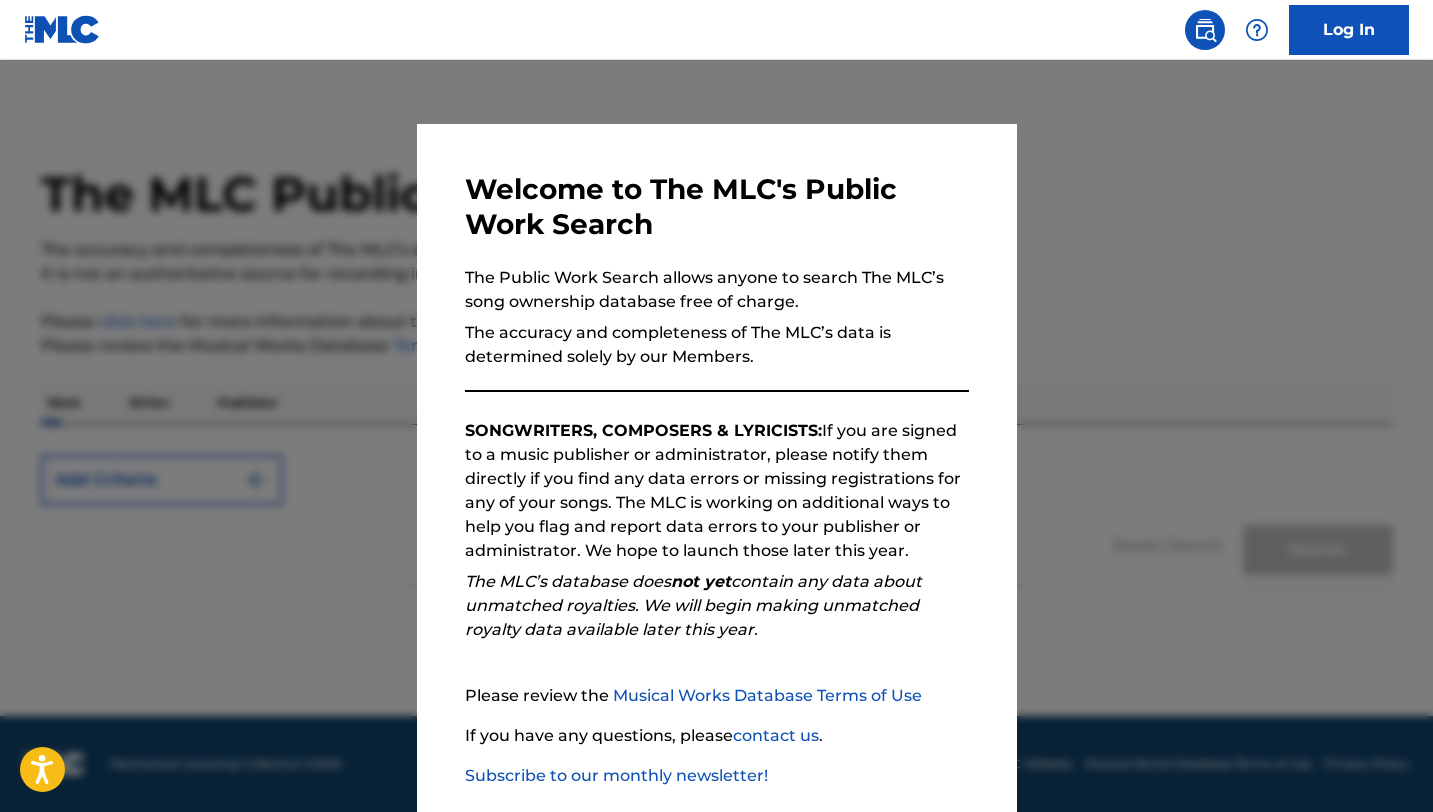 scroll, scrollTop: 0, scrollLeft: 0, axis: both 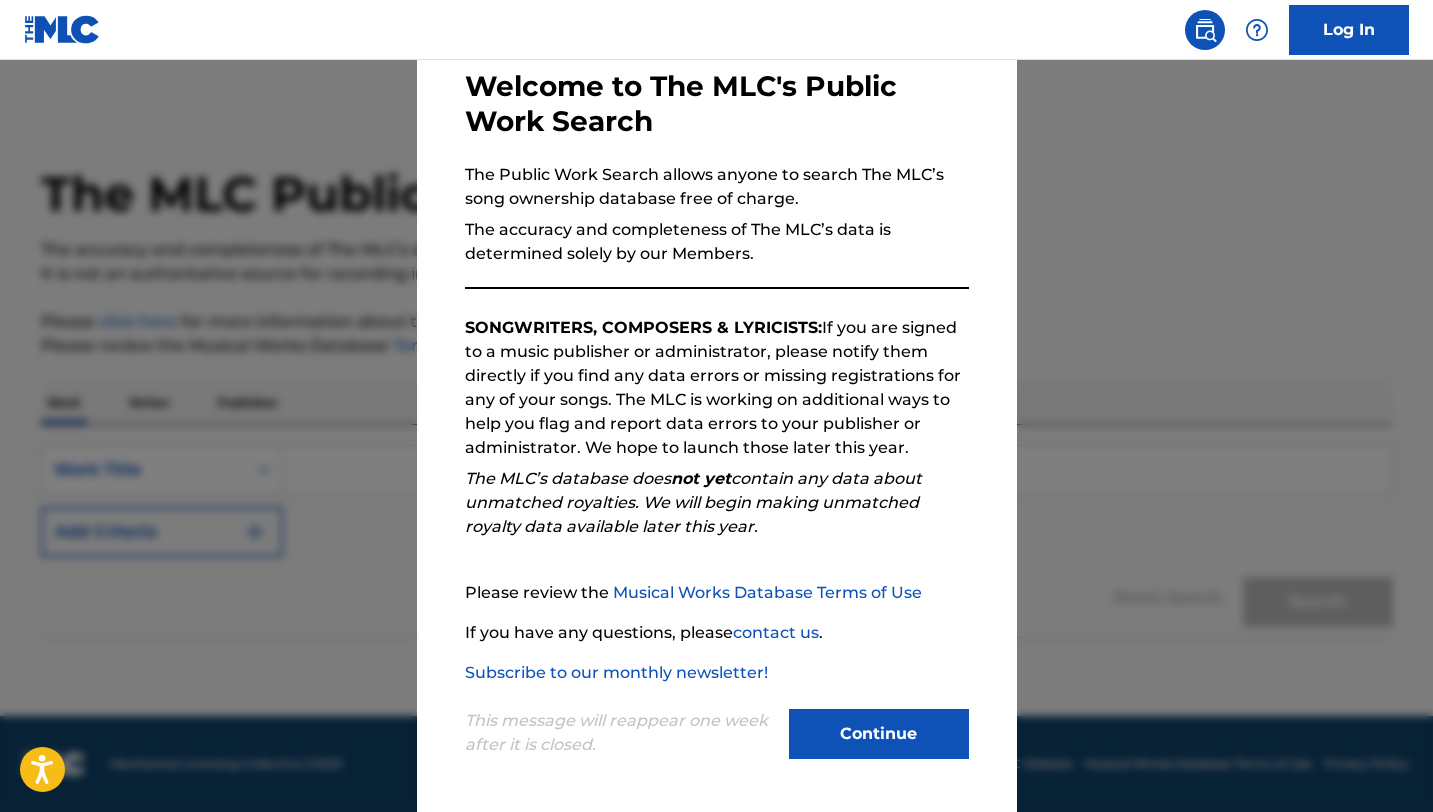 click on "Continue" at bounding box center (879, 734) 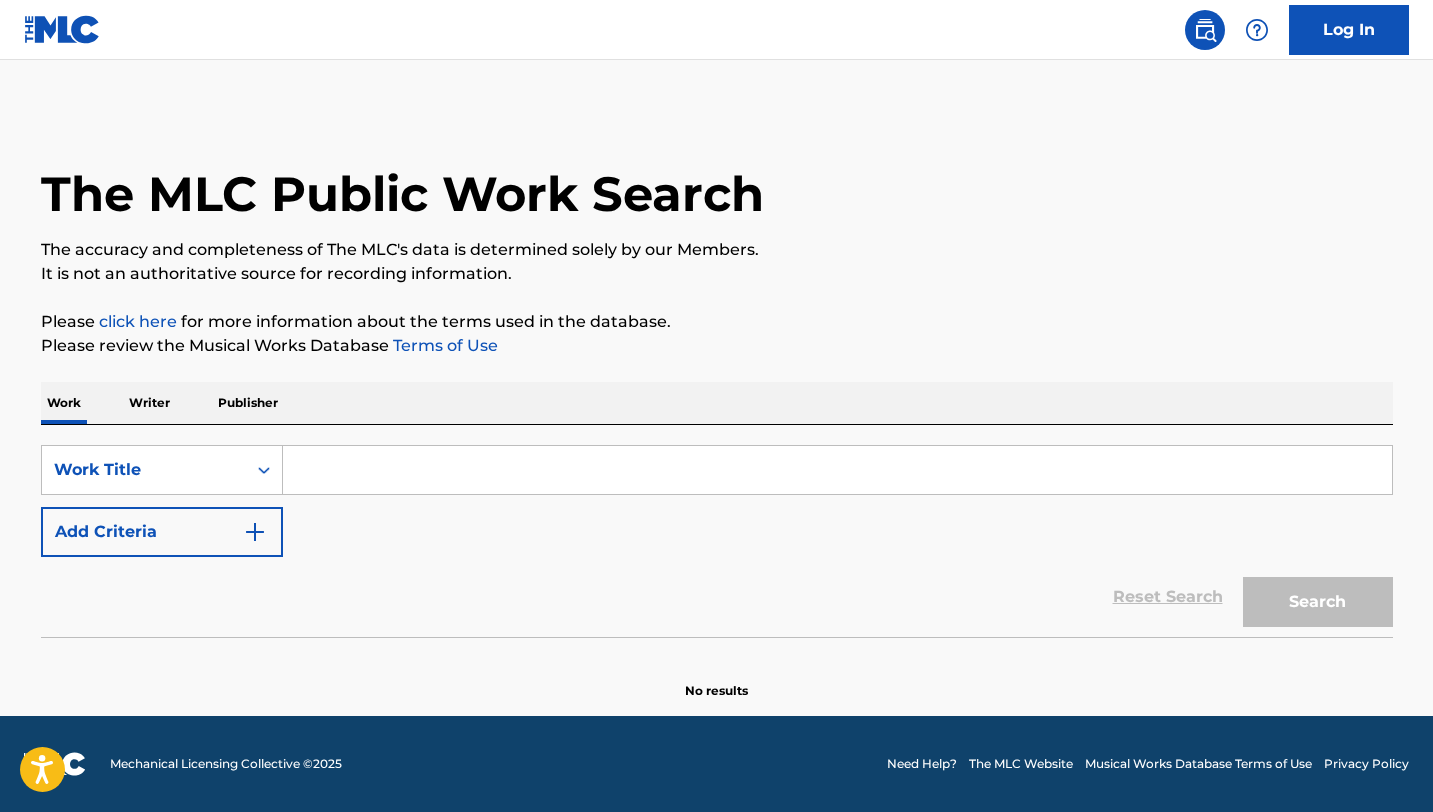 click on "Publisher" at bounding box center [248, 403] 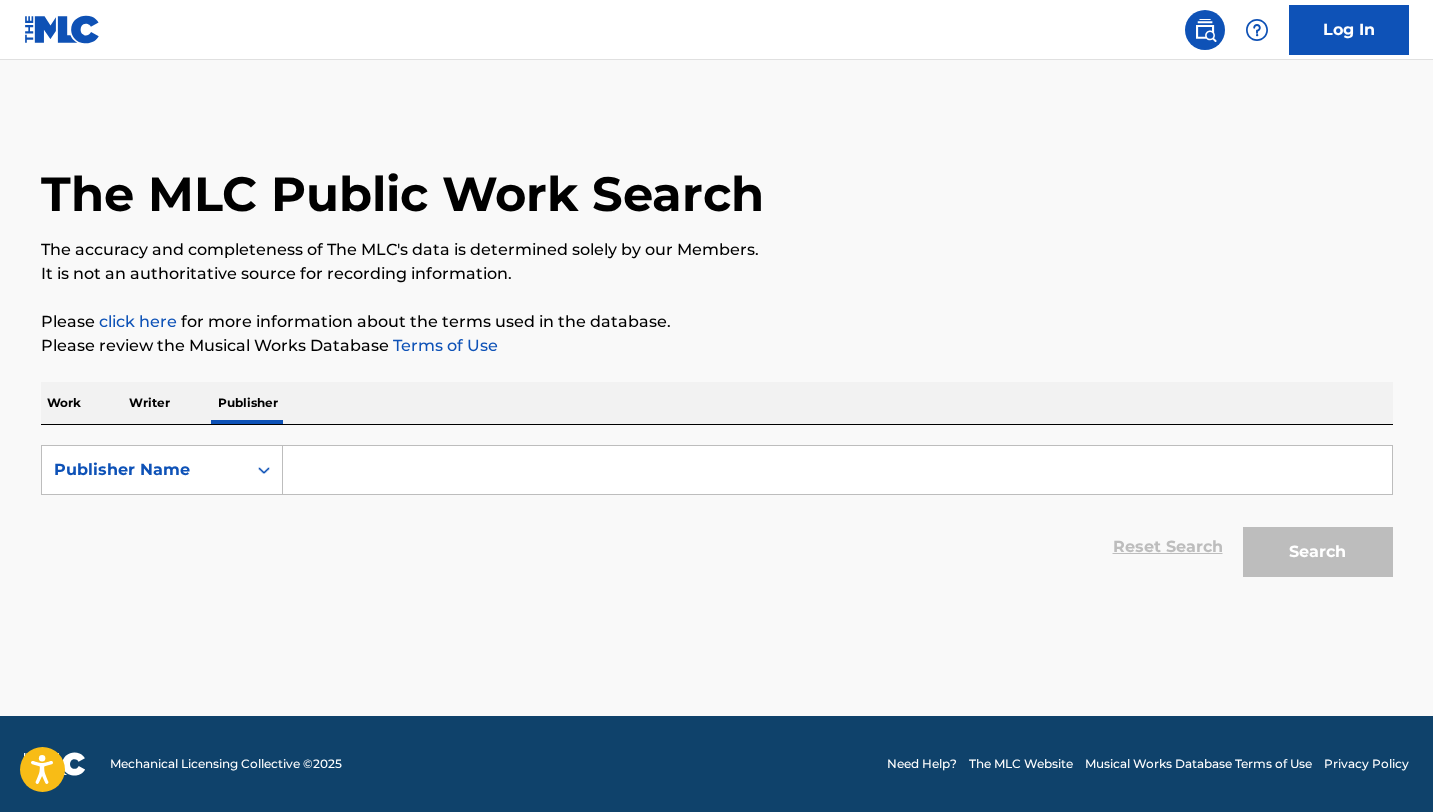 click at bounding box center [837, 470] 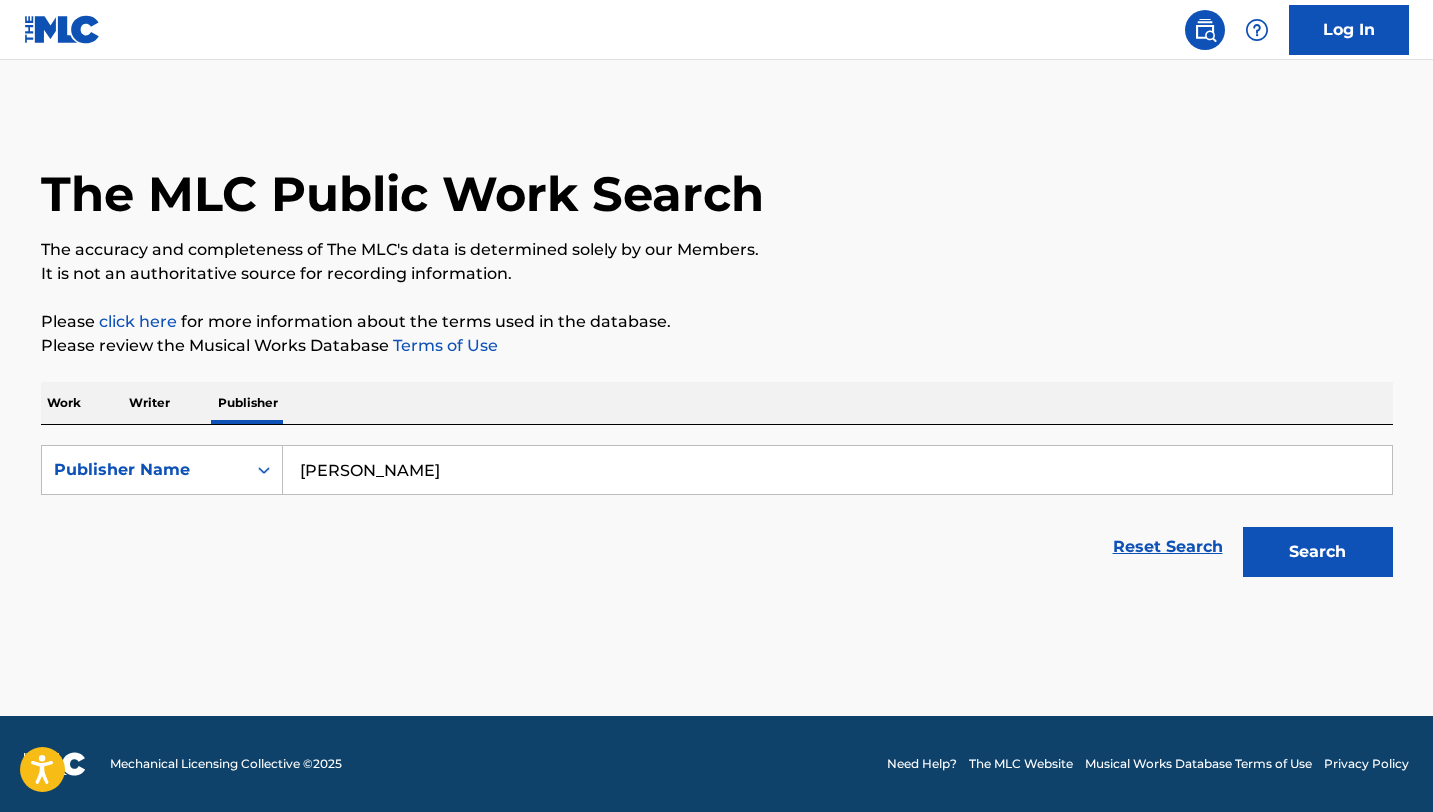 type on "[PERSON_NAME]" 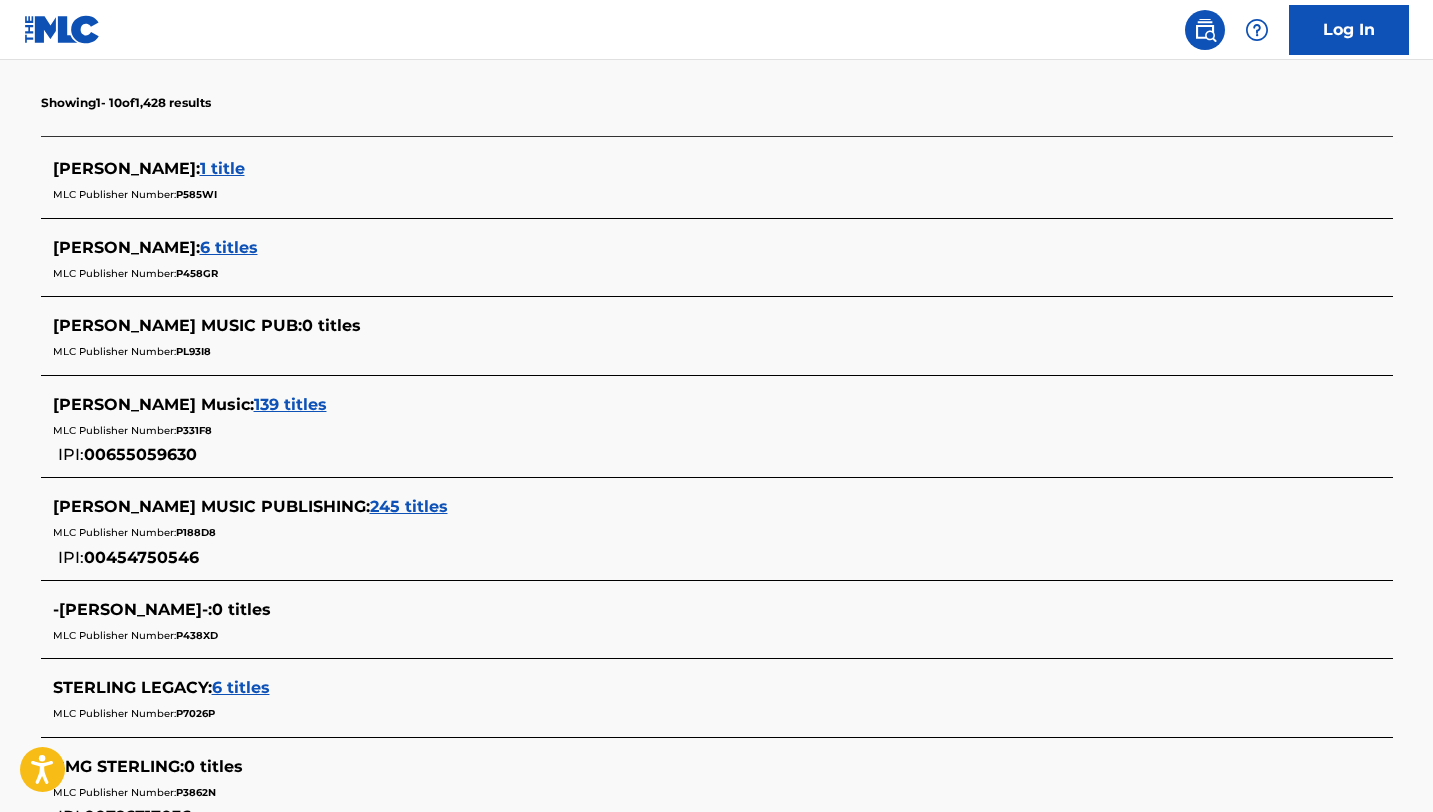 scroll, scrollTop: 540, scrollLeft: 0, axis: vertical 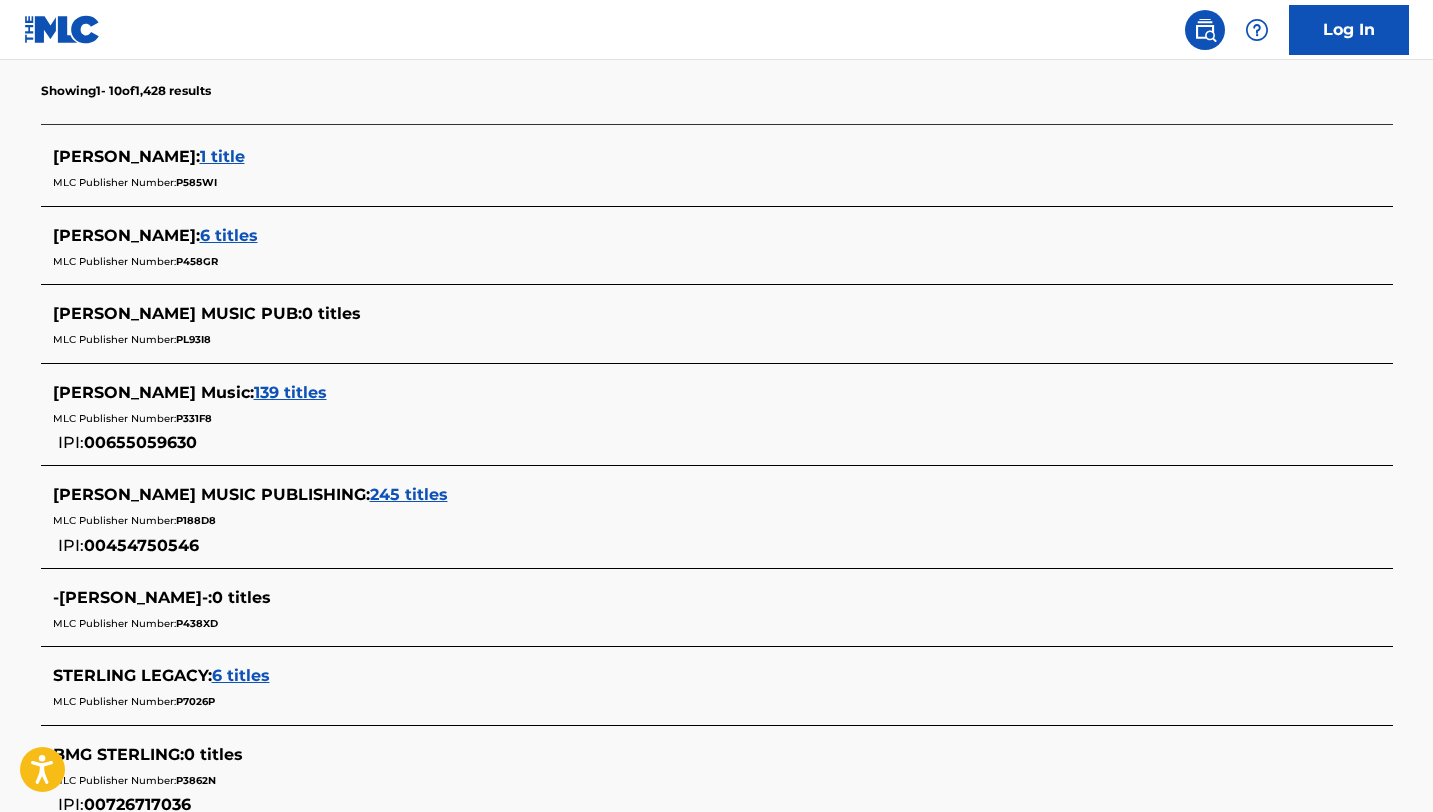 click on "245 titles" at bounding box center [409, 494] 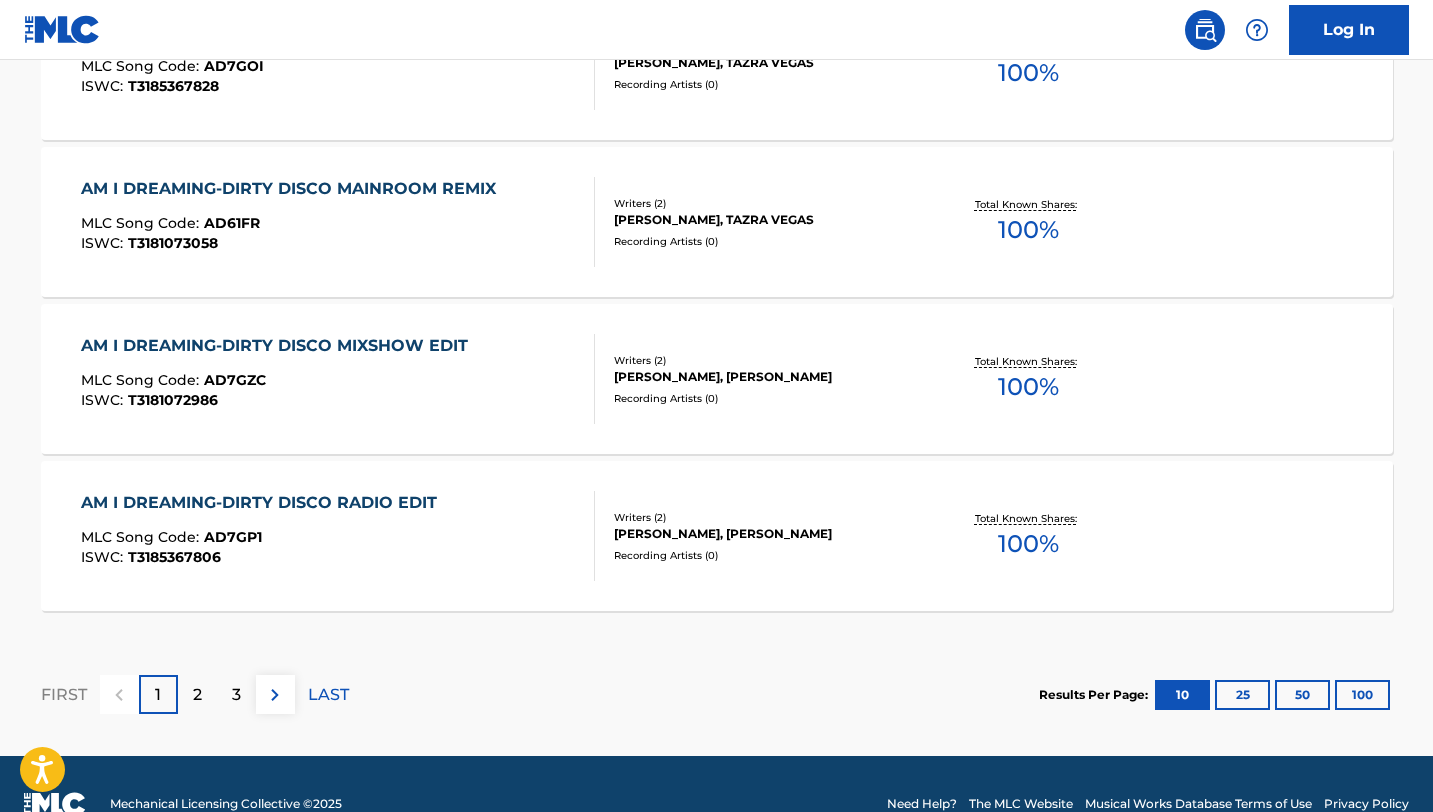 scroll, scrollTop: 1679, scrollLeft: 0, axis: vertical 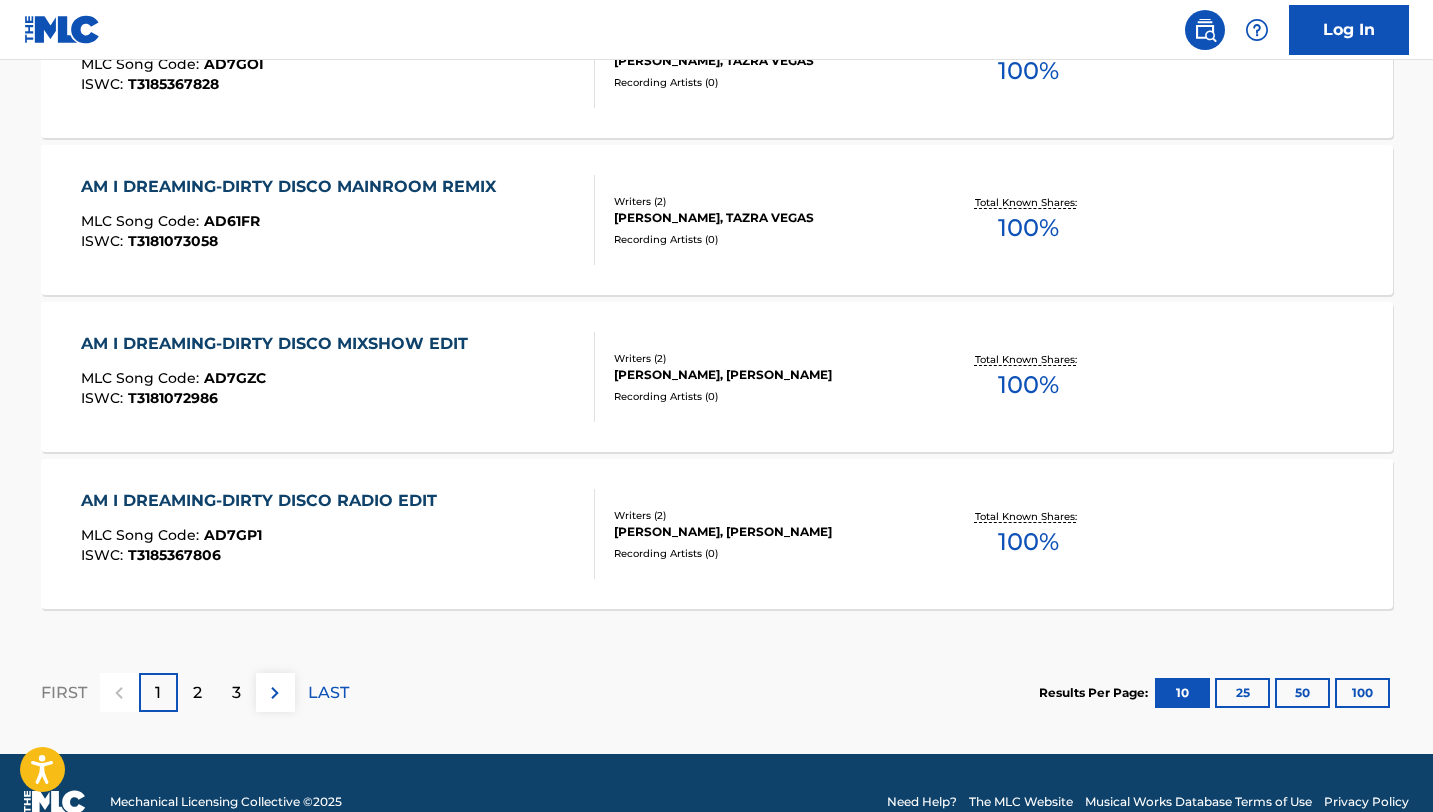 click on "50" at bounding box center [1302, 693] 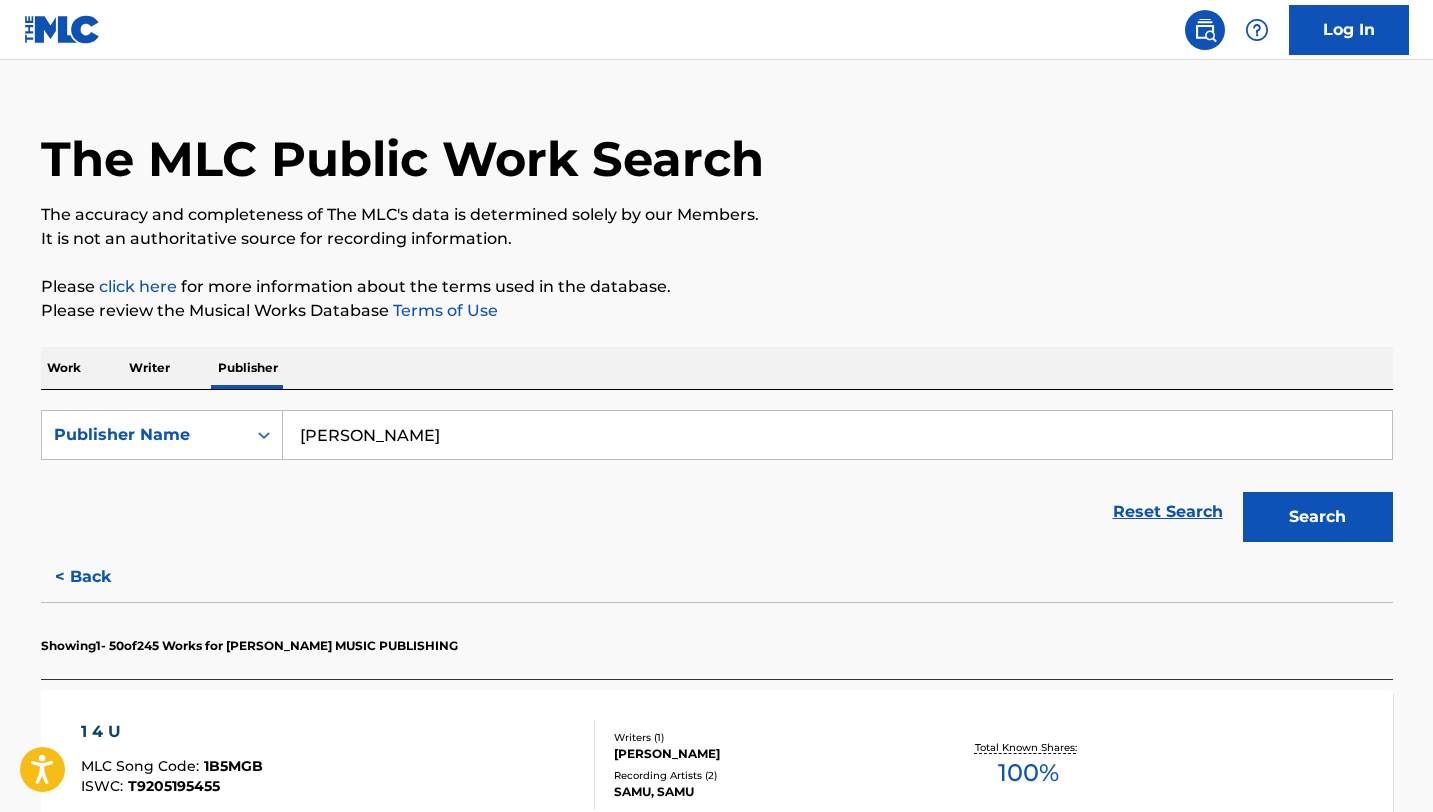 scroll, scrollTop: 0, scrollLeft: 0, axis: both 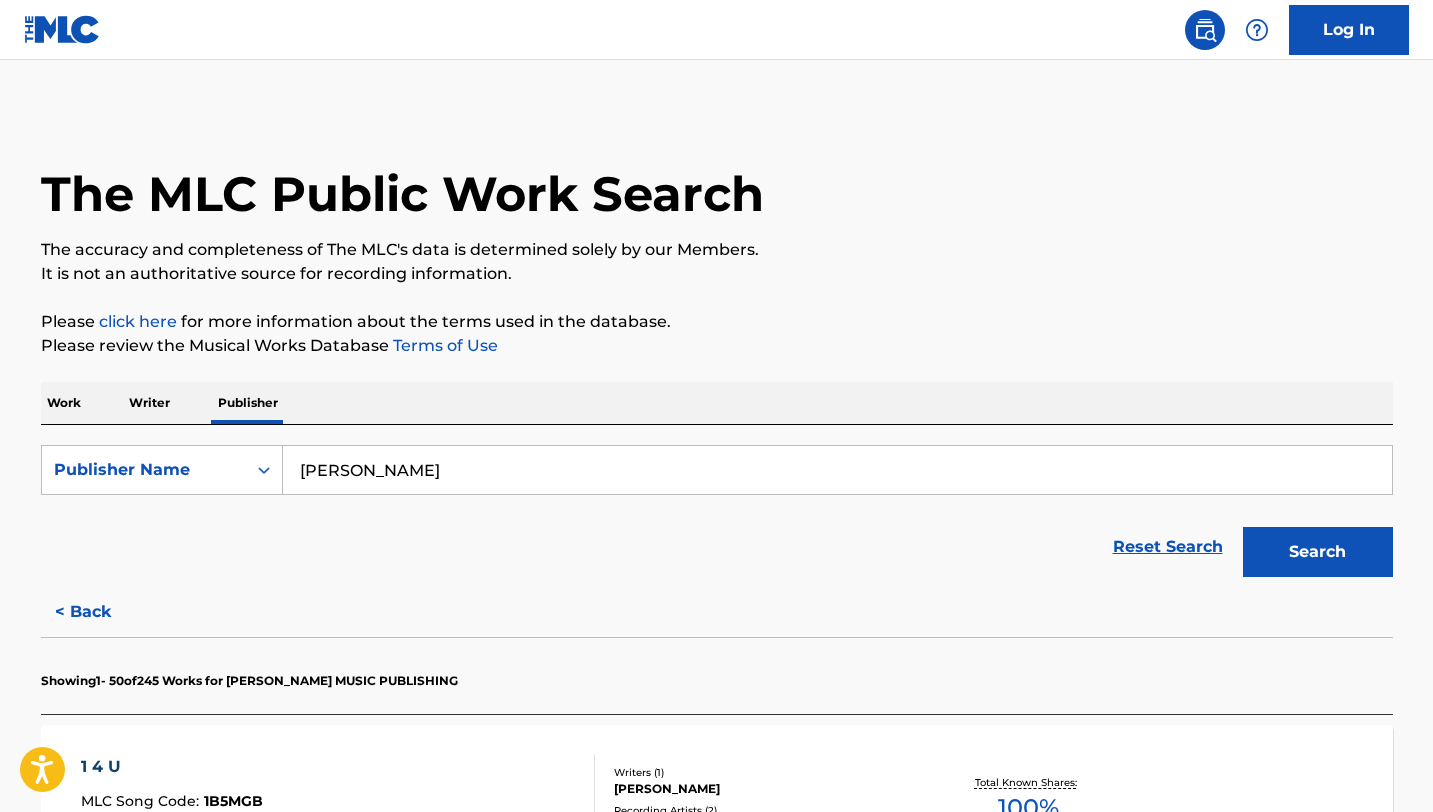 click on "Writer" at bounding box center [149, 403] 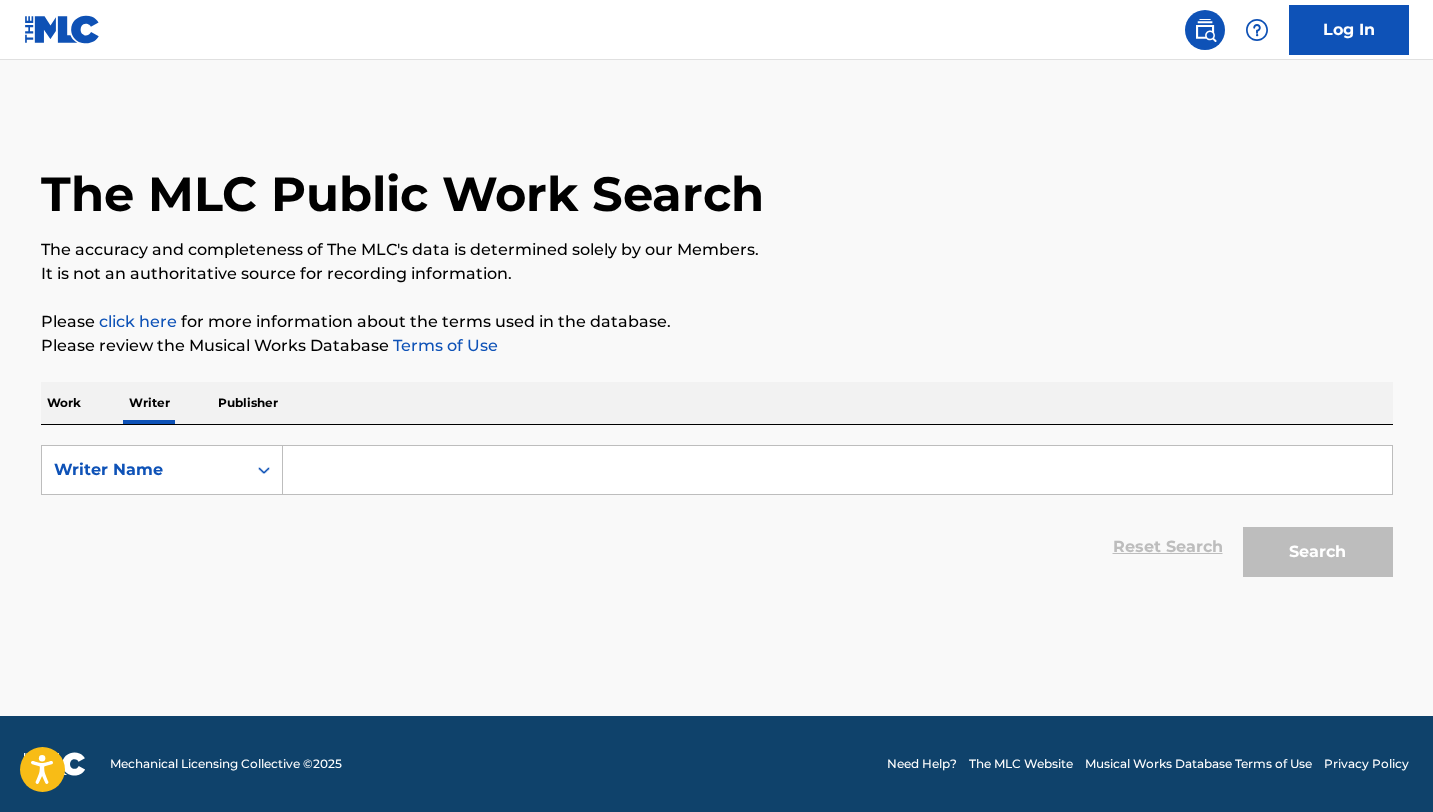 click at bounding box center (837, 470) 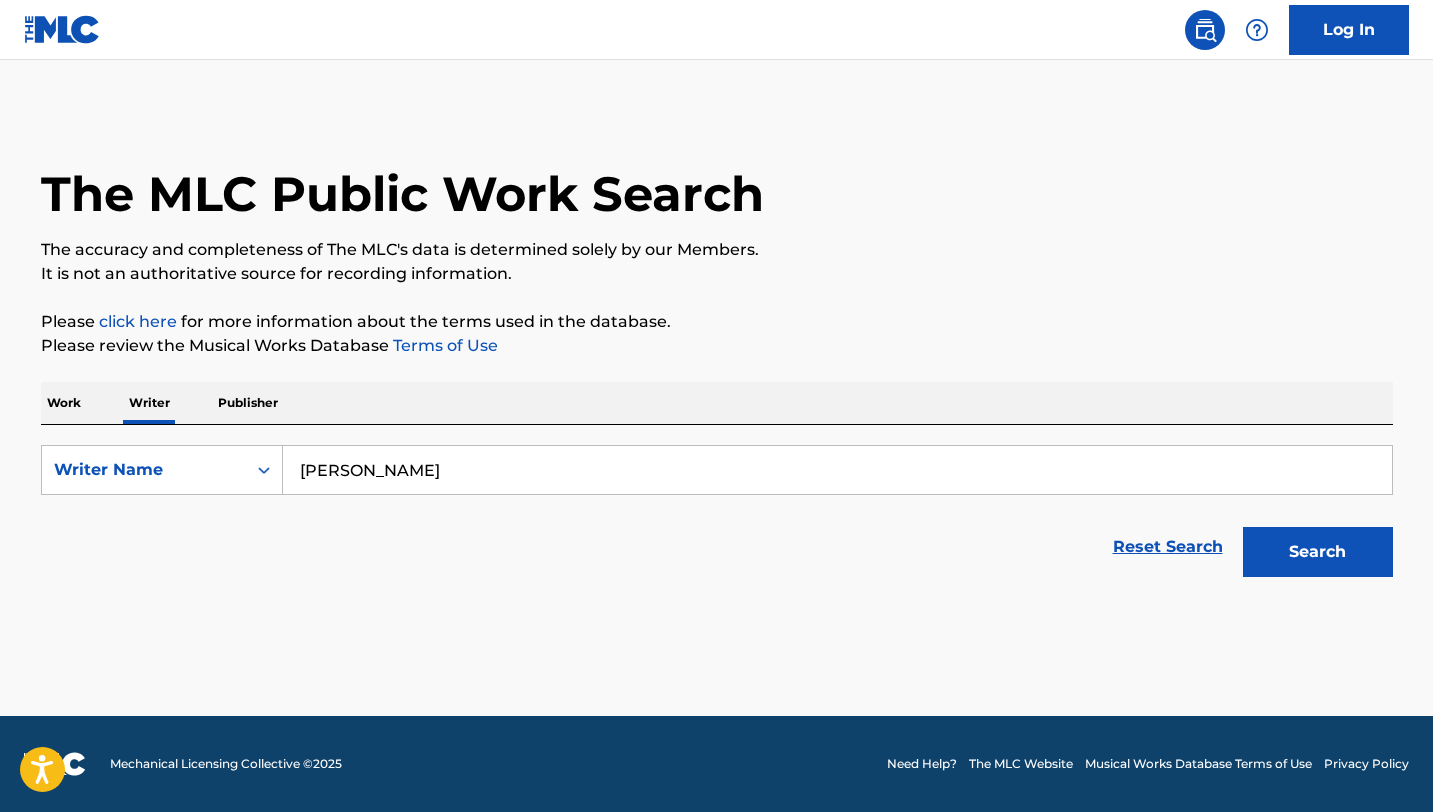 type on "[PERSON_NAME]" 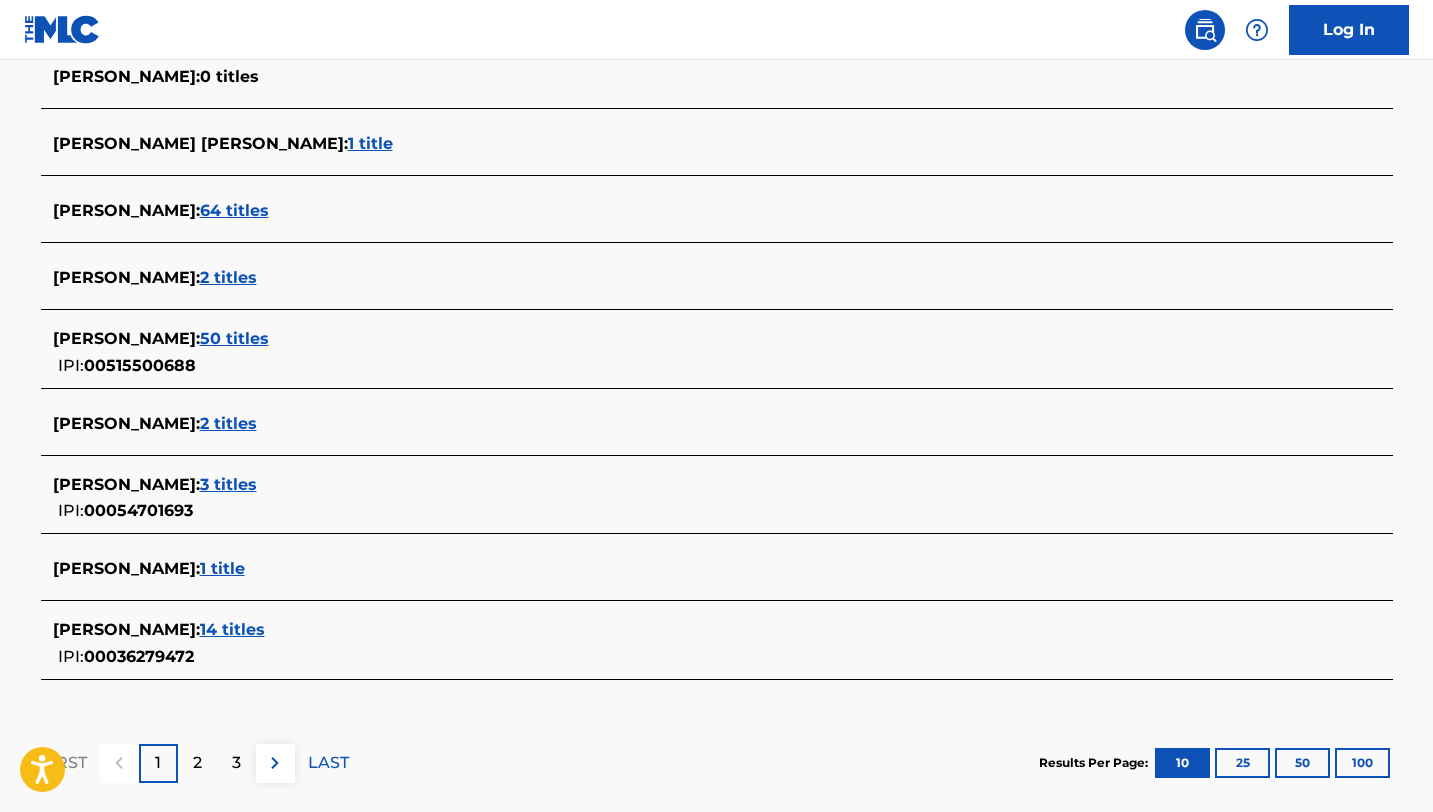 scroll, scrollTop: 694, scrollLeft: 0, axis: vertical 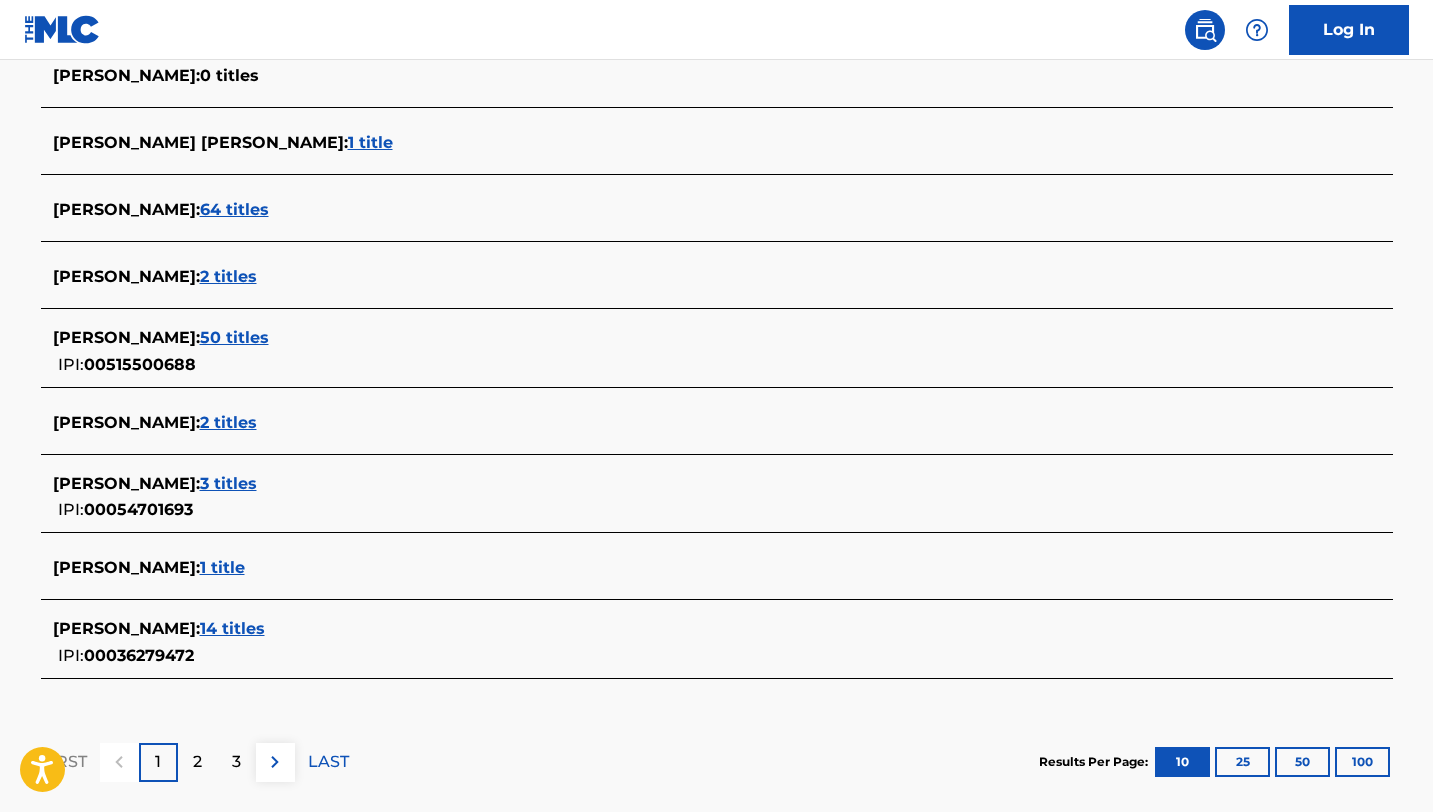 click on "2 titles" at bounding box center [228, 276] 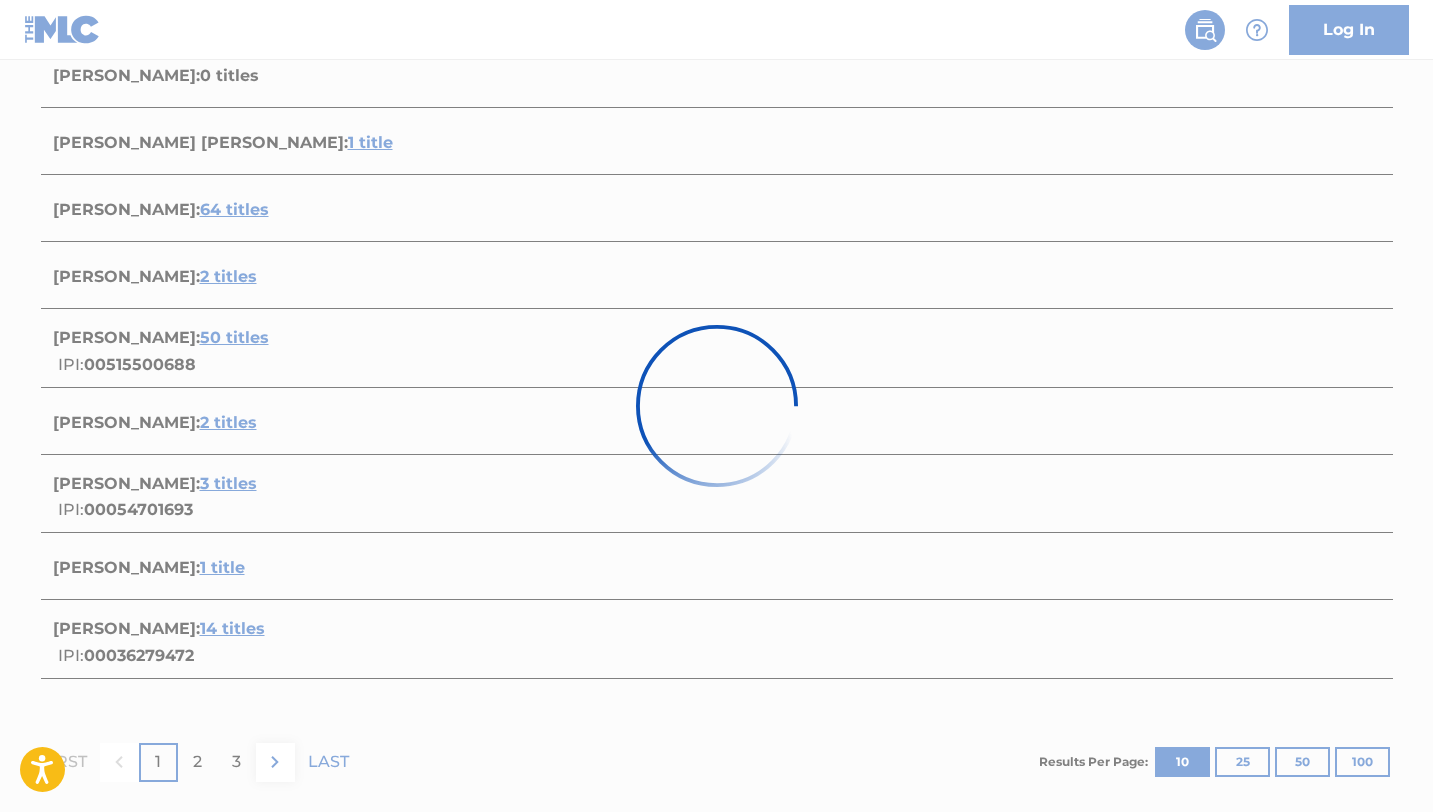 scroll, scrollTop: 452, scrollLeft: 0, axis: vertical 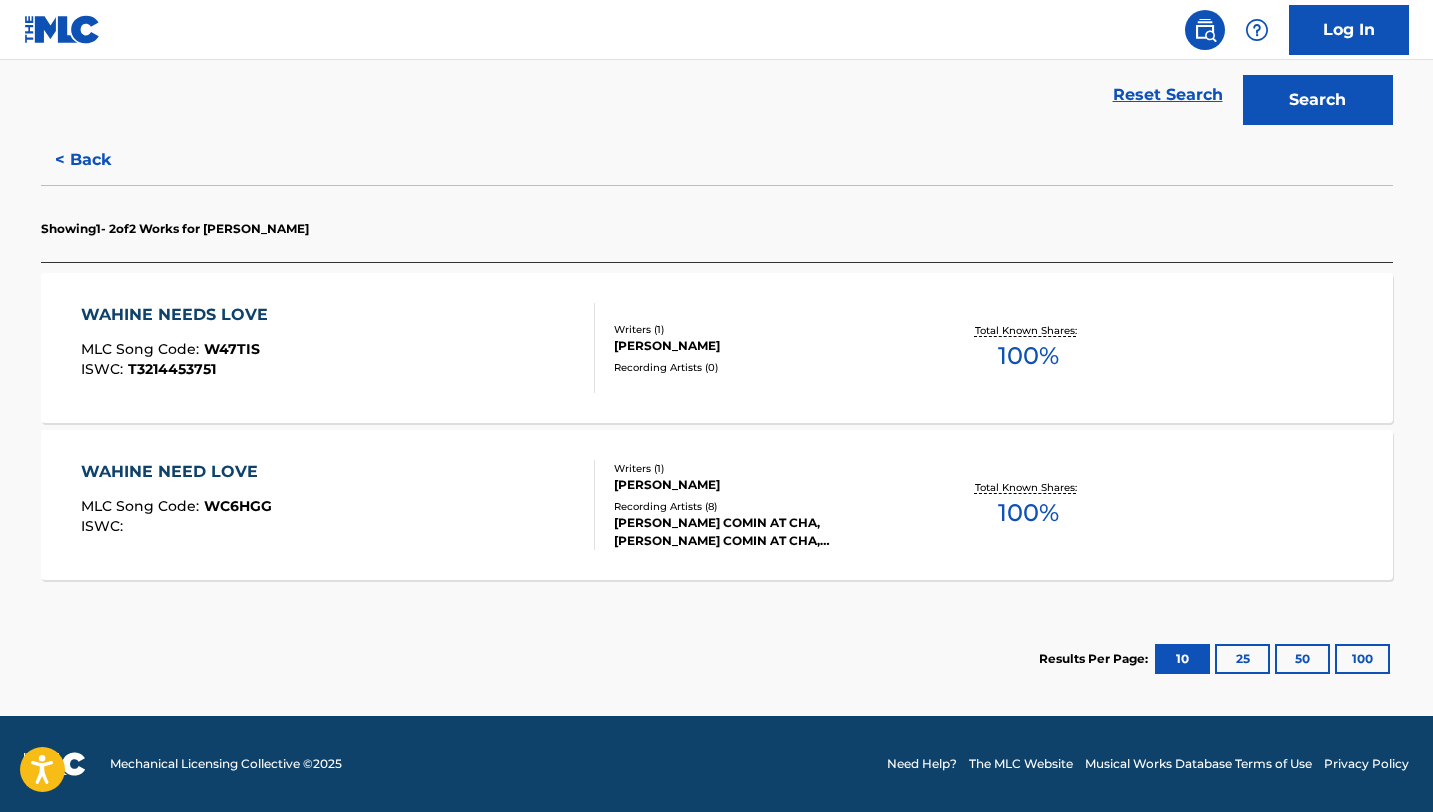 click on "< Back" at bounding box center (101, 160) 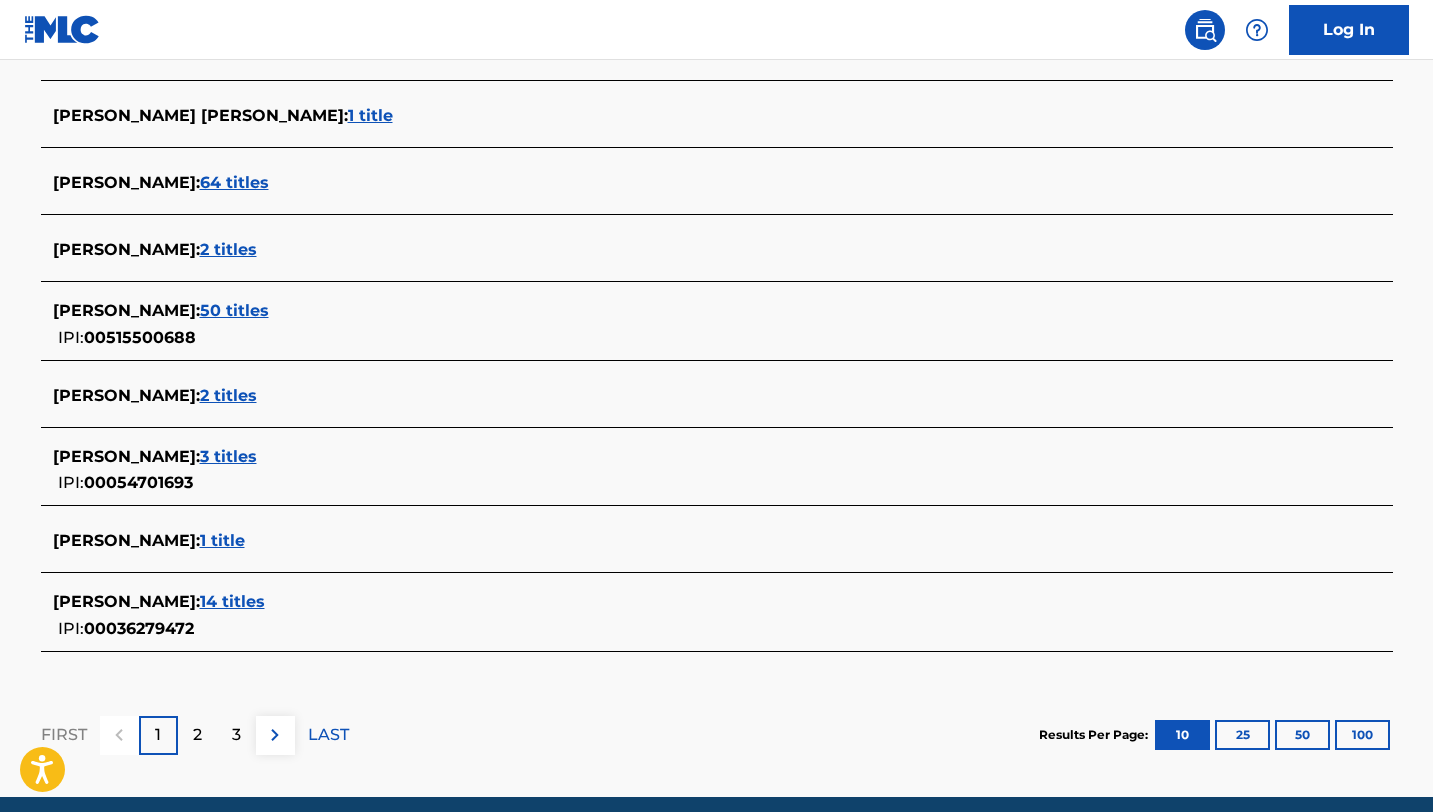scroll, scrollTop: 740, scrollLeft: 0, axis: vertical 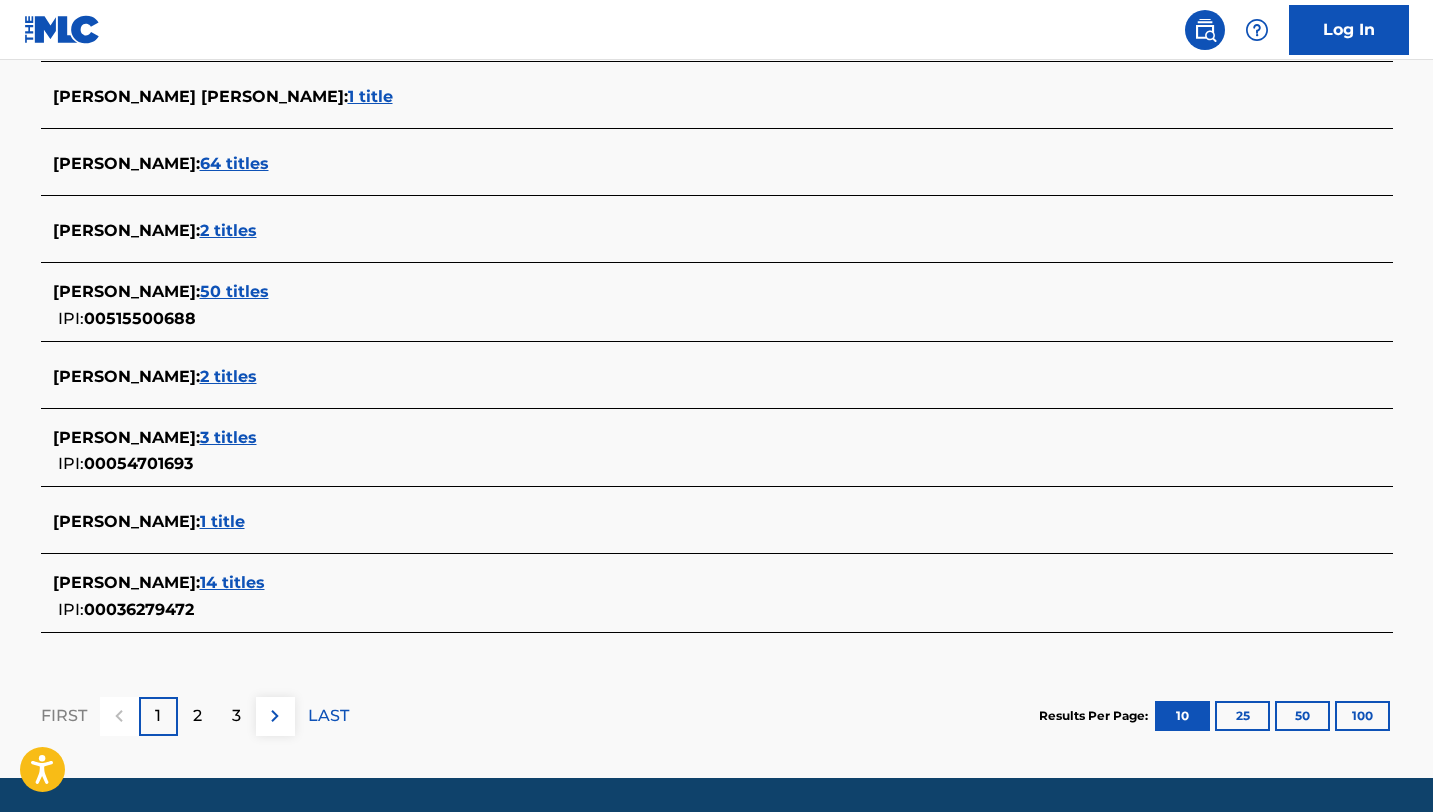 click on "50 titles" at bounding box center [234, 291] 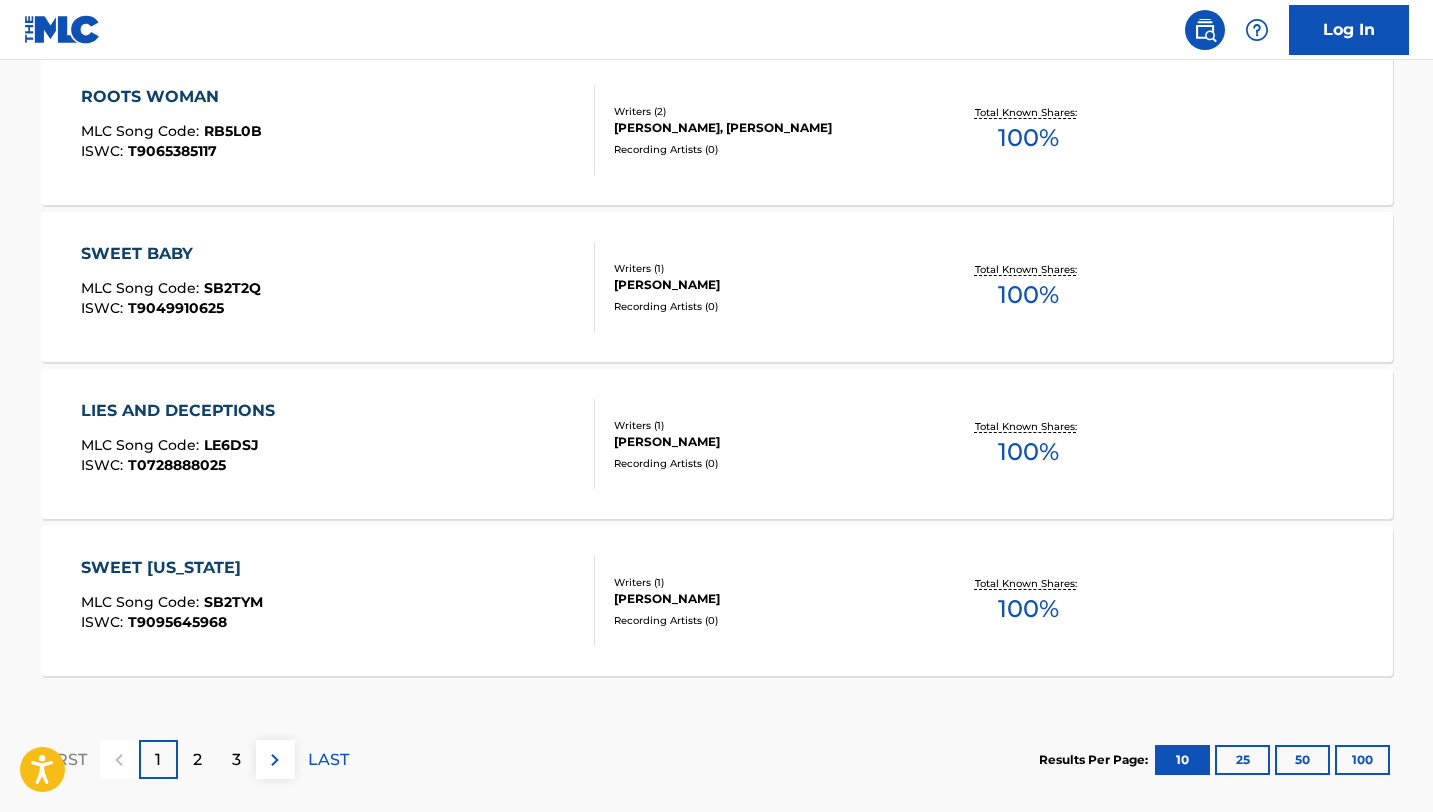 scroll, scrollTop: 1717, scrollLeft: 0, axis: vertical 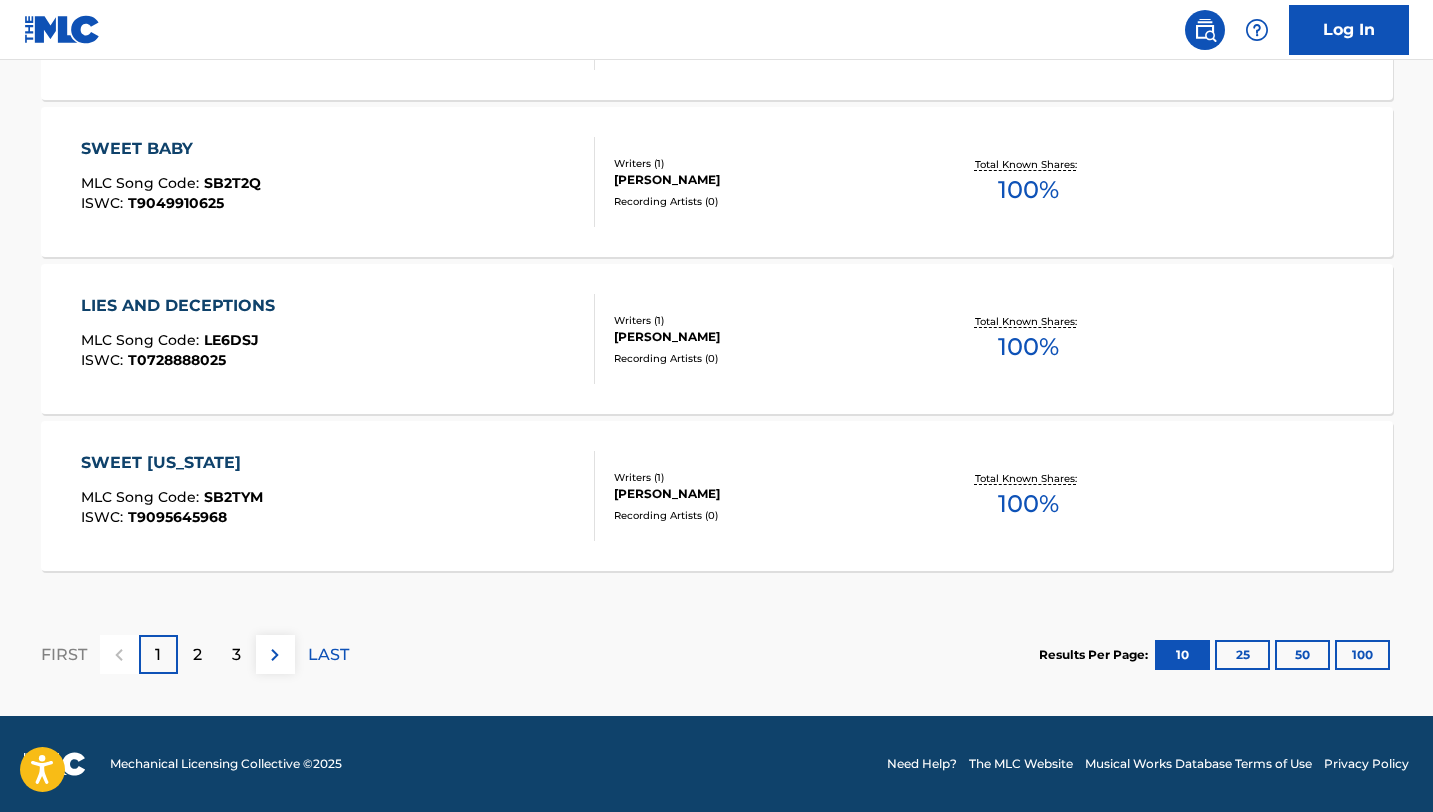click on "50" at bounding box center (1302, 655) 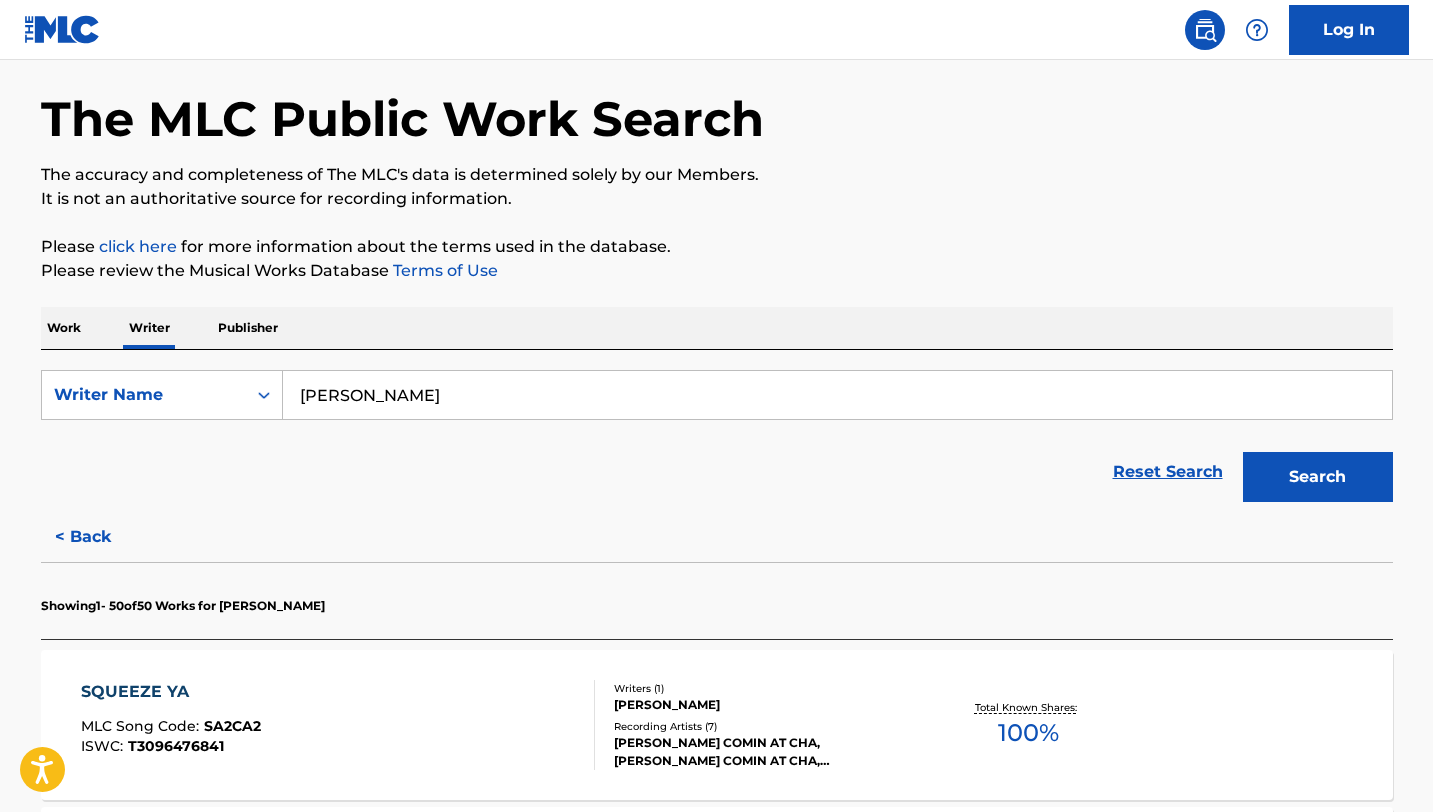 scroll, scrollTop: 1717, scrollLeft: 0, axis: vertical 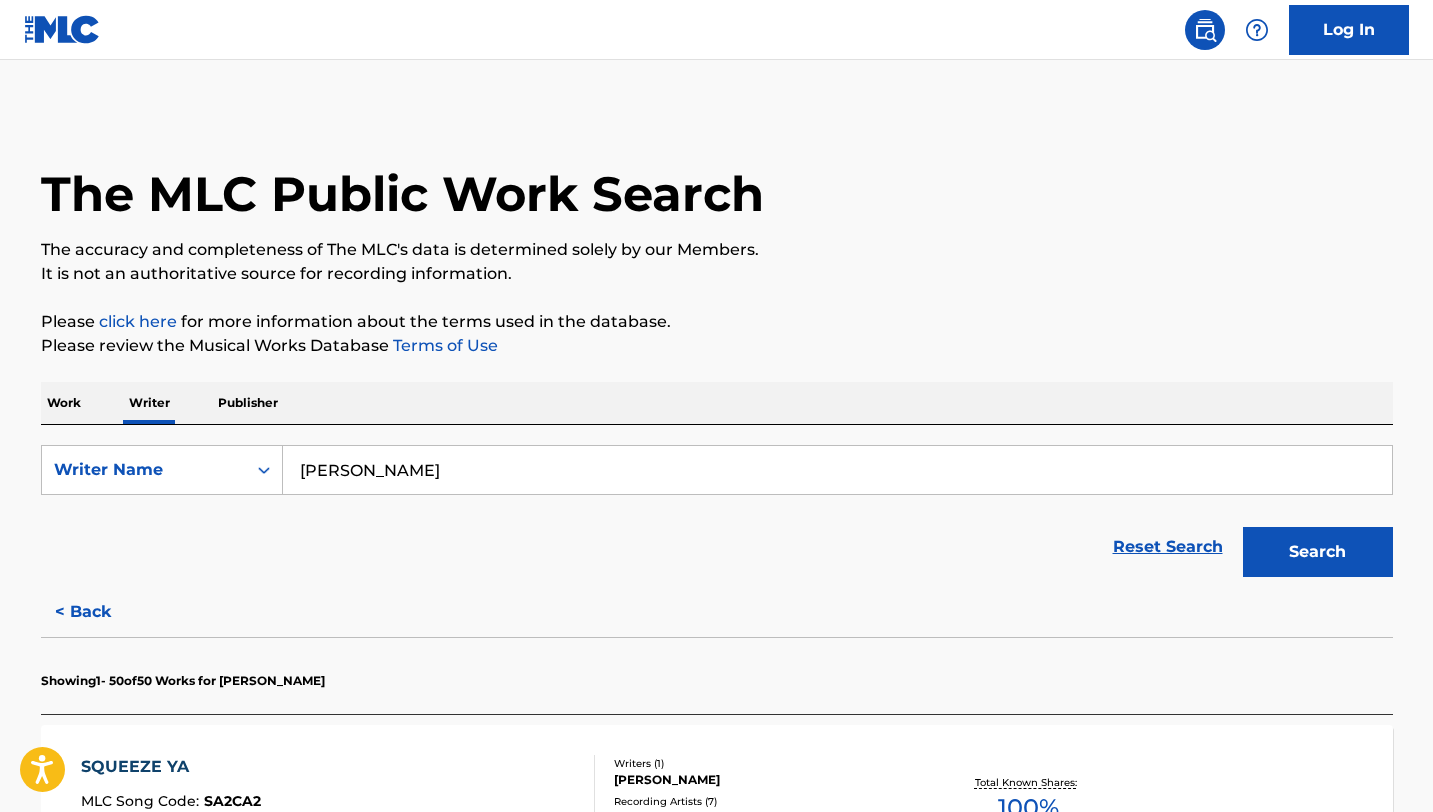 click on "< Back" at bounding box center (101, 612) 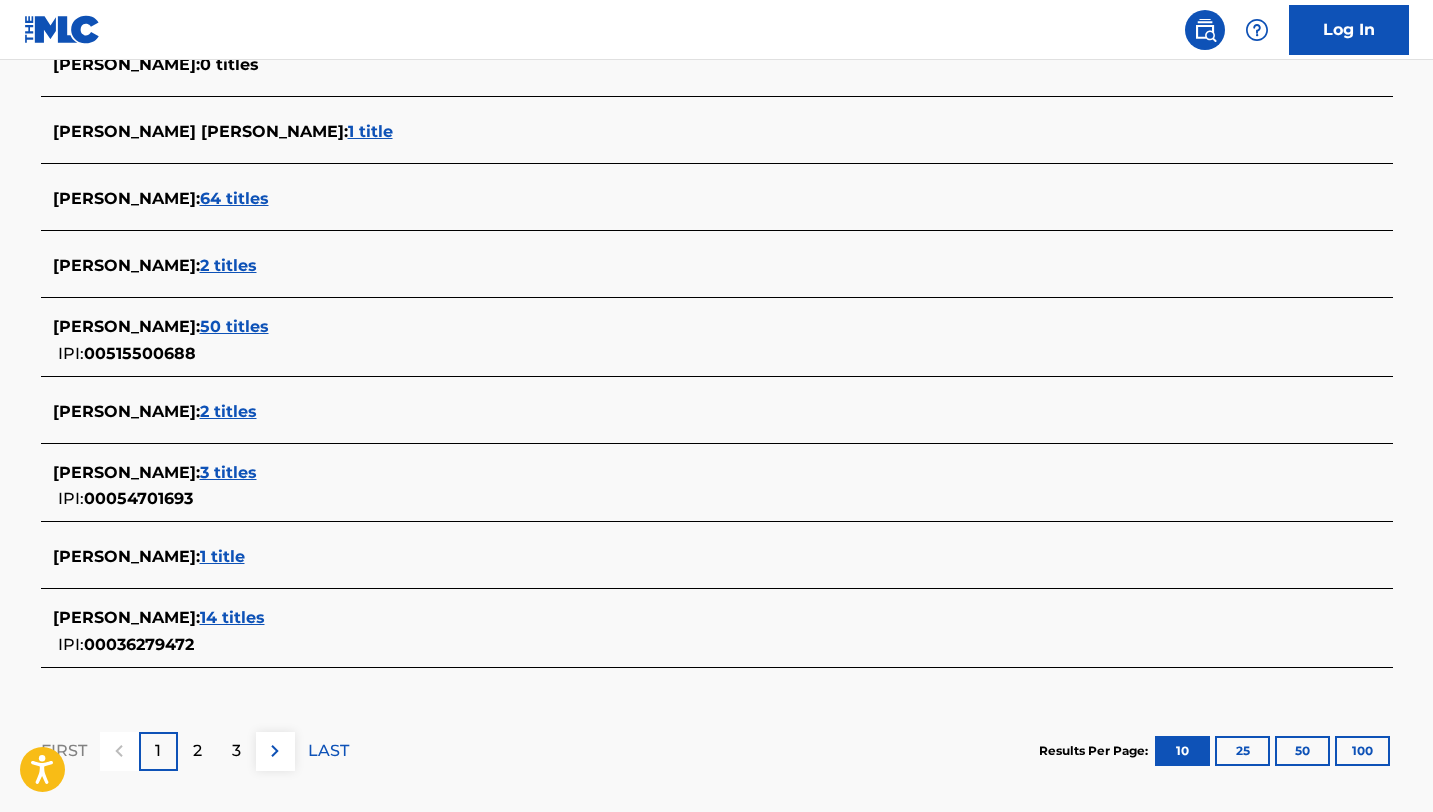 scroll, scrollTop: 709, scrollLeft: 0, axis: vertical 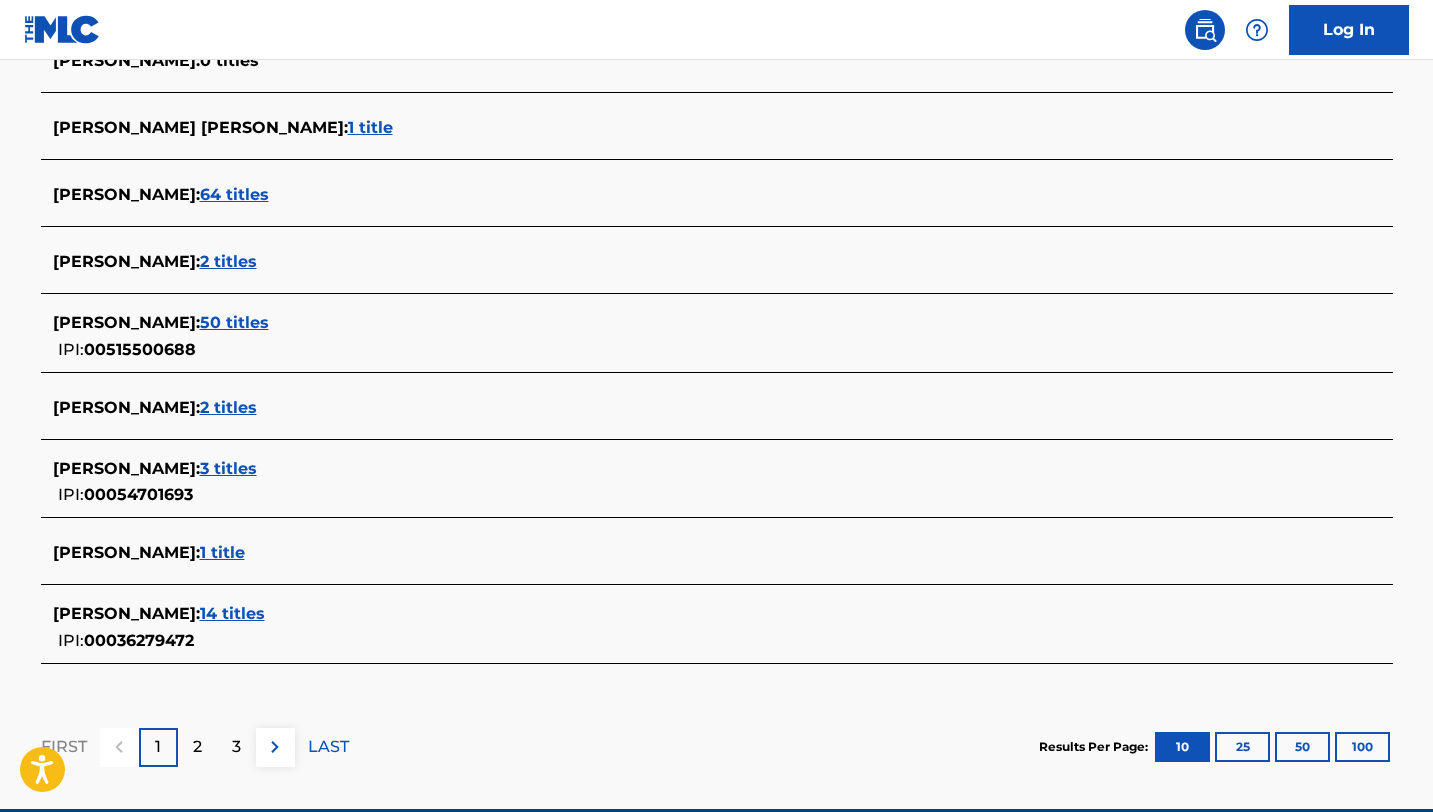 click on "2 titles" at bounding box center [228, 407] 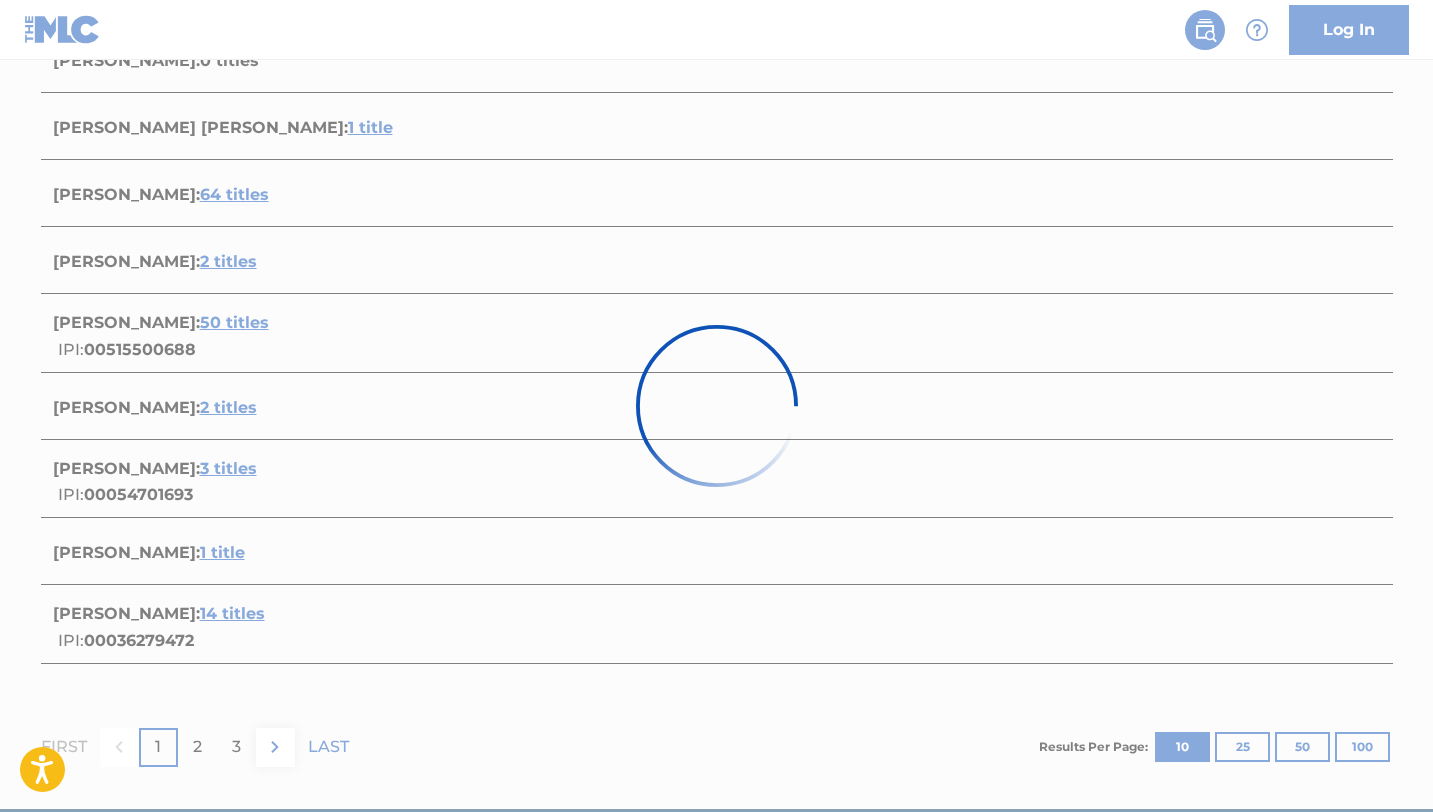 scroll, scrollTop: 452, scrollLeft: 0, axis: vertical 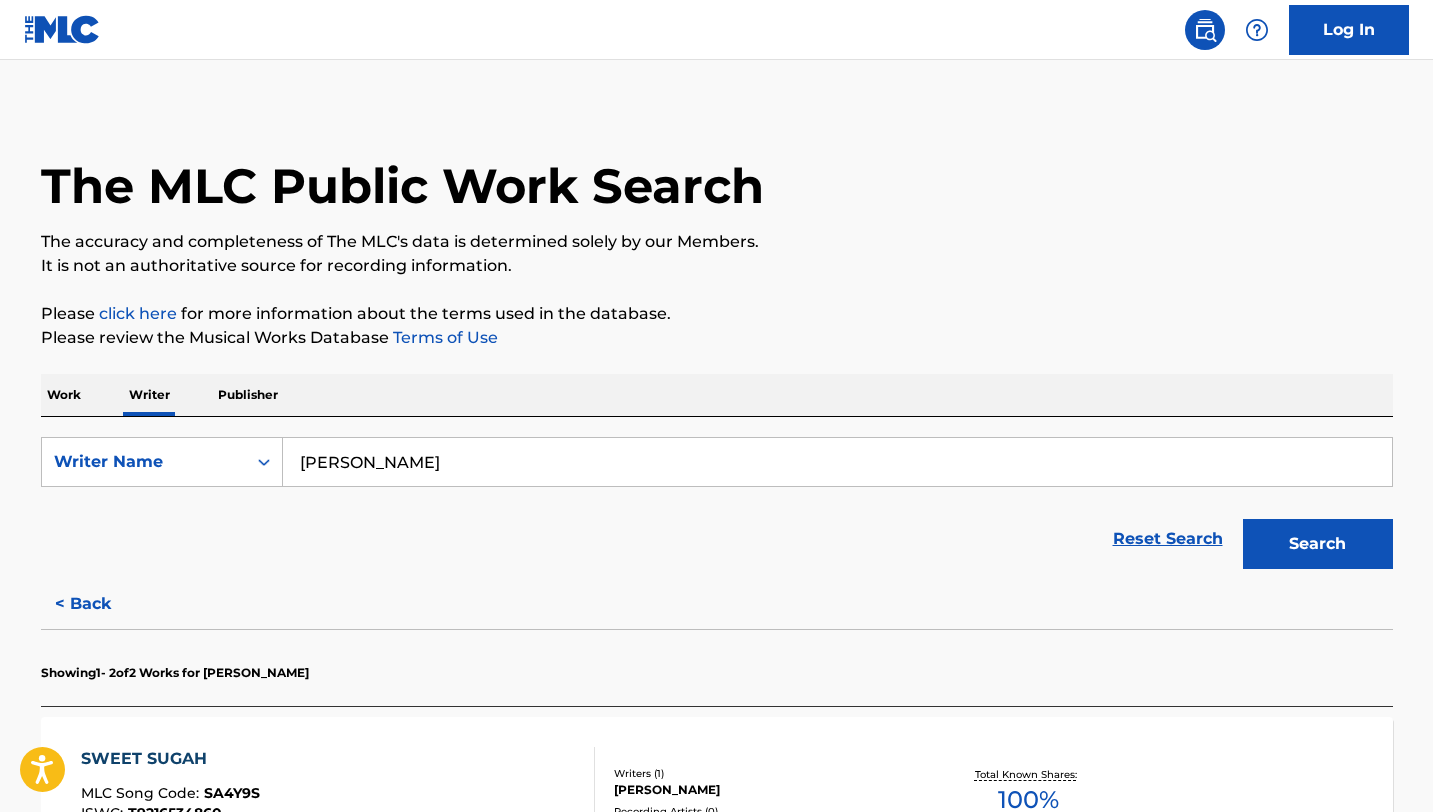 click on "< Back" at bounding box center [101, 604] 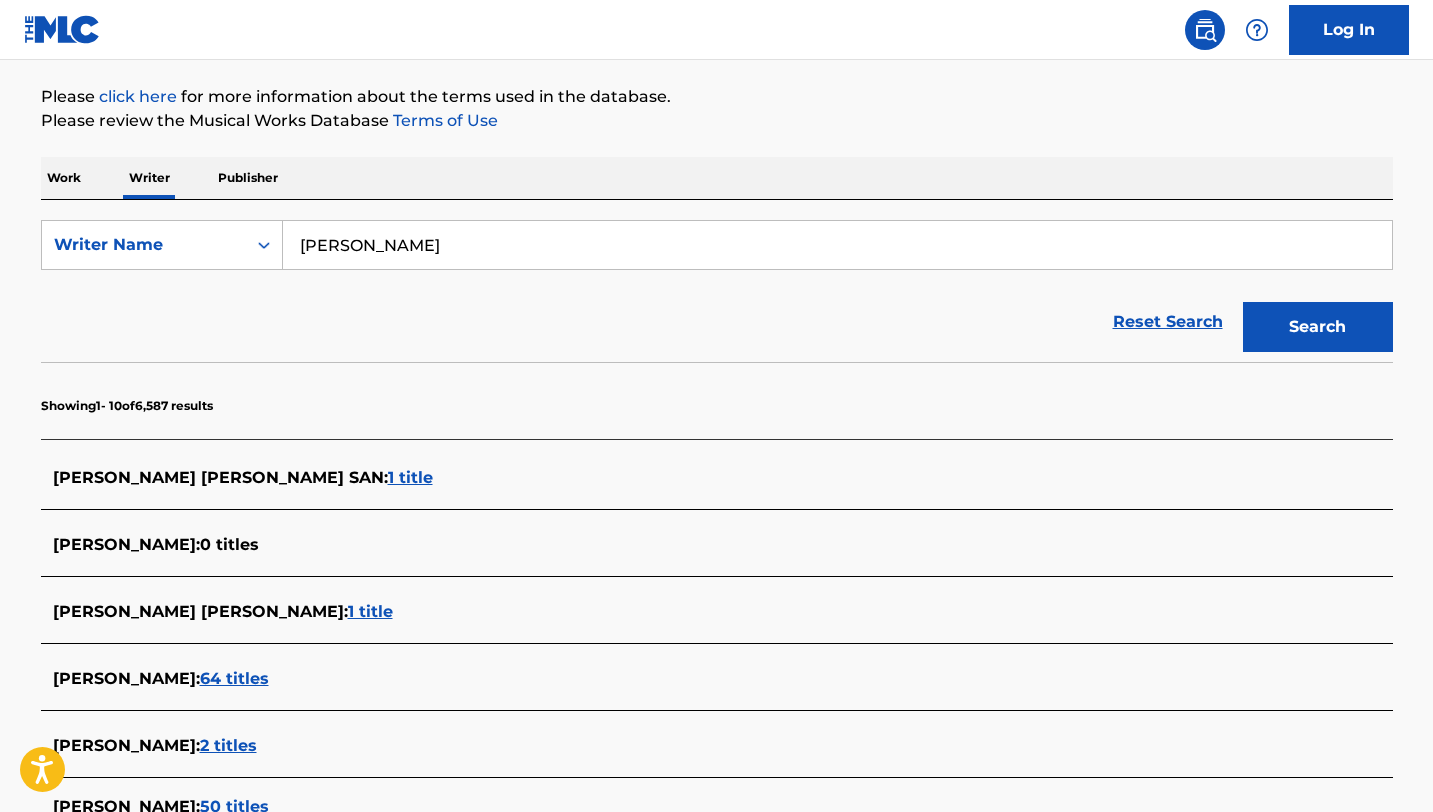 scroll, scrollTop: 201, scrollLeft: 0, axis: vertical 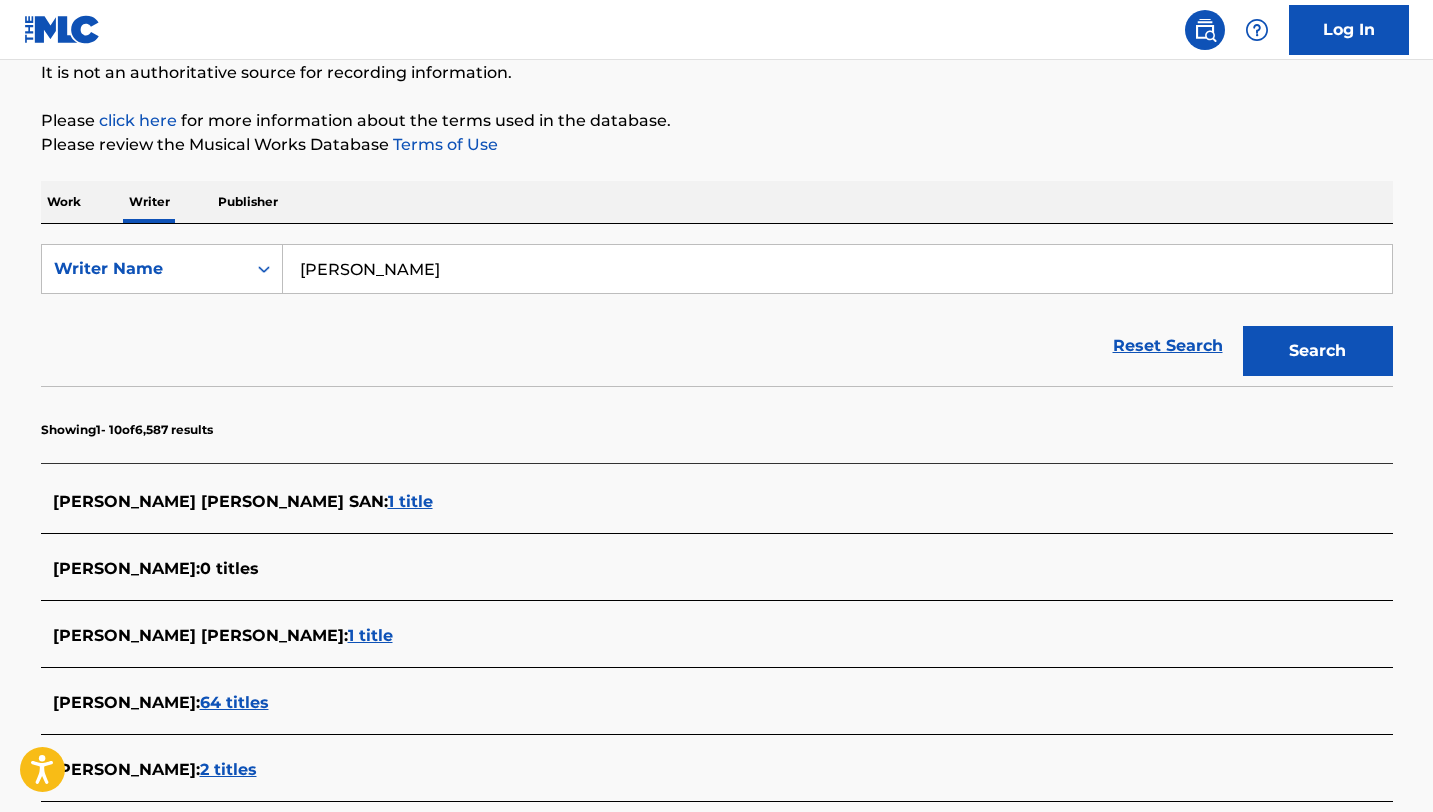 click on "Publisher" at bounding box center [248, 202] 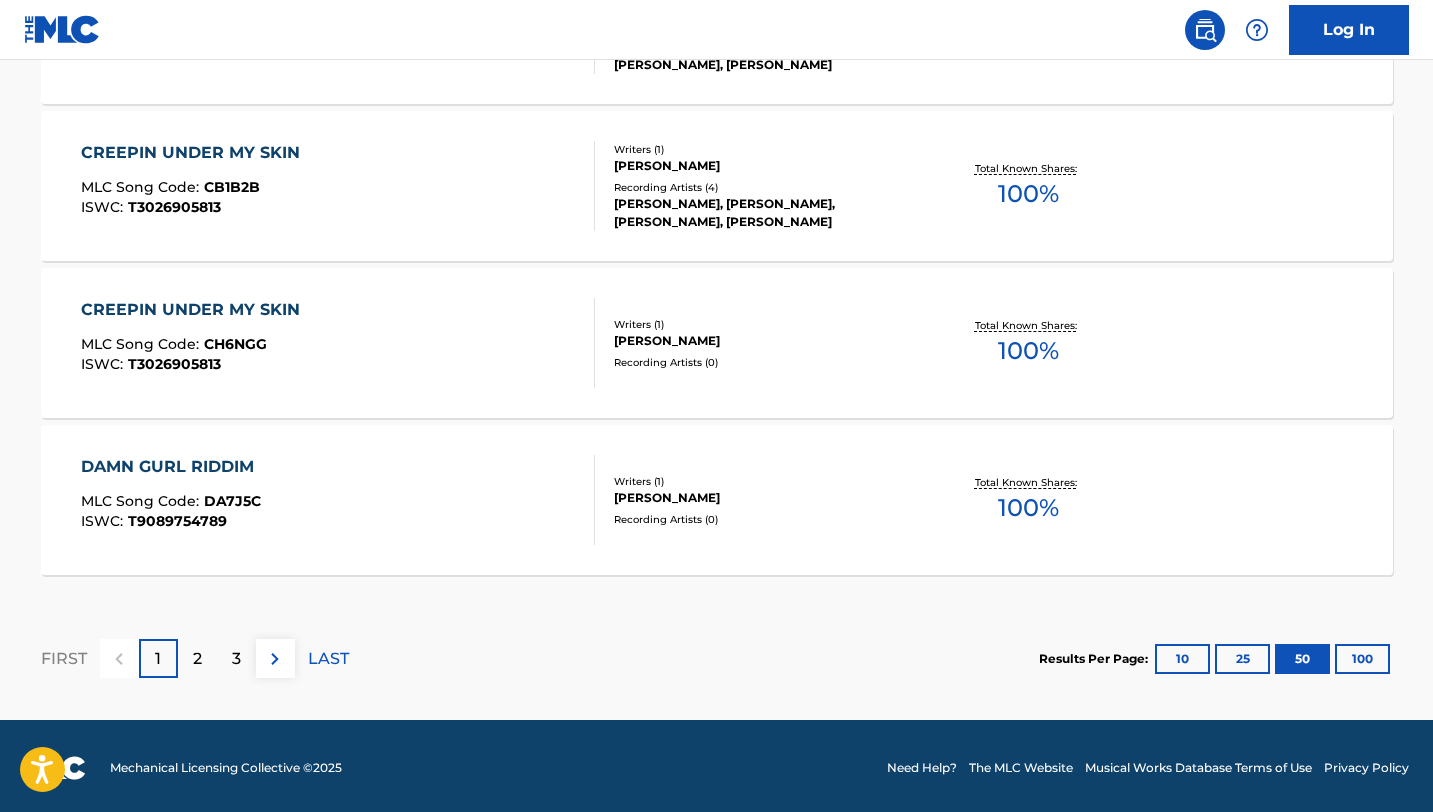 scroll, scrollTop: 7997, scrollLeft: 0, axis: vertical 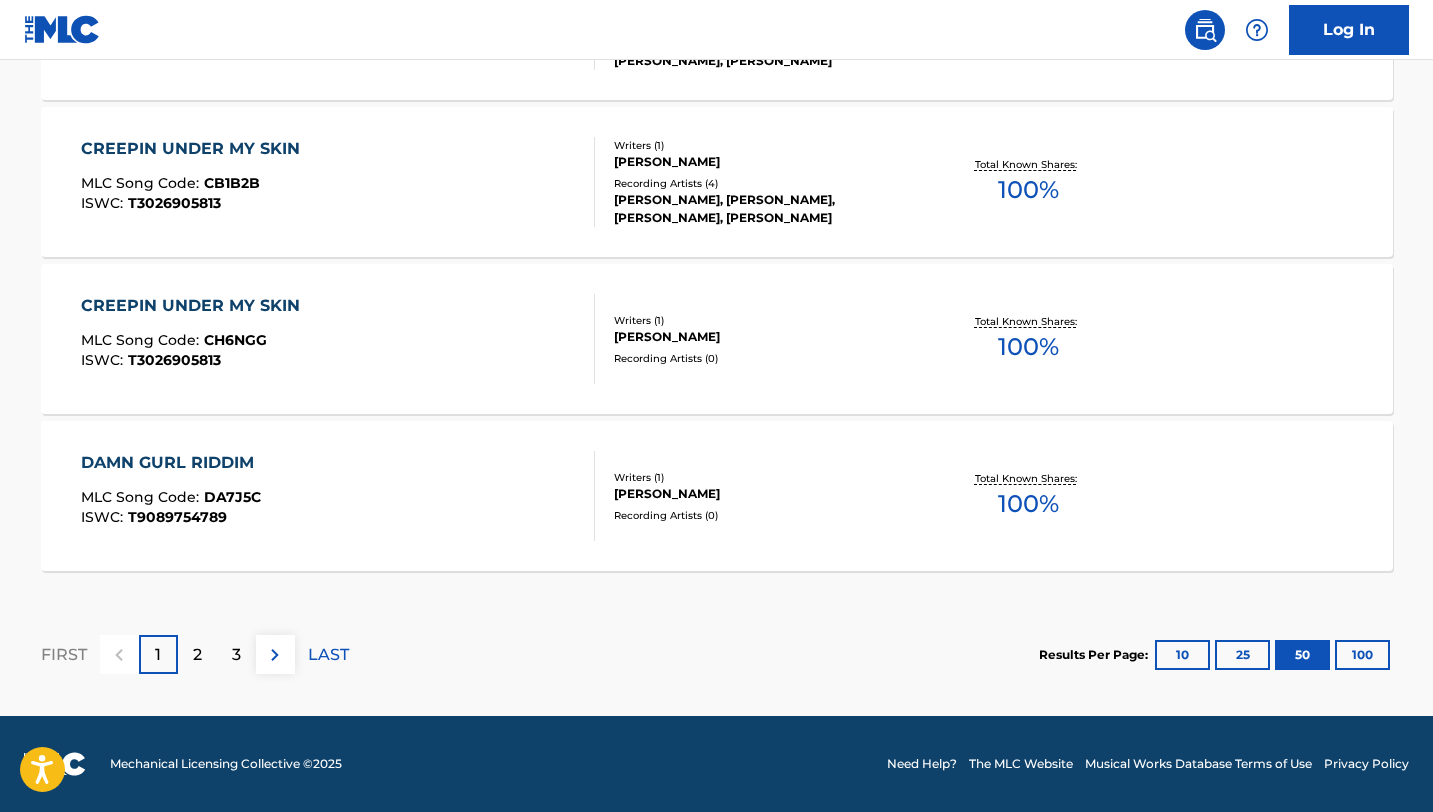 click on "2" at bounding box center [197, 654] 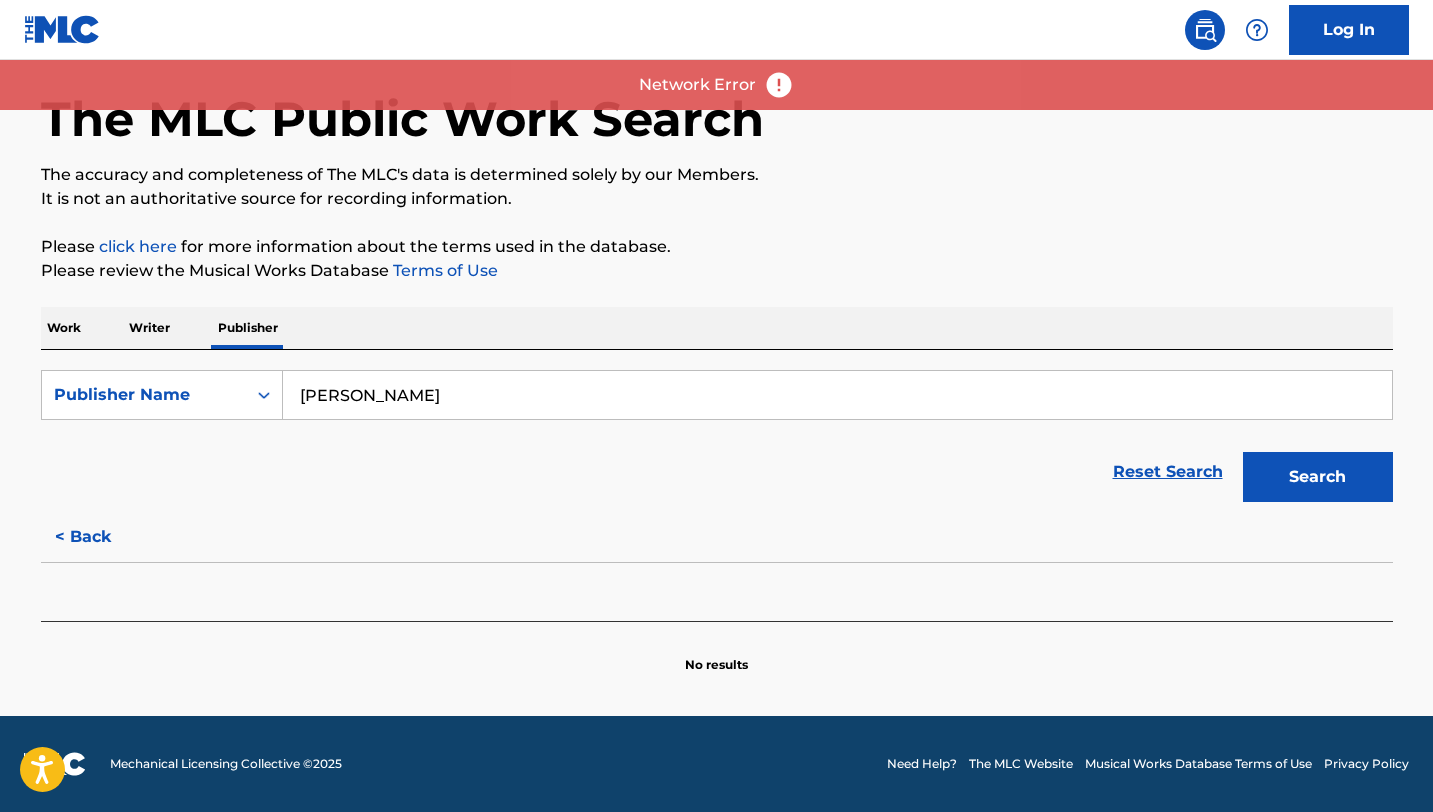 scroll, scrollTop: 75, scrollLeft: 0, axis: vertical 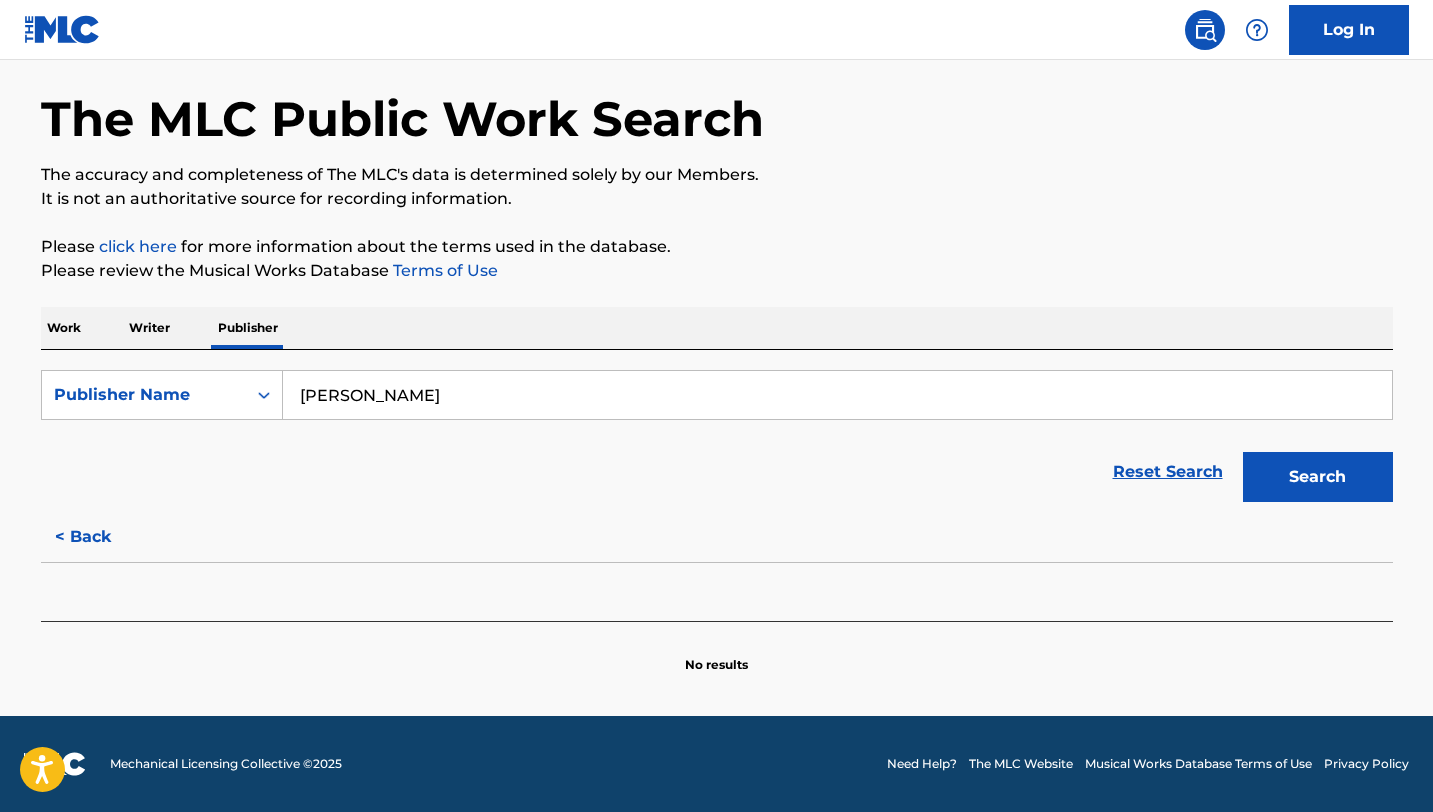click on "[PERSON_NAME]" at bounding box center (837, 395) 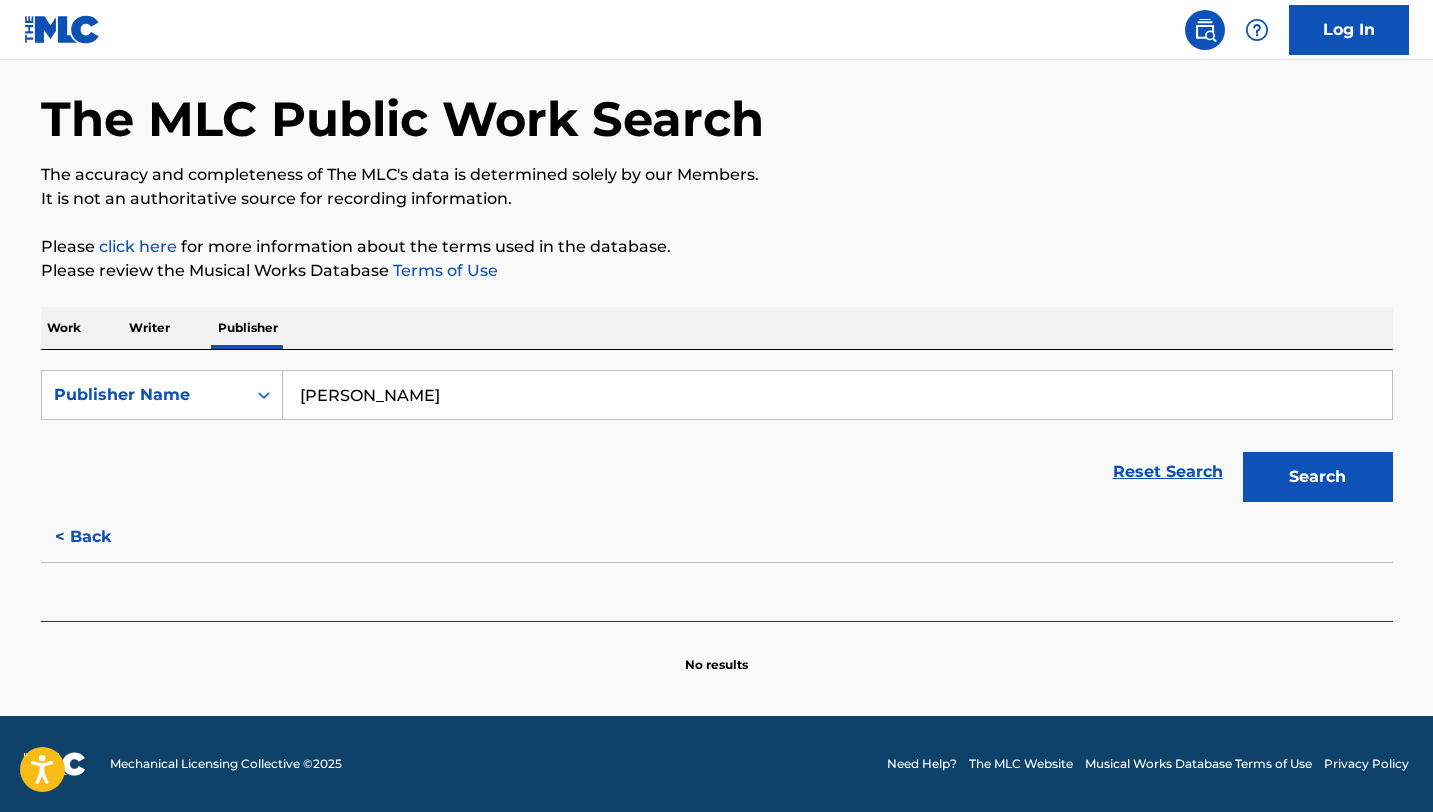 click on "Search" at bounding box center [1318, 477] 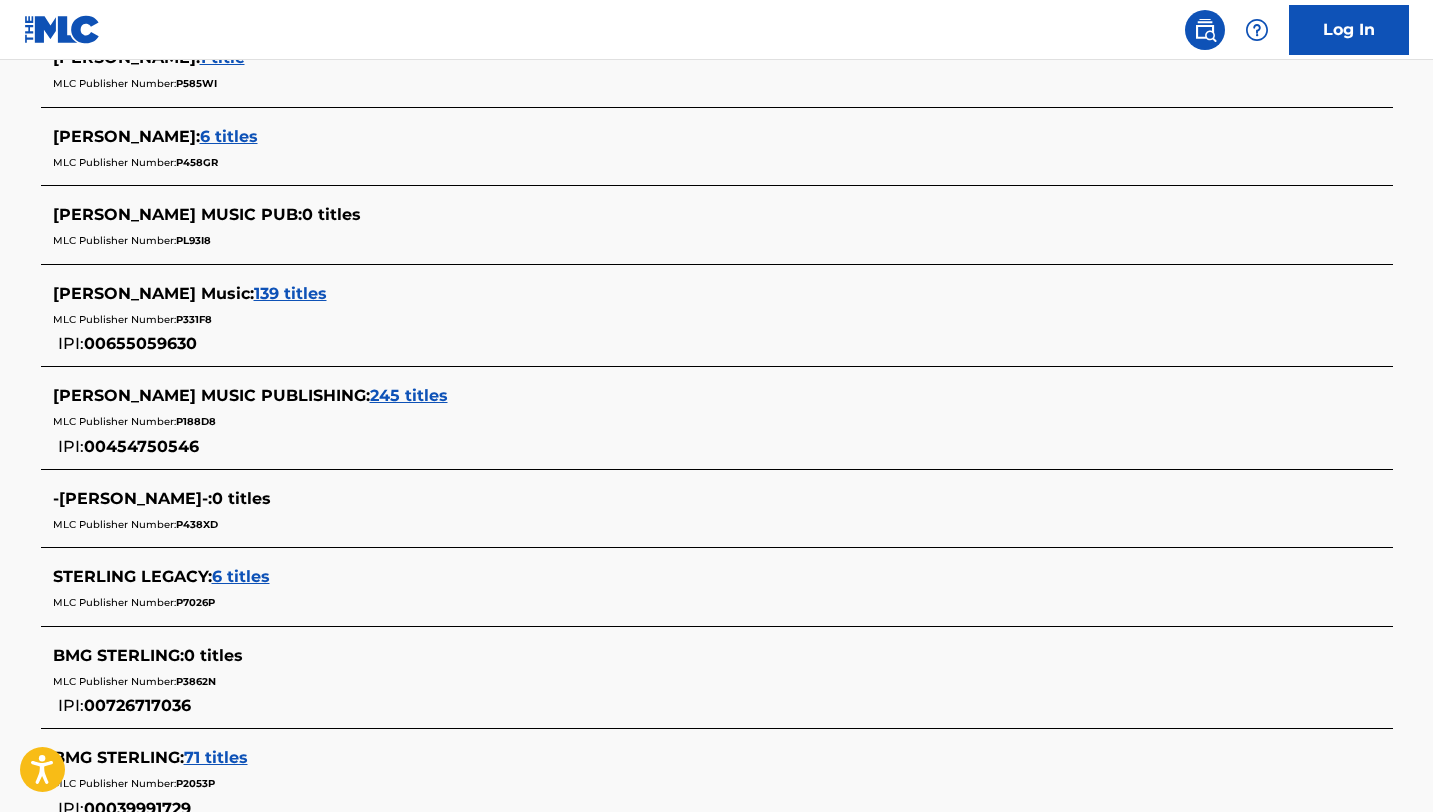 scroll, scrollTop: 641, scrollLeft: 0, axis: vertical 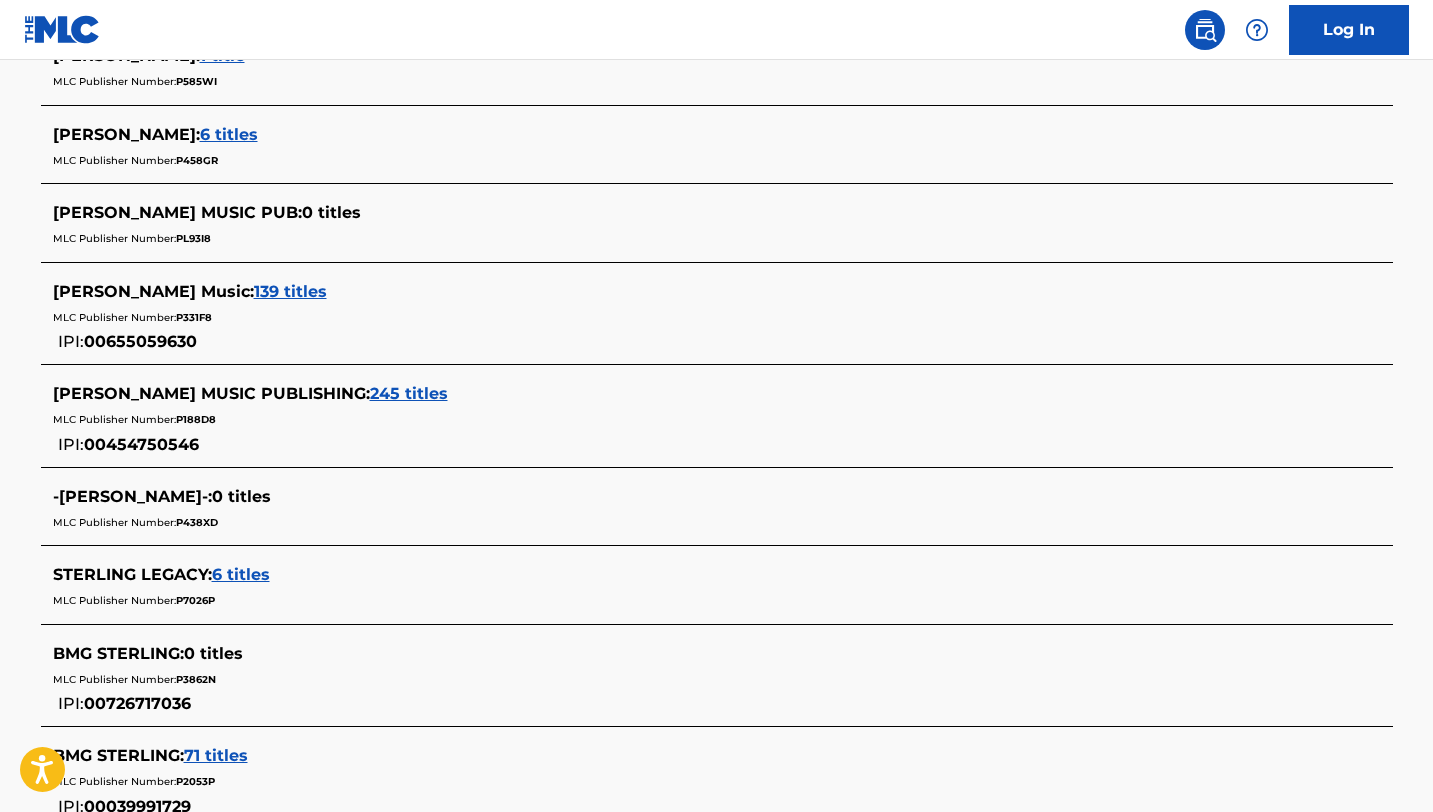 click on "245 titles" at bounding box center (409, 393) 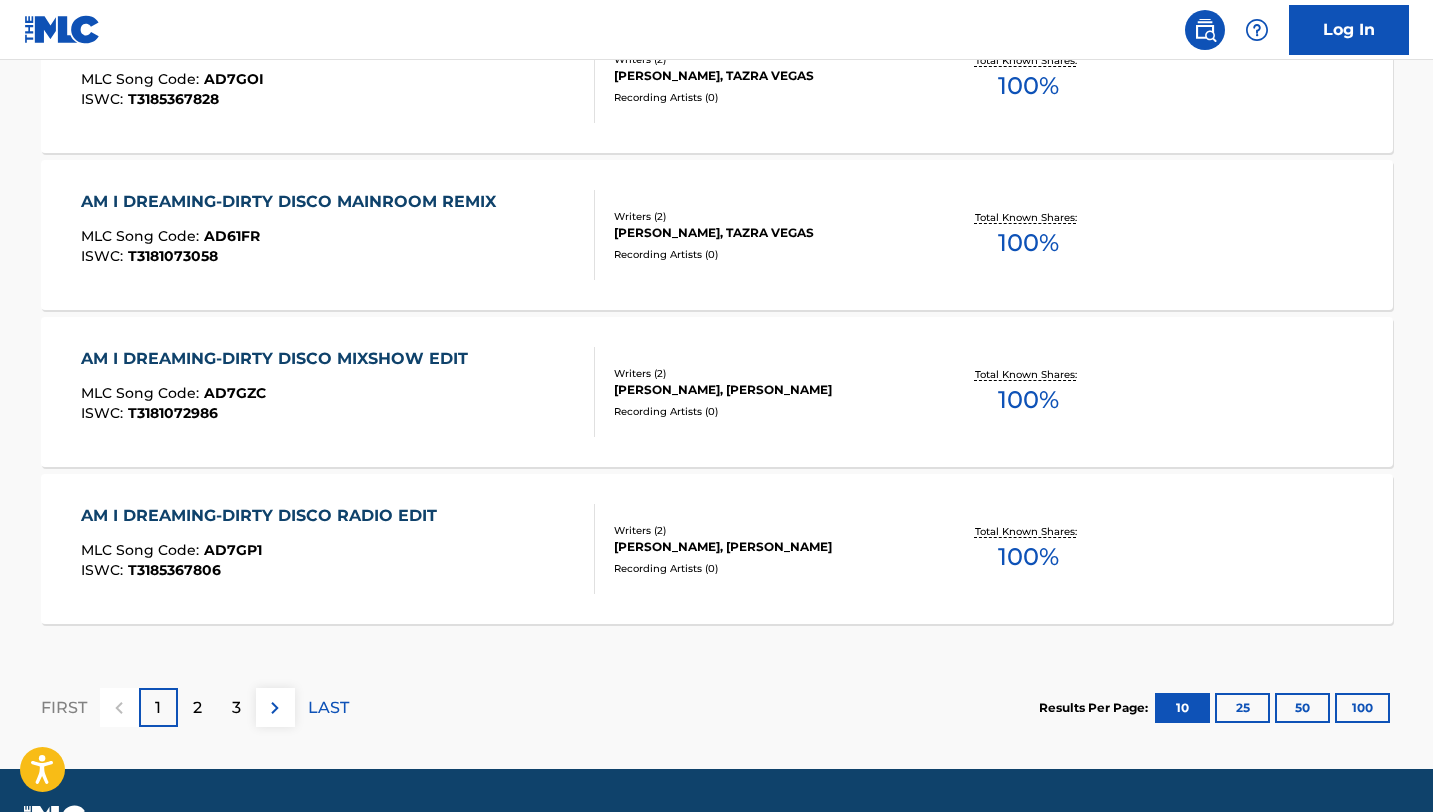 scroll, scrollTop: 1717, scrollLeft: 0, axis: vertical 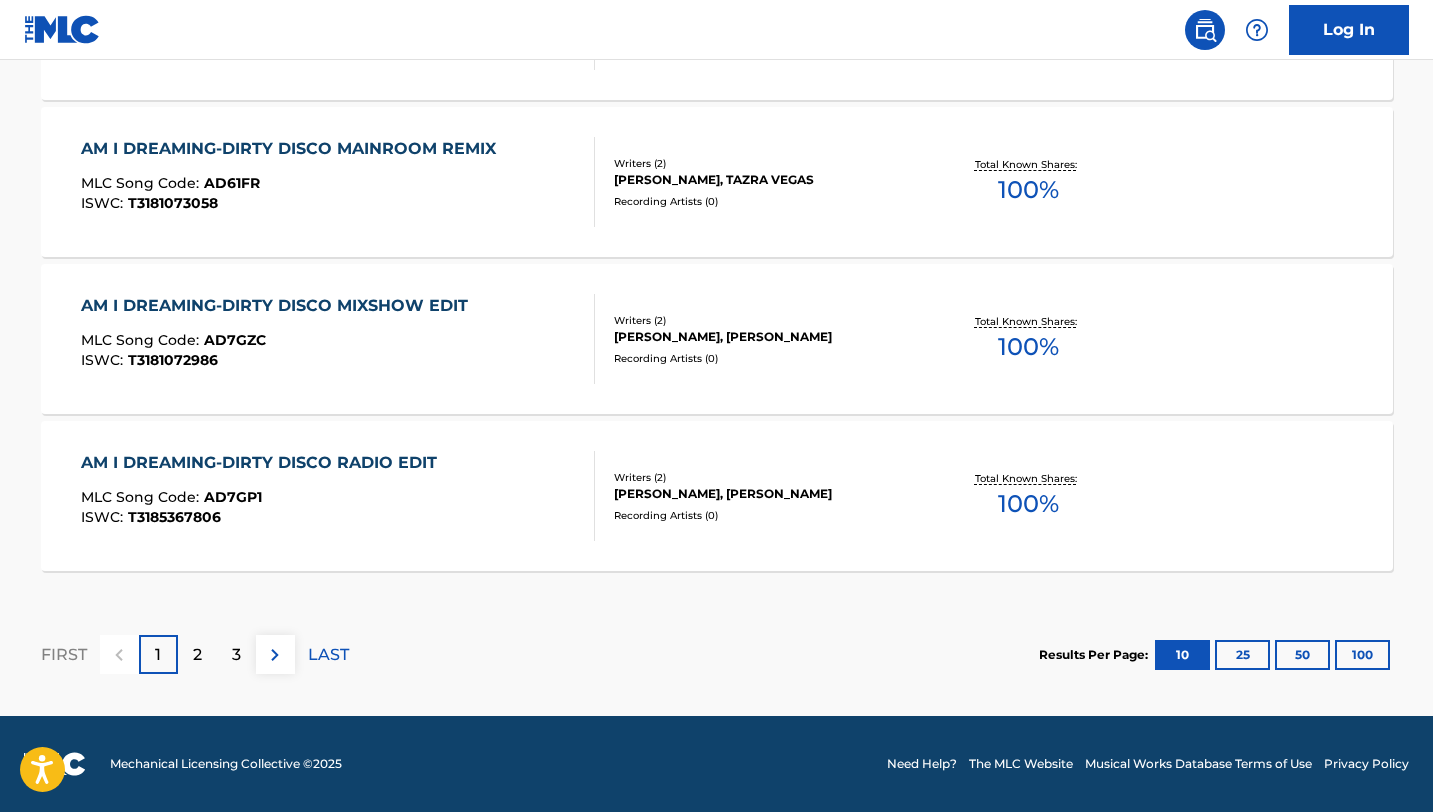 click on "100" at bounding box center (1362, 655) 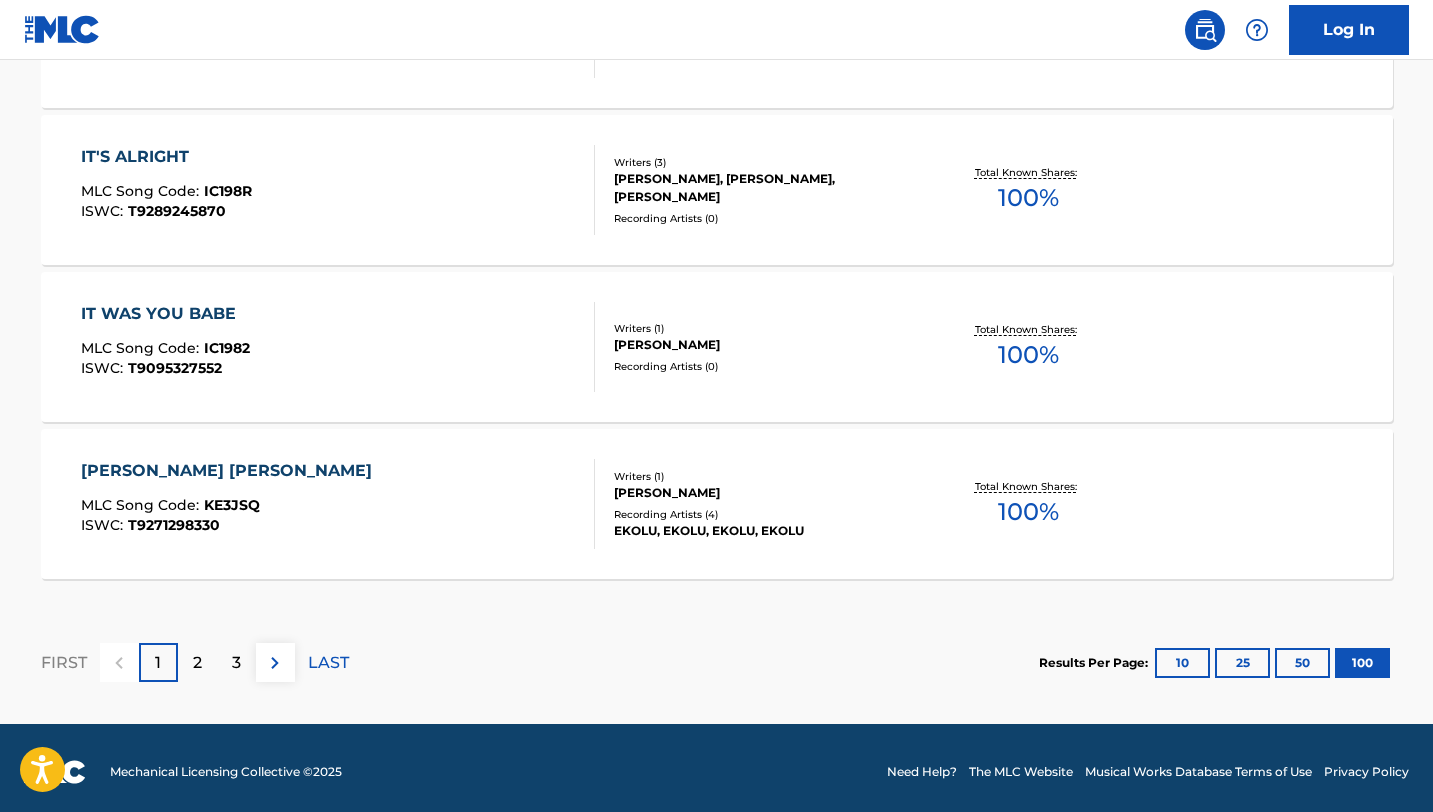 scroll, scrollTop: 15841, scrollLeft: 0, axis: vertical 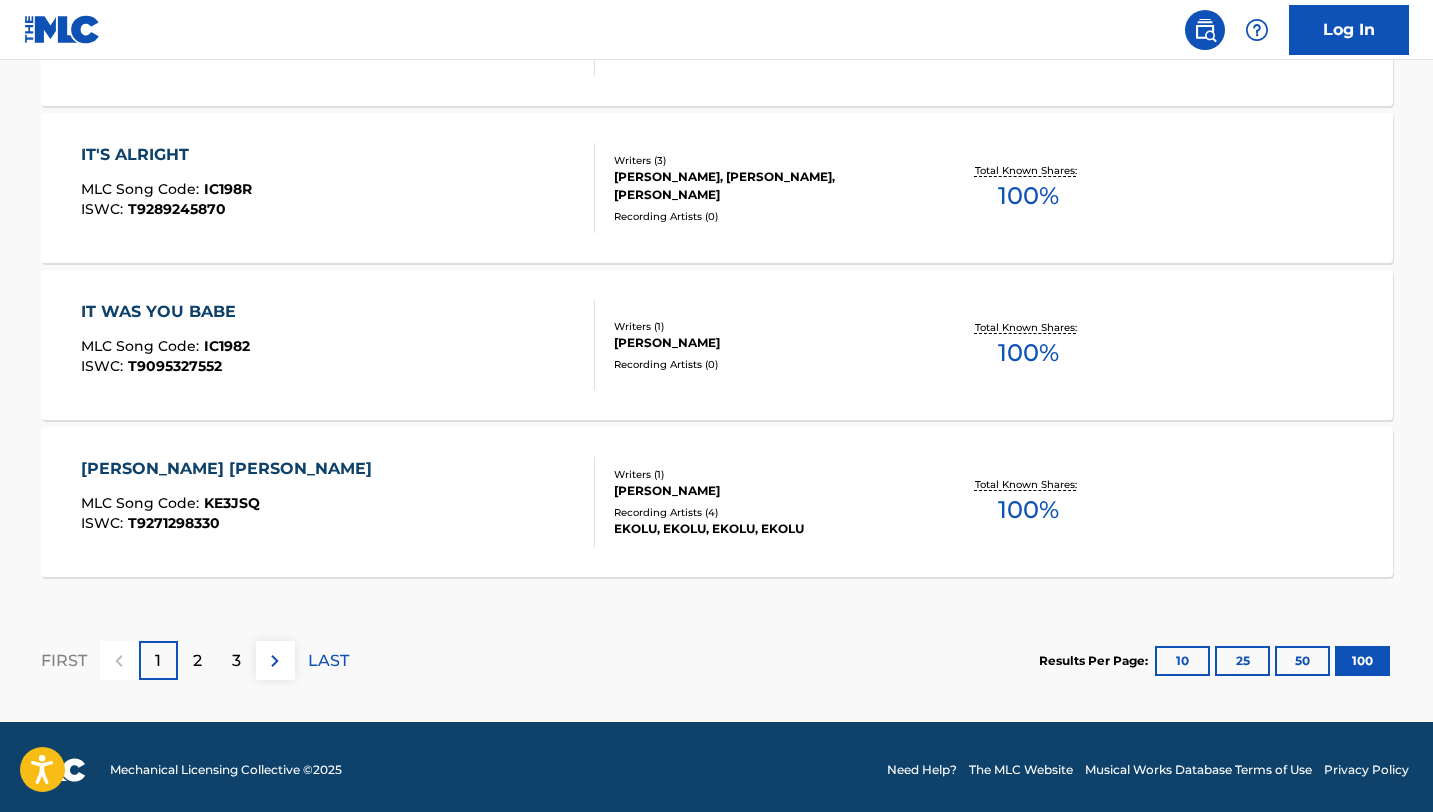 click on "2" at bounding box center [197, 661] 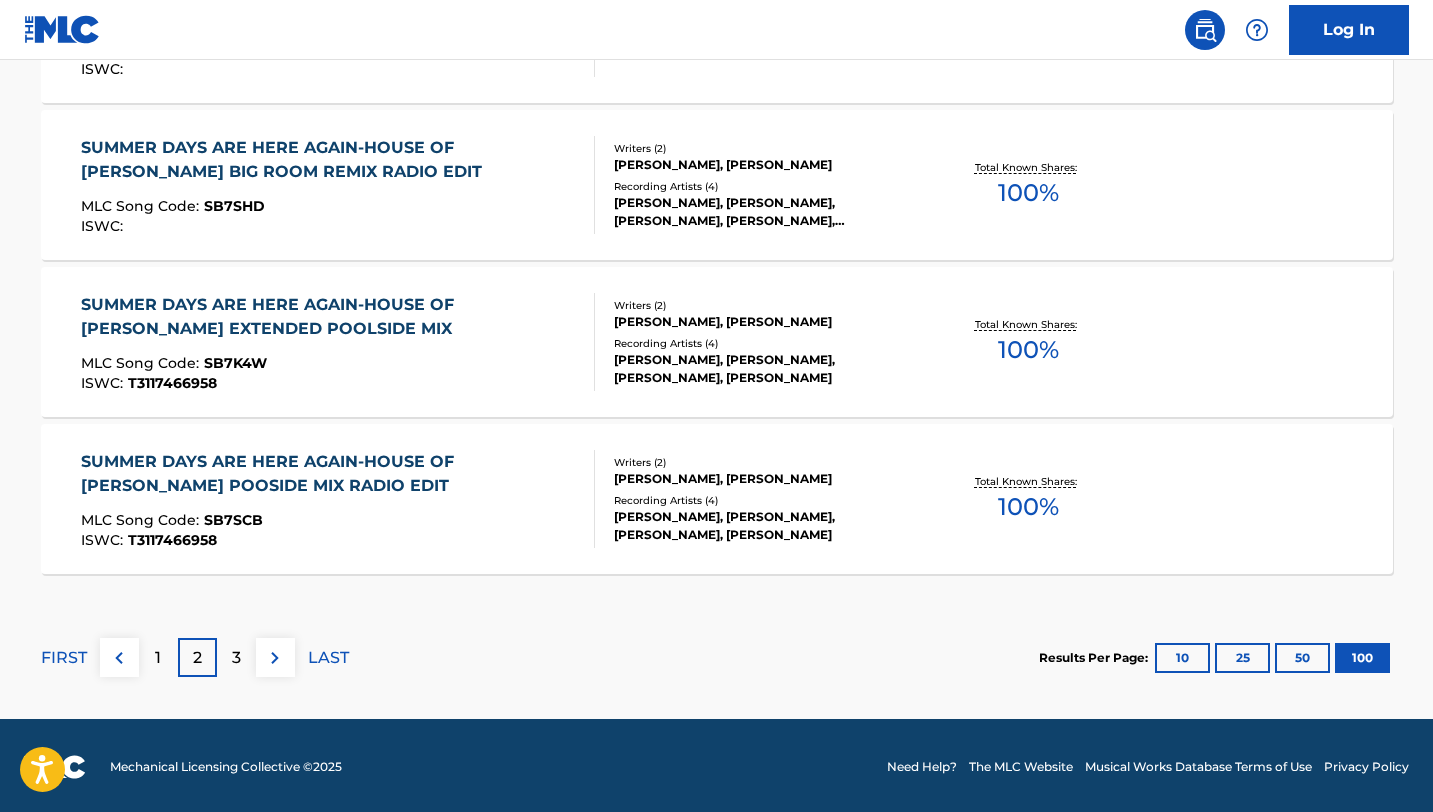 scroll, scrollTop: 15847, scrollLeft: 0, axis: vertical 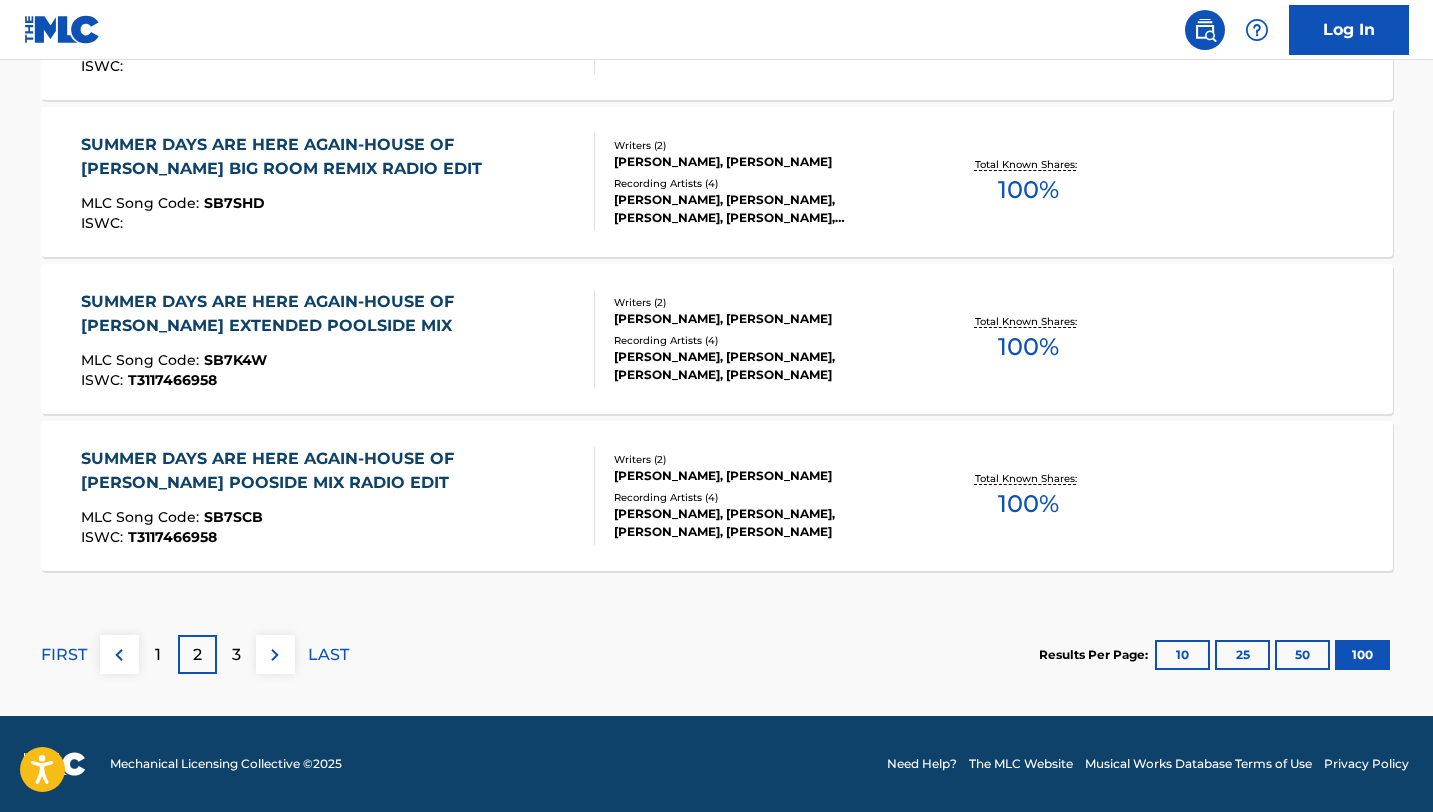 click on "3" at bounding box center [236, 654] 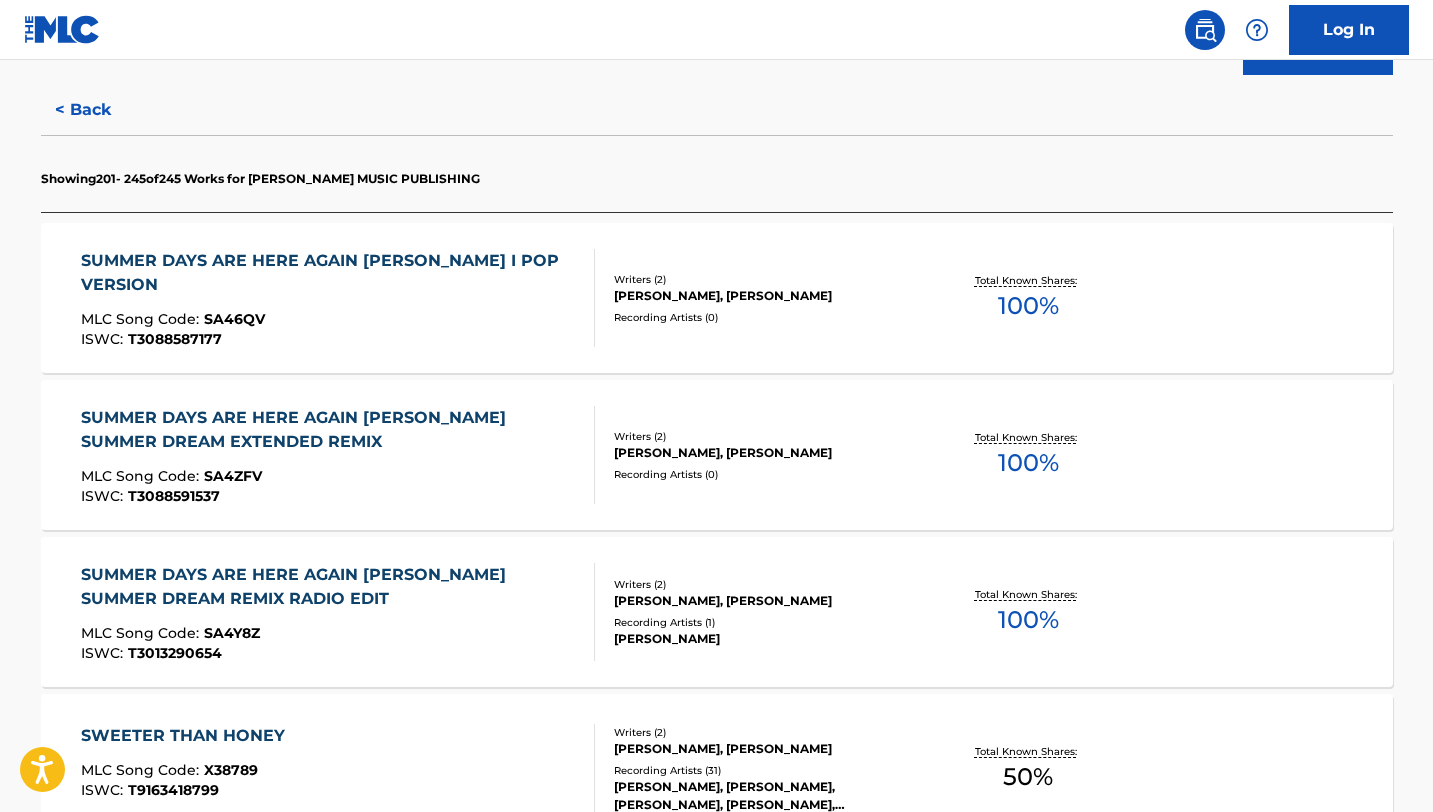 scroll, scrollTop: 495, scrollLeft: 0, axis: vertical 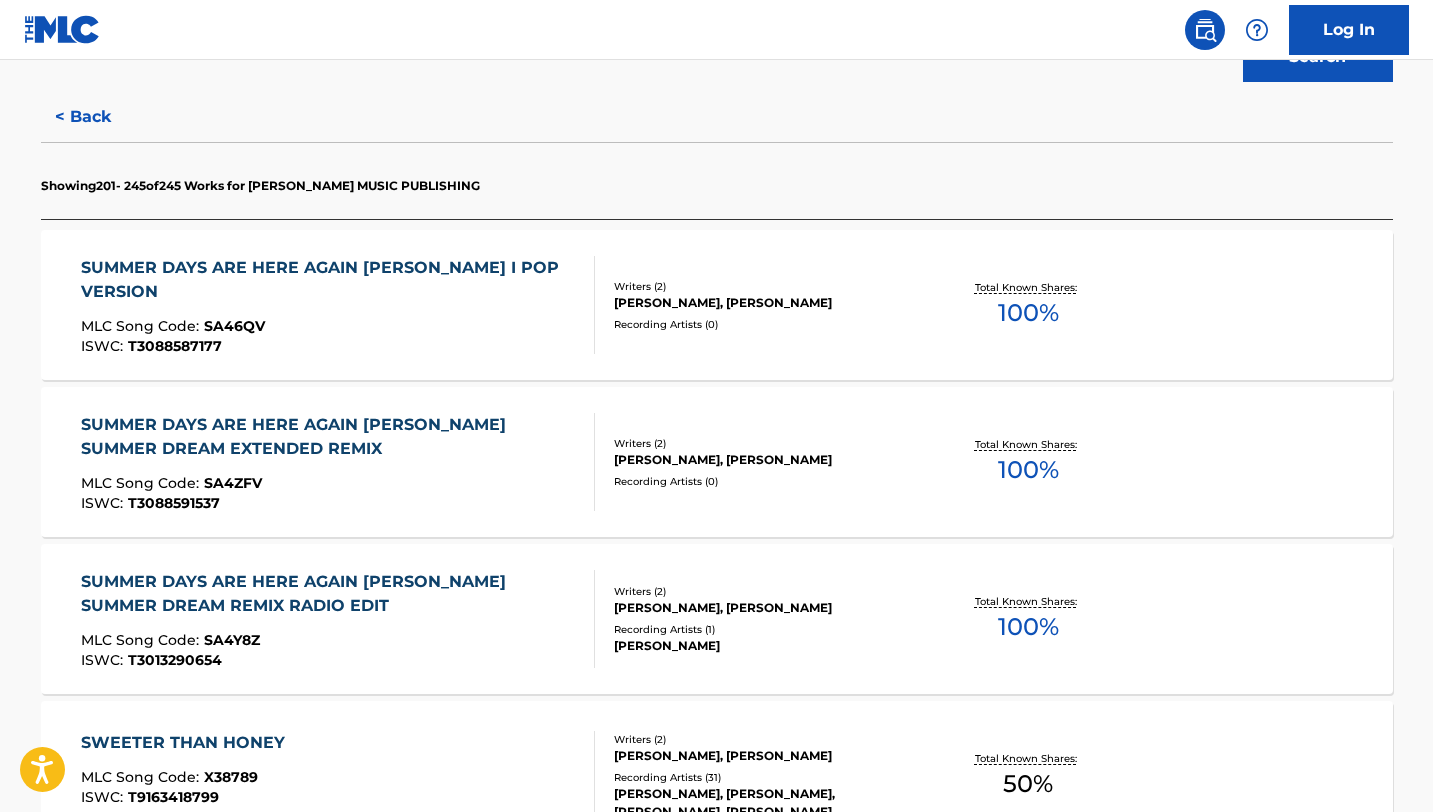 click on "< Back" at bounding box center (101, 117) 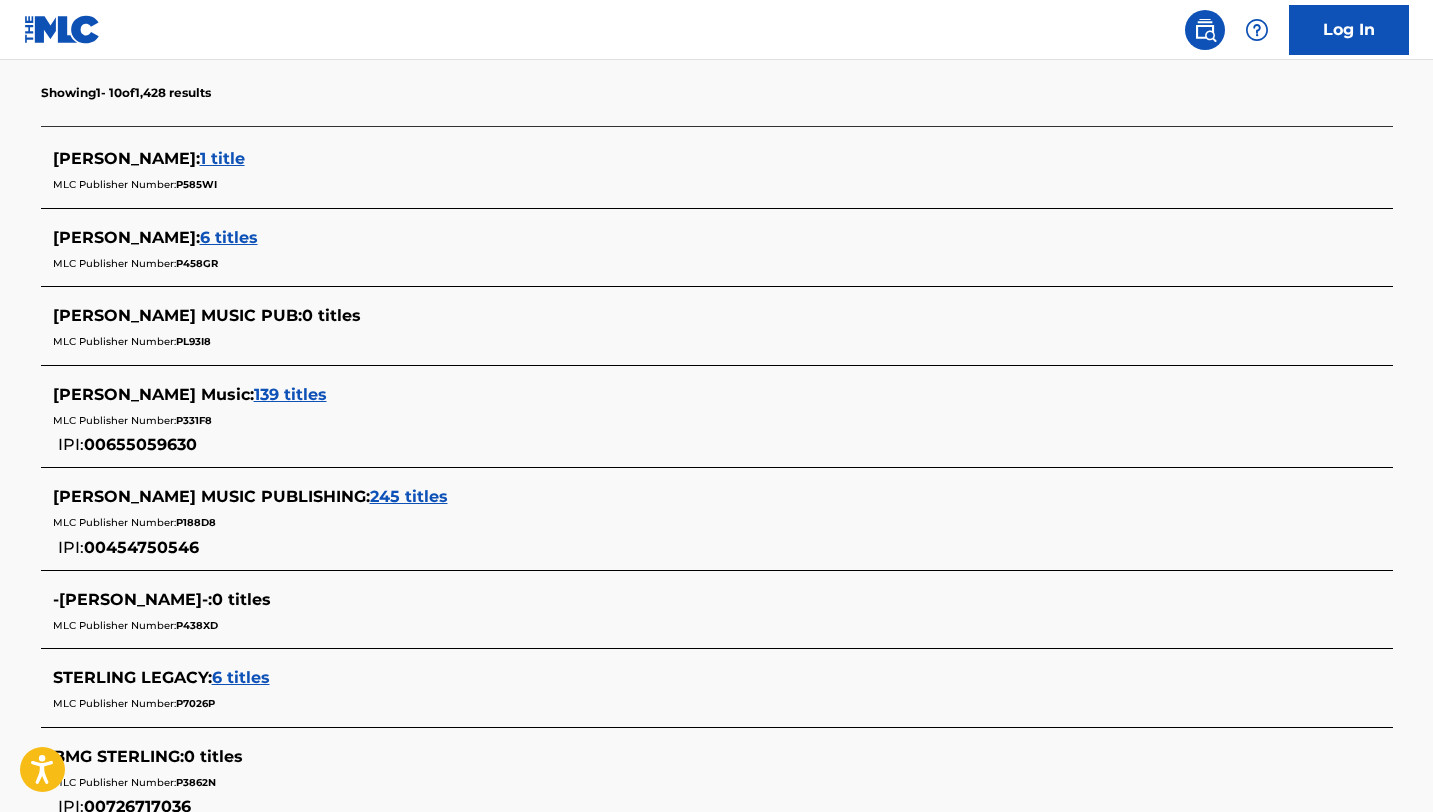 scroll, scrollTop: 544, scrollLeft: 0, axis: vertical 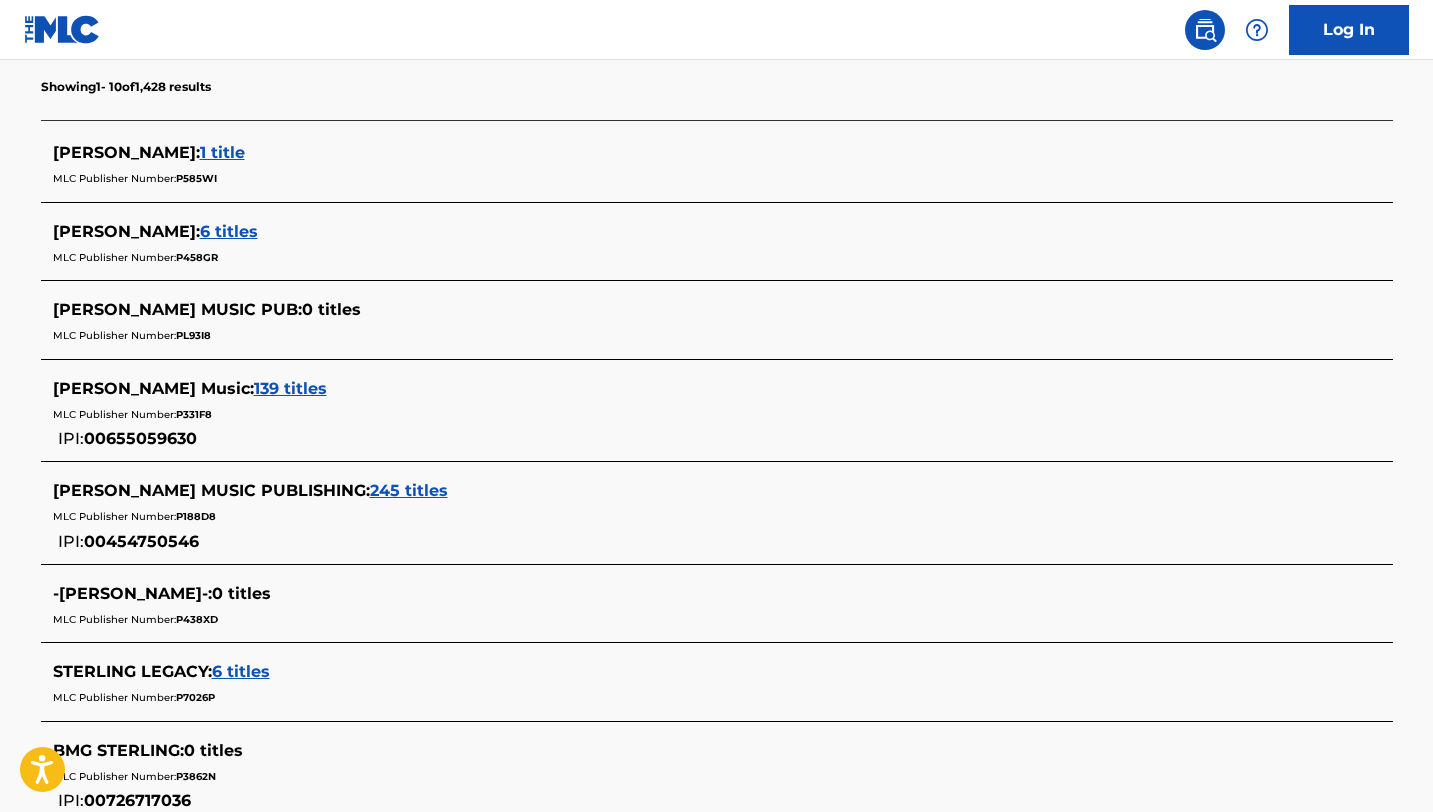 click on "245 titles" at bounding box center [409, 490] 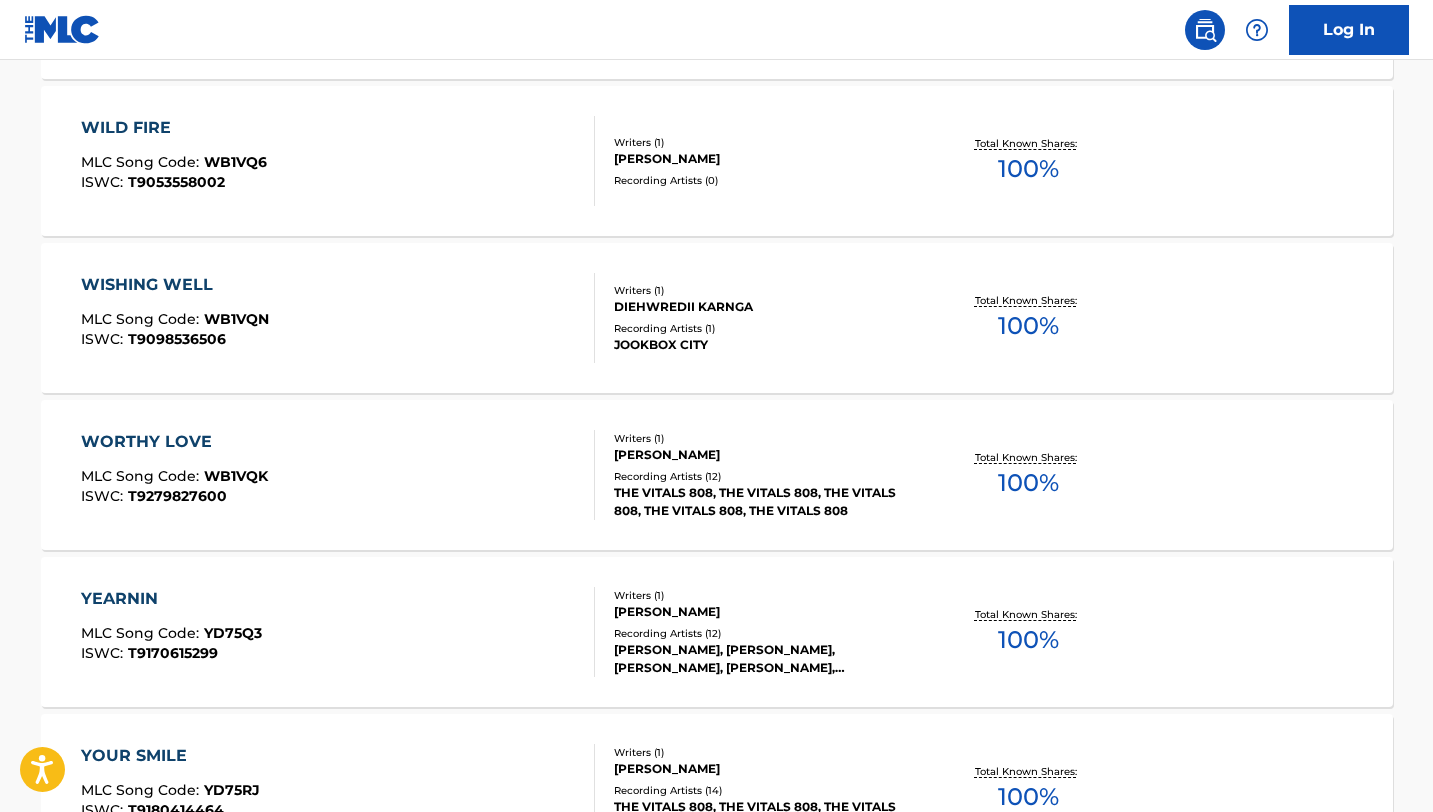 scroll, scrollTop: 7212, scrollLeft: 0, axis: vertical 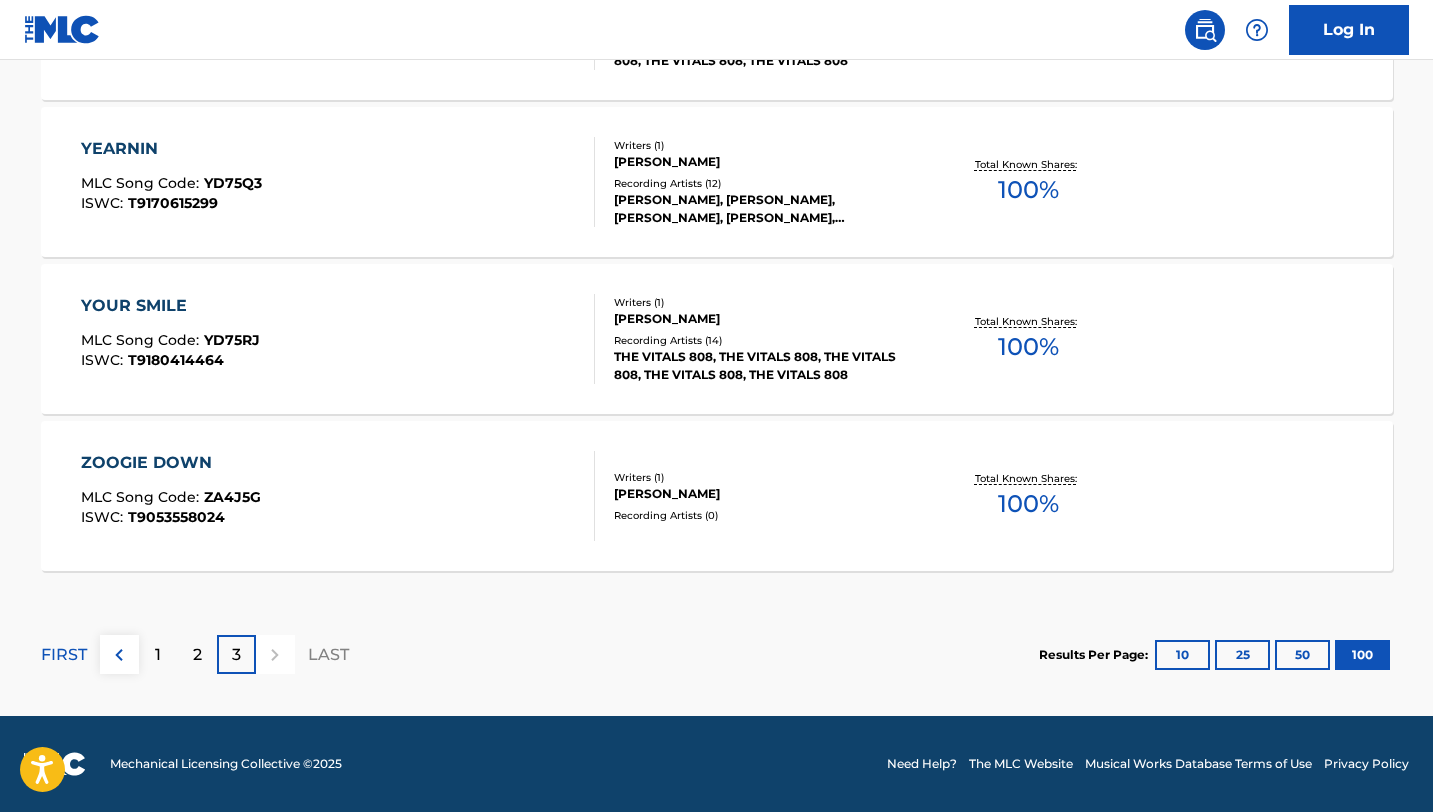 click on "2" at bounding box center [197, 654] 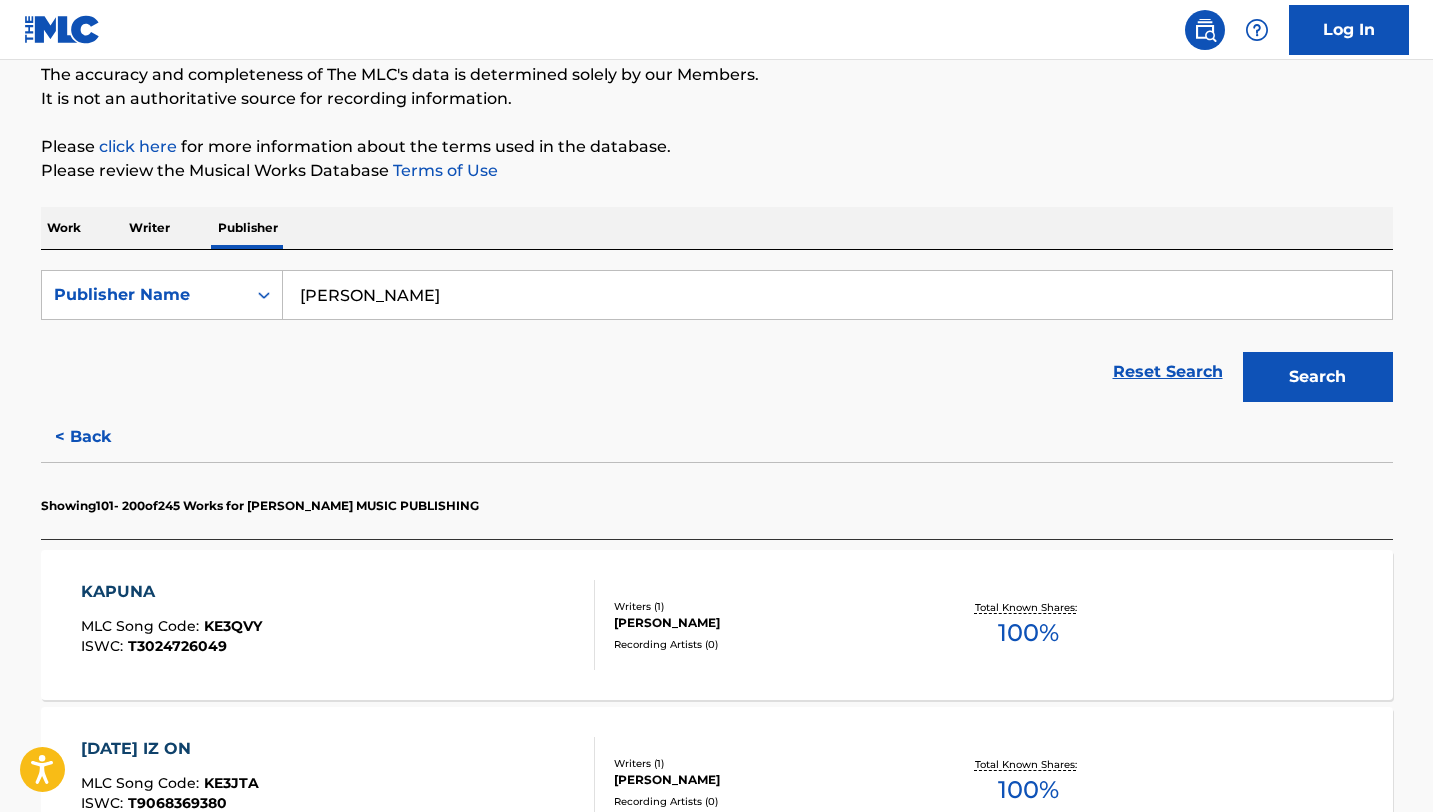 scroll, scrollTop: 0, scrollLeft: 0, axis: both 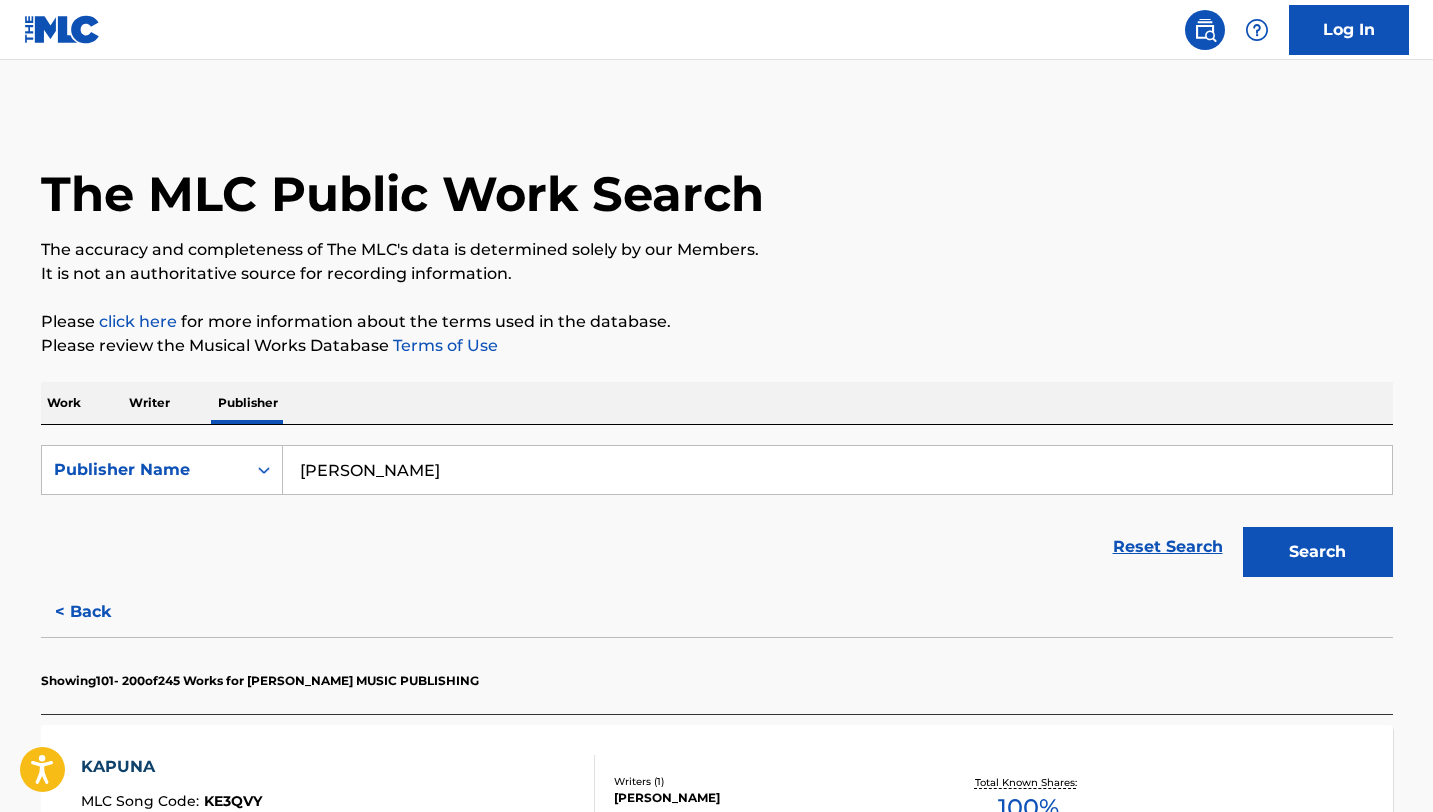 click on "Writer" at bounding box center [149, 403] 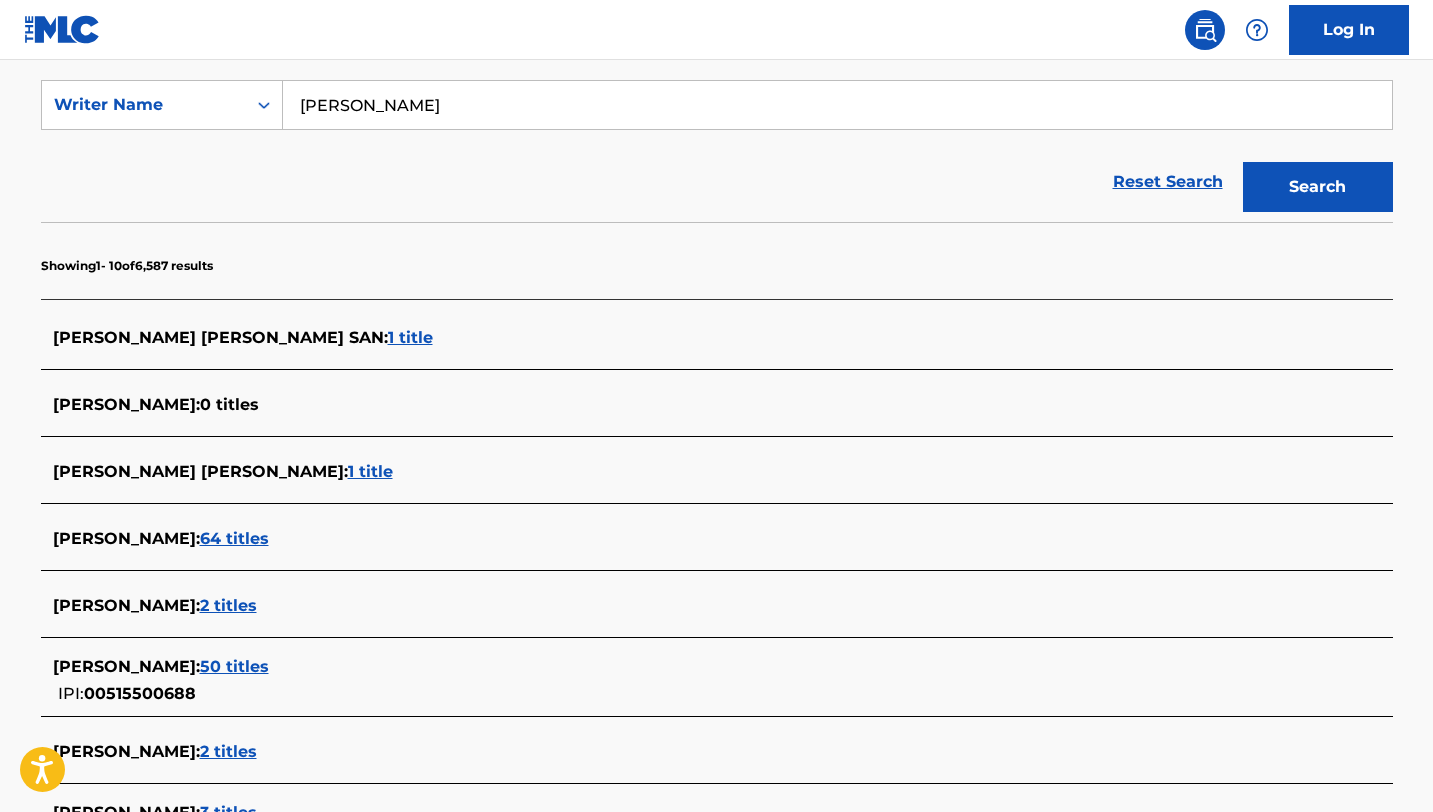 scroll, scrollTop: 375, scrollLeft: 0, axis: vertical 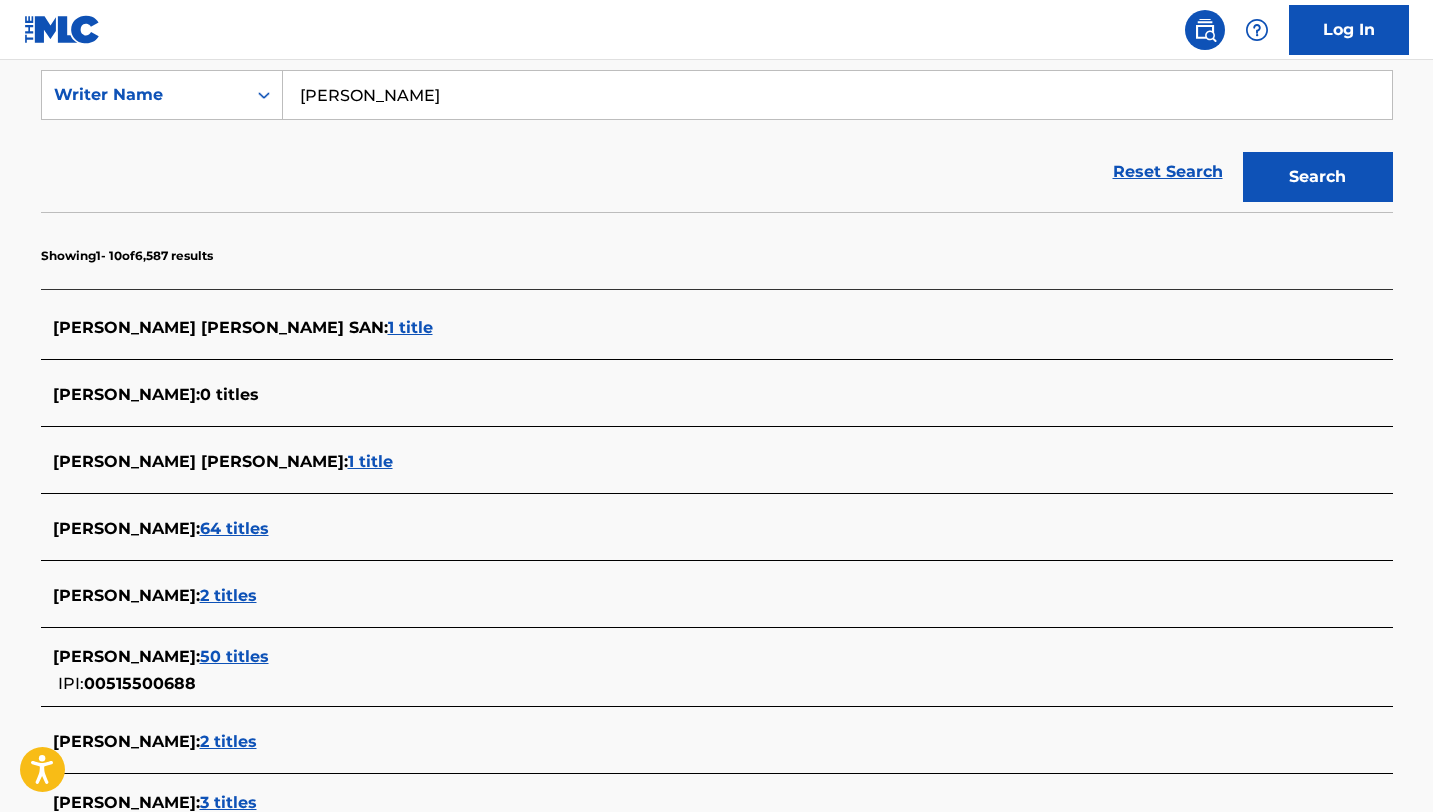 click on "2 titles" at bounding box center [228, 595] 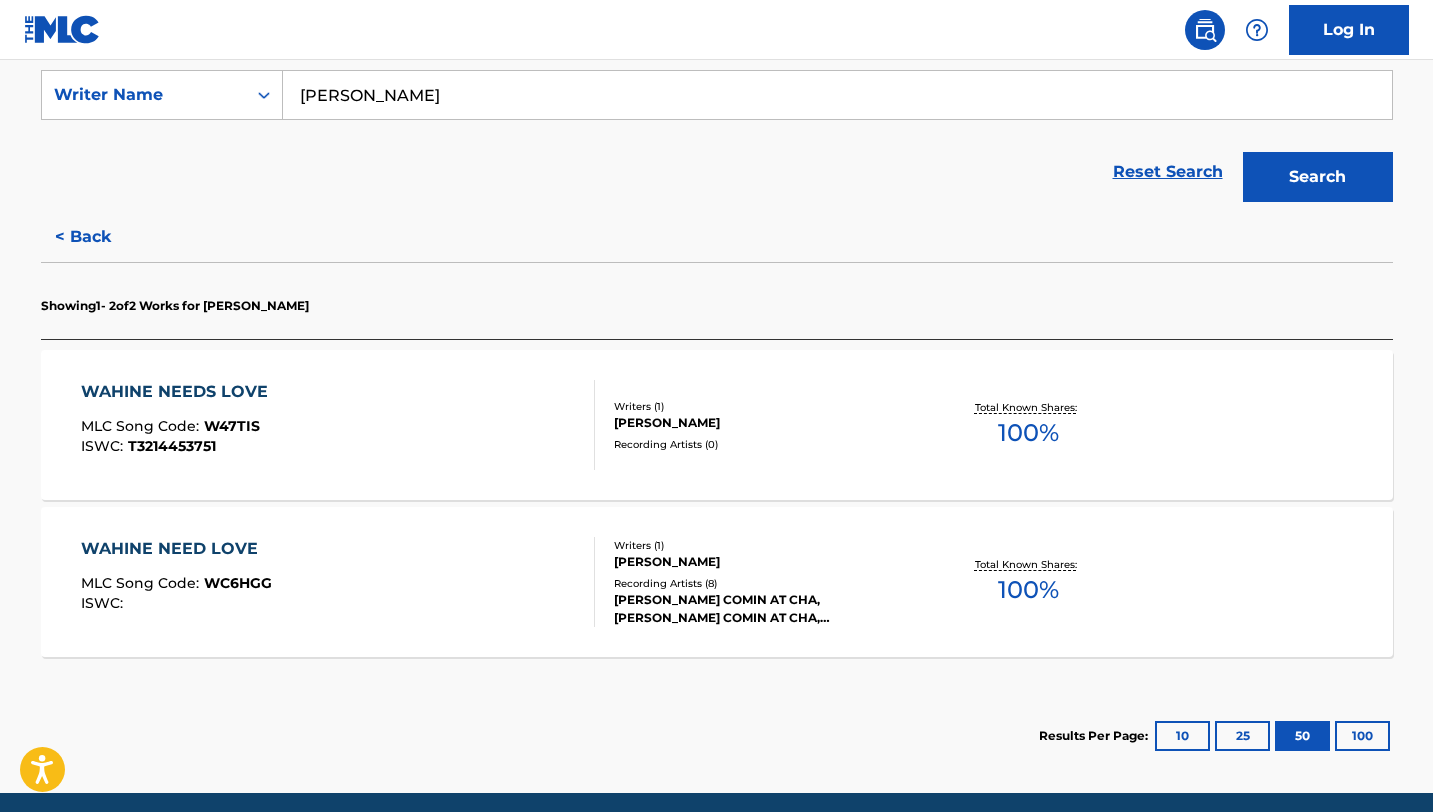 click on "< Back" at bounding box center (101, 237) 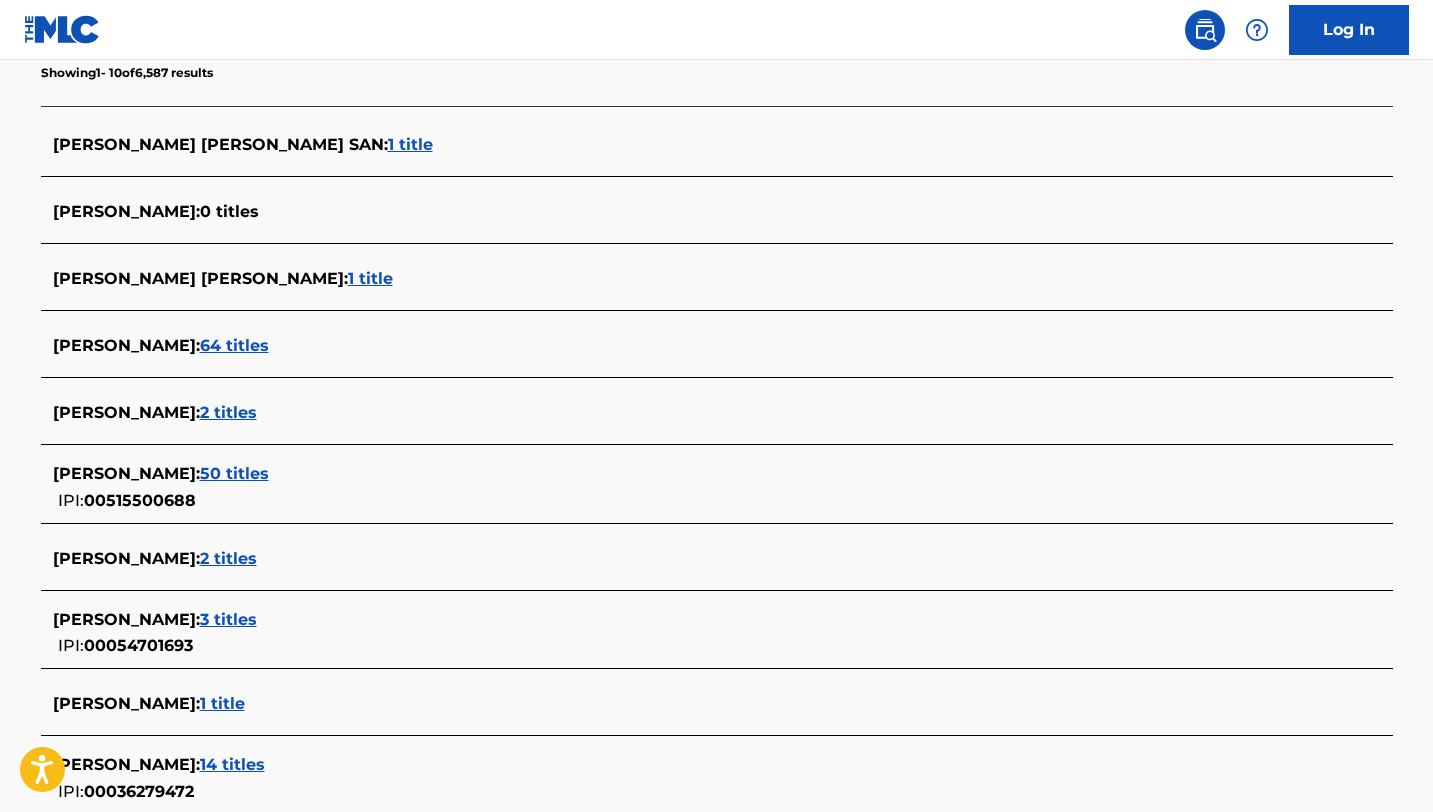 scroll, scrollTop: 644, scrollLeft: 0, axis: vertical 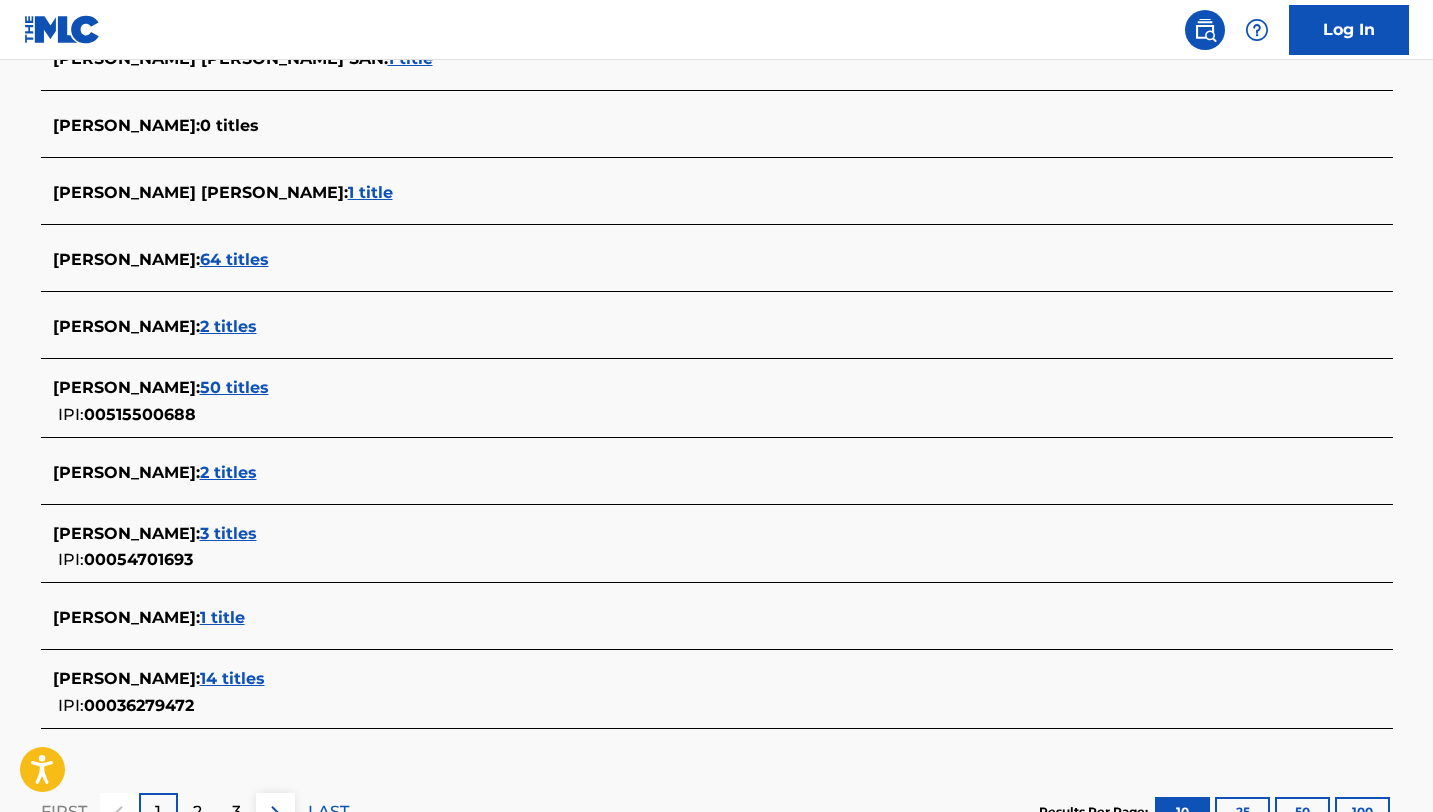 click on "50 titles" at bounding box center [234, 387] 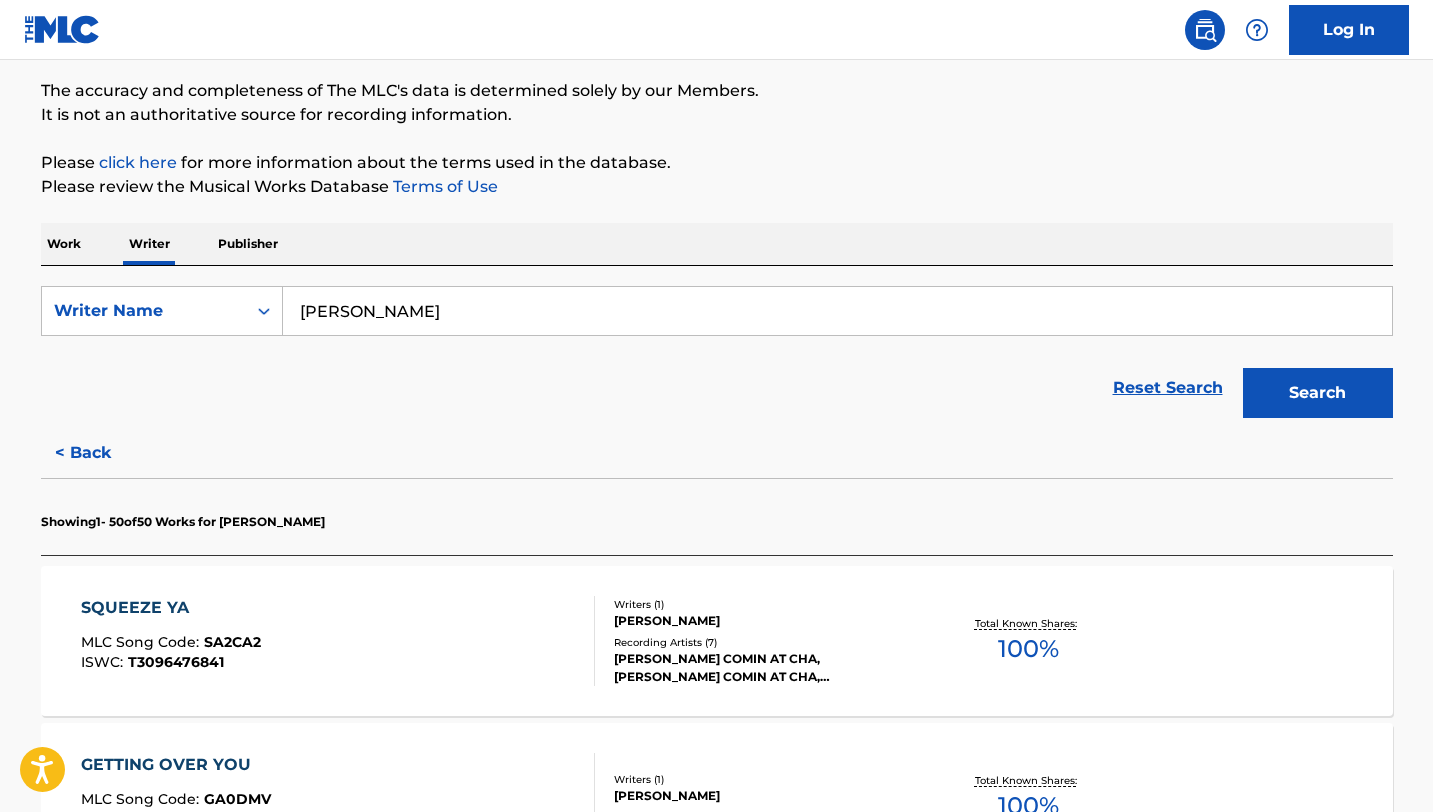scroll, scrollTop: 0, scrollLeft: 0, axis: both 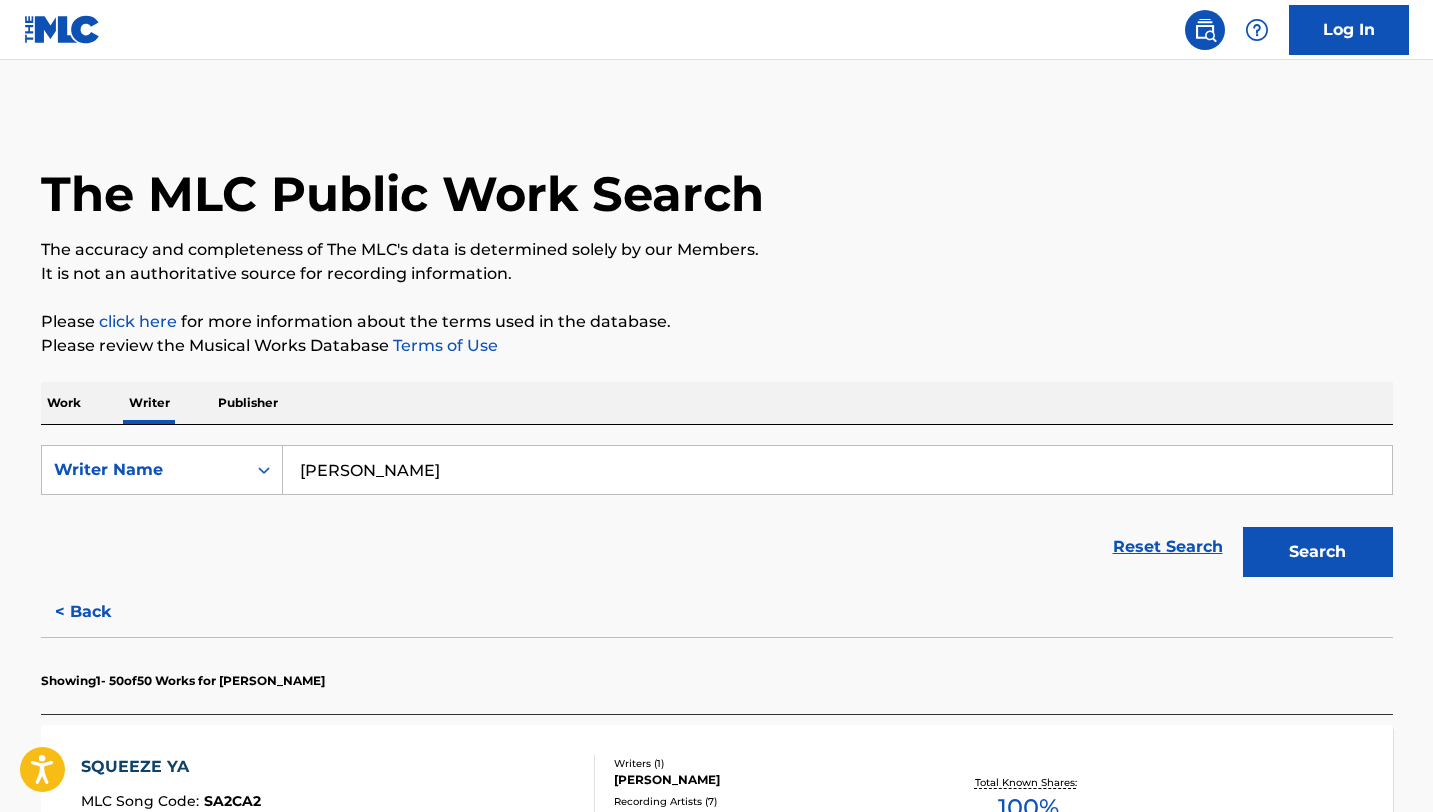click on "< Back" at bounding box center [101, 612] 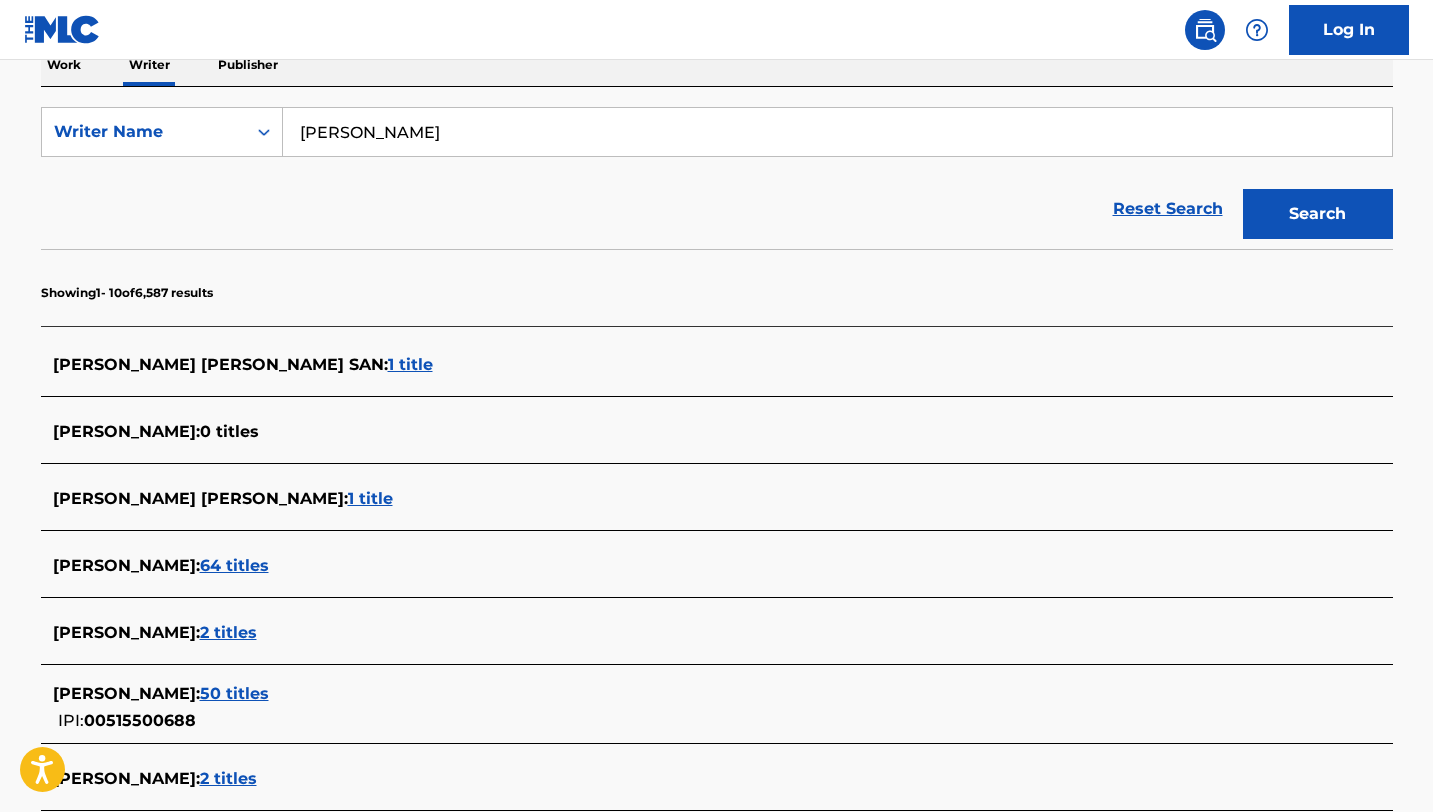 scroll, scrollTop: 678, scrollLeft: 0, axis: vertical 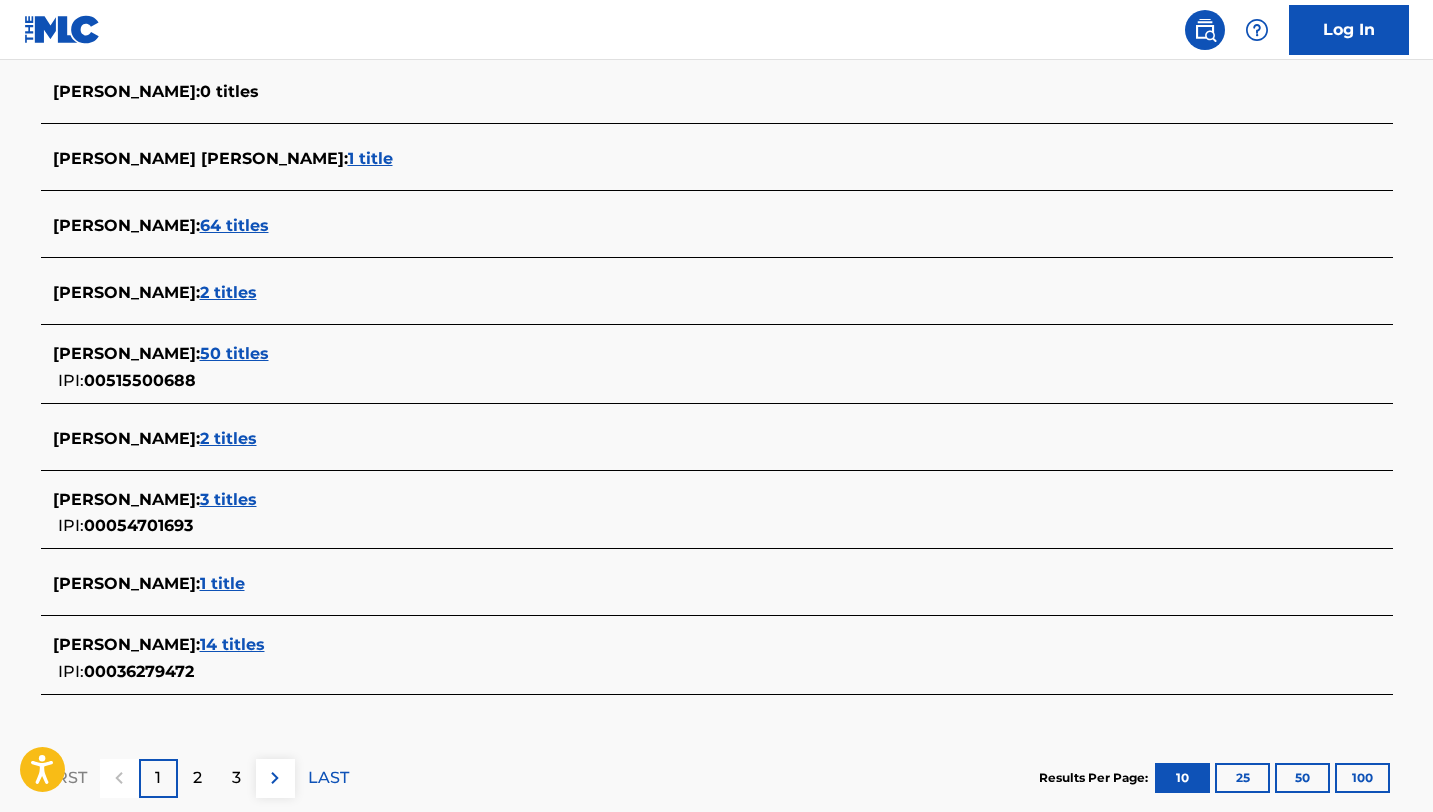click on "2 titles" at bounding box center [228, 438] 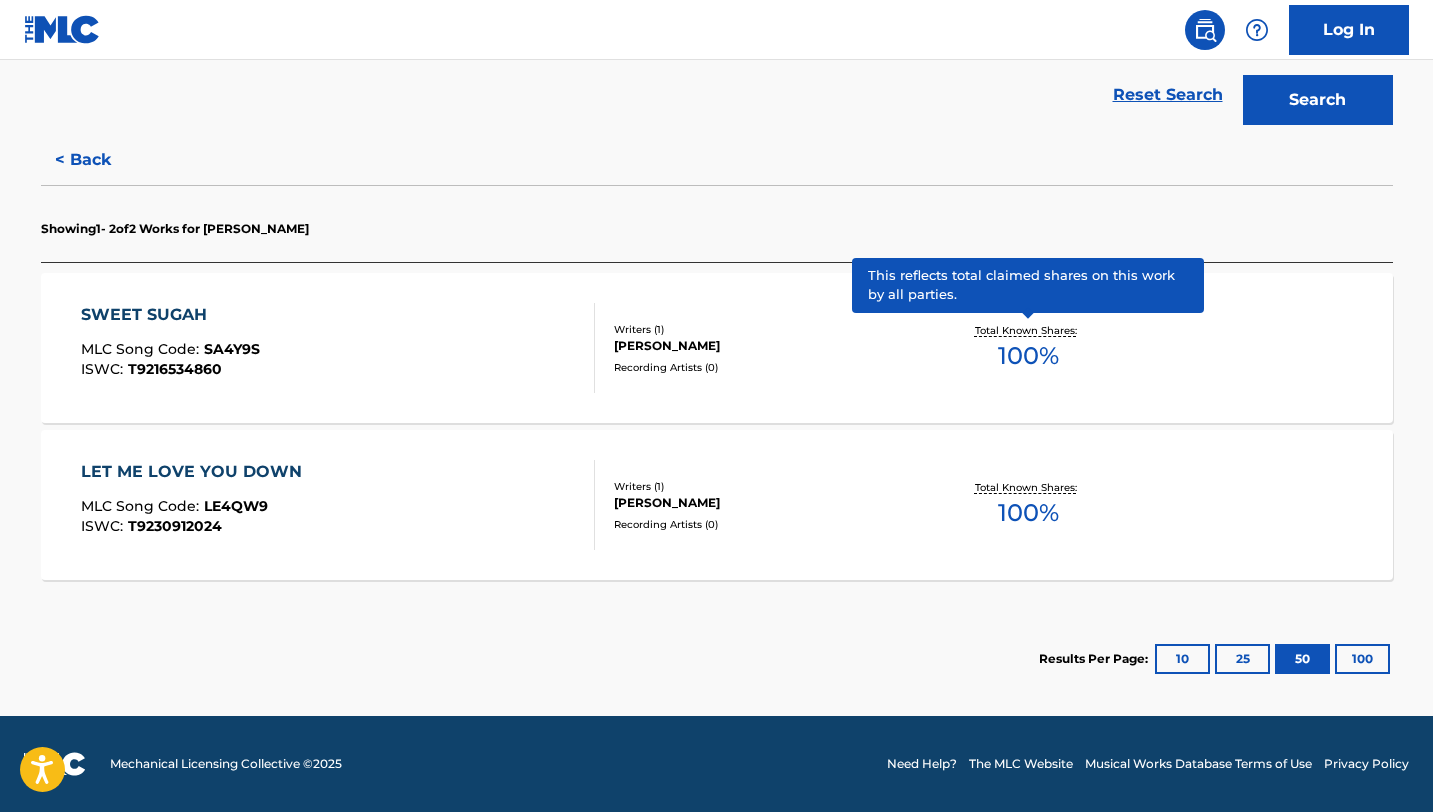 scroll, scrollTop: 0, scrollLeft: 0, axis: both 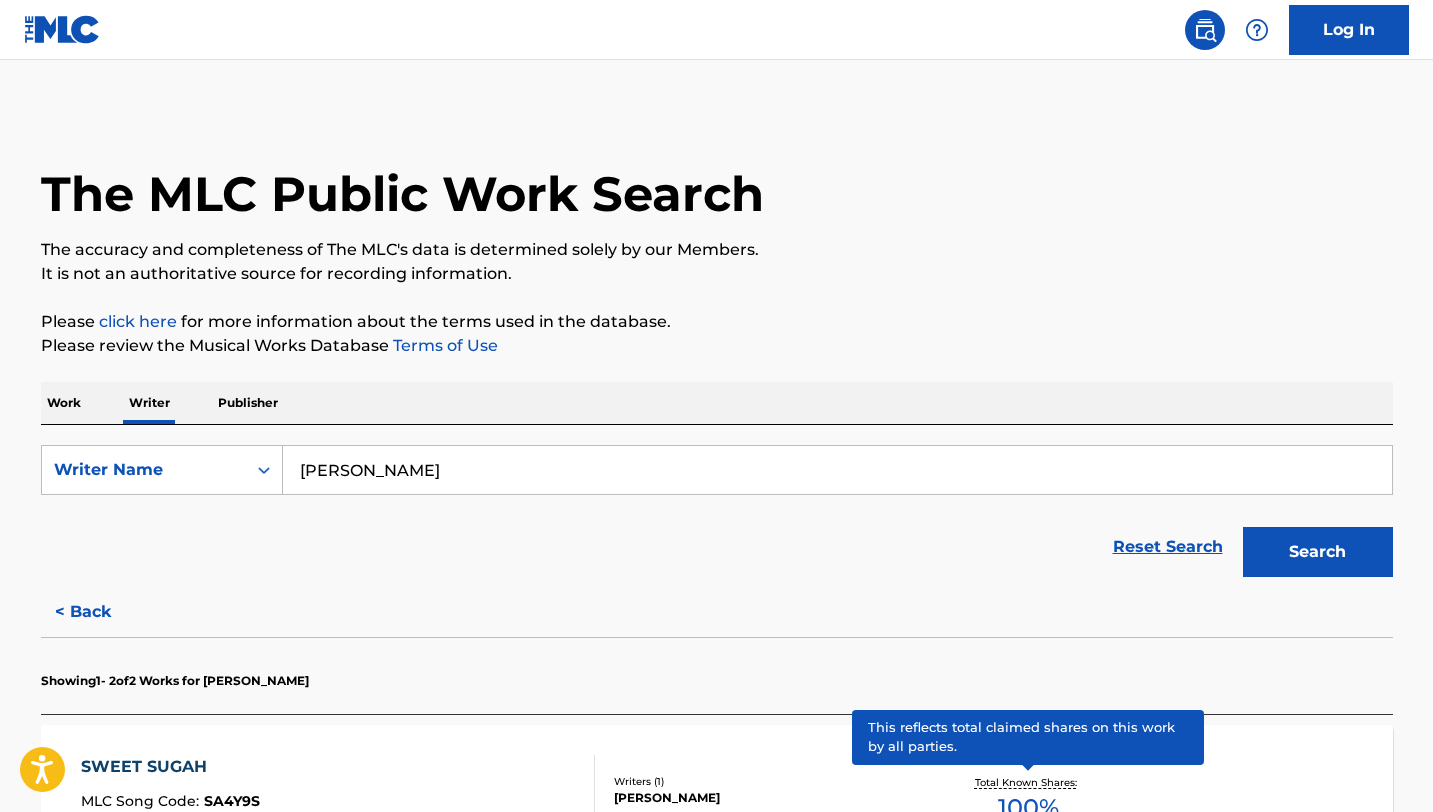 click at bounding box center [62, 29] 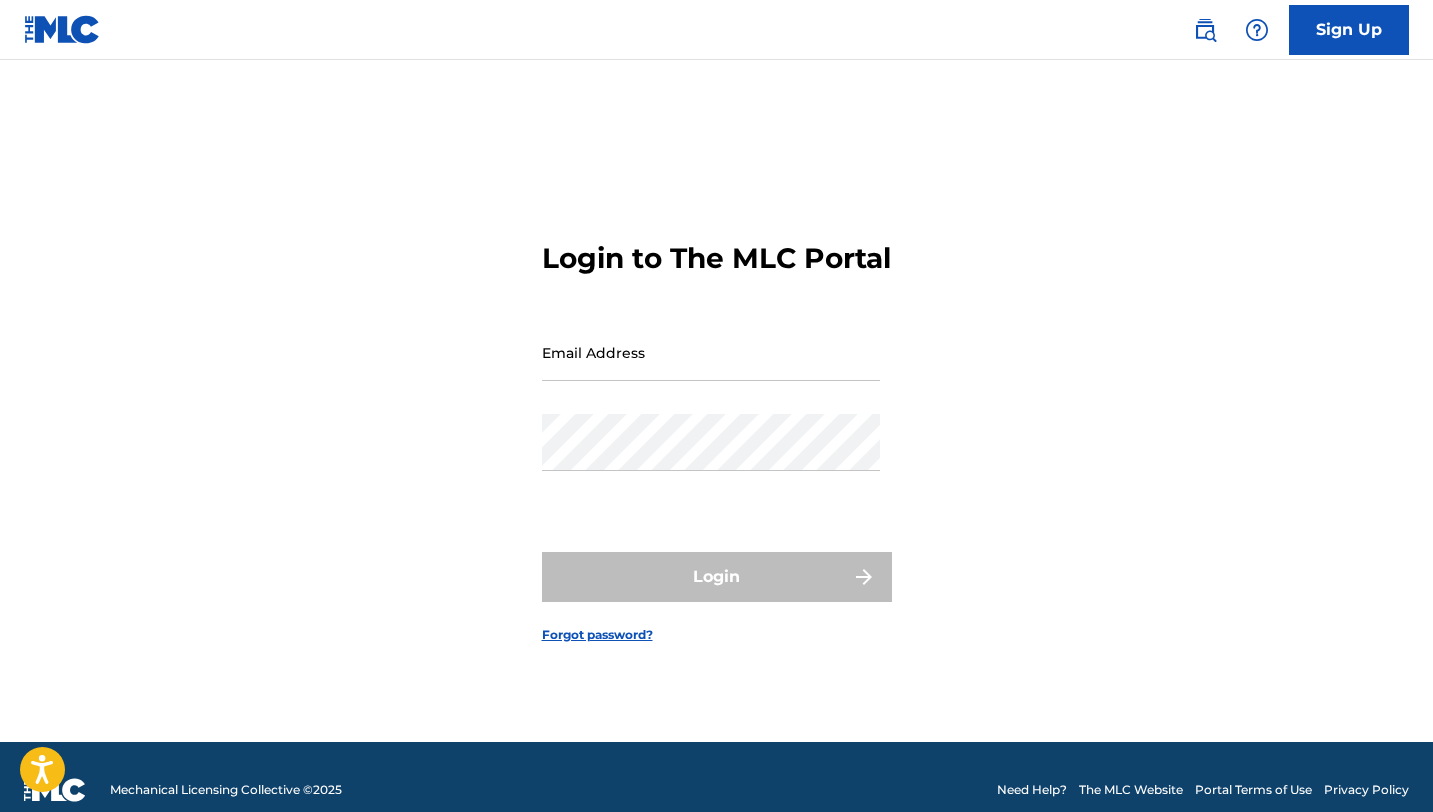 click at bounding box center (62, 29) 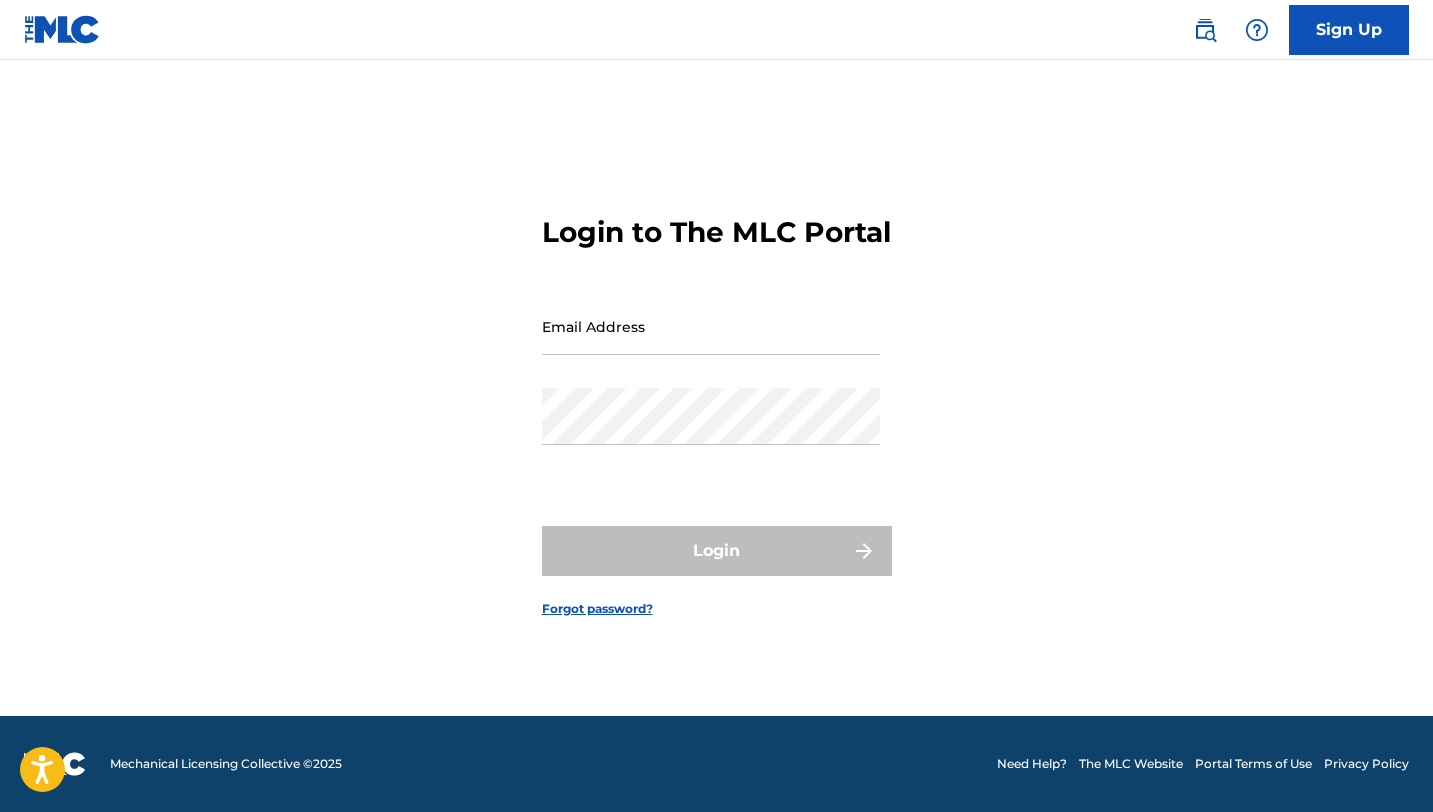 click on "The MLC Website" at bounding box center (1131, 764) 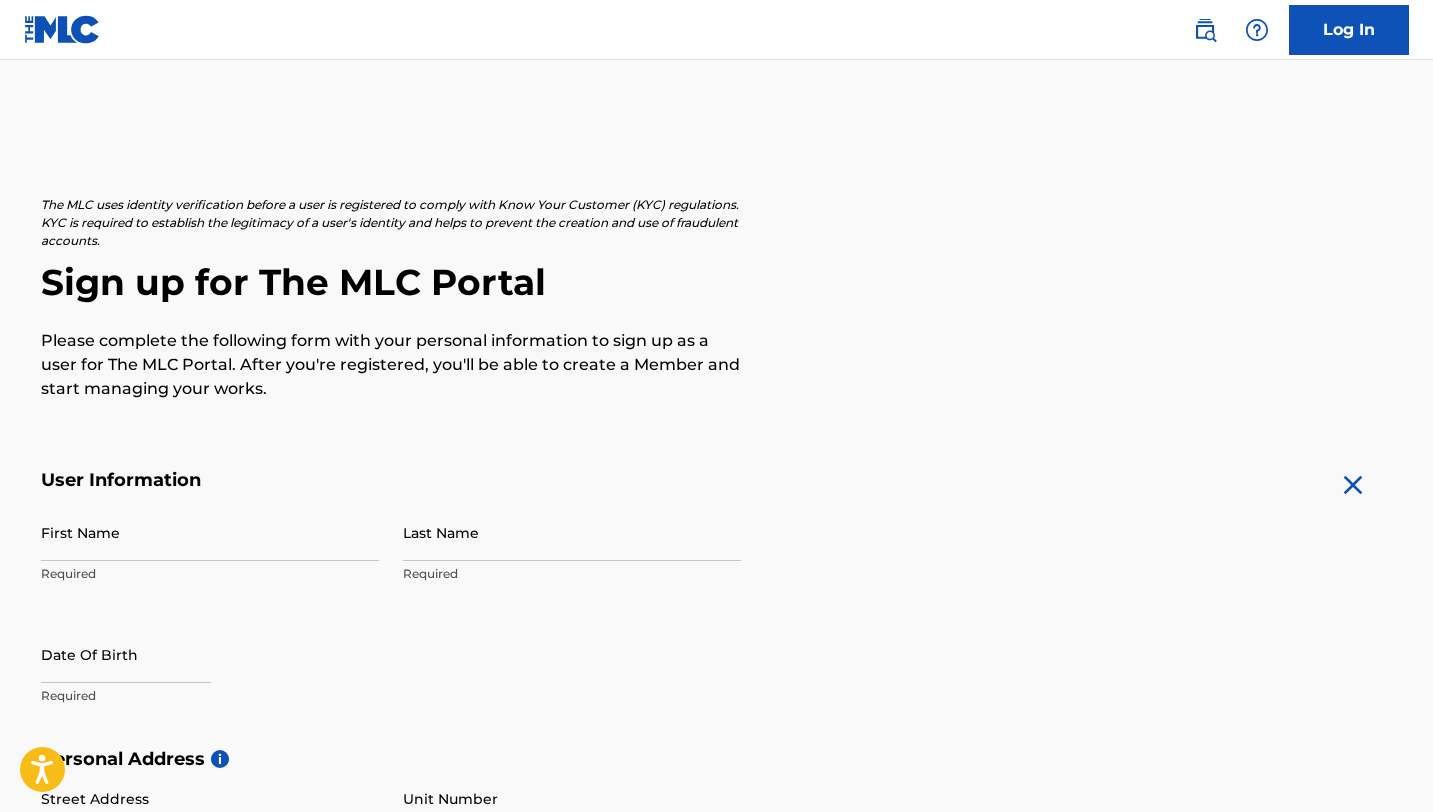 click on "First Name" at bounding box center [210, 532] 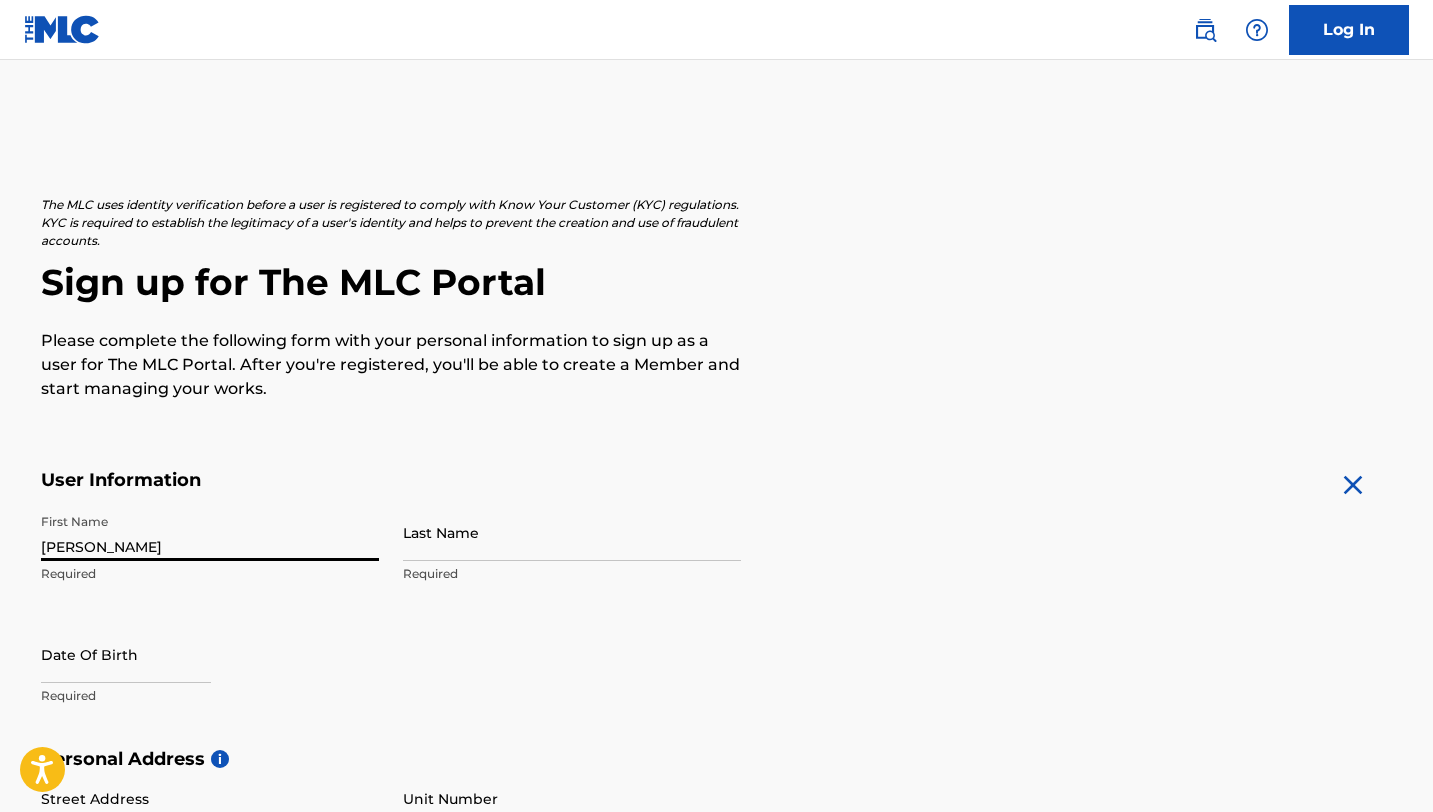 type on "[PERSON_NAME]" 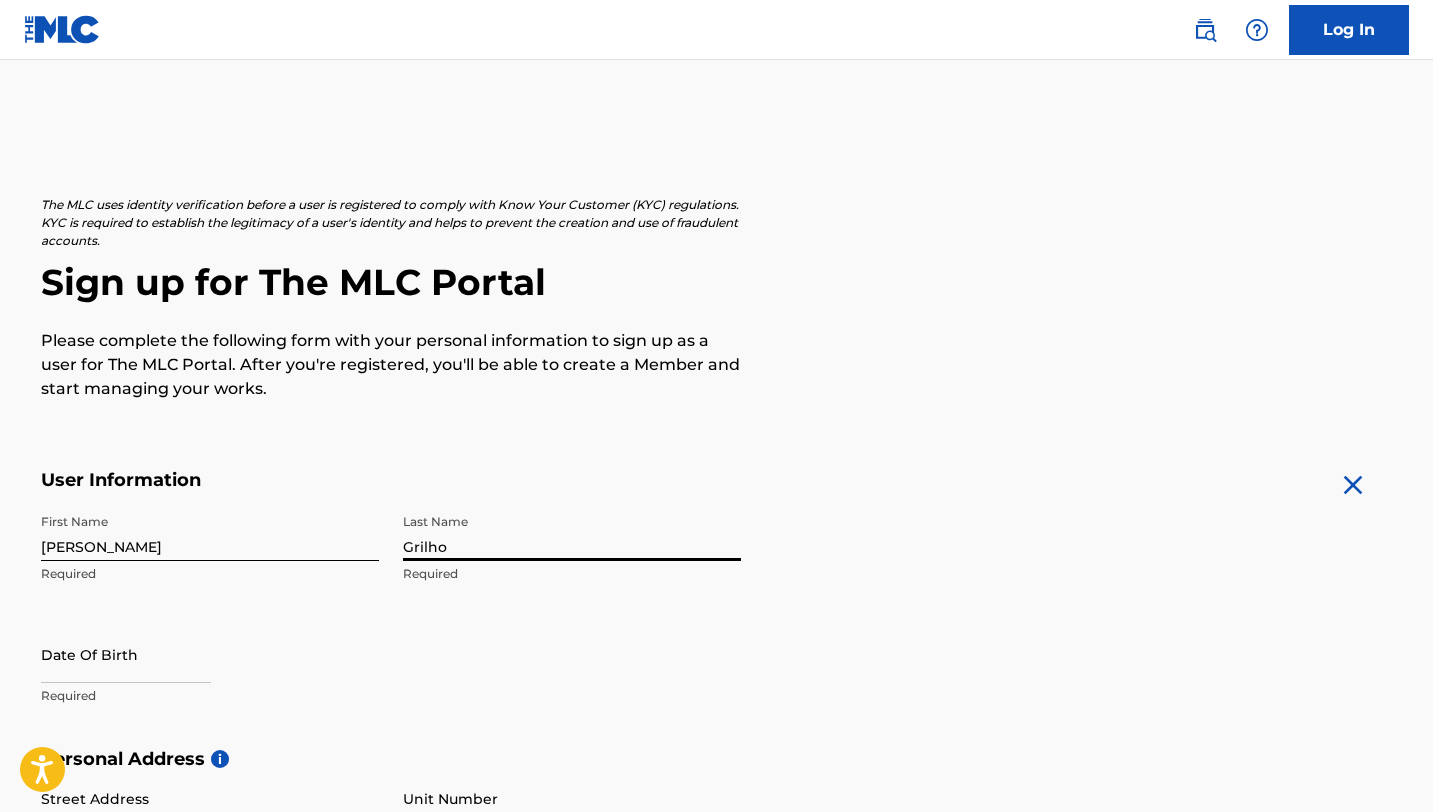 type on "Grilho" 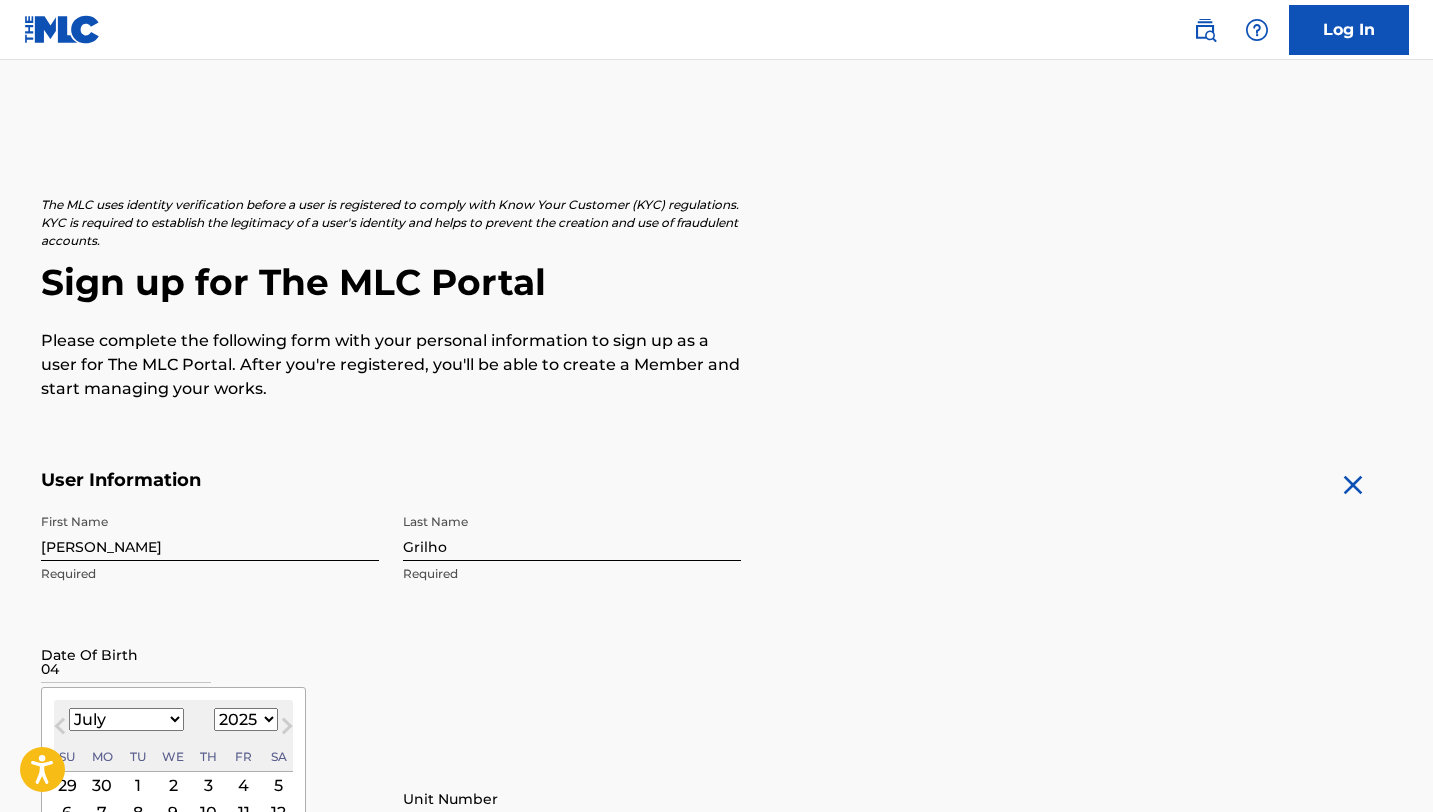 type on "04" 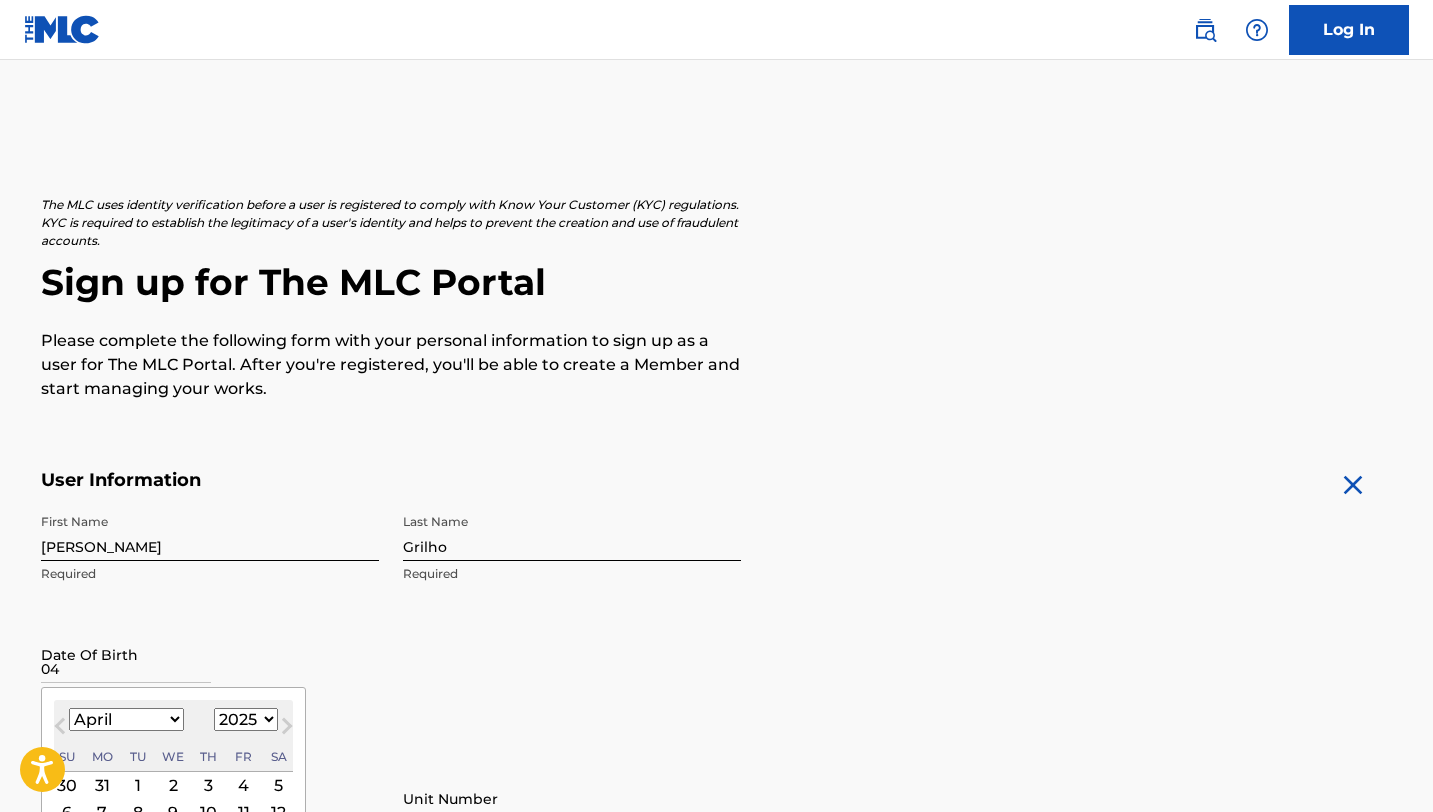 click on "04" at bounding box center [126, 654] 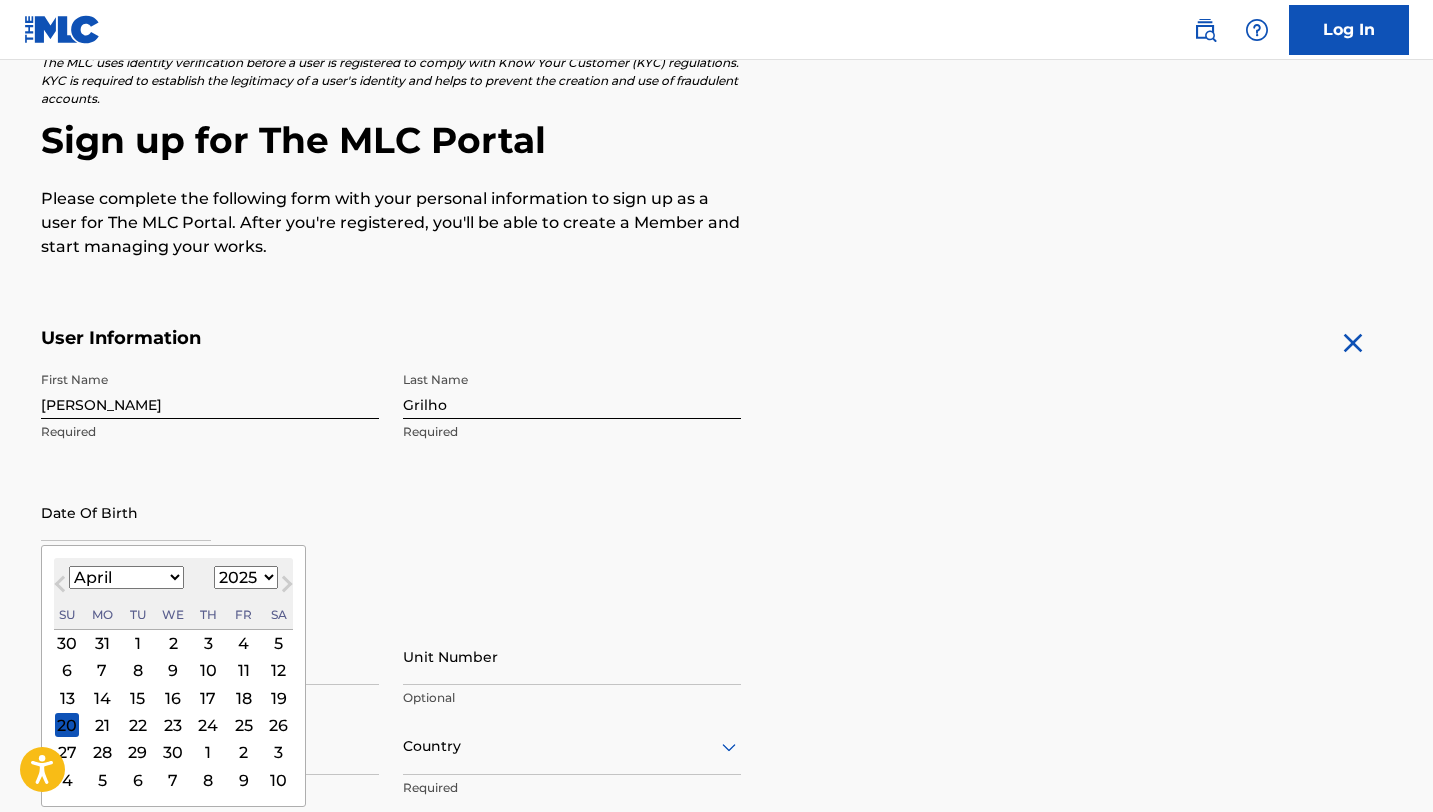 scroll, scrollTop: 147, scrollLeft: 0, axis: vertical 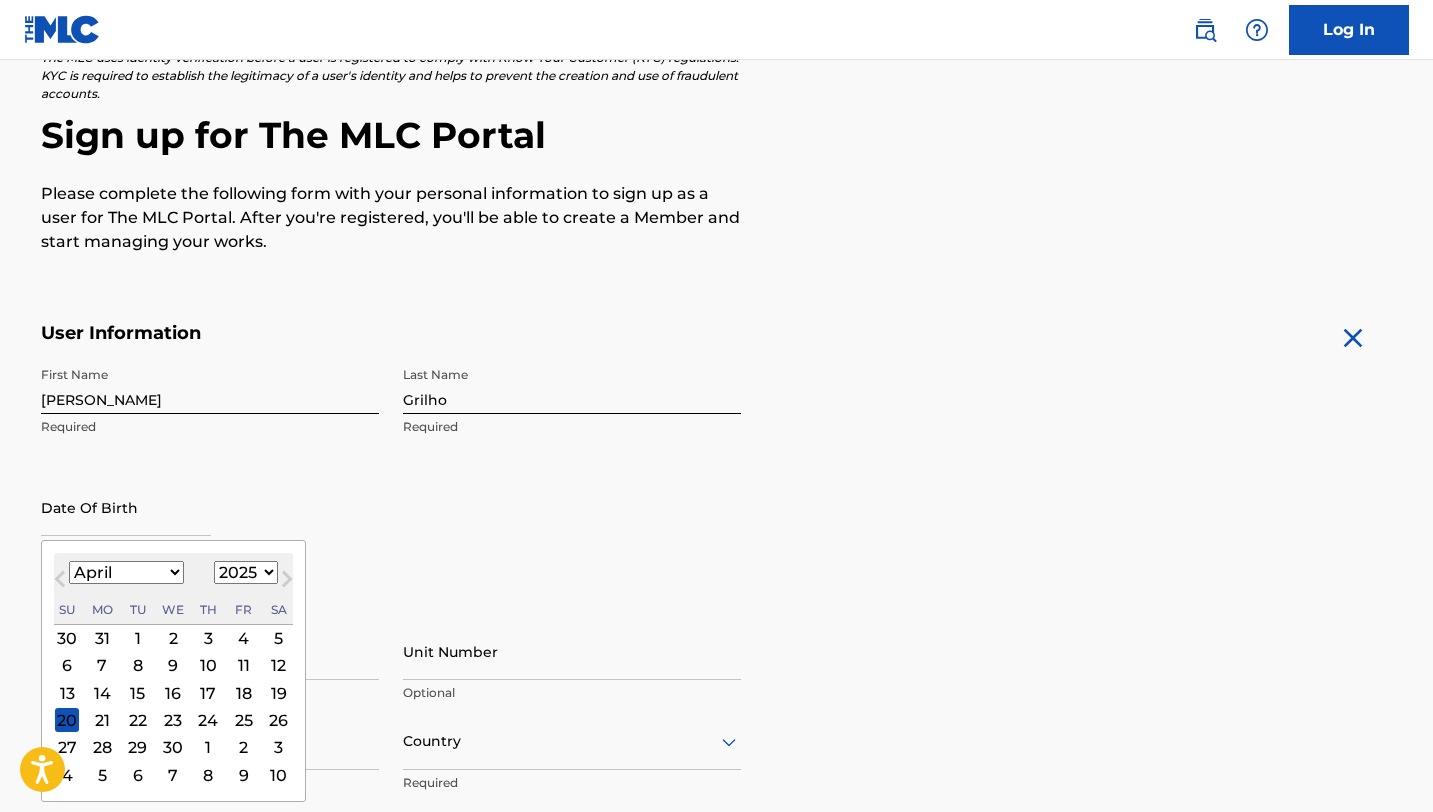 click on "10" at bounding box center [208, 666] 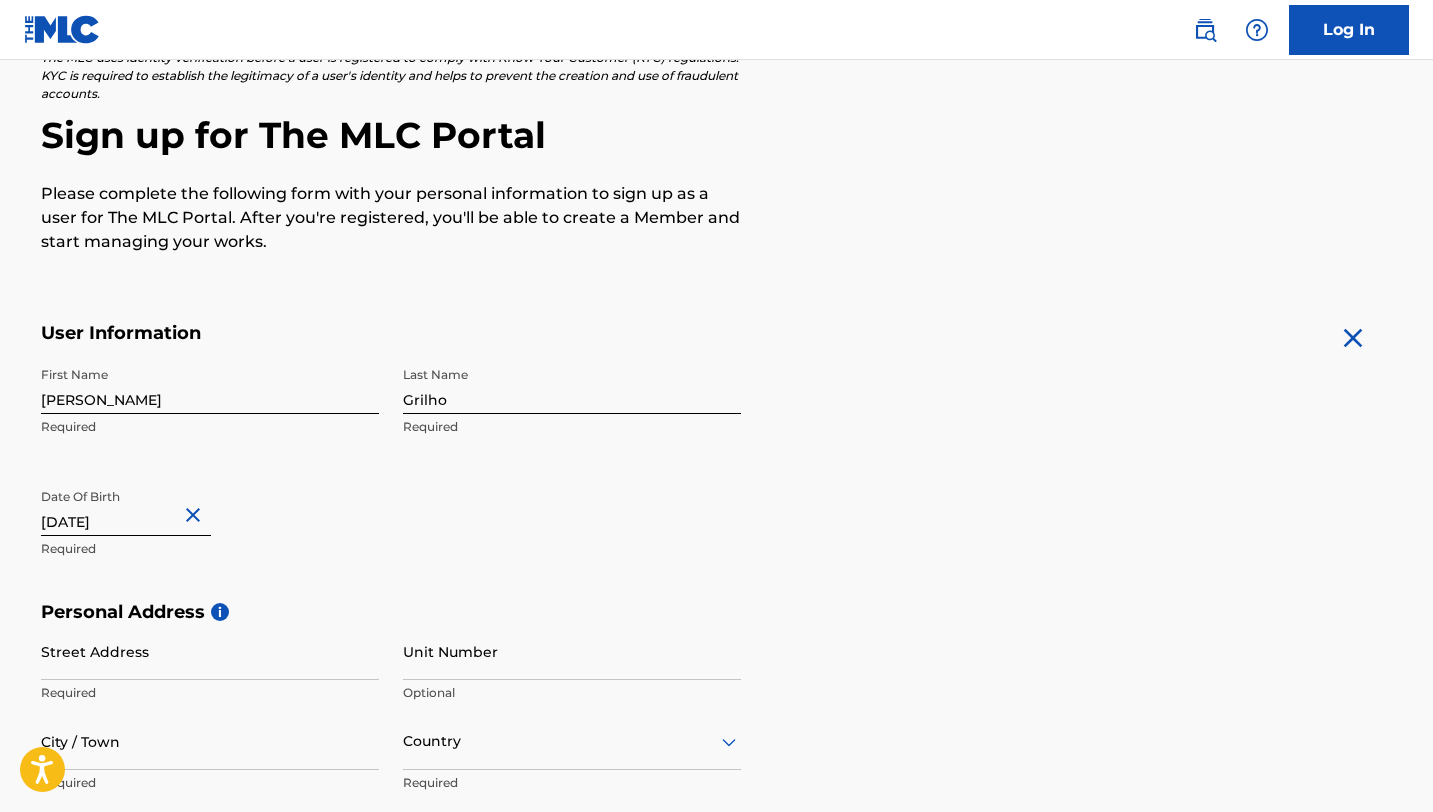 click on "[DATE]" at bounding box center [126, 507] 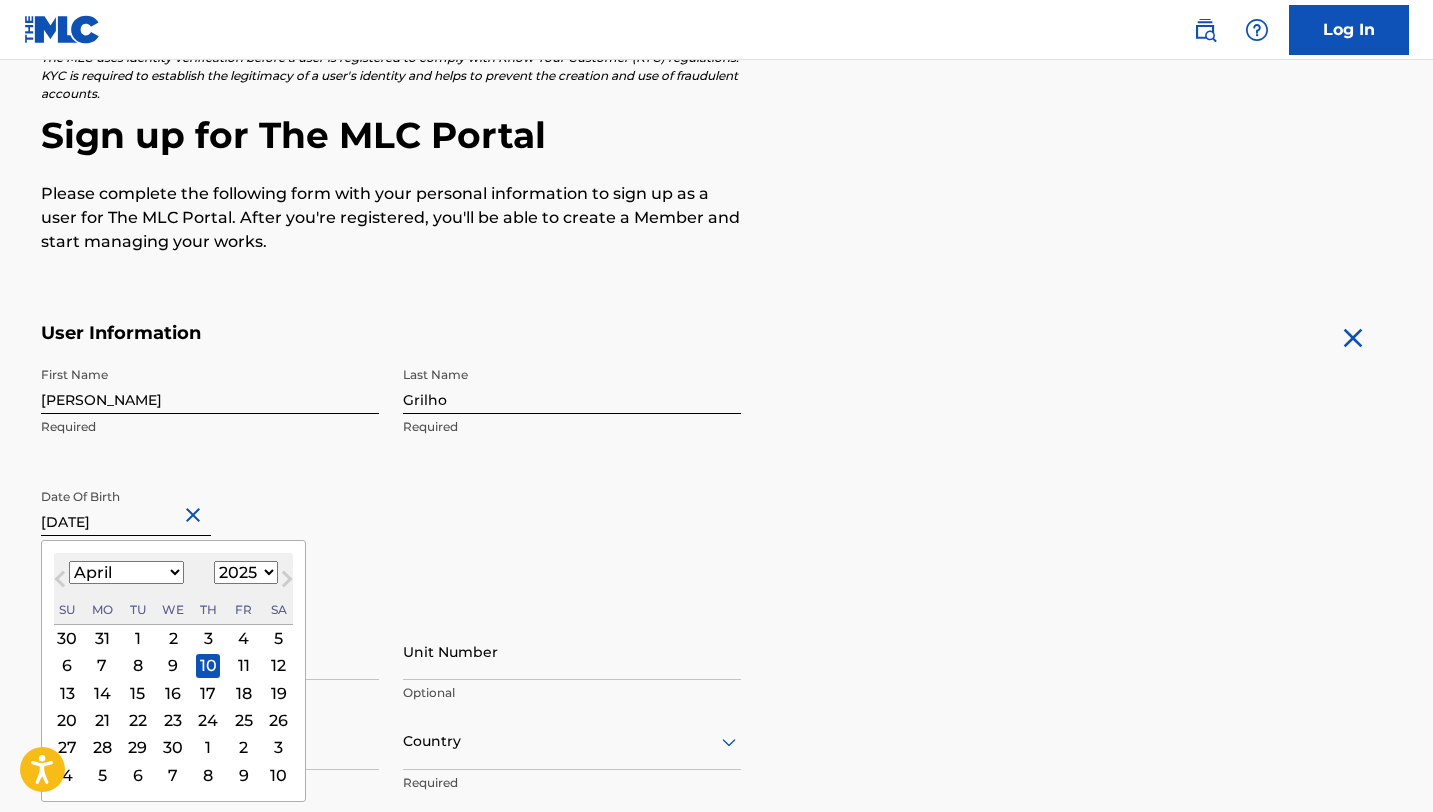 click on "1899 1900 1901 1902 1903 1904 1905 1906 1907 1908 1909 1910 1911 1912 1913 1914 1915 1916 1917 1918 1919 1920 1921 1922 1923 1924 1925 1926 1927 1928 1929 1930 1931 1932 1933 1934 1935 1936 1937 1938 1939 1940 1941 1942 1943 1944 1945 1946 1947 1948 1949 1950 1951 1952 1953 1954 1955 1956 1957 1958 1959 1960 1961 1962 1963 1964 1965 1966 1967 1968 1969 1970 1971 1972 1973 1974 1975 1976 1977 1978 1979 1980 1981 1982 1983 1984 1985 1986 1987 1988 1989 1990 1991 1992 1993 1994 1995 1996 1997 1998 1999 2000 2001 2002 2003 2004 2005 2006 2007 2008 2009 2010 2011 2012 2013 2014 2015 2016 2017 2018 2019 2020 2021 2022 2023 2024 2025 2026 2027 2028 2029 2030 2031 2032 2033 2034 2035 2036 2037 2038 2039 2040 2041 2042 2043 2044 2045 2046 2047 2048 2049 2050 2051 2052 2053 2054 2055 2056 2057 2058 2059 2060 2061 2062 2063 2064 2065 2066 2067 2068 2069 2070 2071 2072 2073 2074 2075 2076 2077 2078 2079 2080 2081 2082 2083 2084 2085 2086 2087 2088 2089 2090 2091 2092 2093 2094 2095 2096 2097 2098 2099 2100" at bounding box center [246, 572] 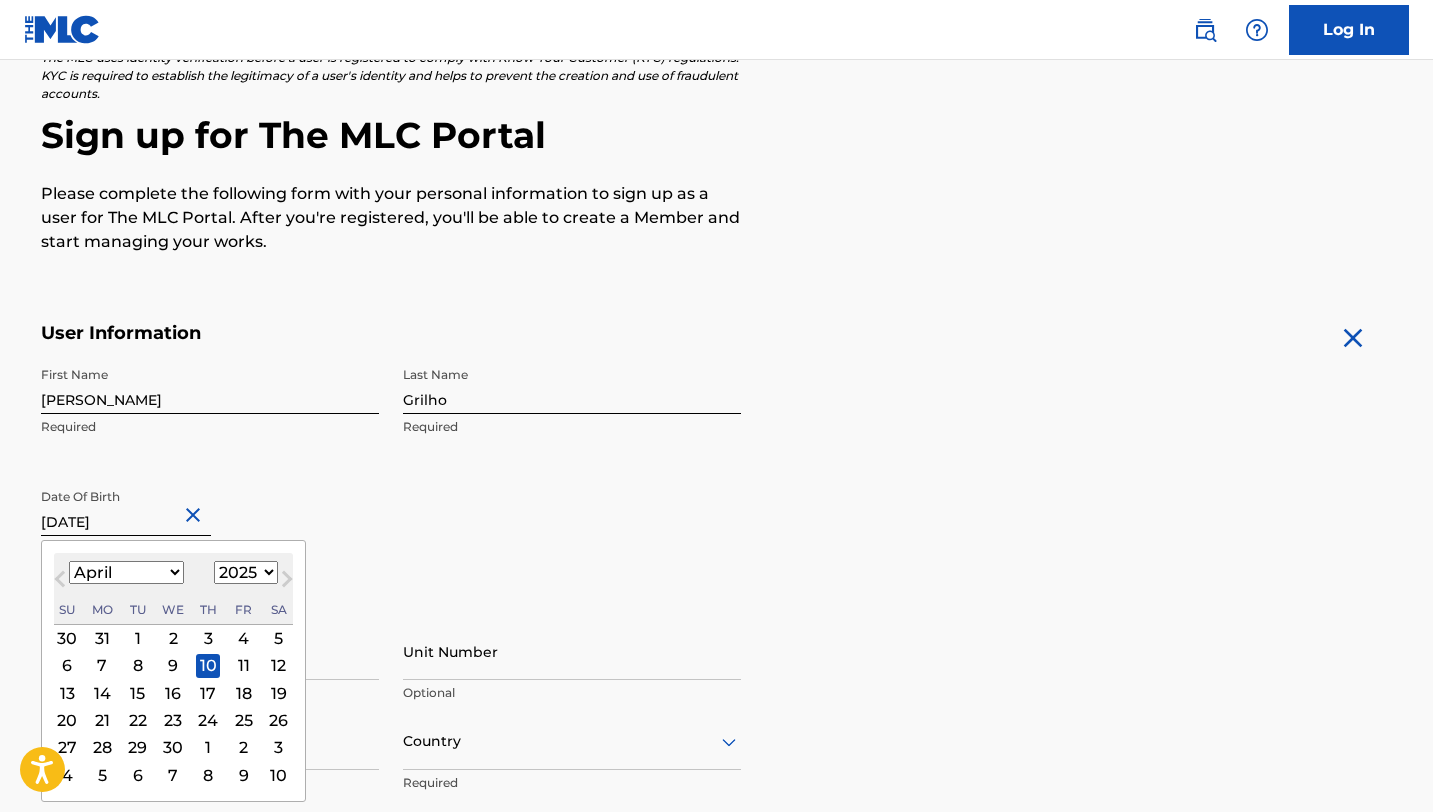 select on "1974" 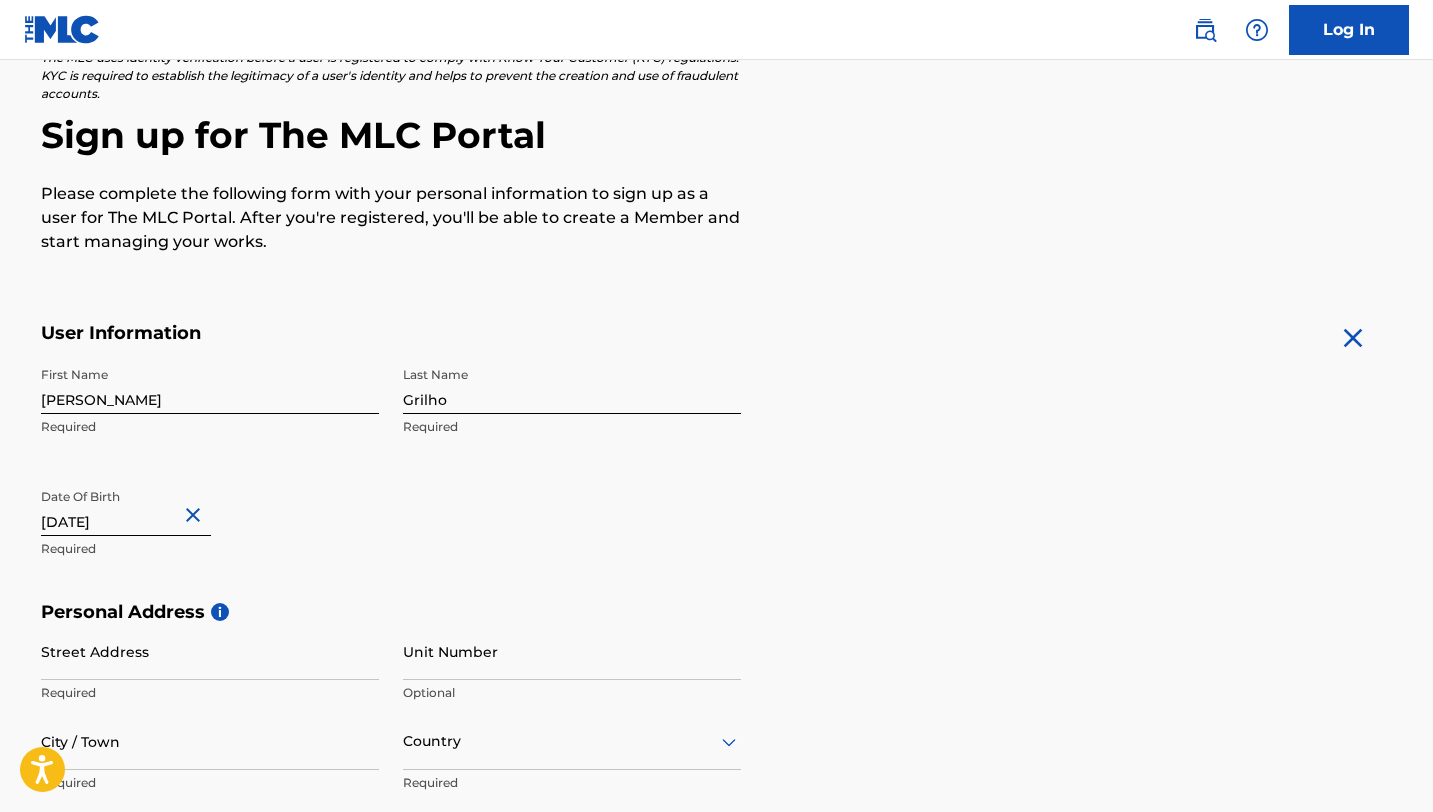click on "Date Of Birth [DEMOGRAPHIC_DATA] Required" at bounding box center (210, 524) 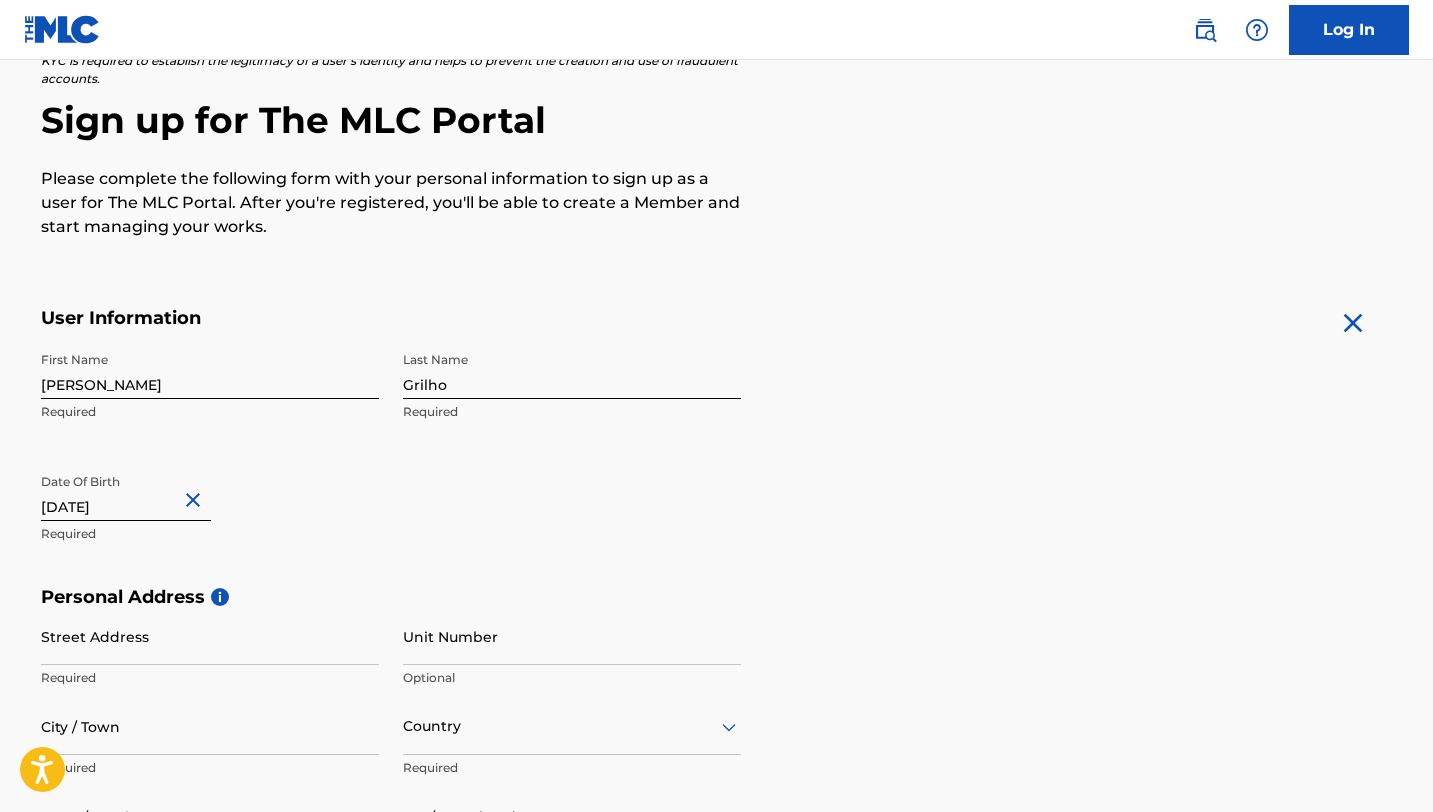 scroll, scrollTop: 180, scrollLeft: 0, axis: vertical 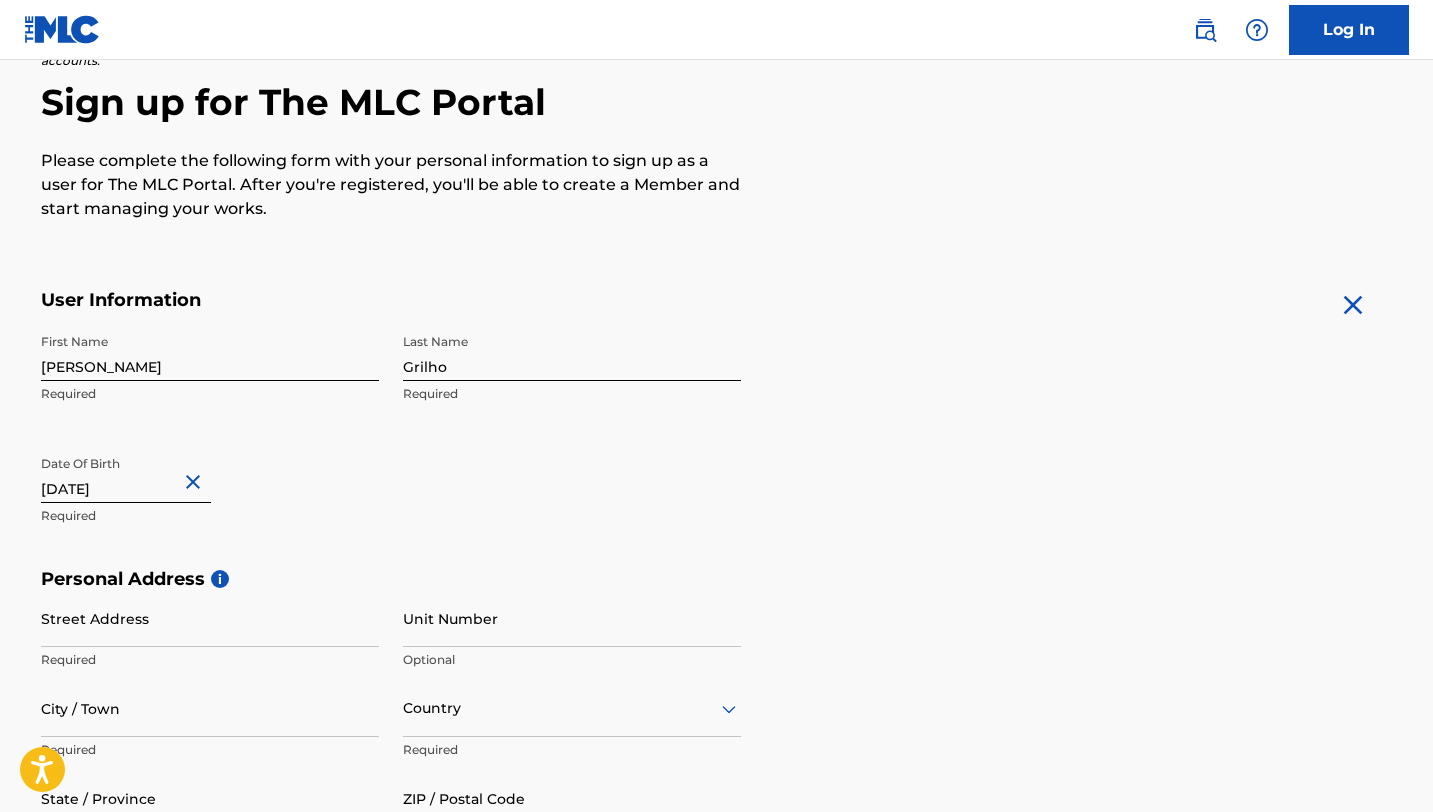 click on "Street Address" at bounding box center [210, 618] 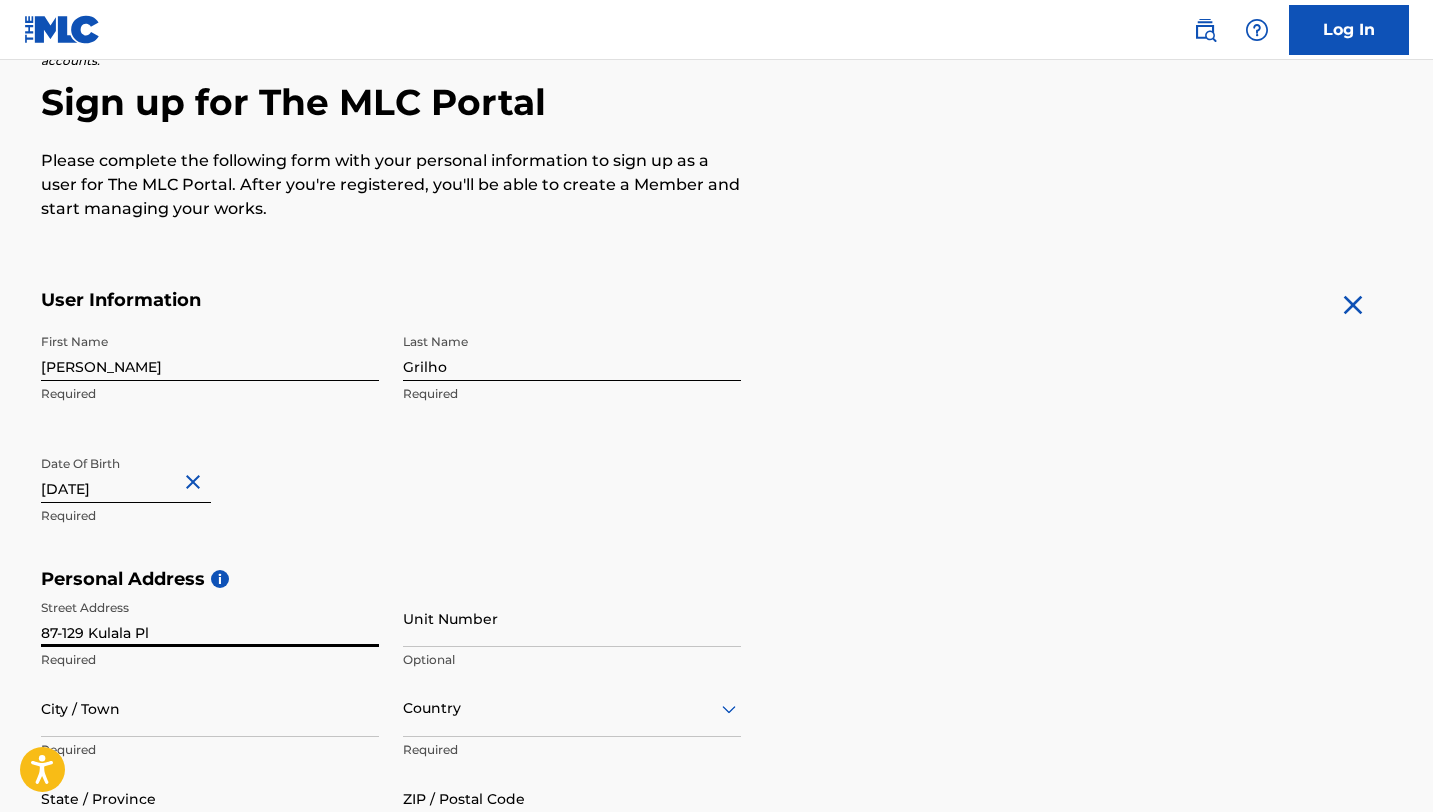 type on "87-129 Kulala Pl" 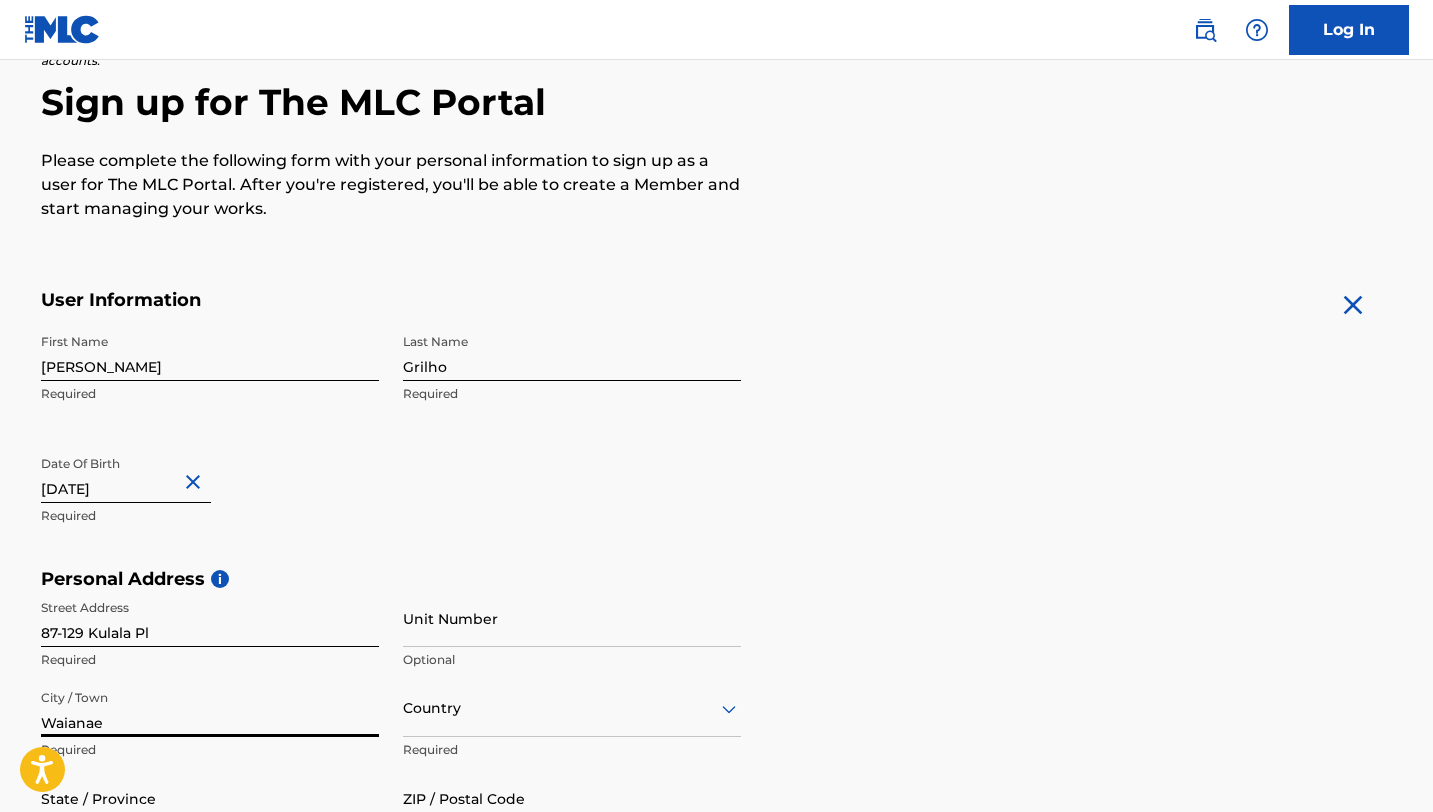 type on "Waianae" 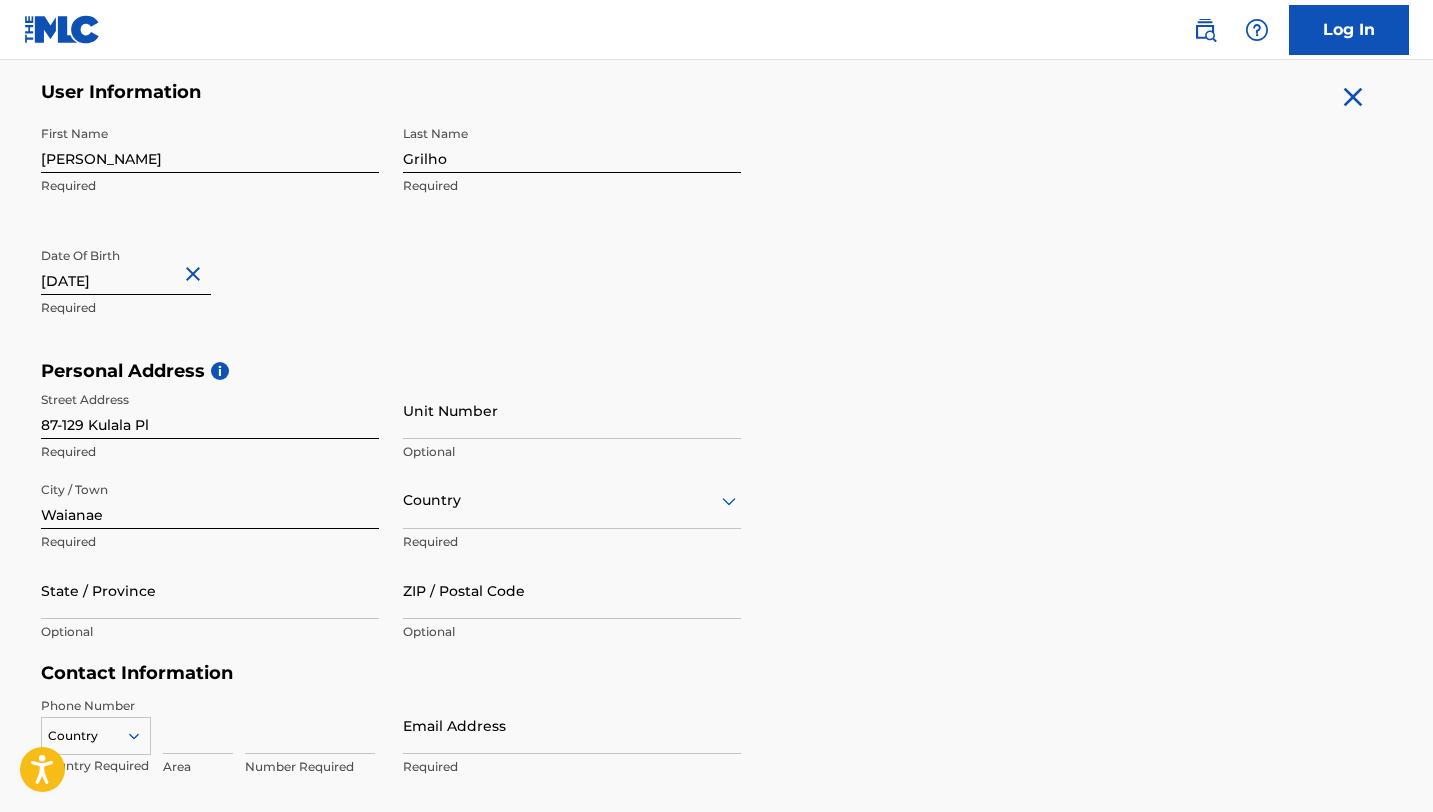 scroll, scrollTop: 397, scrollLeft: 0, axis: vertical 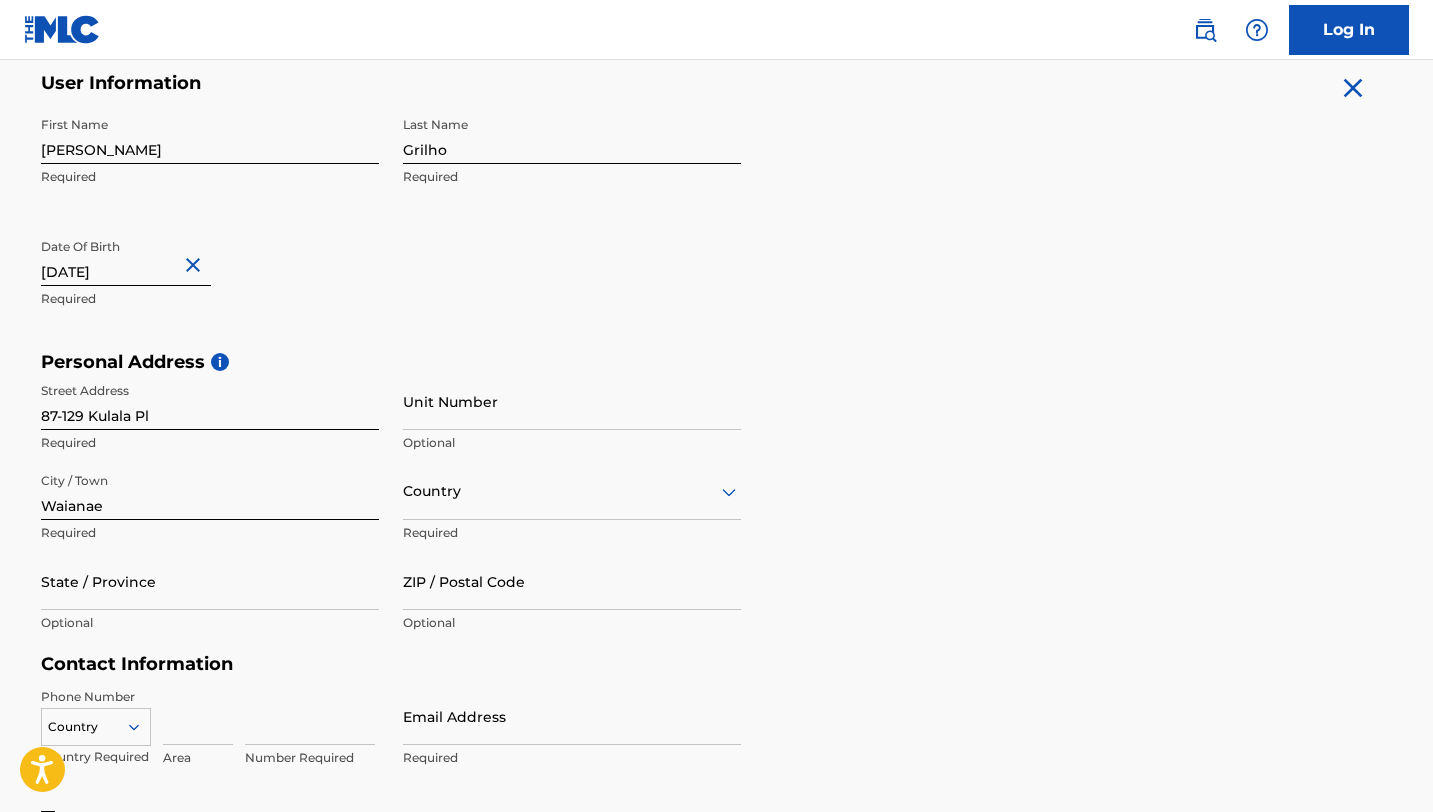 click on "Waianae" at bounding box center [210, 491] 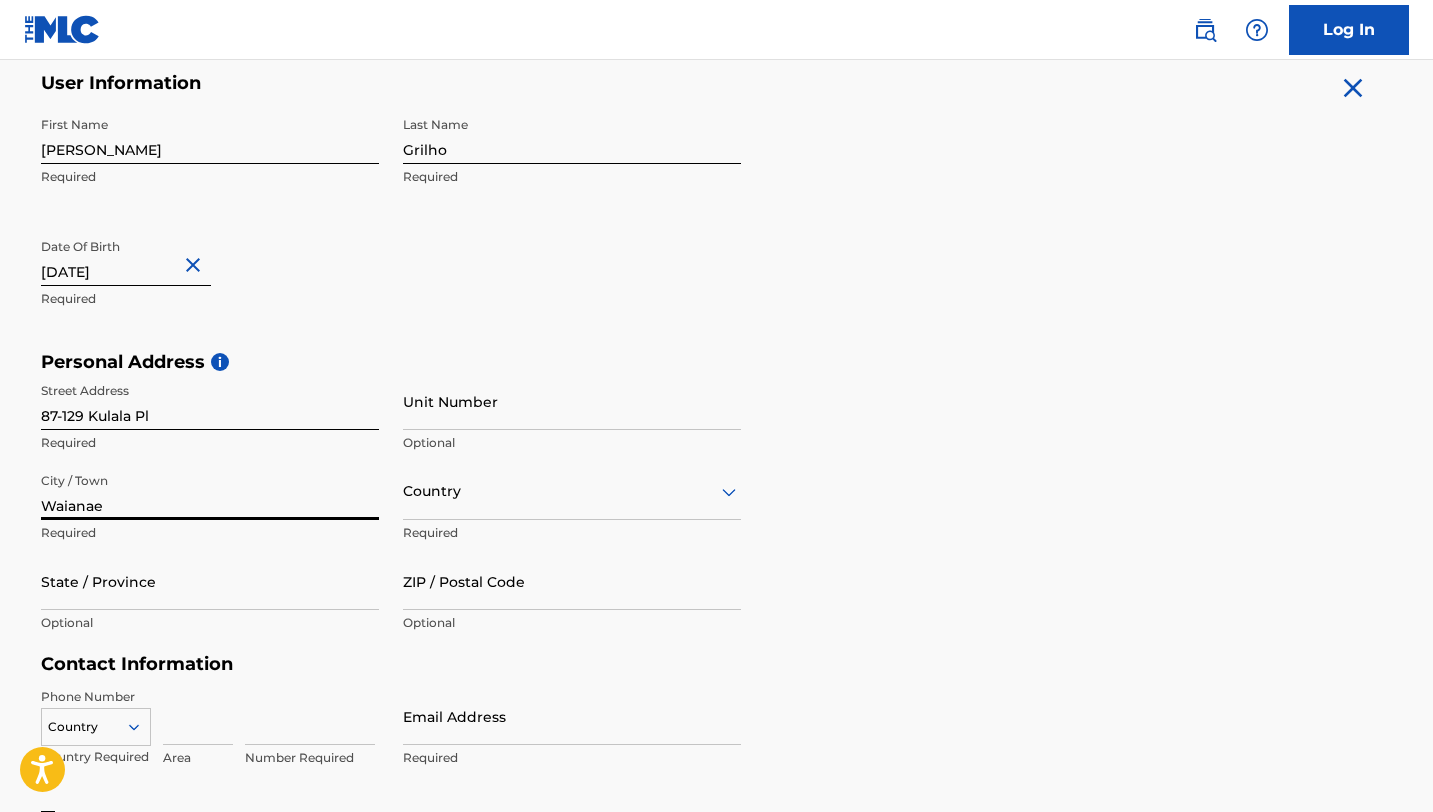 click on "Country" at bounding box center [572, 491] 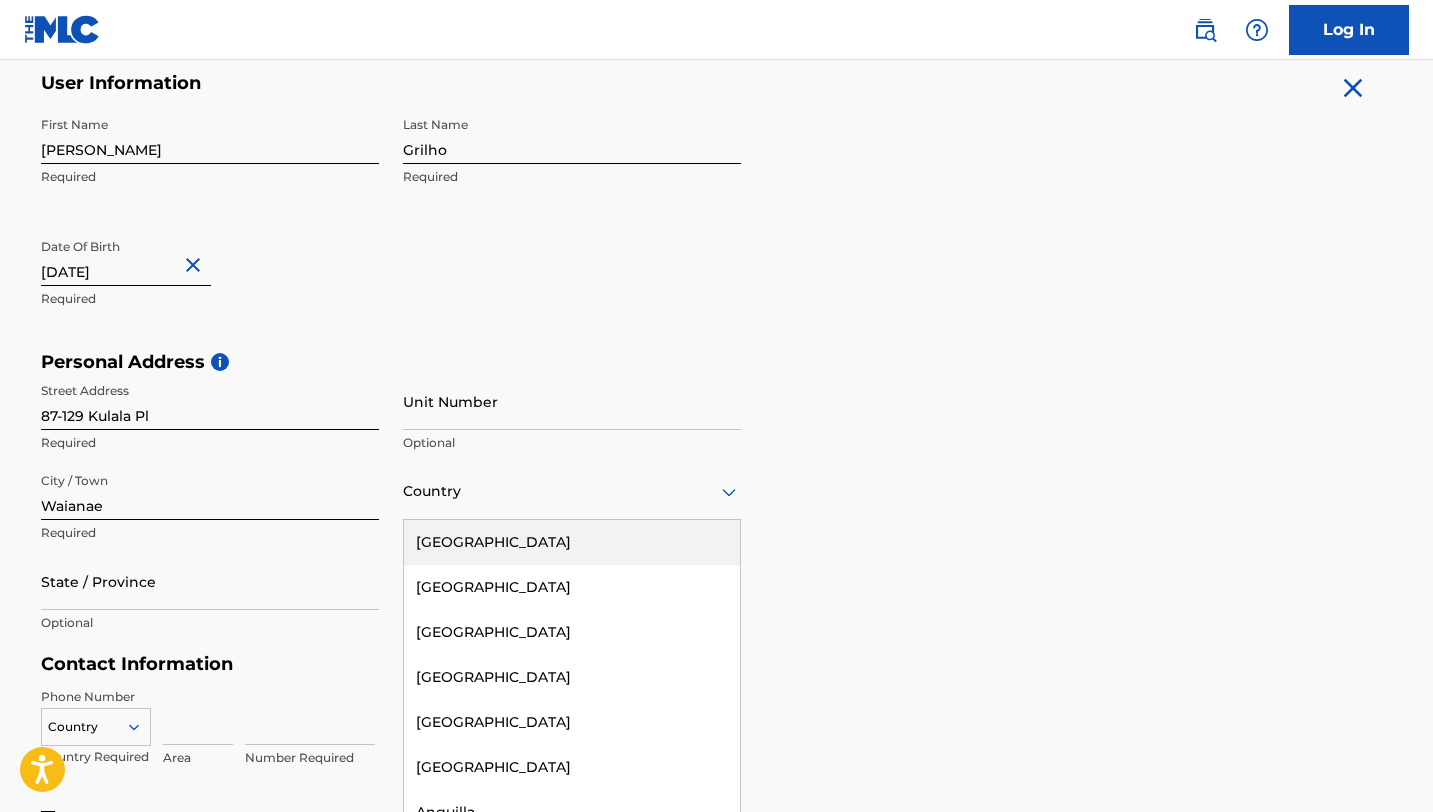 scroll, scrollTop: 406, scrollLeft: 0, axis: vertical 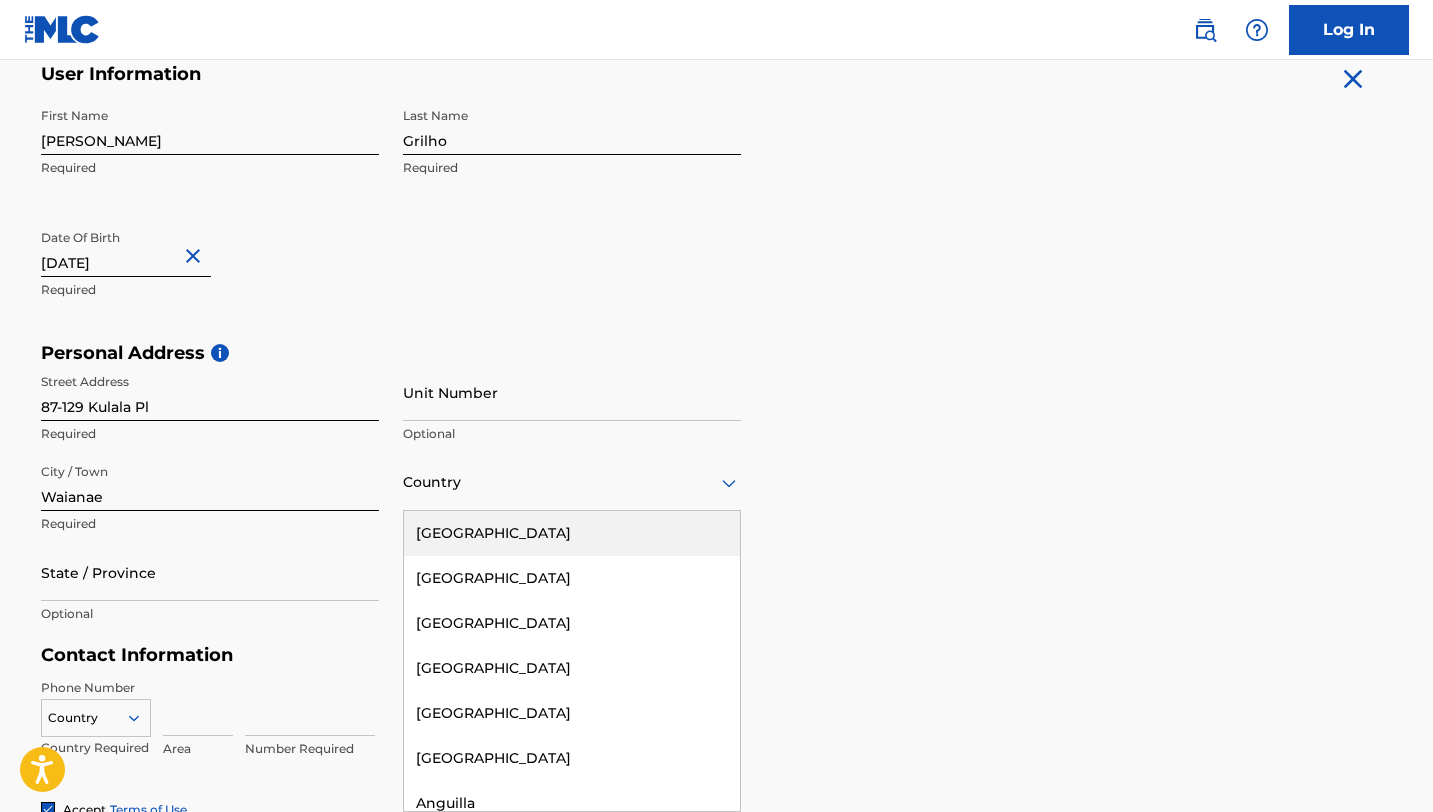 click on "[GEOGRAPHIC_DATA]" at bounding box center (572, 533) 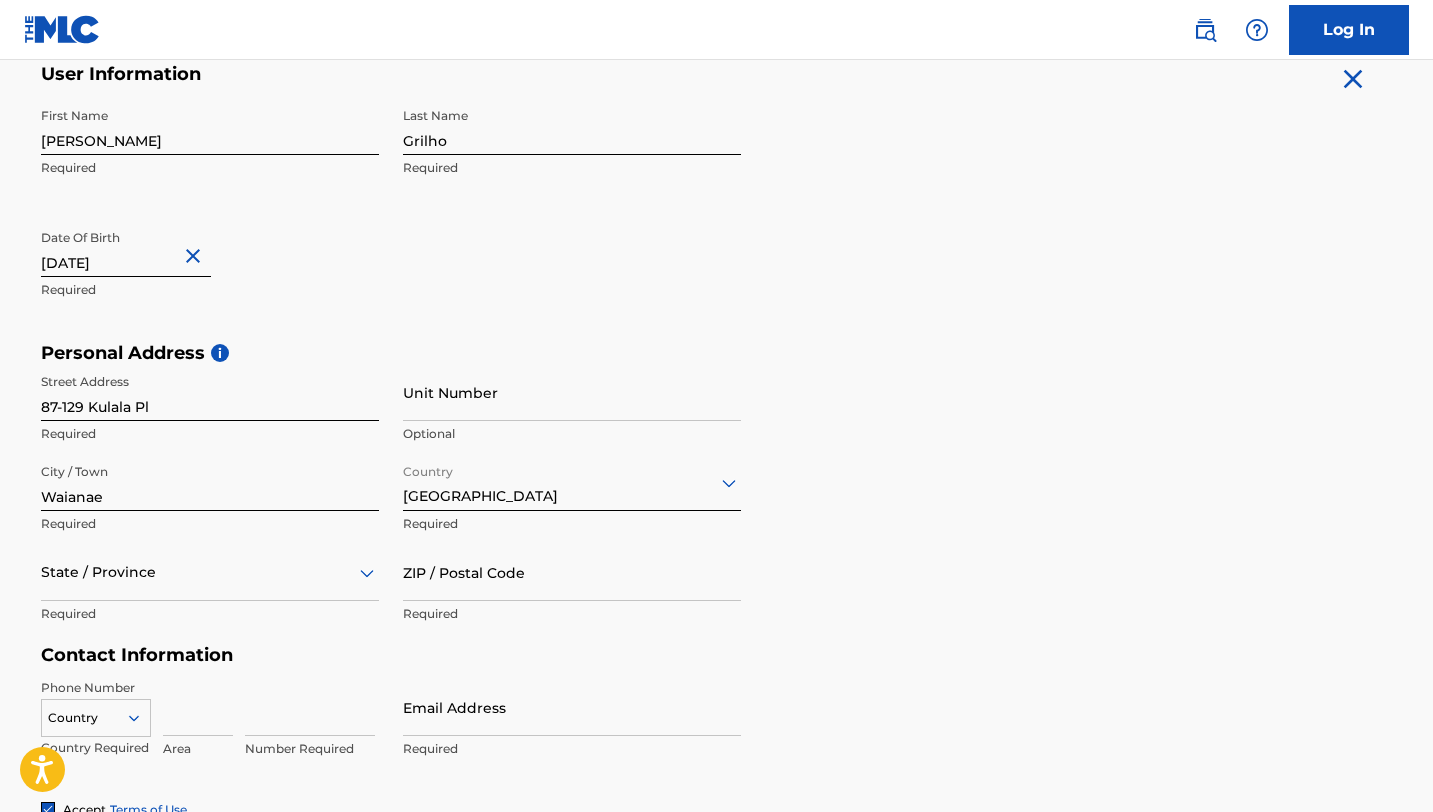 scroll, scrollTop: 496, scrollLeft: 0, axis: vertical 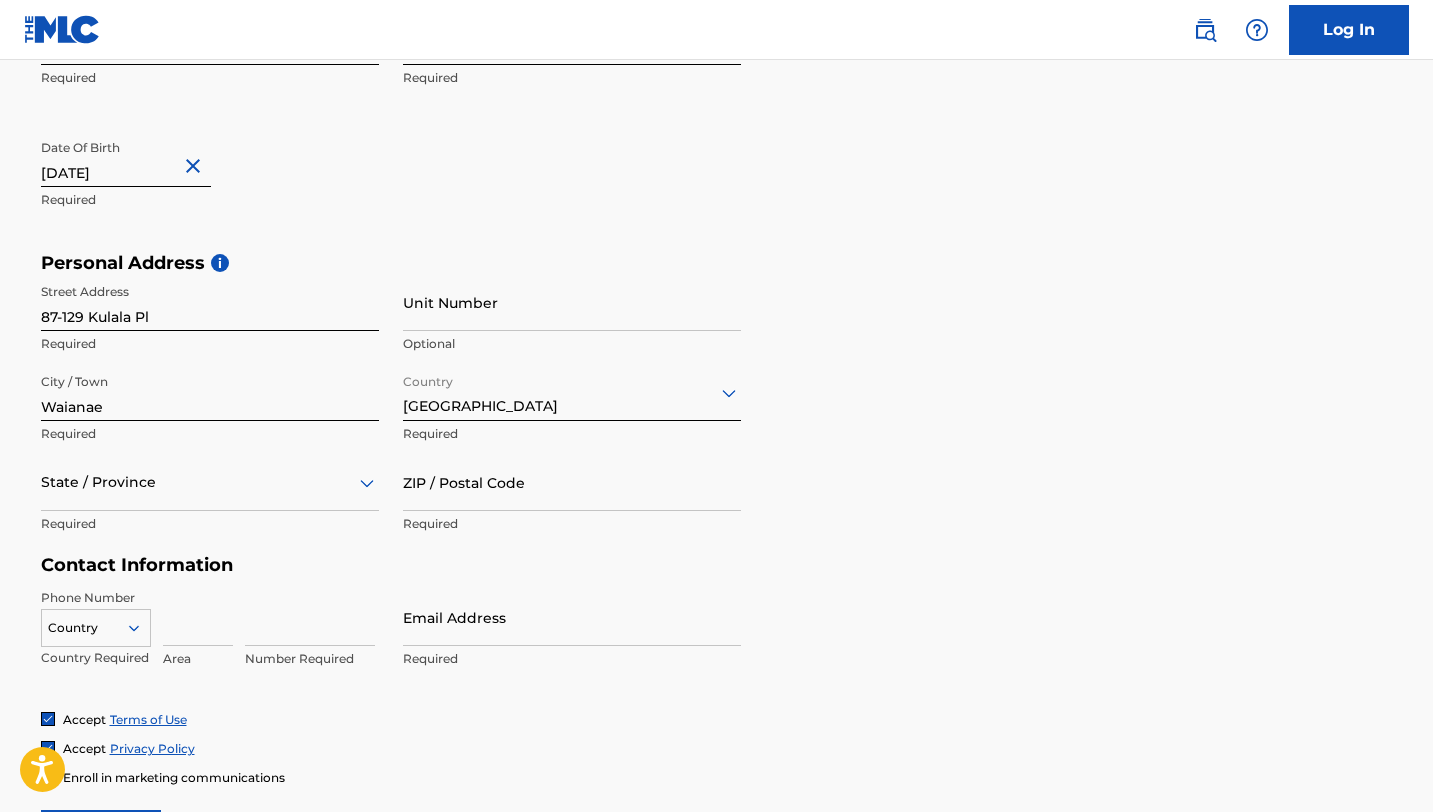 click on "State / Province" at bounding box center (210, 482) 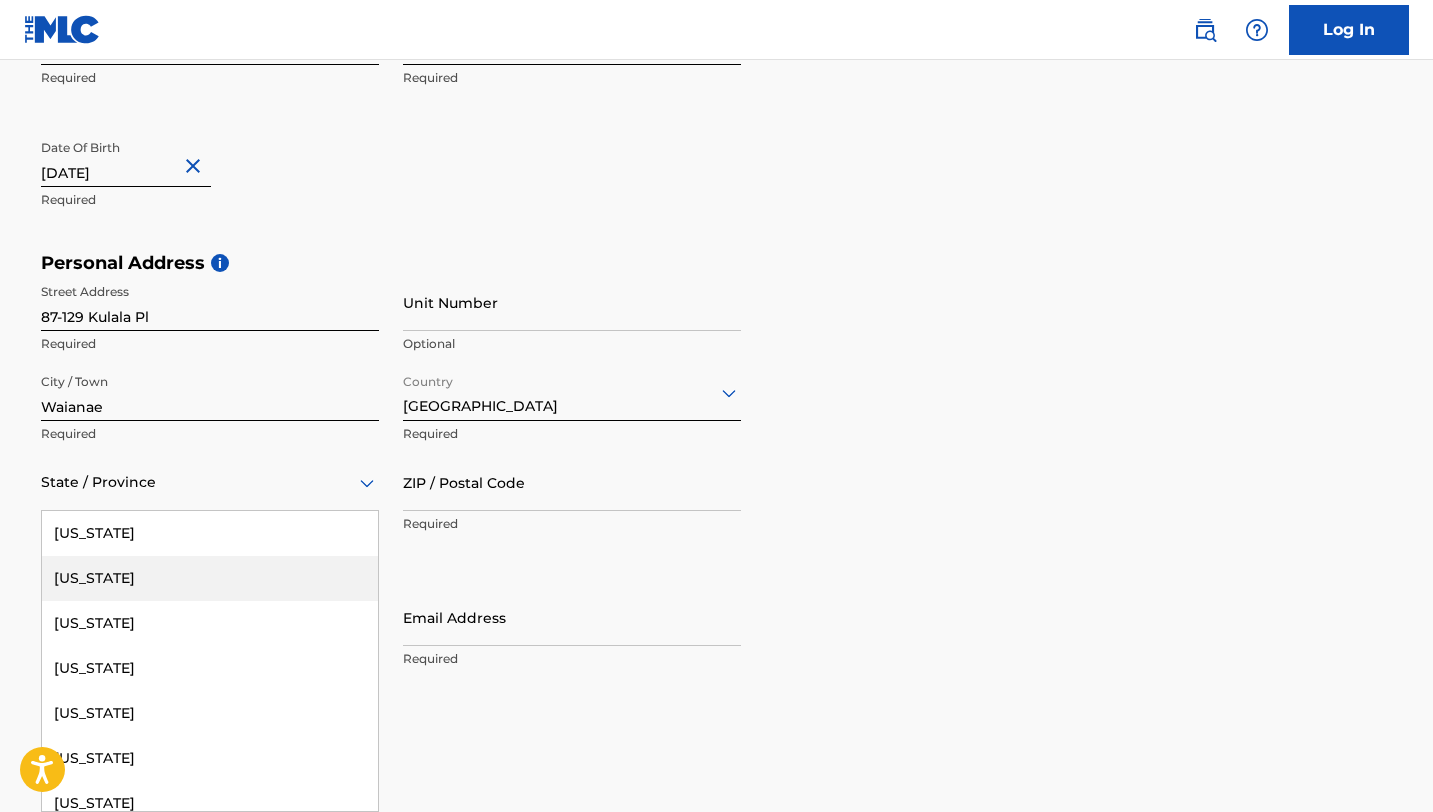 type on "h" 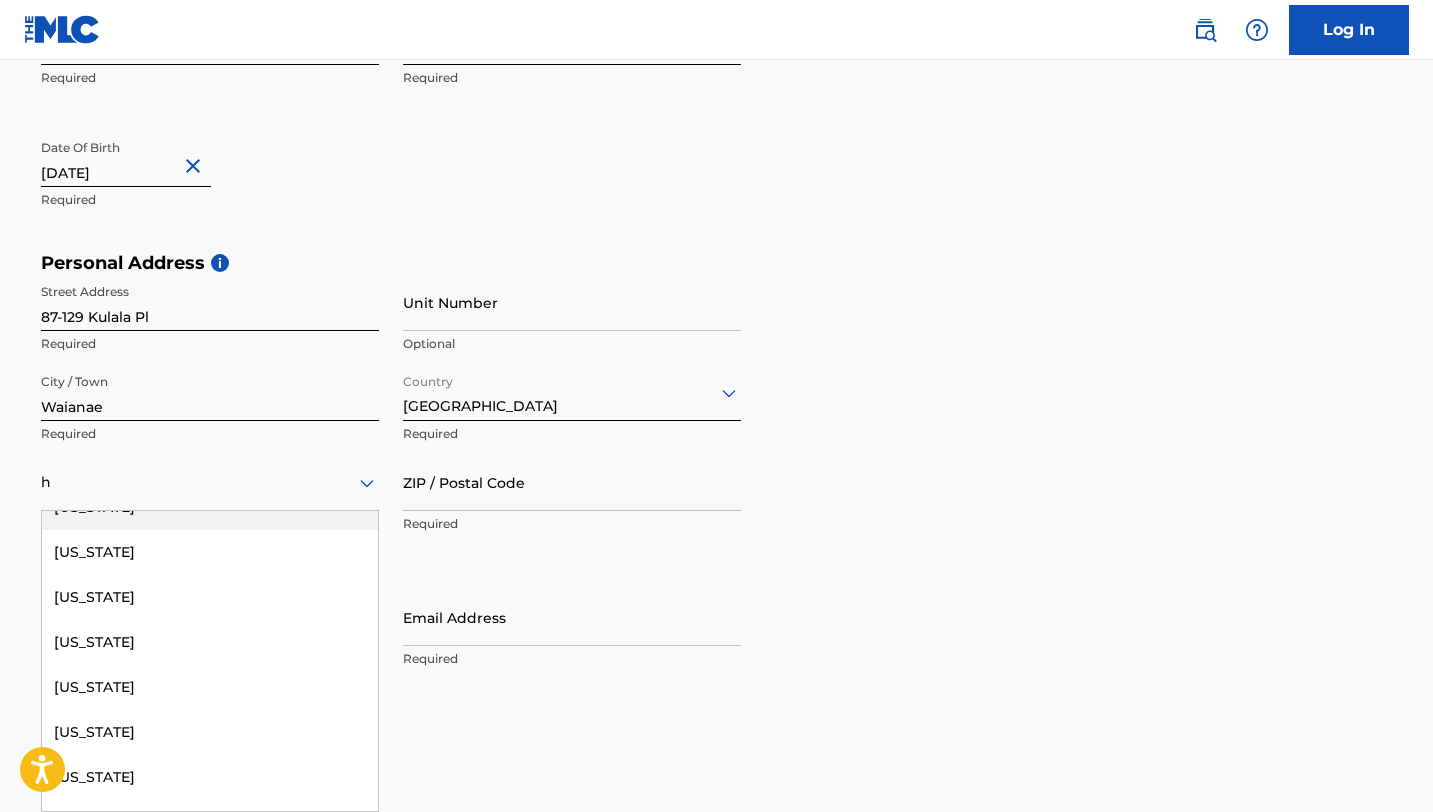 scroll, scrollTop: 0, scrollLeft: 0, axis: both 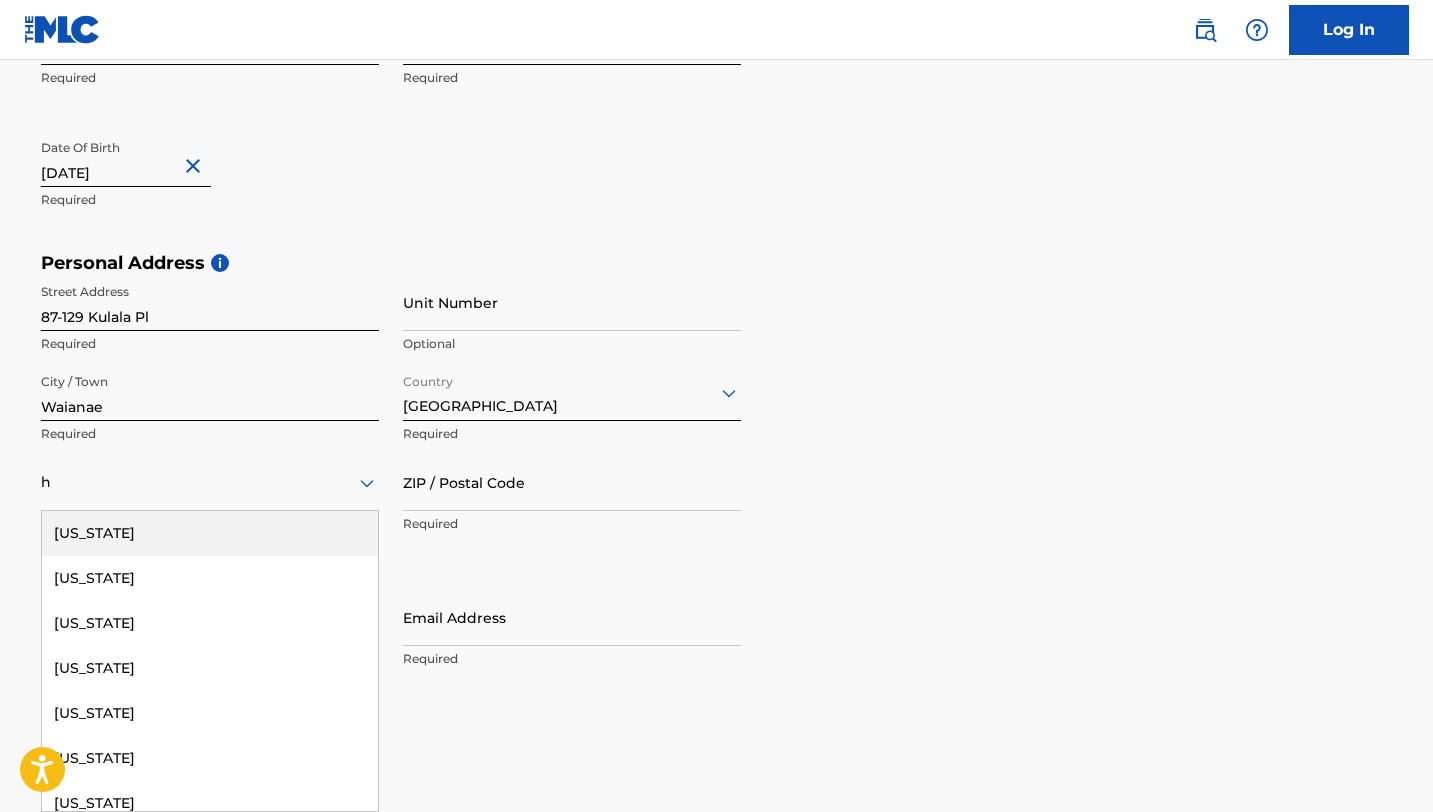 click on "[US_STATE]" at bounding box center (210, 533) 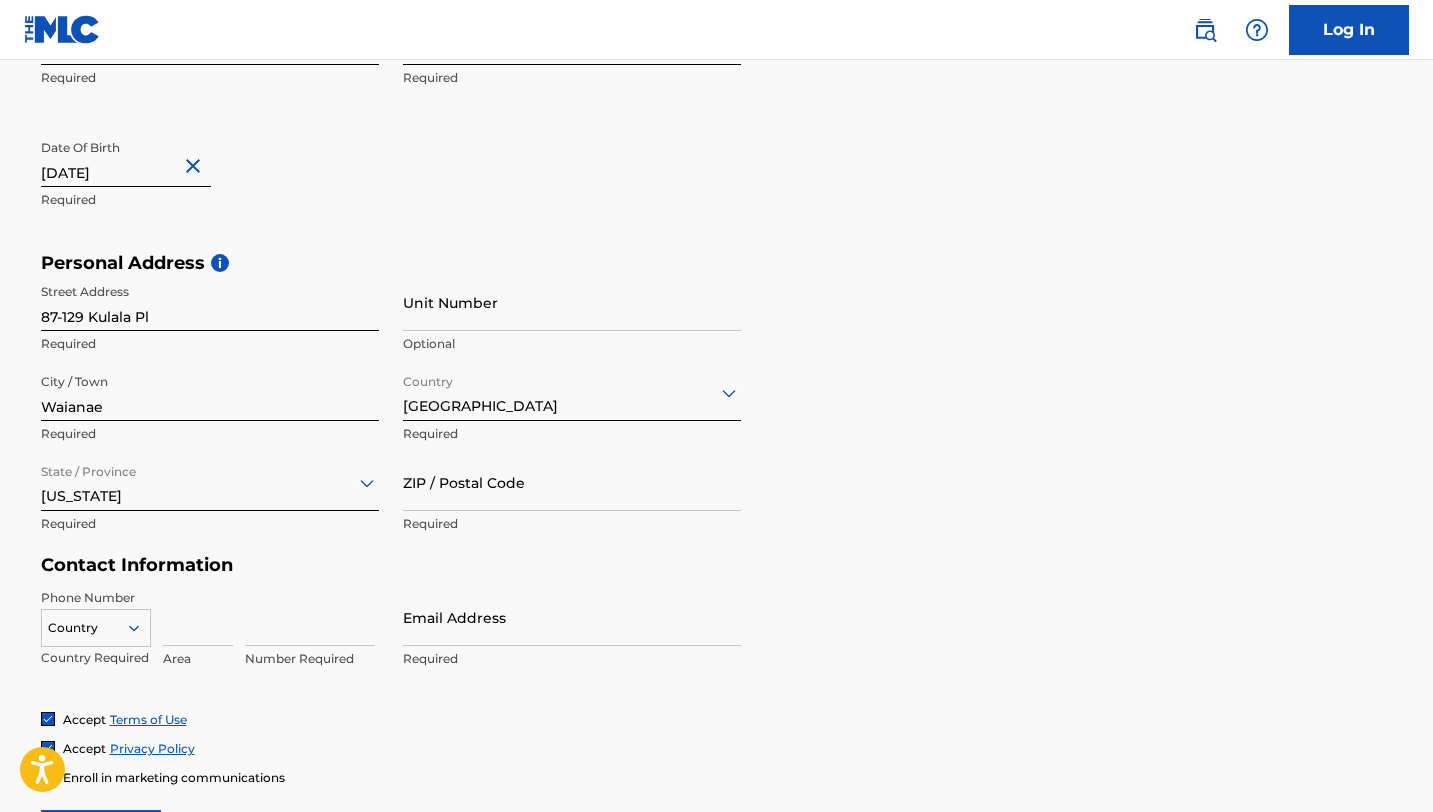click on "ZIP / Postal Code" at bounding box center [572, 482] 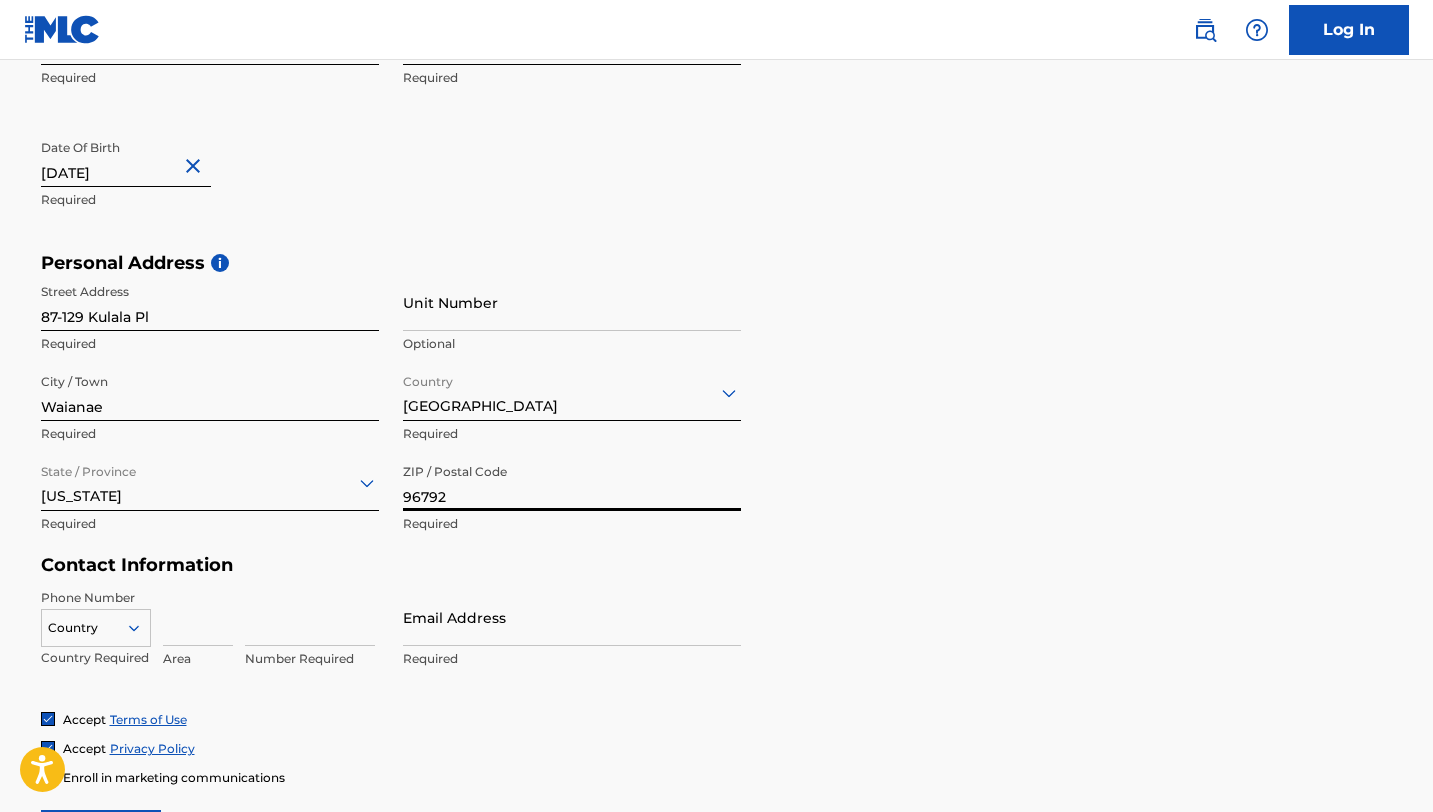 type on "96792" 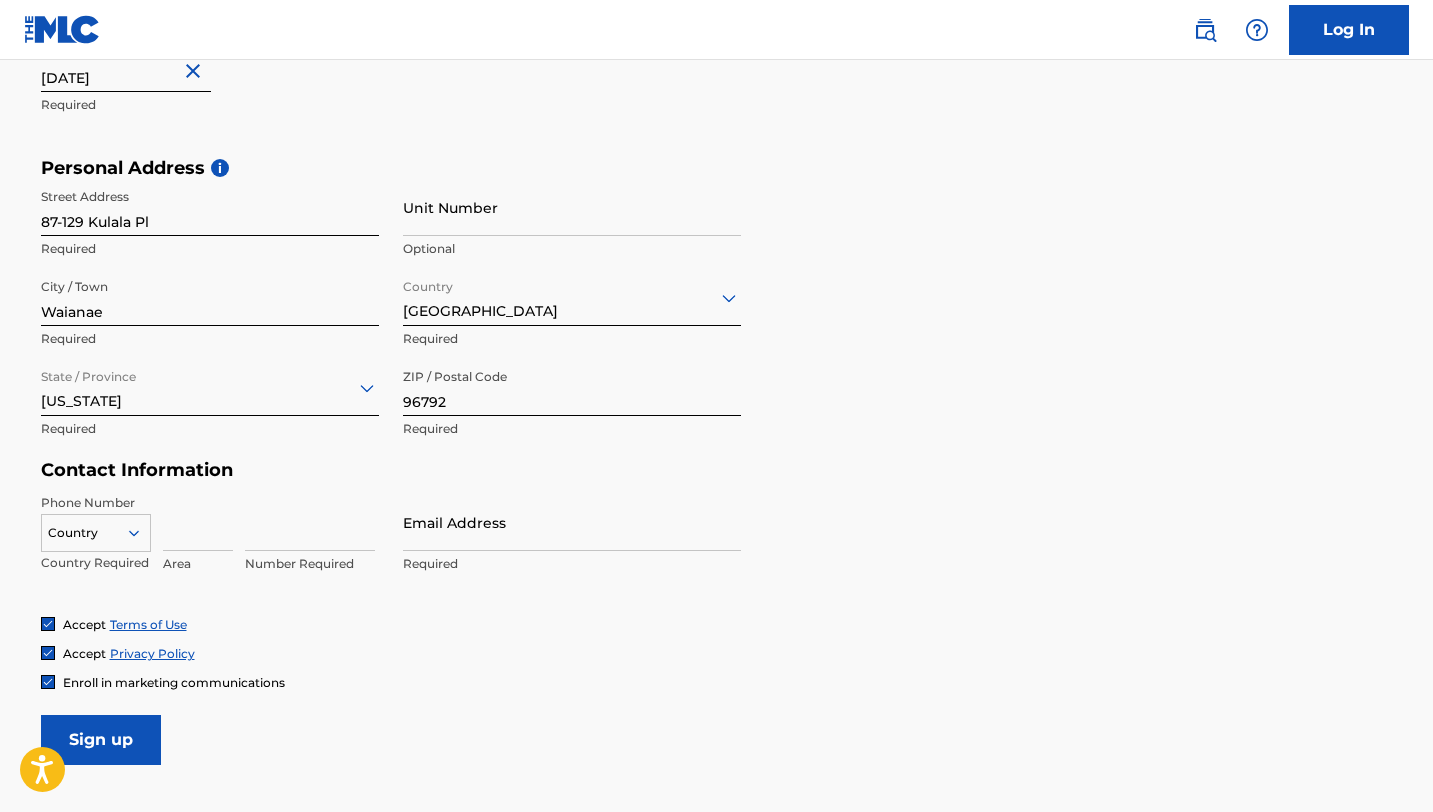 click on "option , selected. Select is focused ,type to refine list, press Down to open the menu,  Country" at bounding box center (96, 529) 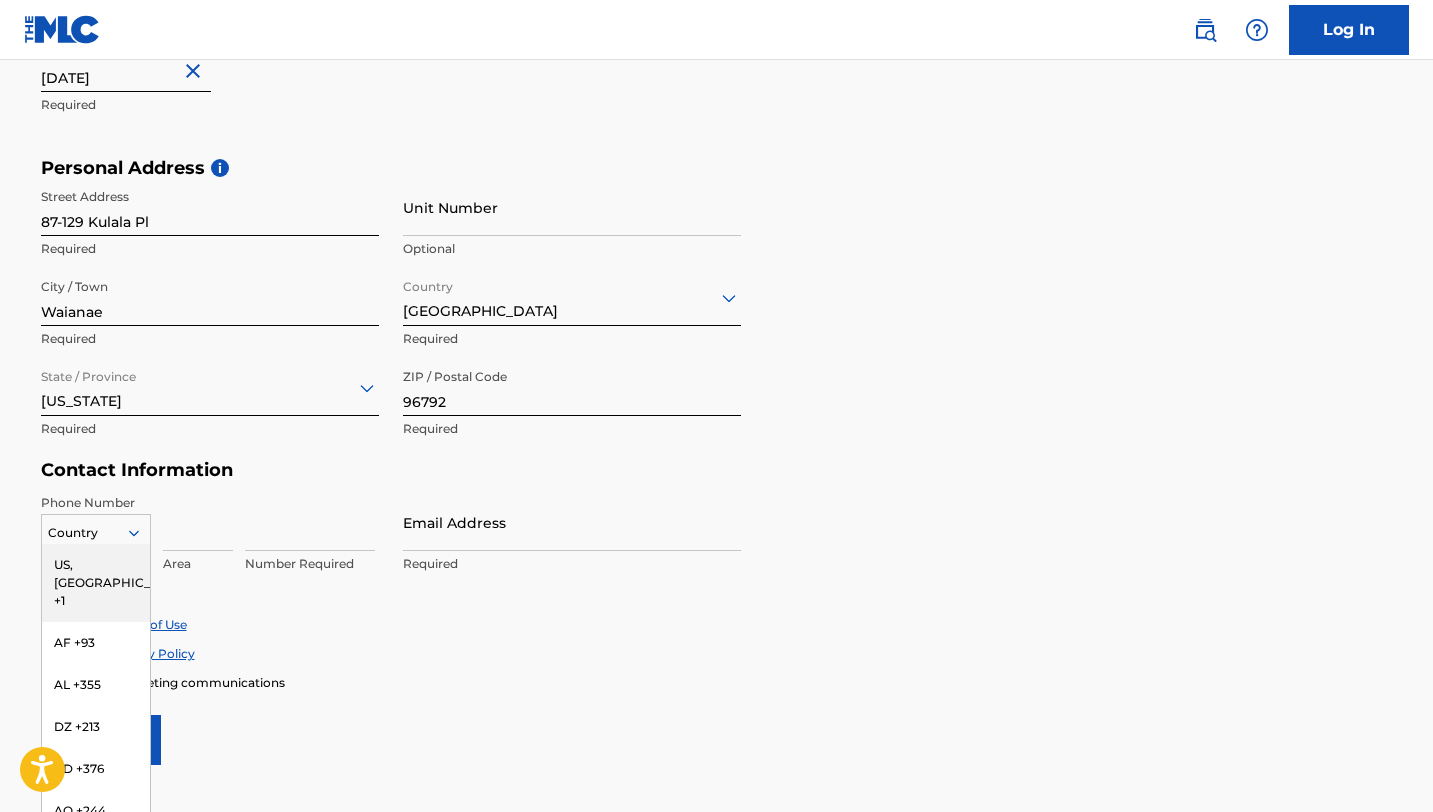 scroll, scrollTop: 623, scrollLeft: 0, axis: vertical 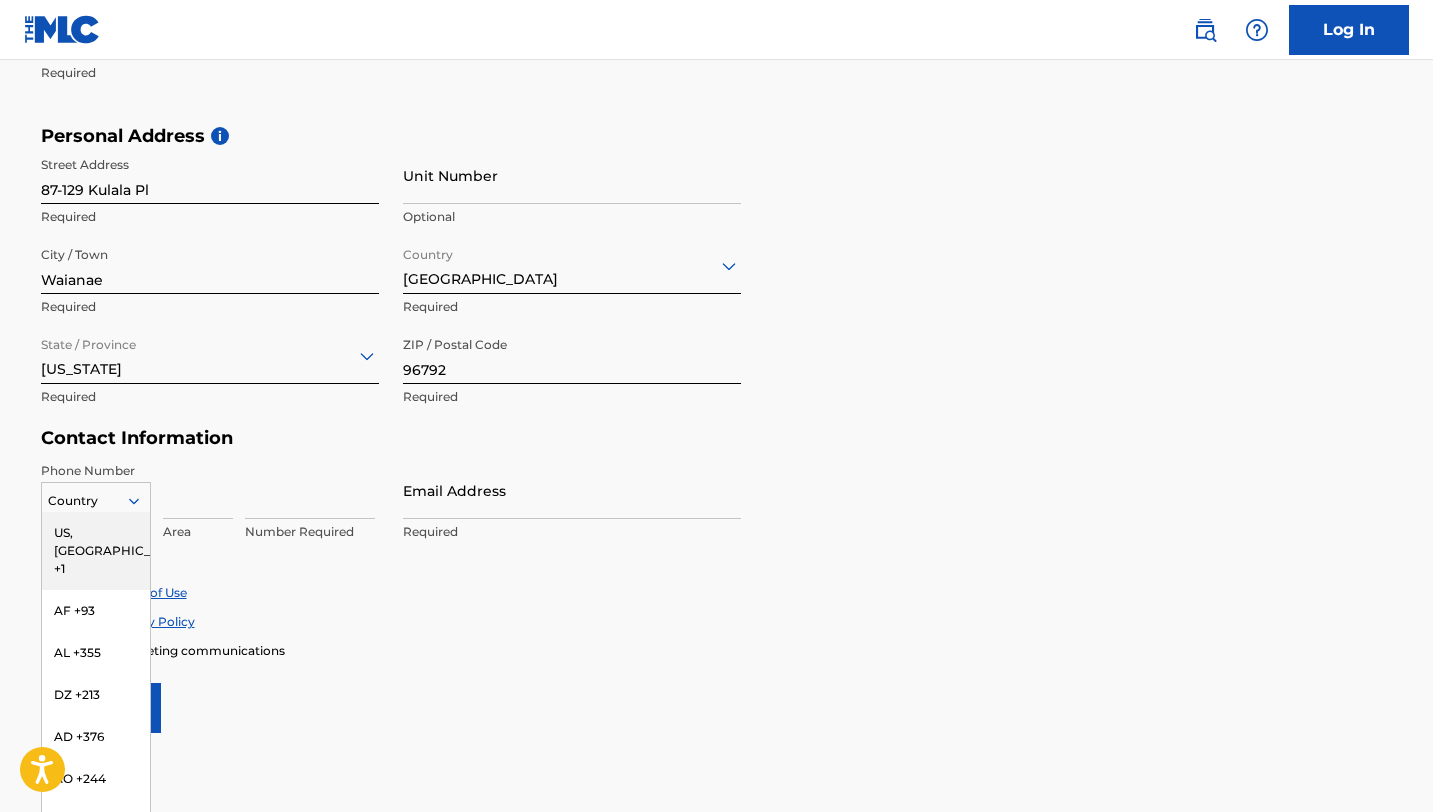 click on "US, [GEOGRAPHIC_DATA] +1" at bounding box center [96, 551] 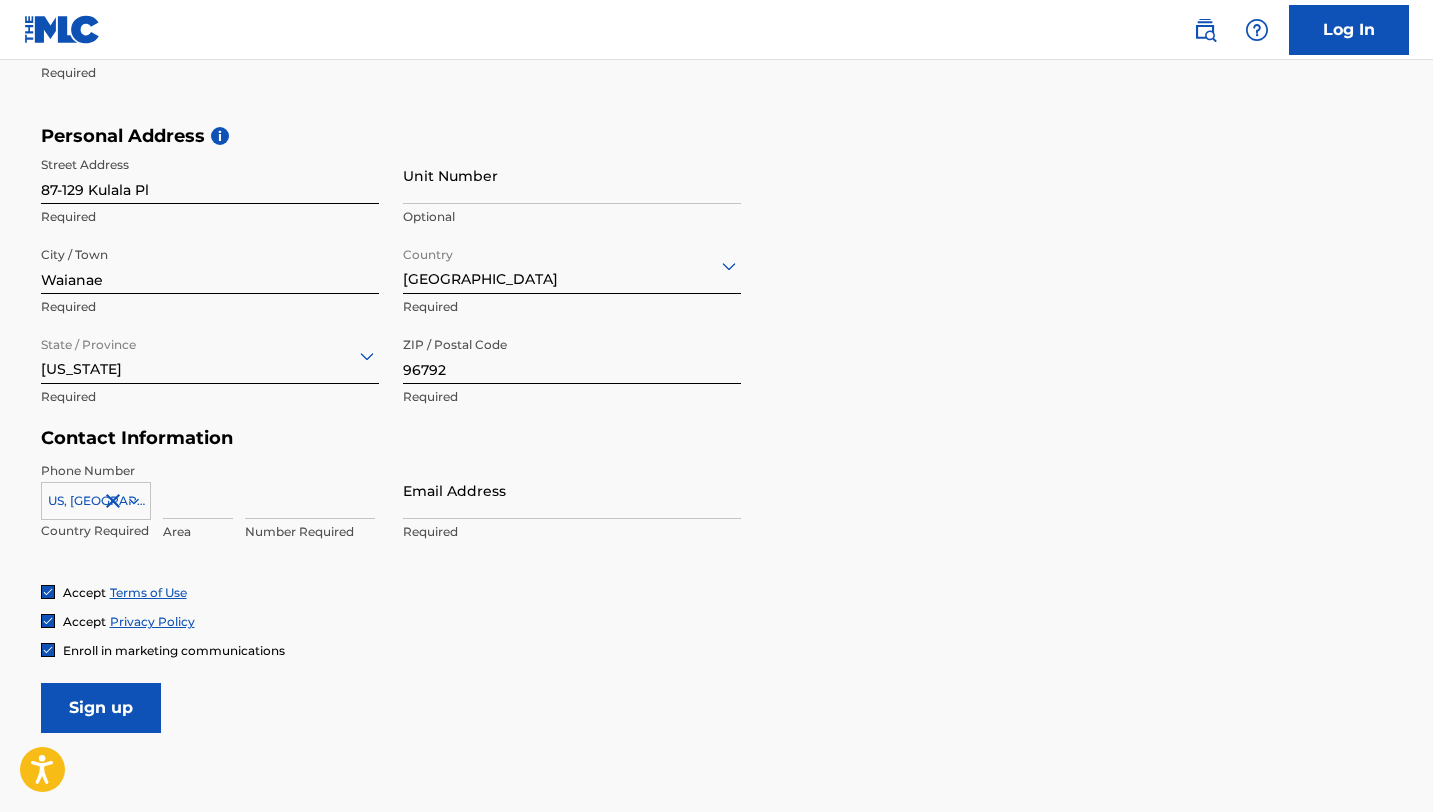 click at bounding box center (198, 490) 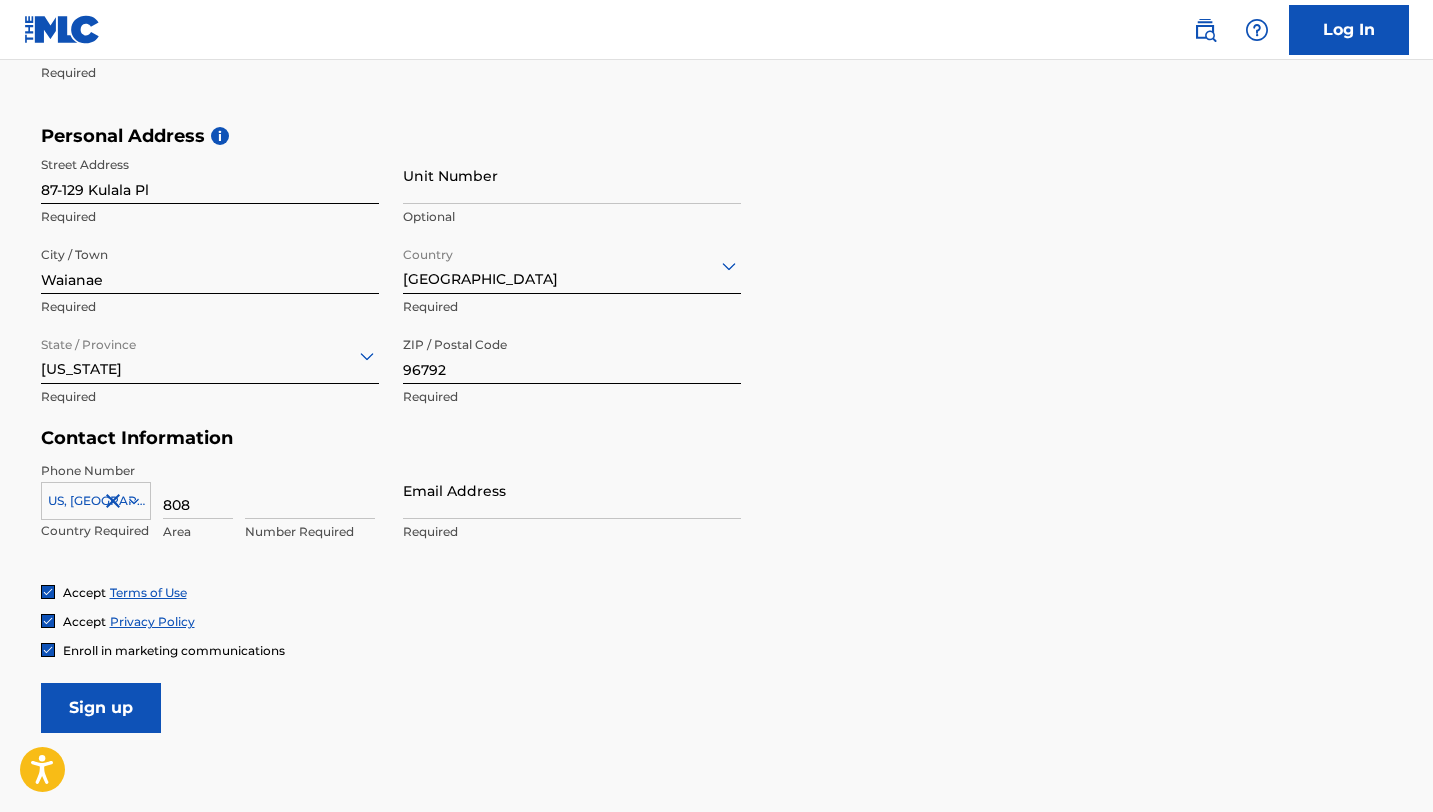 type on "808" 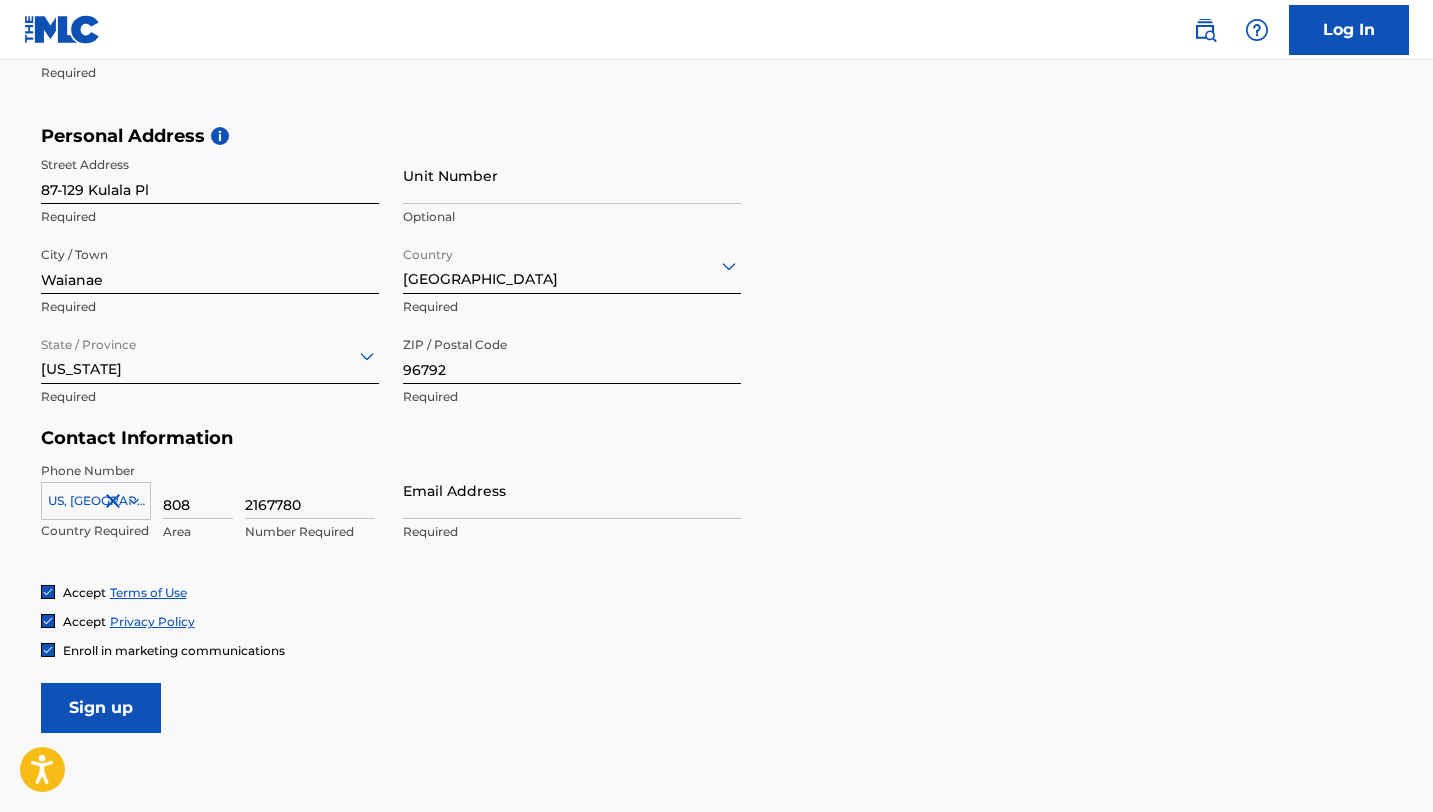 type on "2167780" 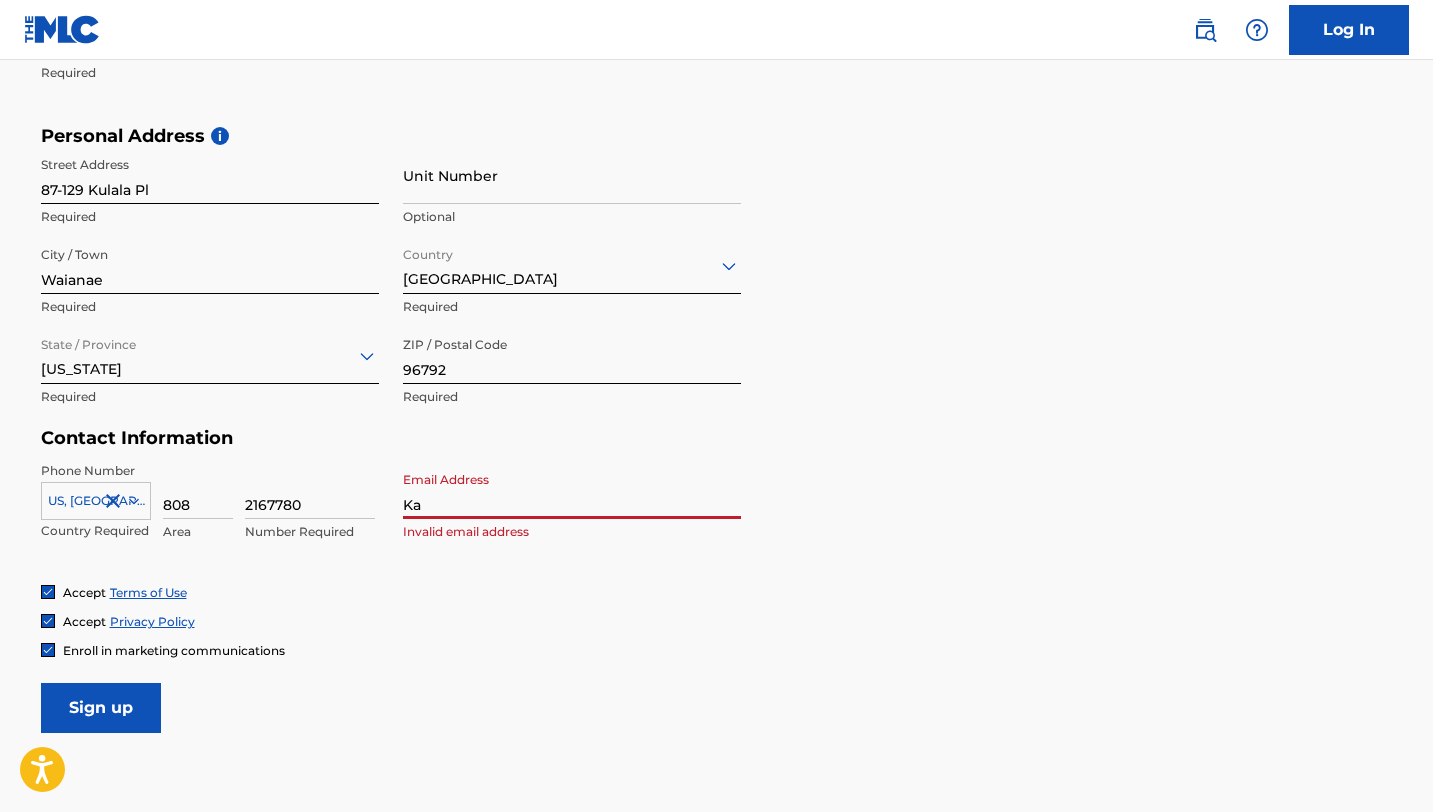 type on "[EMAIL_ADDRESS][DOMAIN_NAME]" 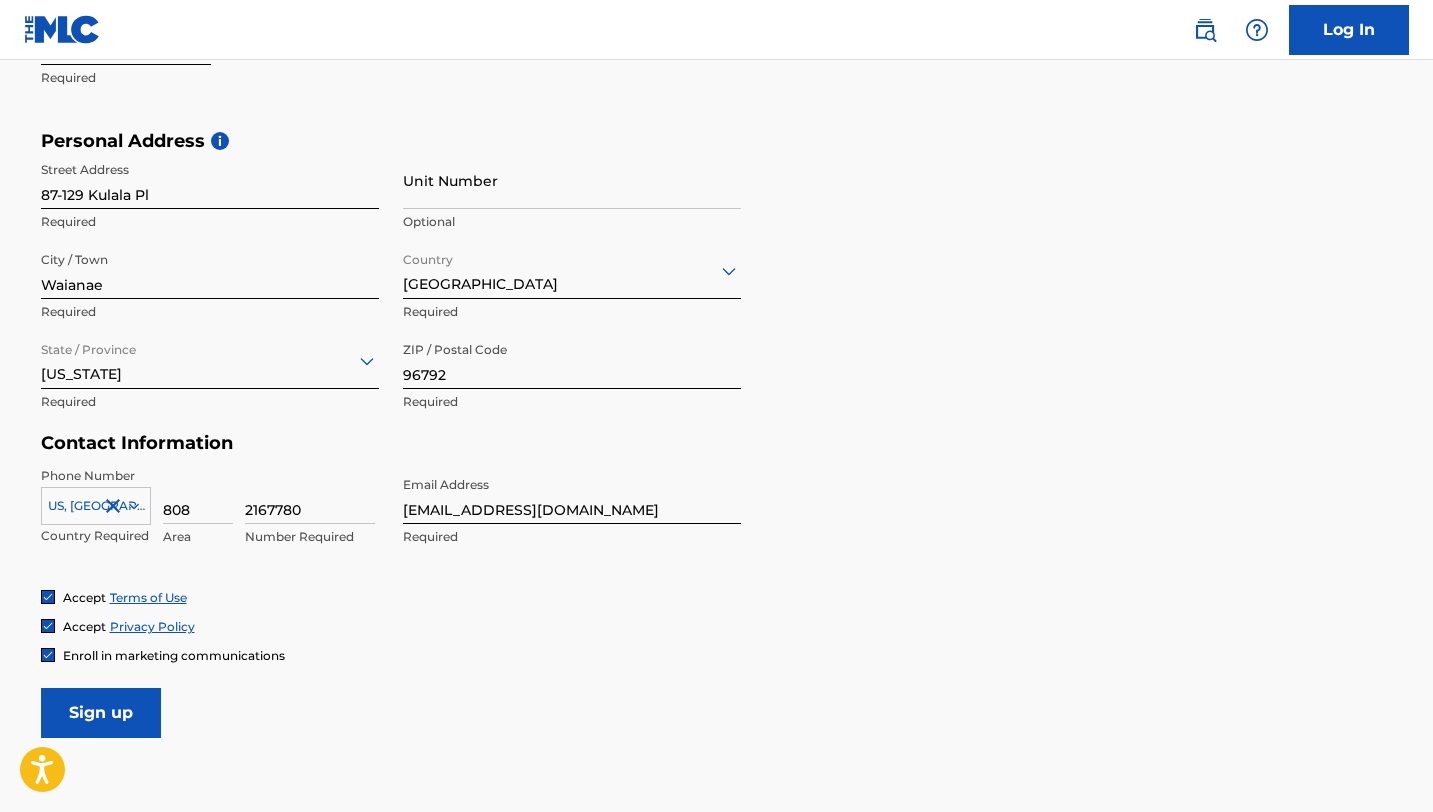 scroll, scrollTop: 624, scrollLeft: 0, axis: vertical 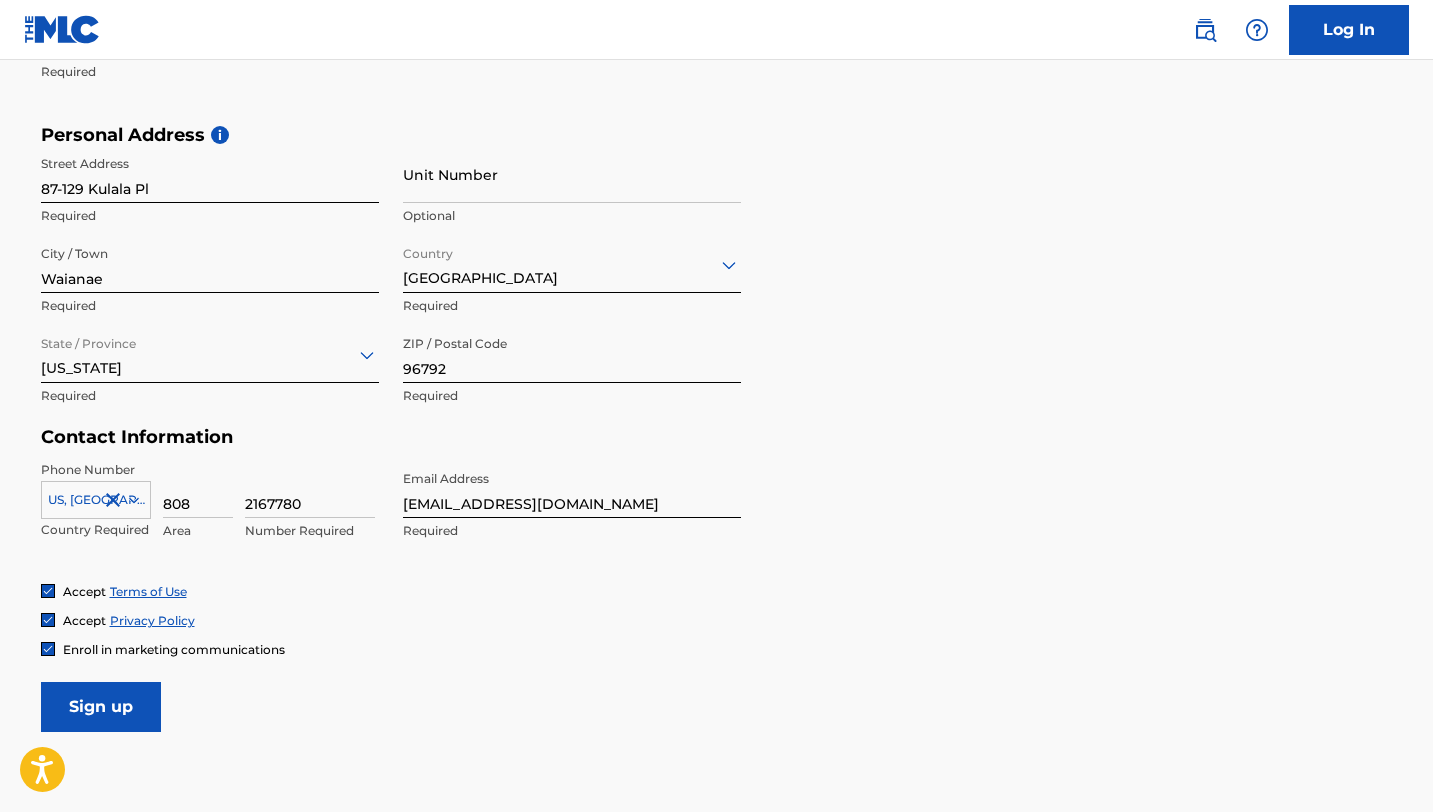 click on "Sign up" at bounding box center (101, 707) 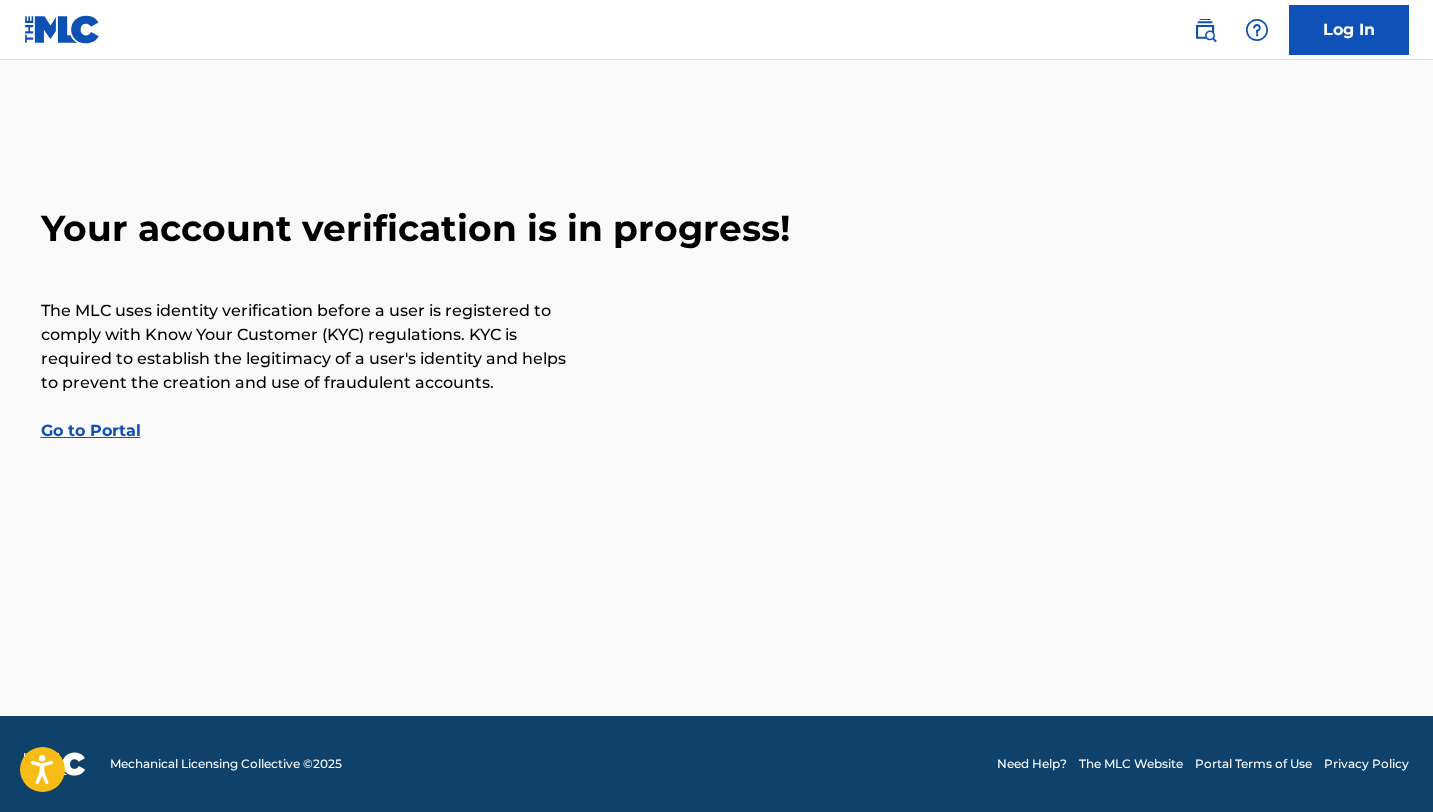 scroll, scrollTop: 0, scrollLeft: 0, axis: both 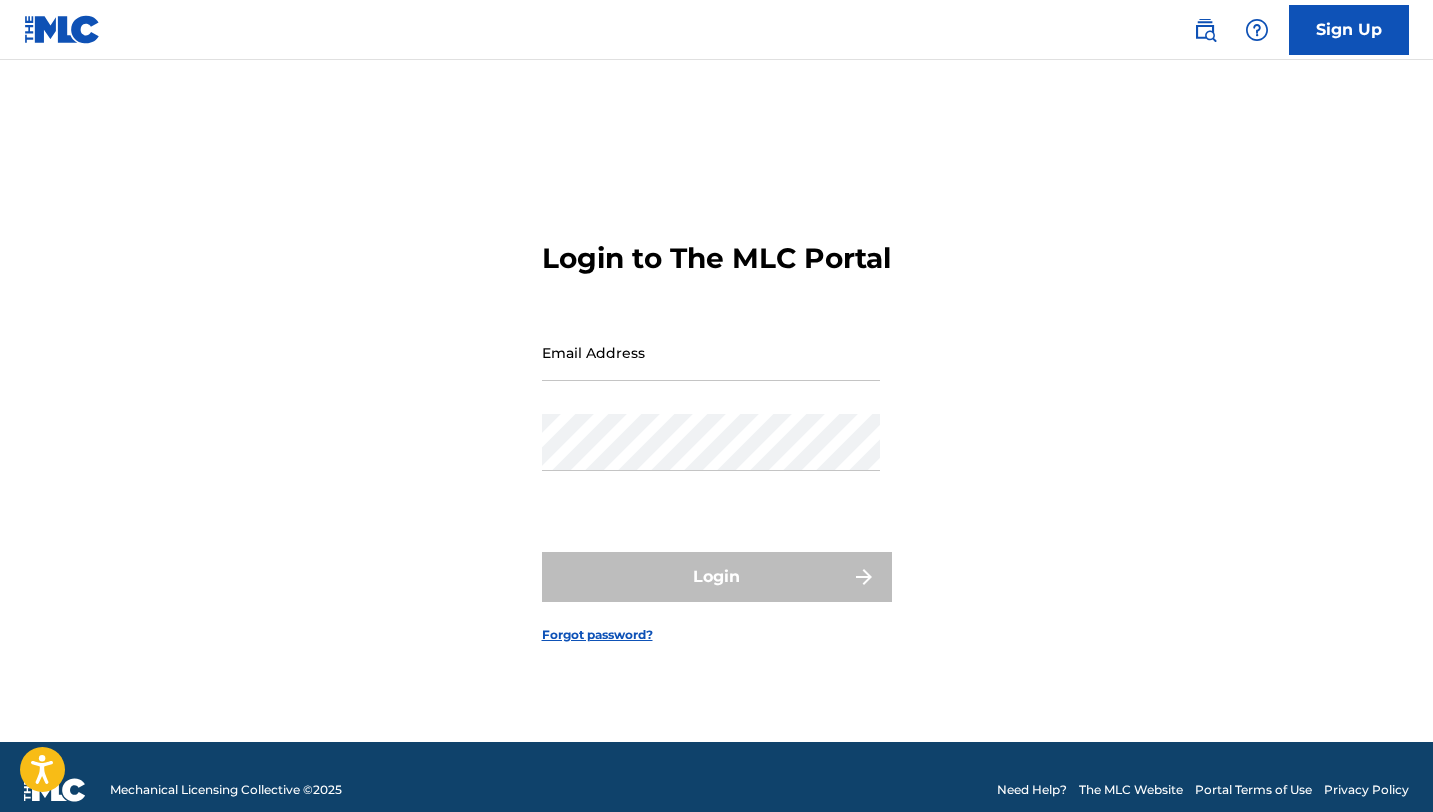 type on "[EMAIL_ADDRESS][DOMAIN_NAME]" 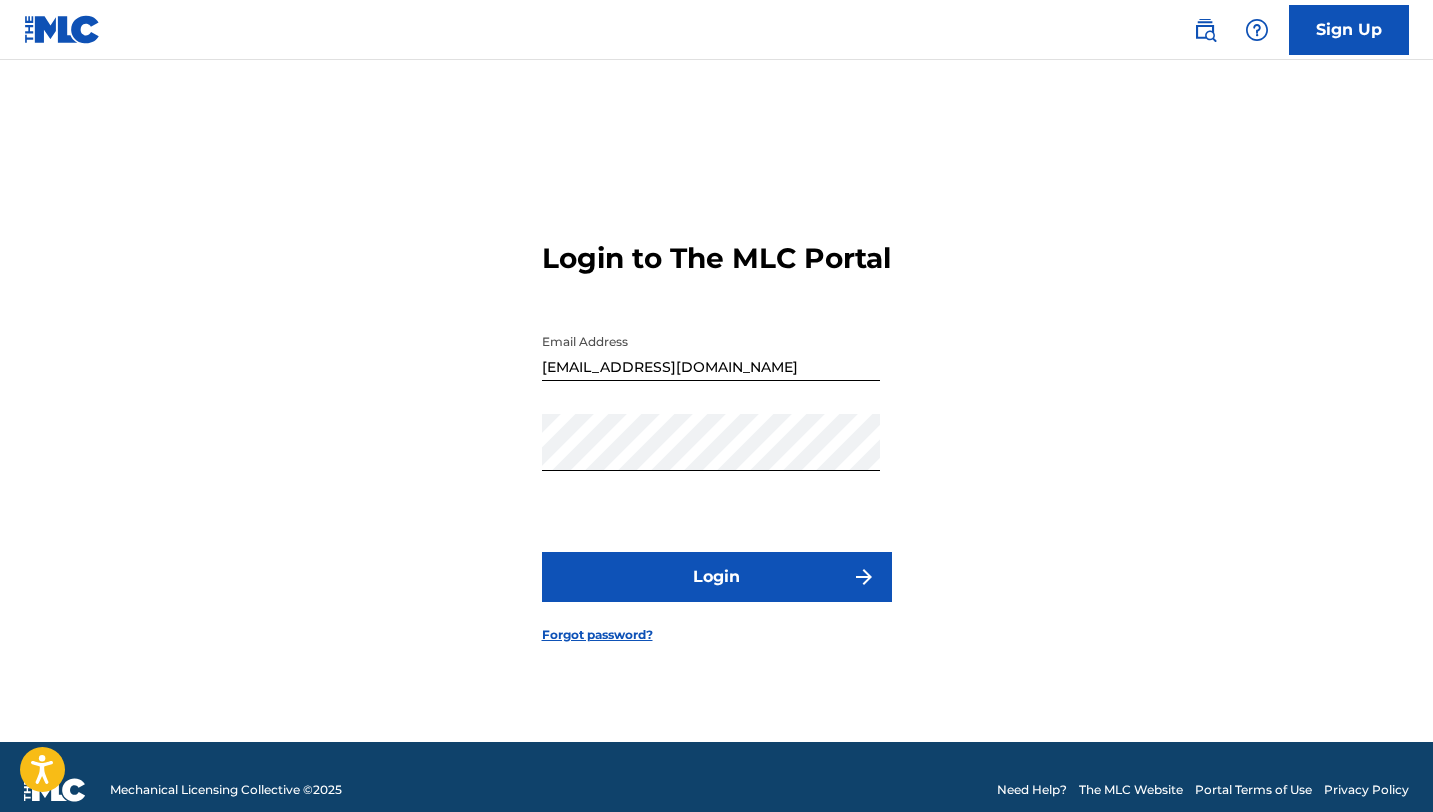 click on "The MLC Website" at bounding box center [1131, 790] 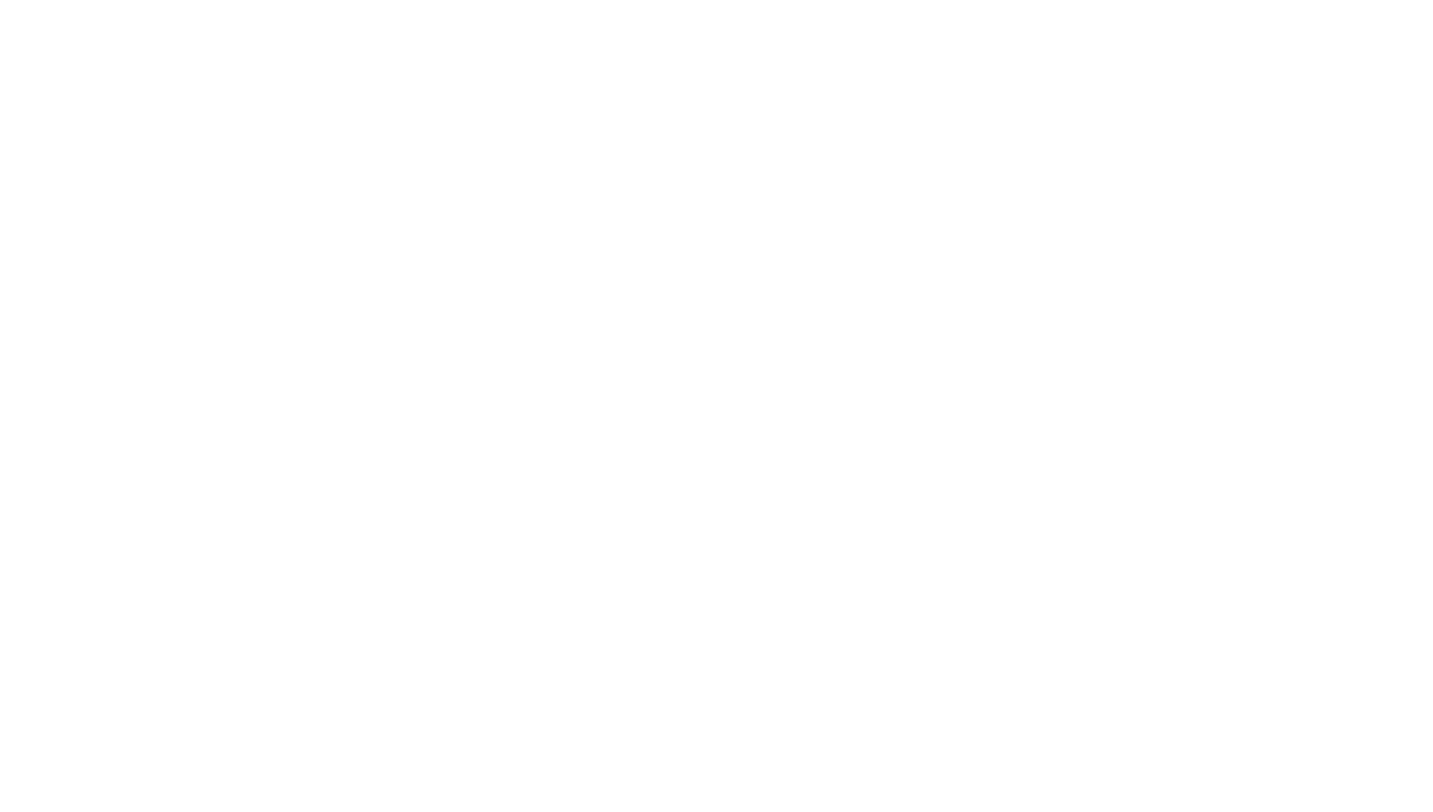 scroll, scrollTop: 0, scrollLeft: 0, axis: both 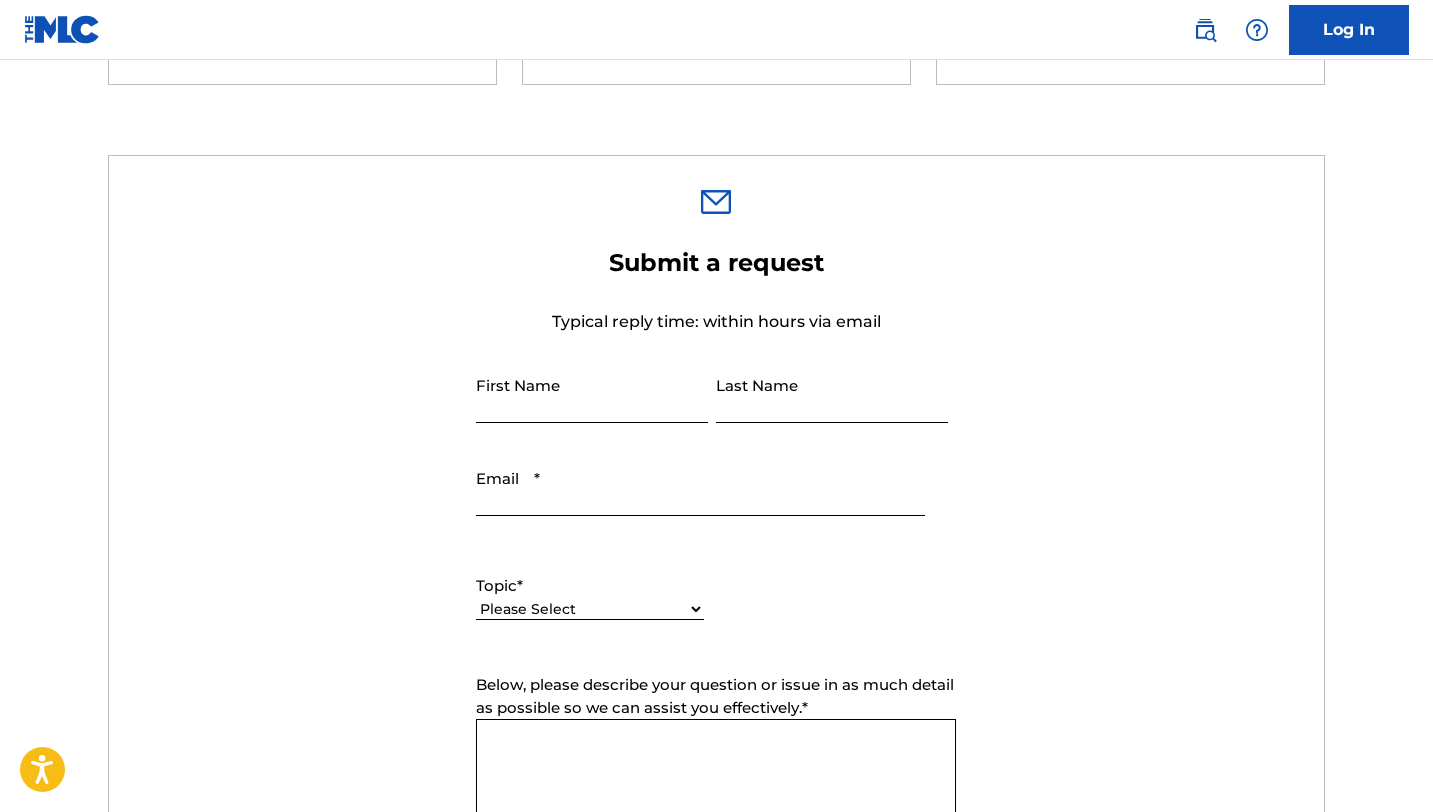 click on "First Name" at bounding box center (592, 394) 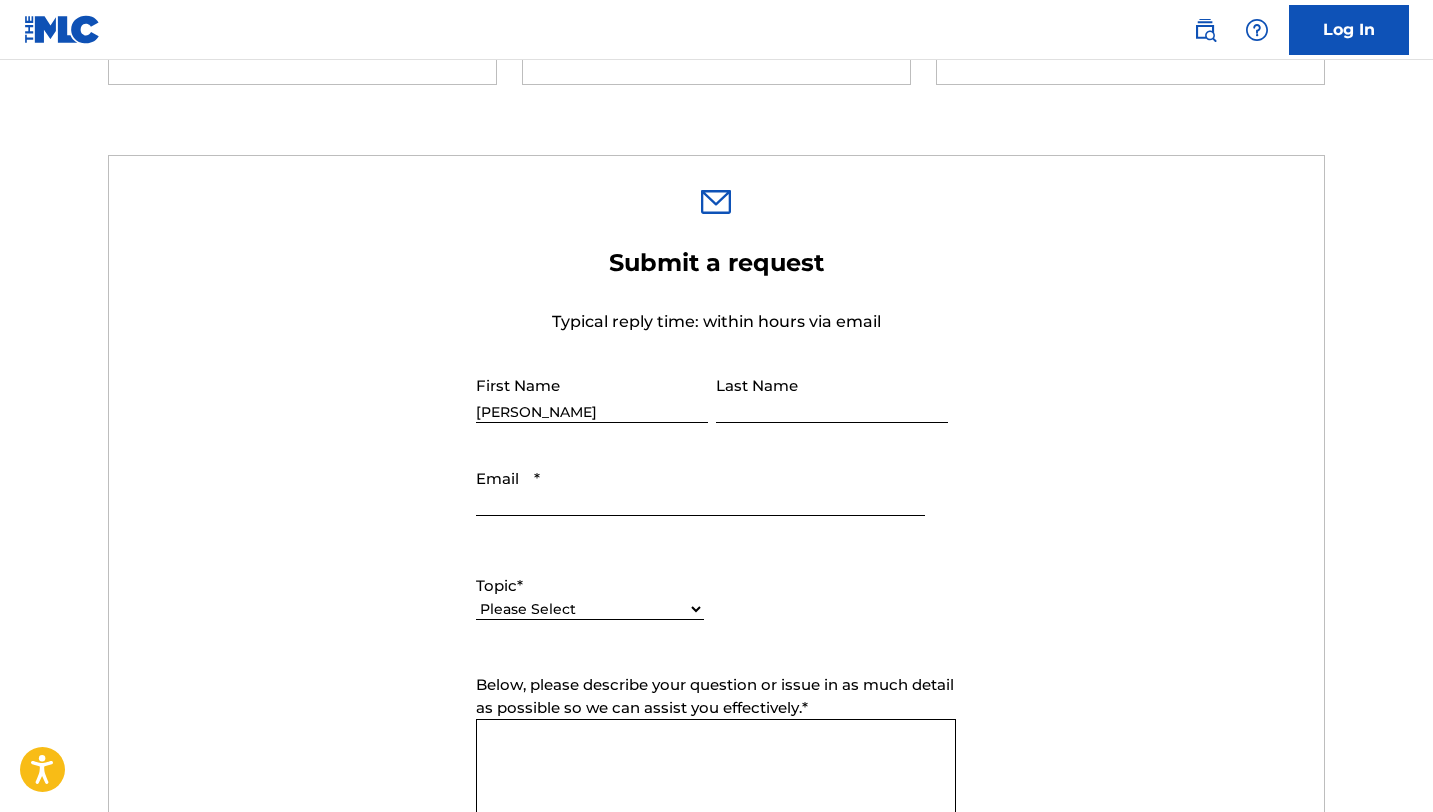 type on "[PERSON_NAME]" 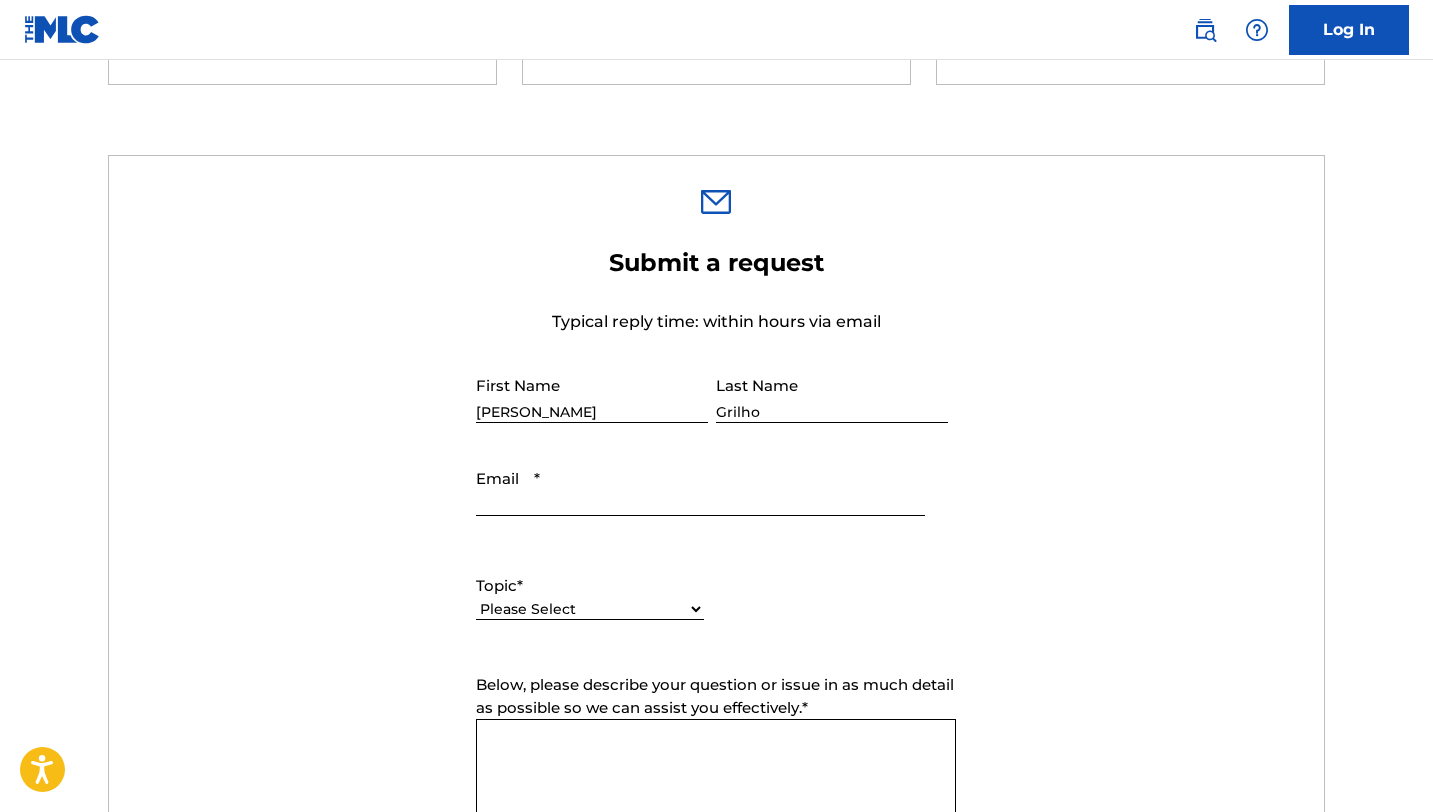 type on "Grilho" 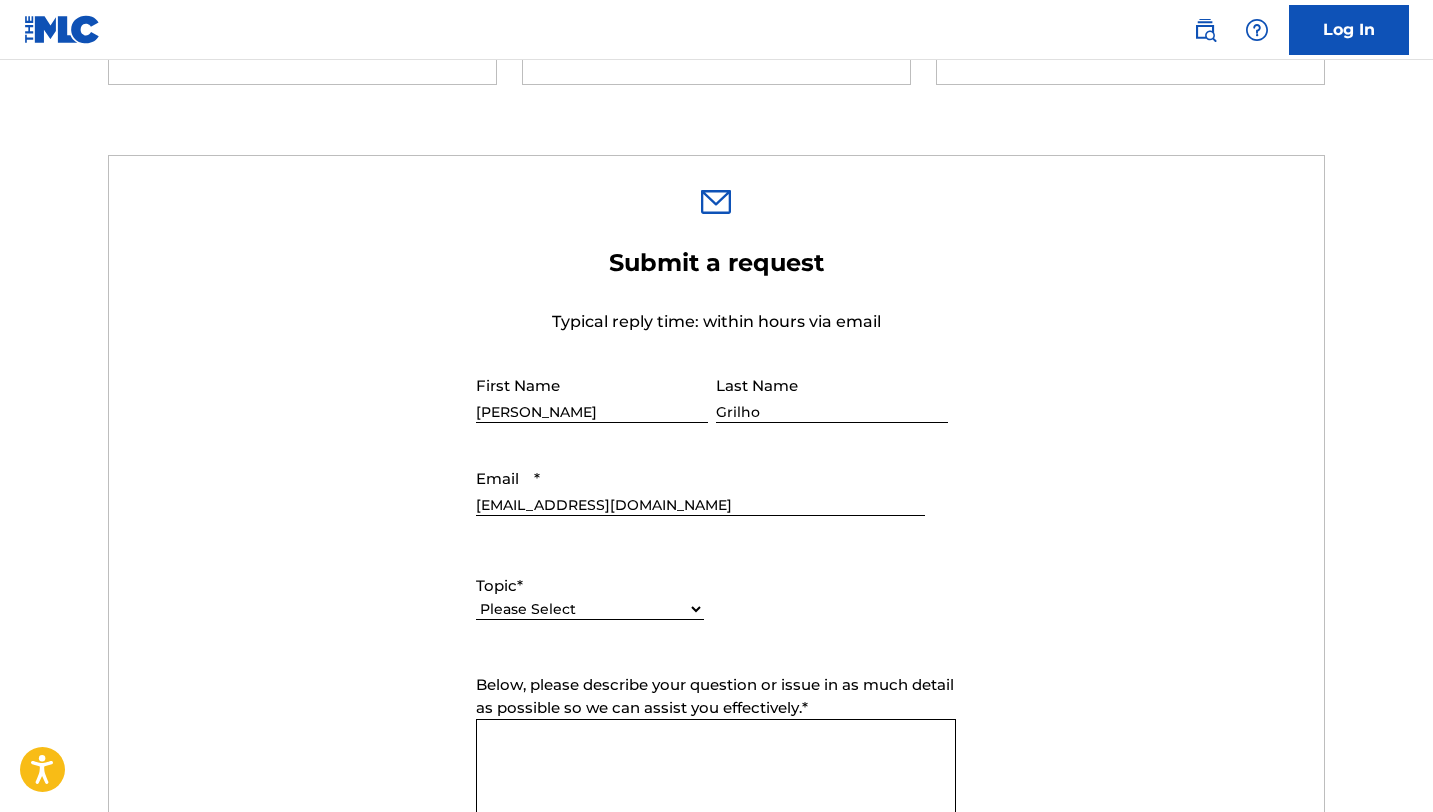 type on "[EMAIL_ADDRESS][DOMAIN_NAME]" 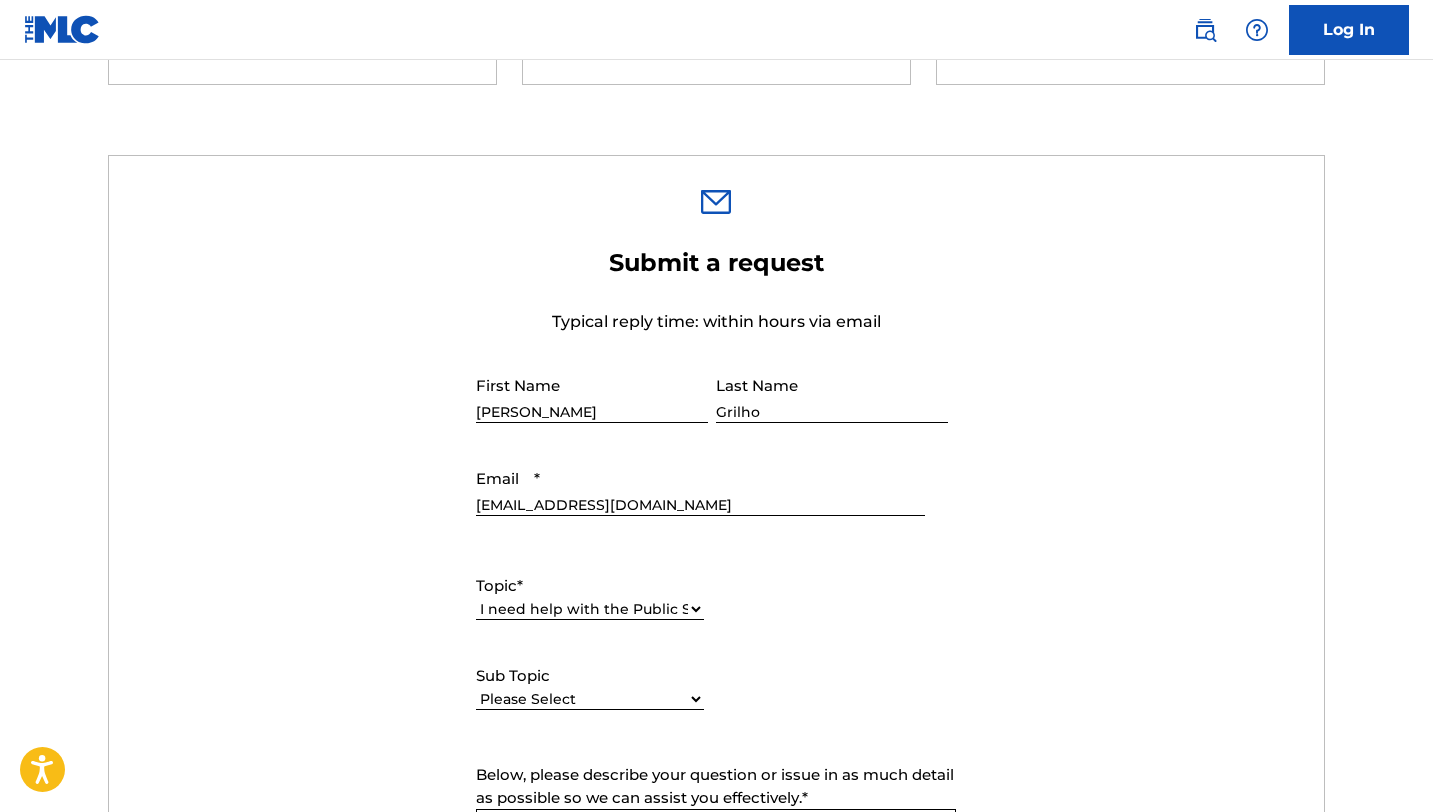 click on "Please Select I need help with the Public Search I need help with the Bulk Database Feed" at bounding box center (590, 699) 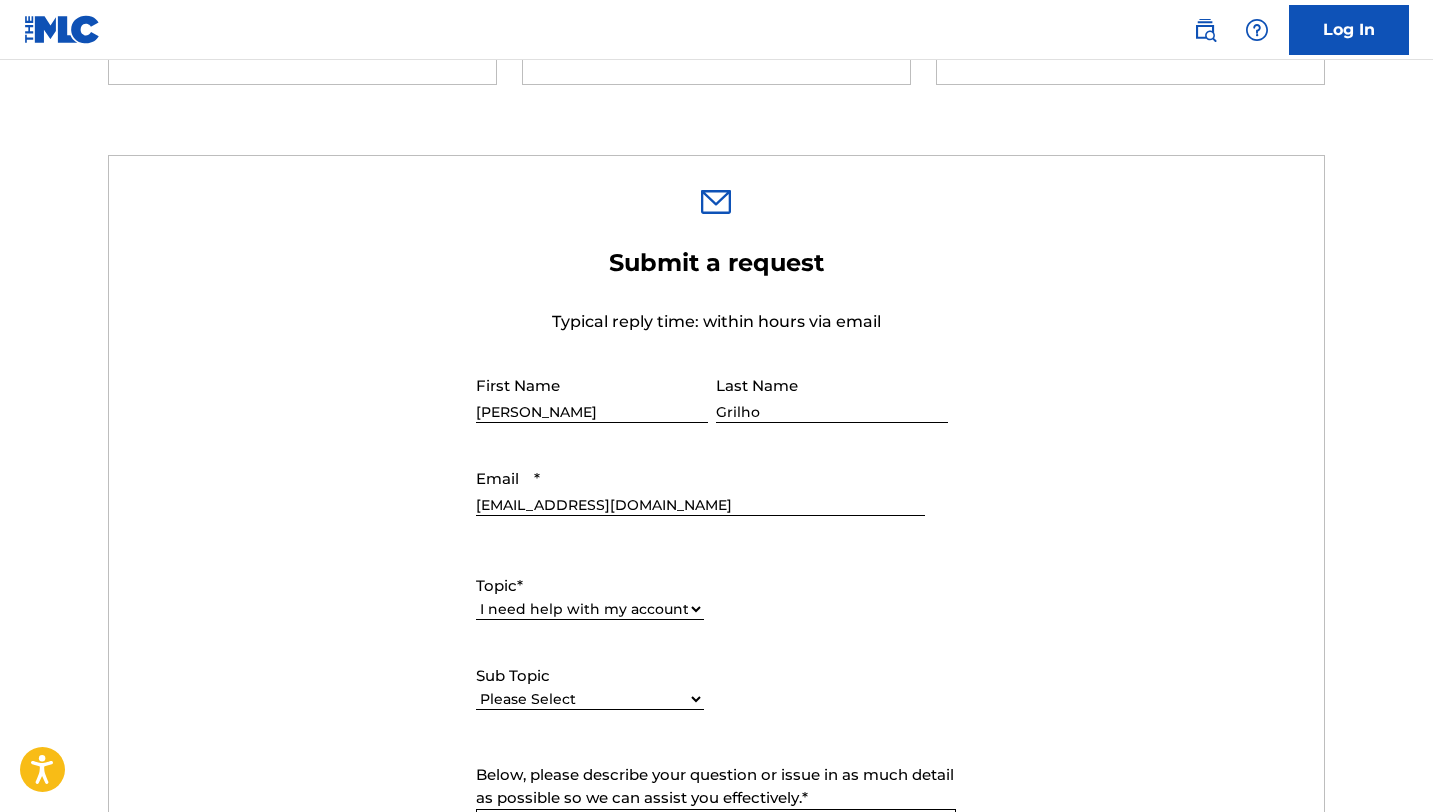 click on "Please Select I need help with my user account I can't log in to my user account I was not verified as a user I need help with my Member account" at bounding box center [590, 699] 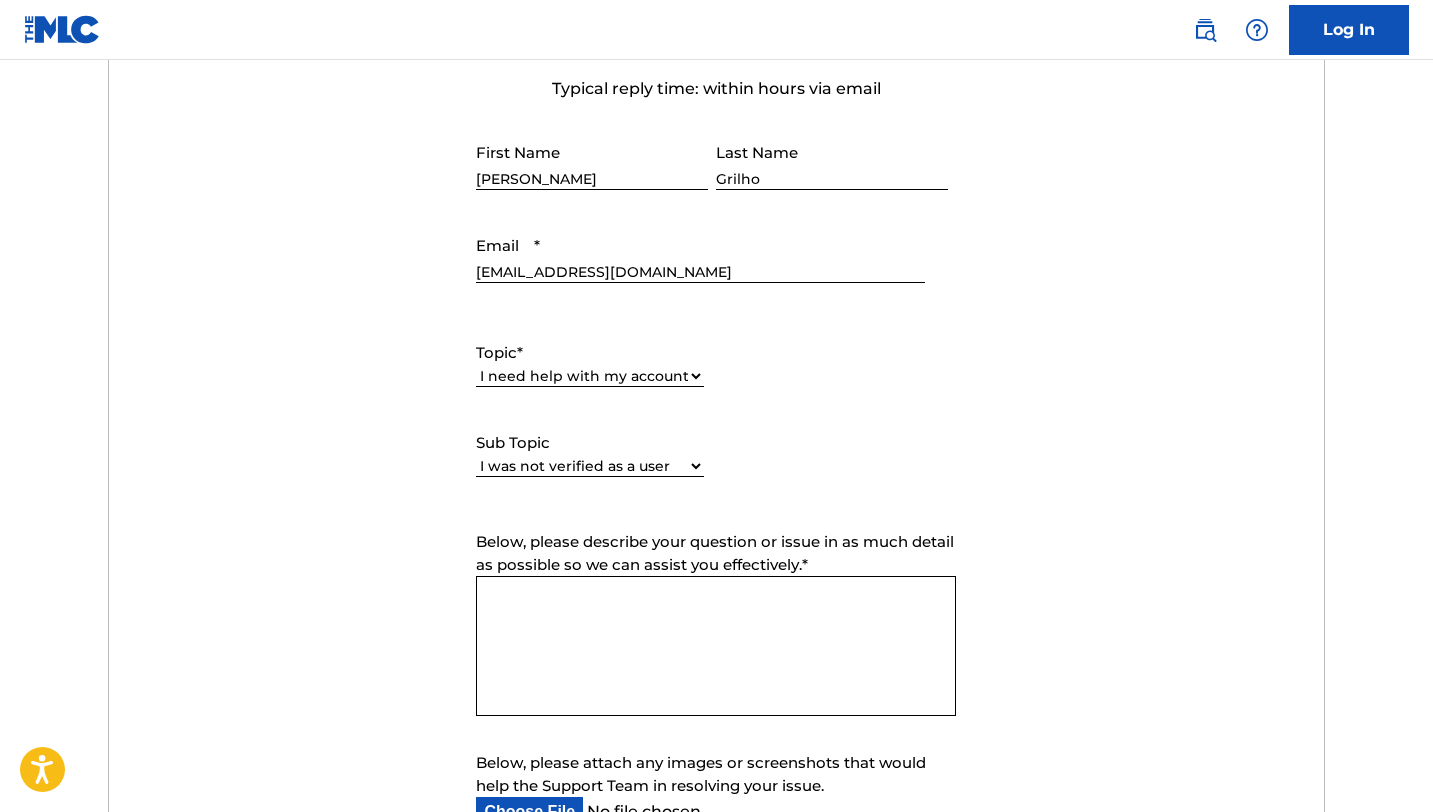 scroll, scrollTop: 805, scrollLeft: 0, axis: vertical 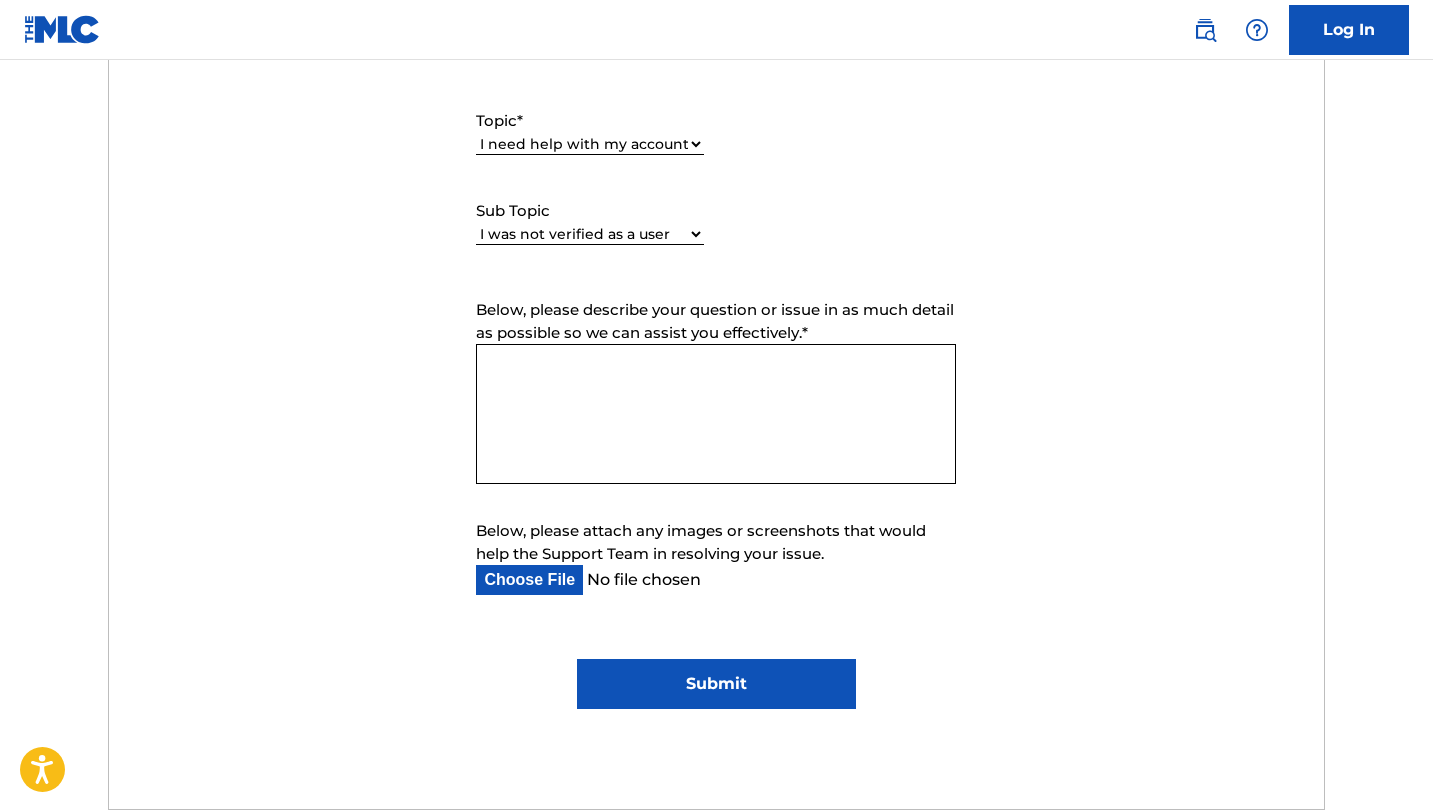 click on "Below, please describe your question or issue in as much detail as possible so we can assist you effectively. *" at bounding box center [716, 414] 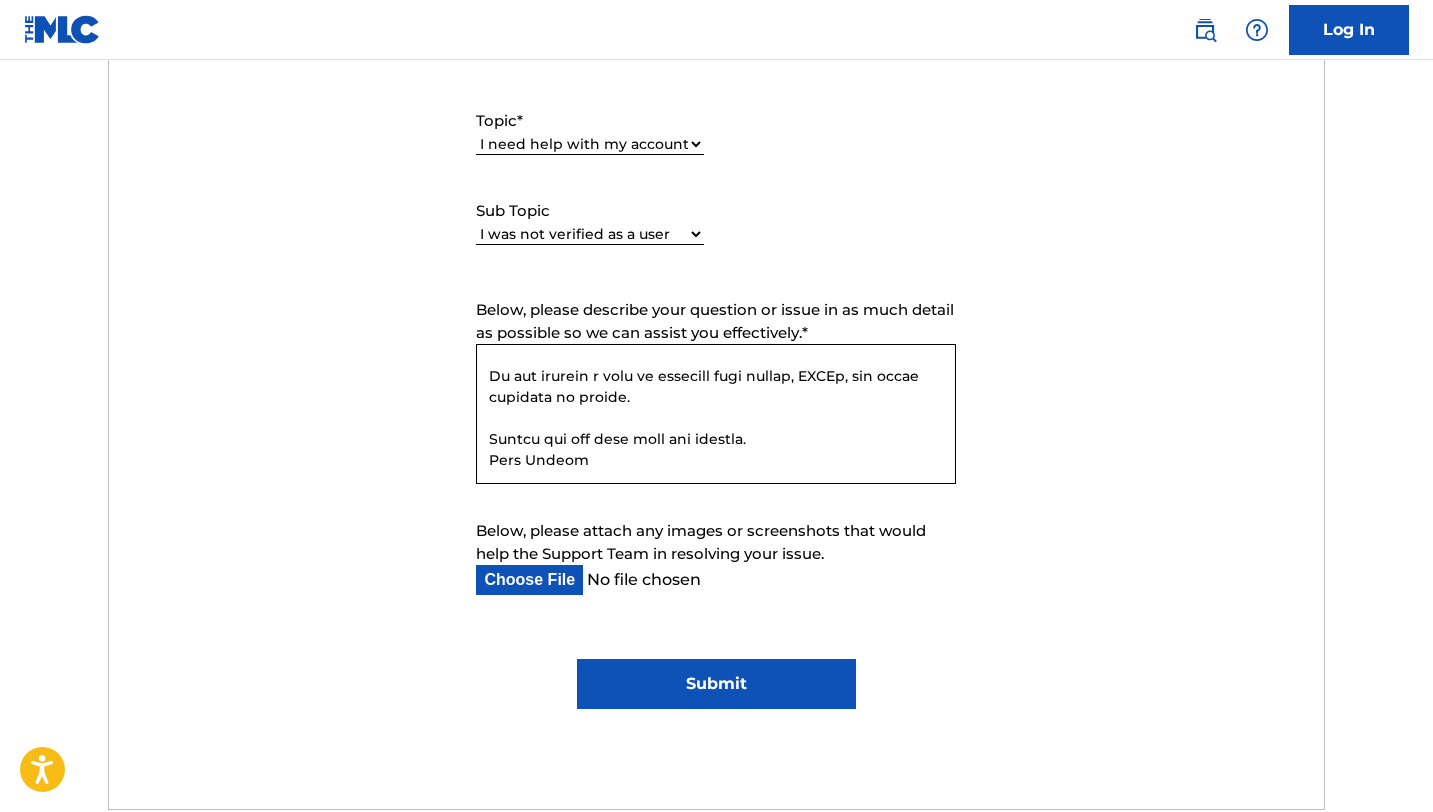 scroll, scrollTop: 775, scrollLeft: 0, axis: vertical 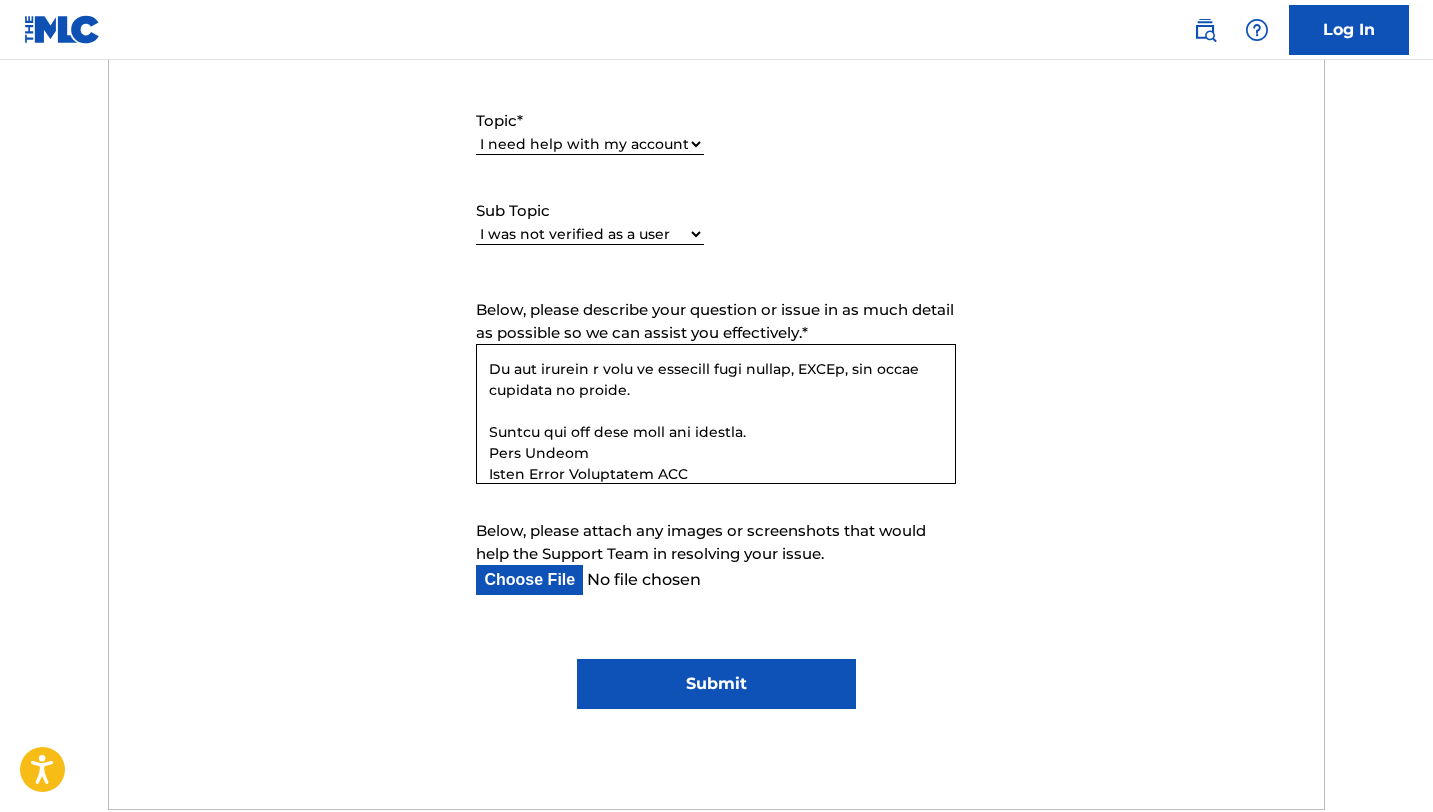 type on "Subject: Request for Creator Account Verification – Walter Grilho
Aloha,
I am writing on behalf of Kāwao Music Publishing LLC and my husband, Walter Brady John Grilho, who is the registered writer of several works listed in your system under the names “Walter Grilho” and “Walter Brady Grilho”.
We are in the process of organizing his publishing catalog and noticed that while several of his songs are listed, he has never personally created a creator account or submitted registrations to The MLC.
Under The MLC Public Work Search:
Wahine Needs Love.
MLC Song Code: W47TIS
ISWC: T3214453751
Writer: Walter Brady Grilho
Wahine Need Love (Song listed also under Robert Sterling Music Publishing)
MLC Song Code: WC6HGG
ISWC: none
Walter Brady Grilho
Squeeze Ya
MLC Code: SA2CA2
ISWC: T3096476841
Writer Walter Grilho
Could you please confirm:
1. Whether a Creator account was created on his behalf?
2. Who currently manages or has access to it?
3. Whether a publisher or rights administrator is currently listed as ..." 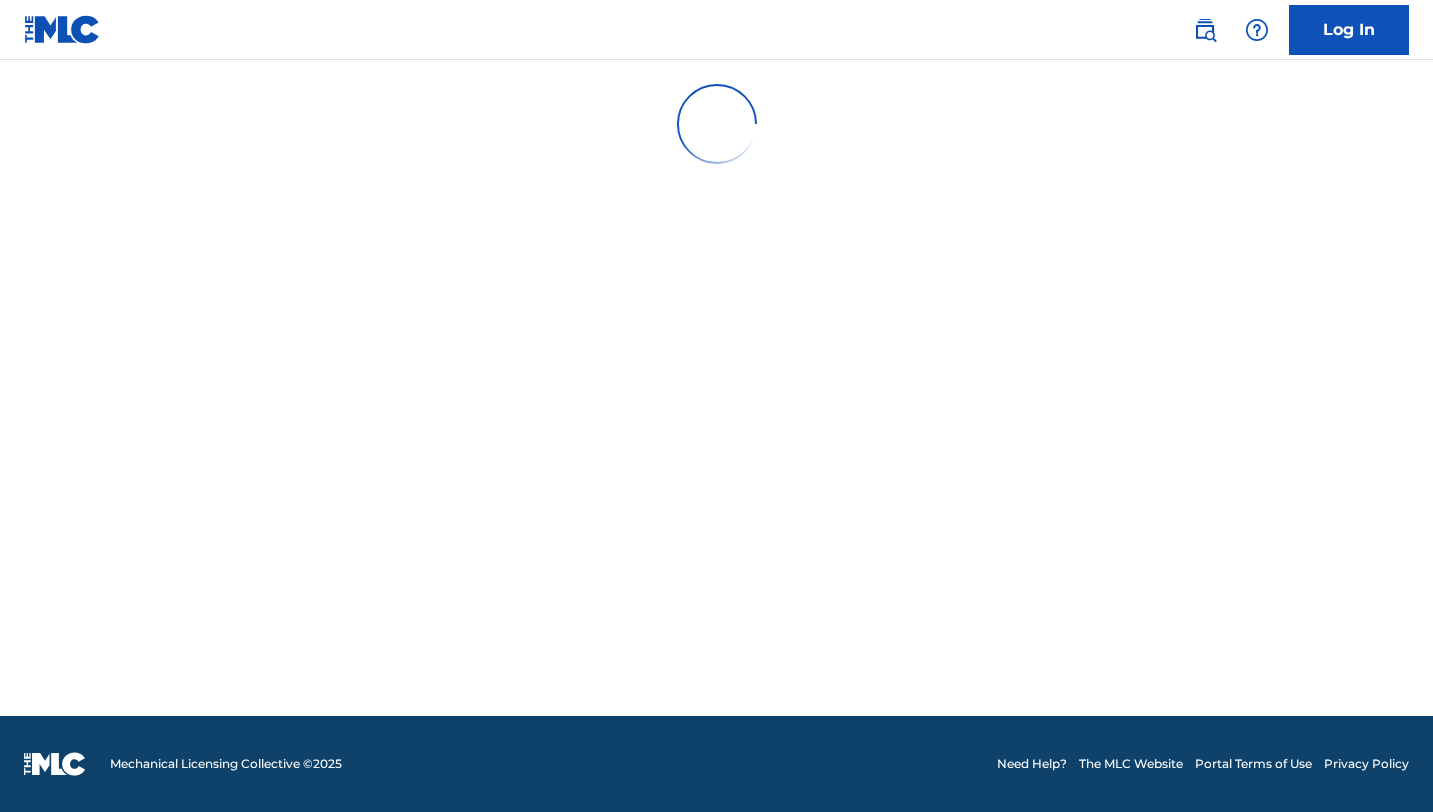 scroll, scrollTop: 0, scrollLeft: 0, axis: both 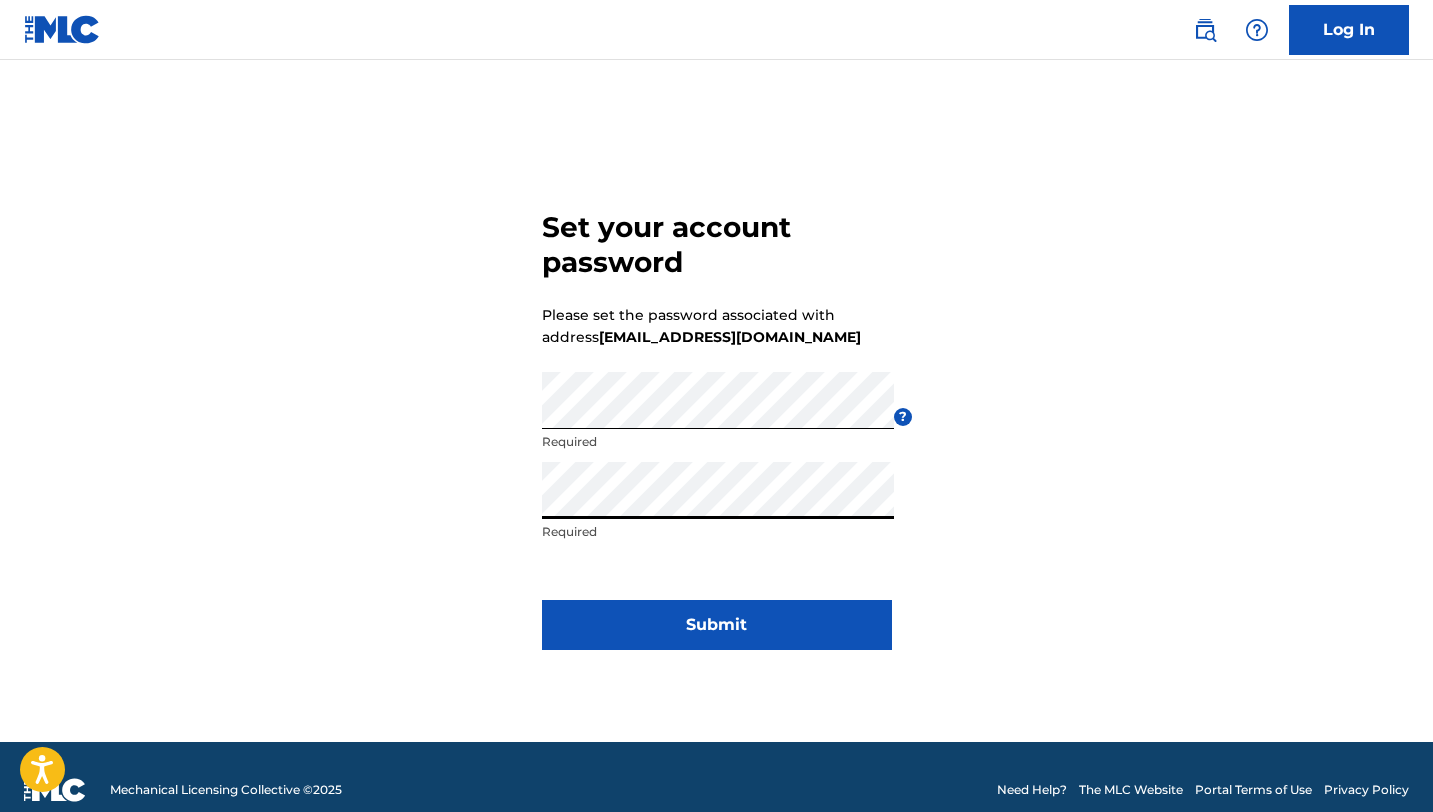 click on "Submit" at bounding box center (717, 625) 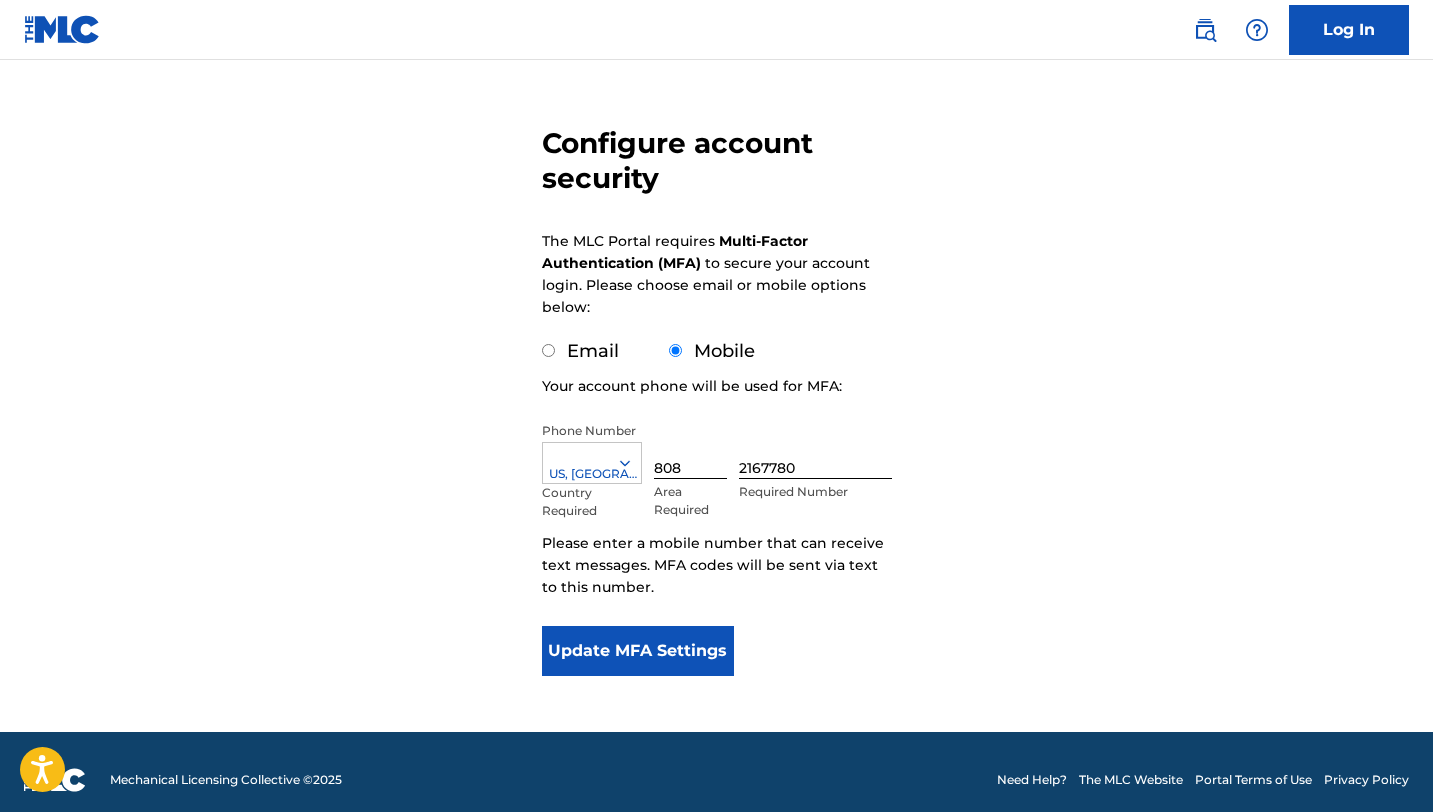 scroll, scrollTop: 150, scrollLeft: 0, axis: vertical 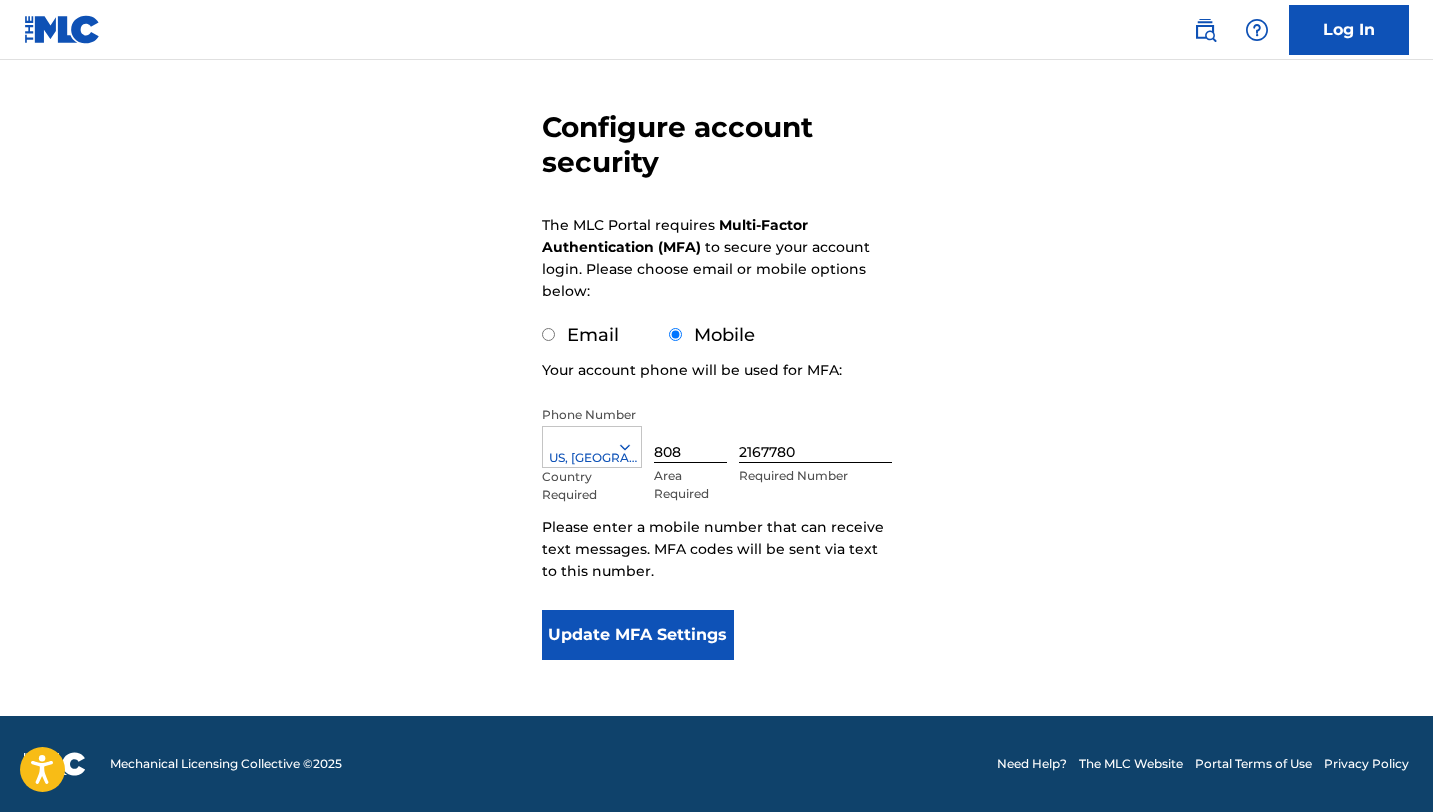 click on "Update MFA Settings" at bounding box center (638, 635) 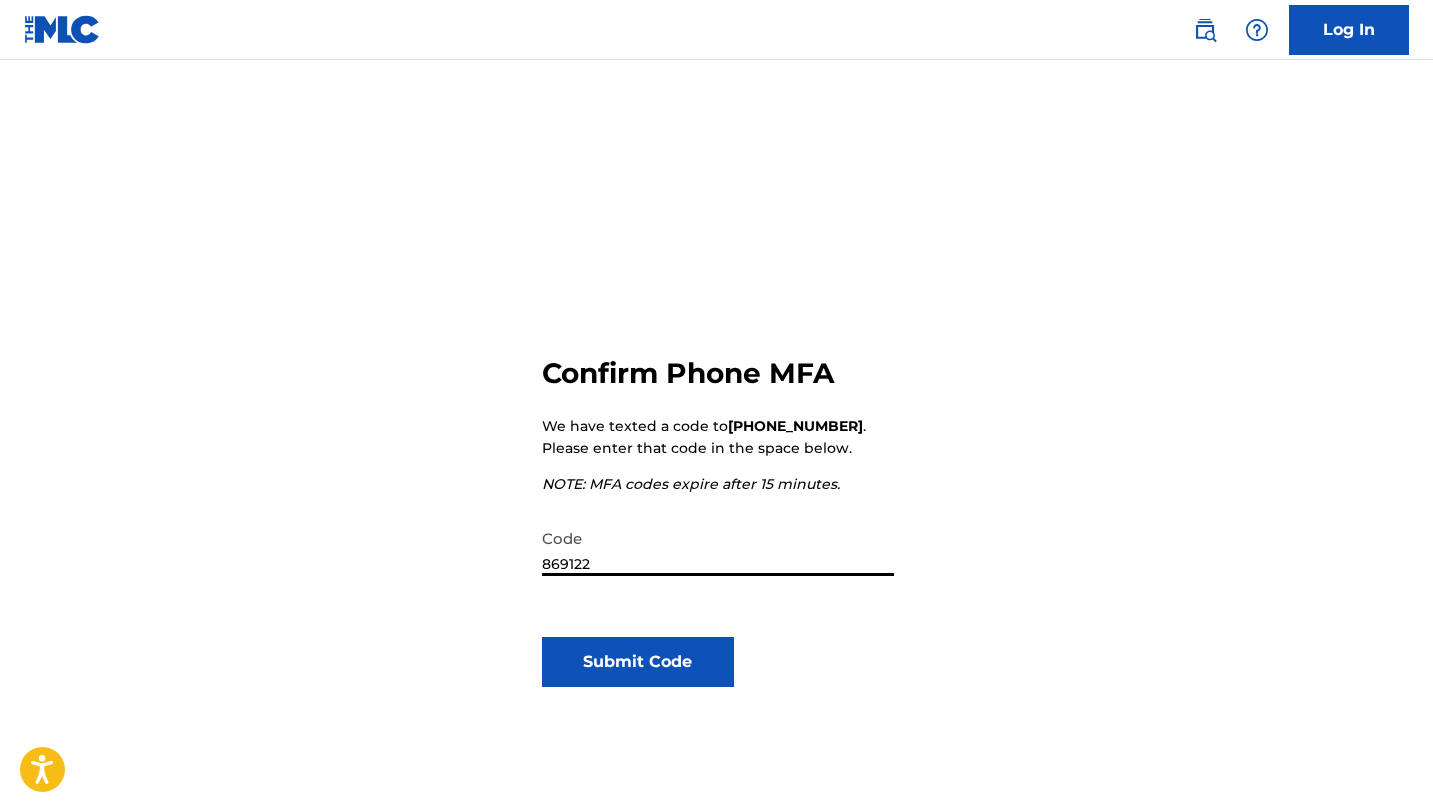 type on "869122" 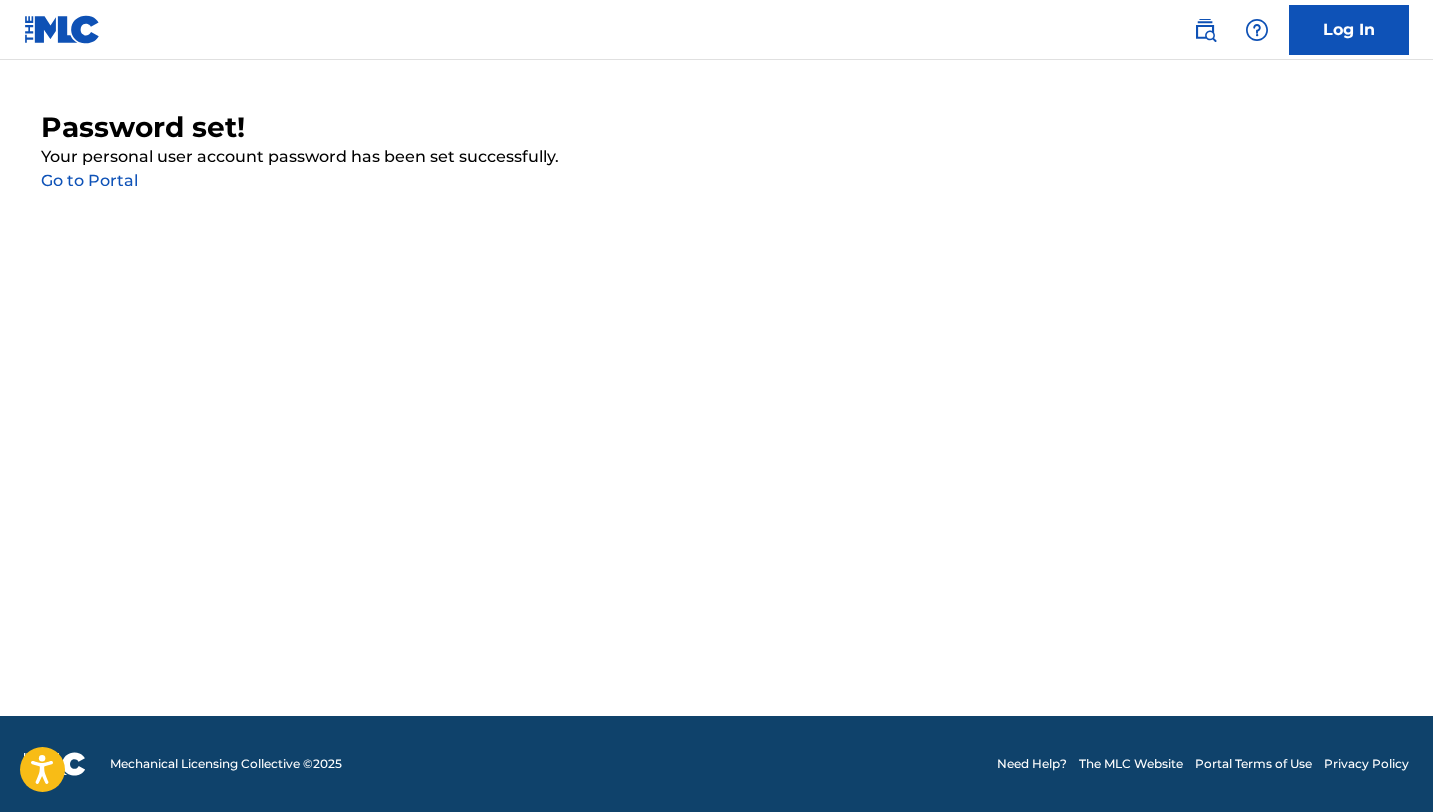 click on "Go to Portal" at bounding box center [89, 180] 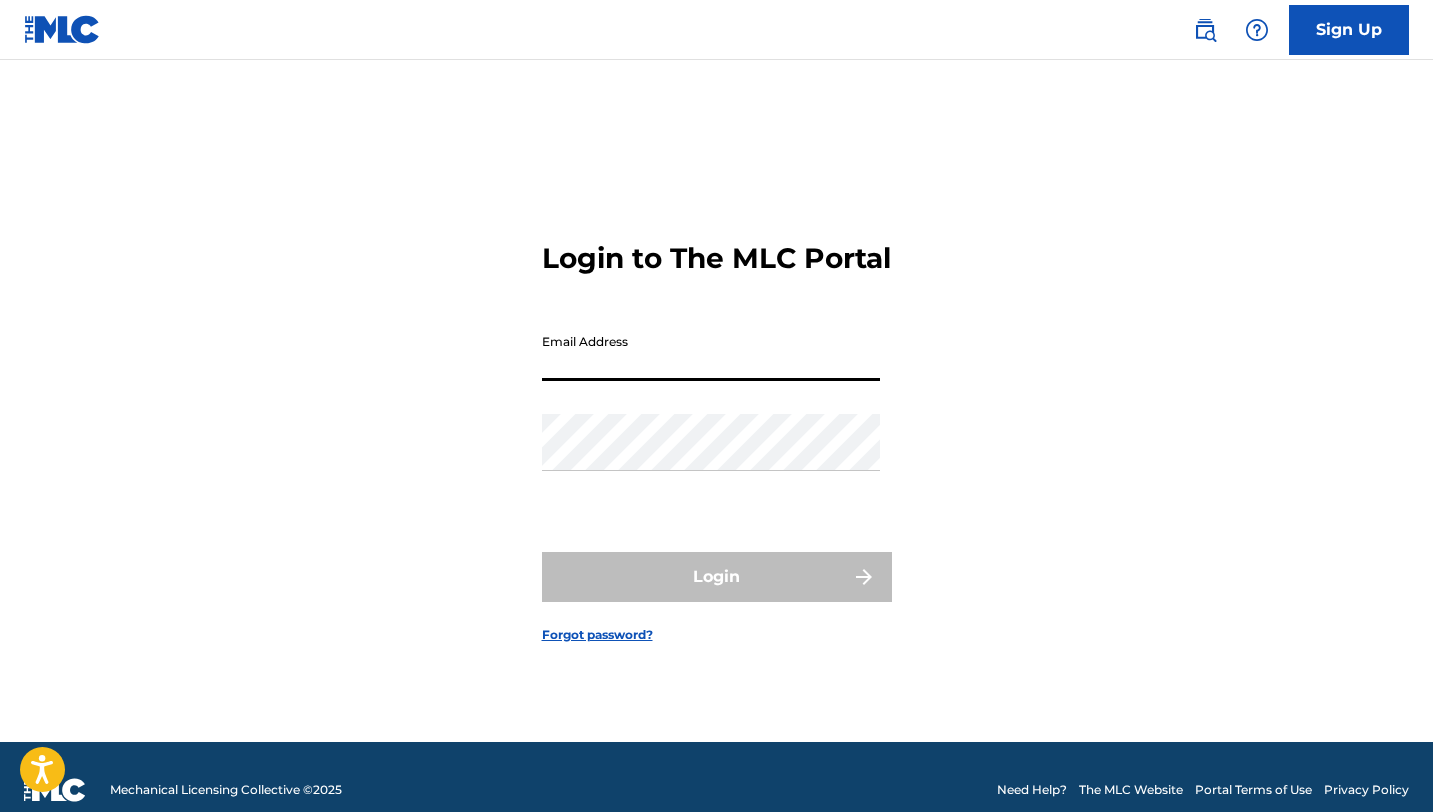 click on "Email Address" at bounding box center (711, 352) 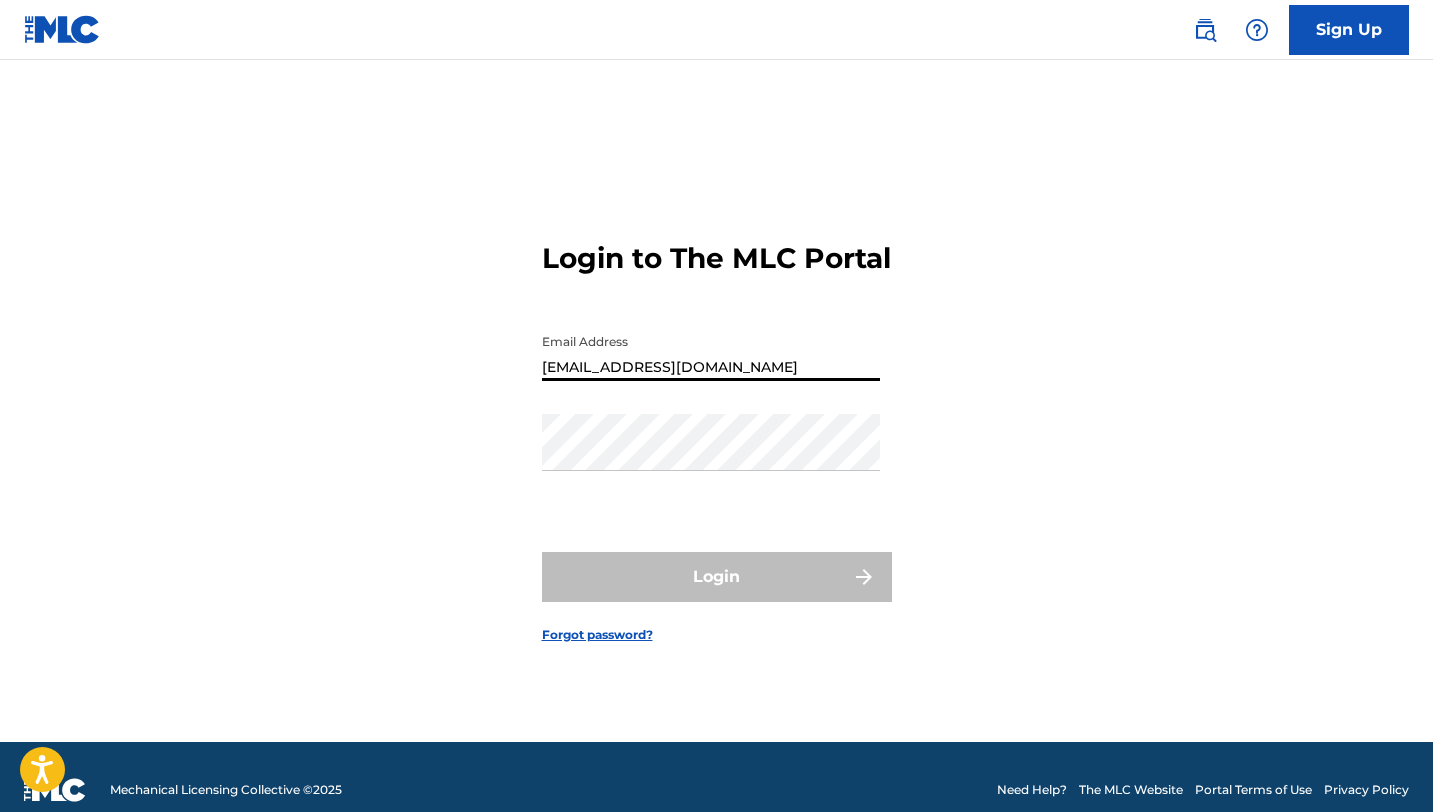 type on "[EMAIL_ADDRESS][DOMAIN_NAME]" 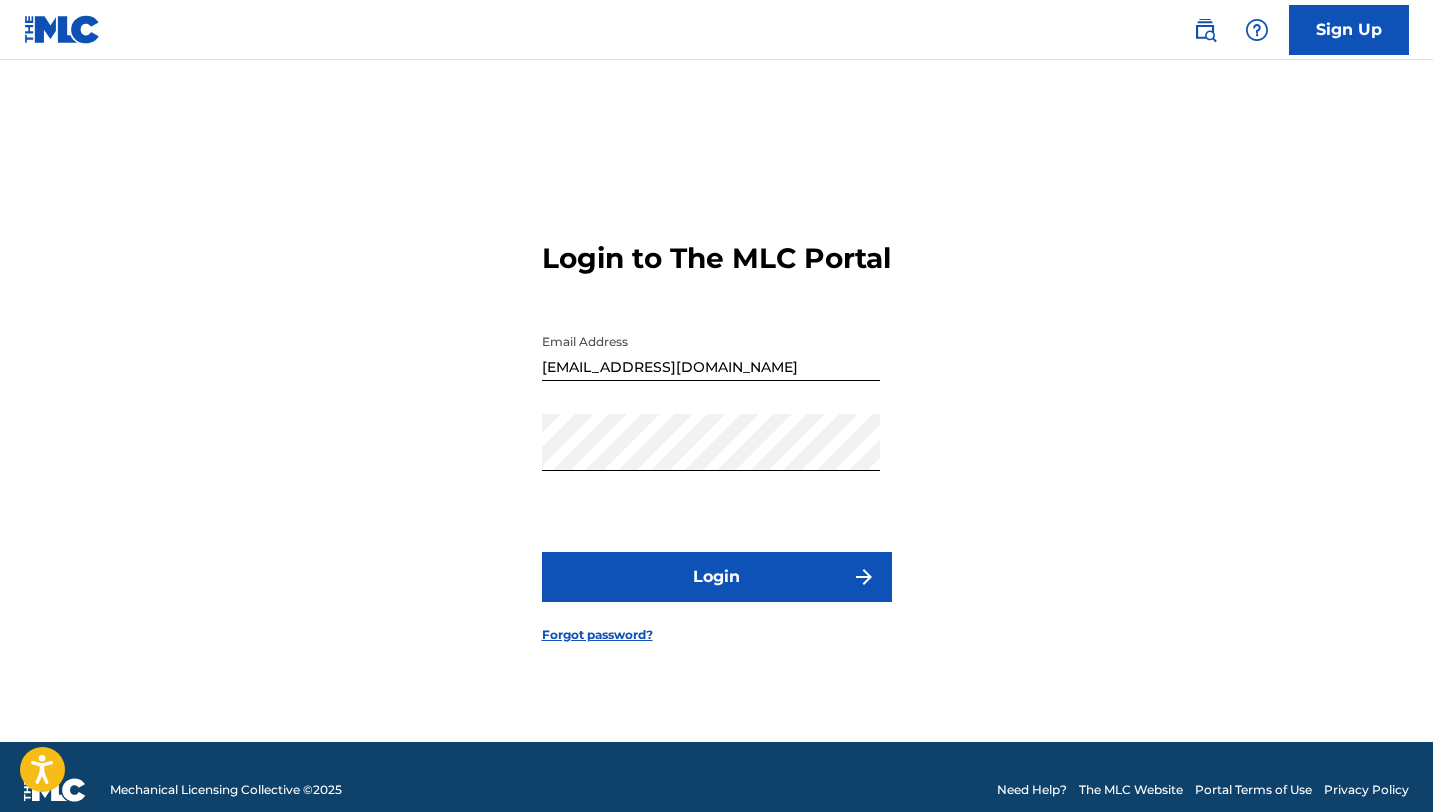 click on "Login" at bounding box center (717, 577) 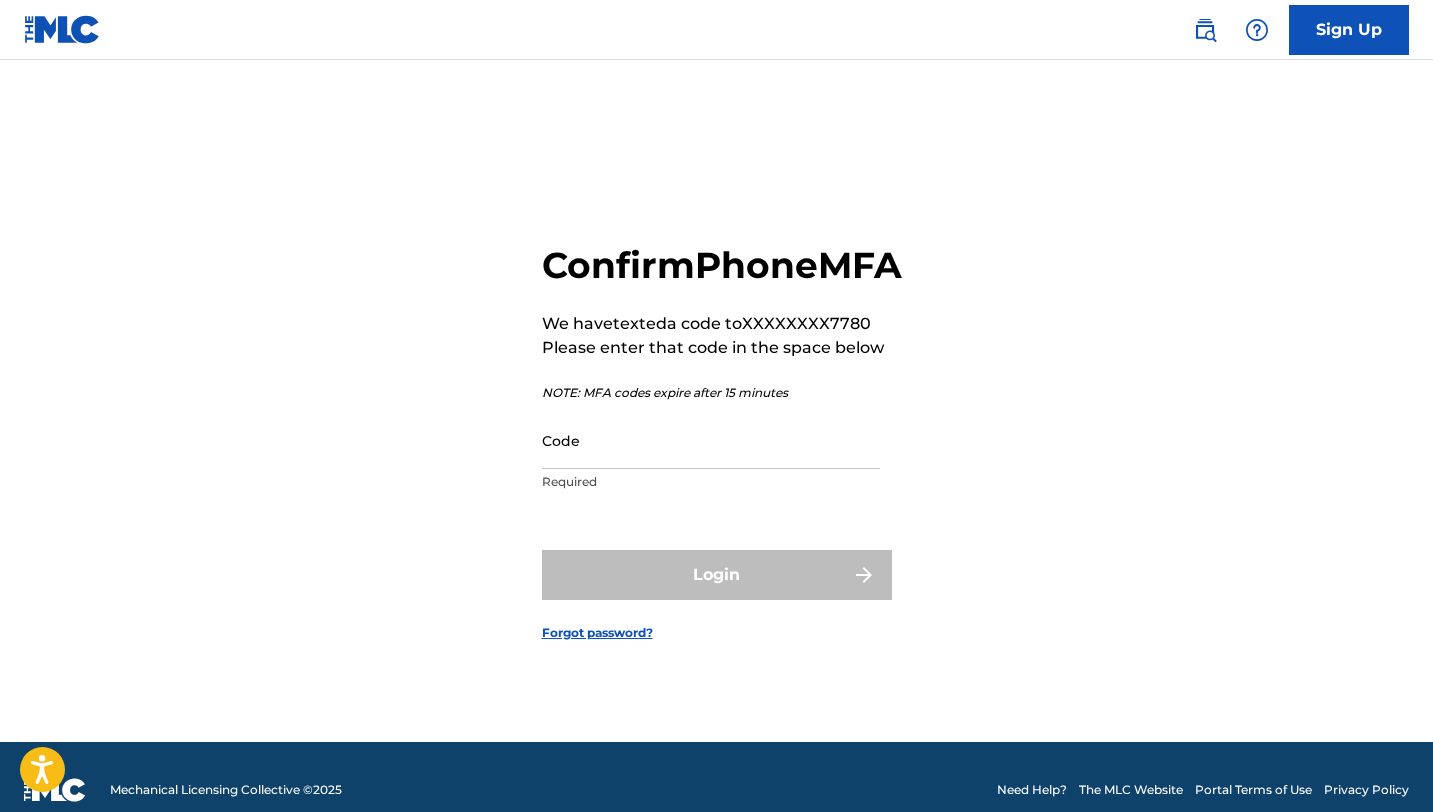 click on "Code" at bounding box center (711, 440) 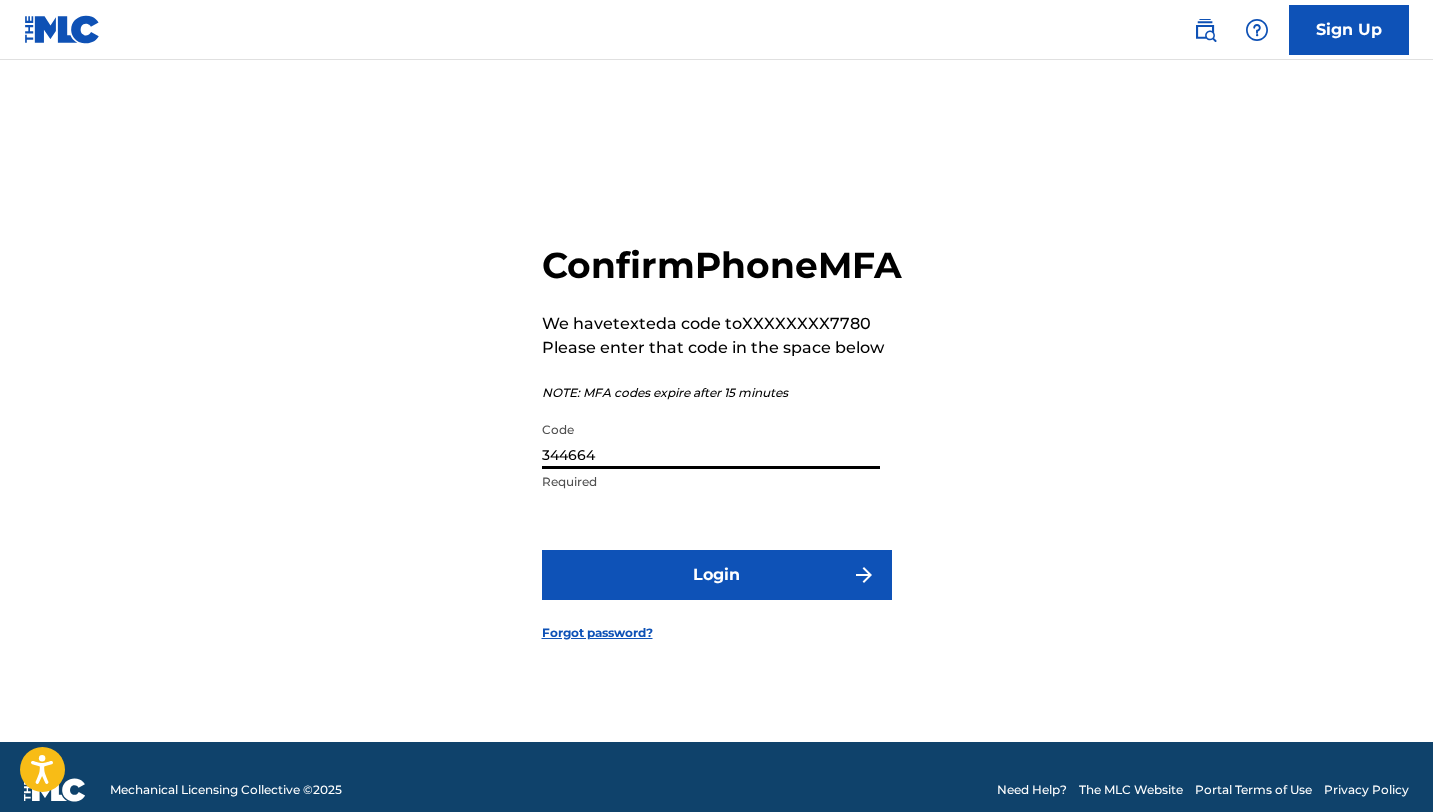 type on "344664" 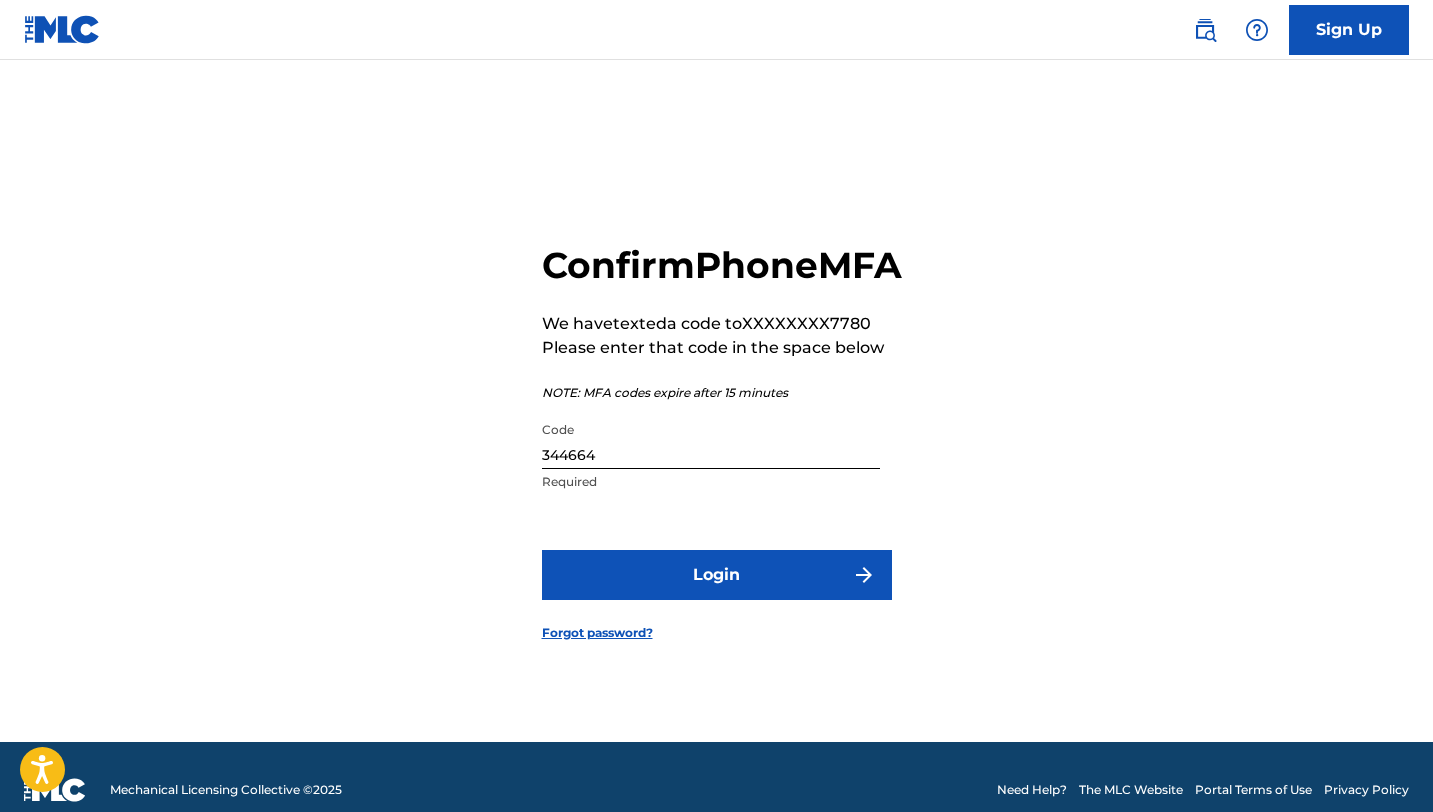 click on "Login" at bounding box center (717, 575) 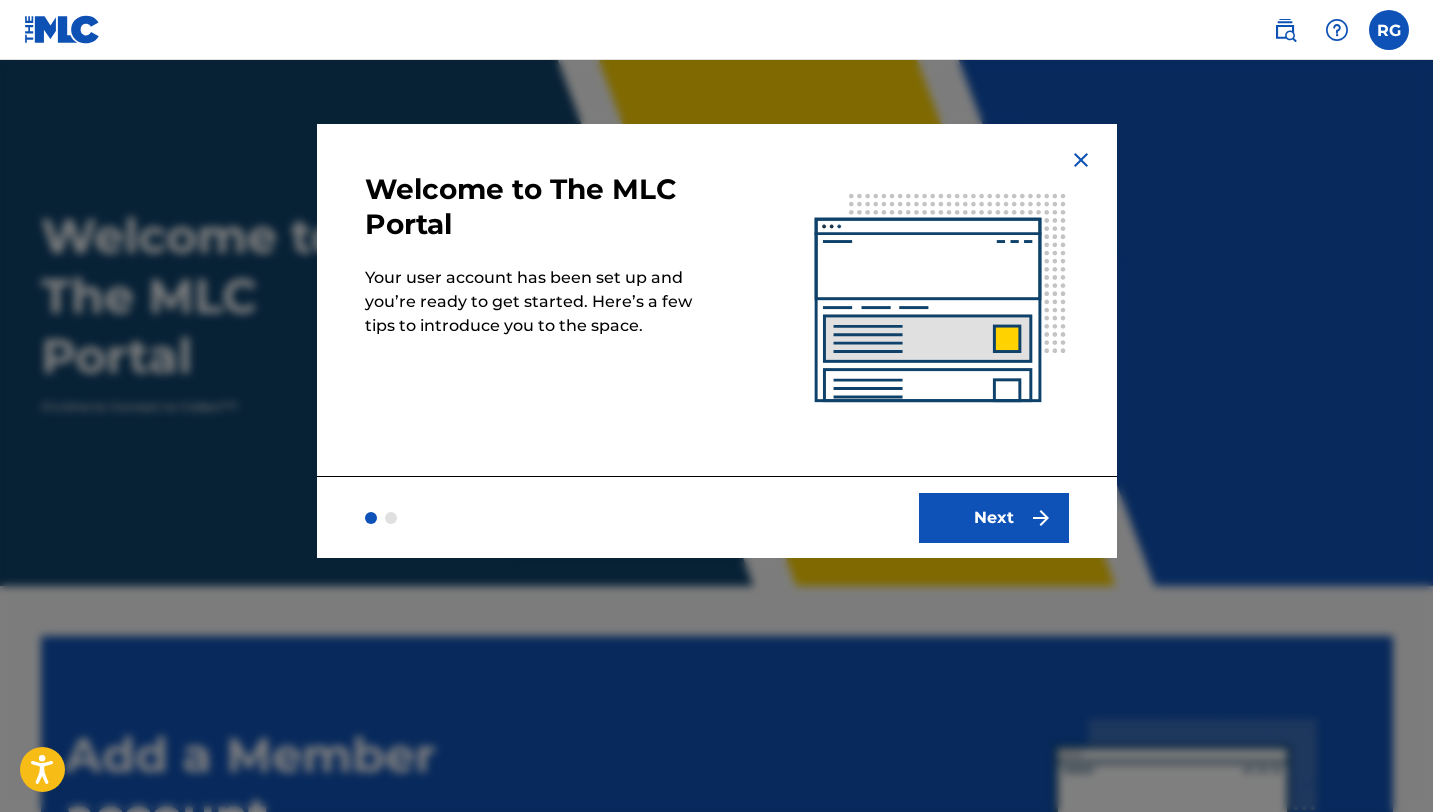 scroll, scrollTop: 0, scrollLeft: 0, axis: both 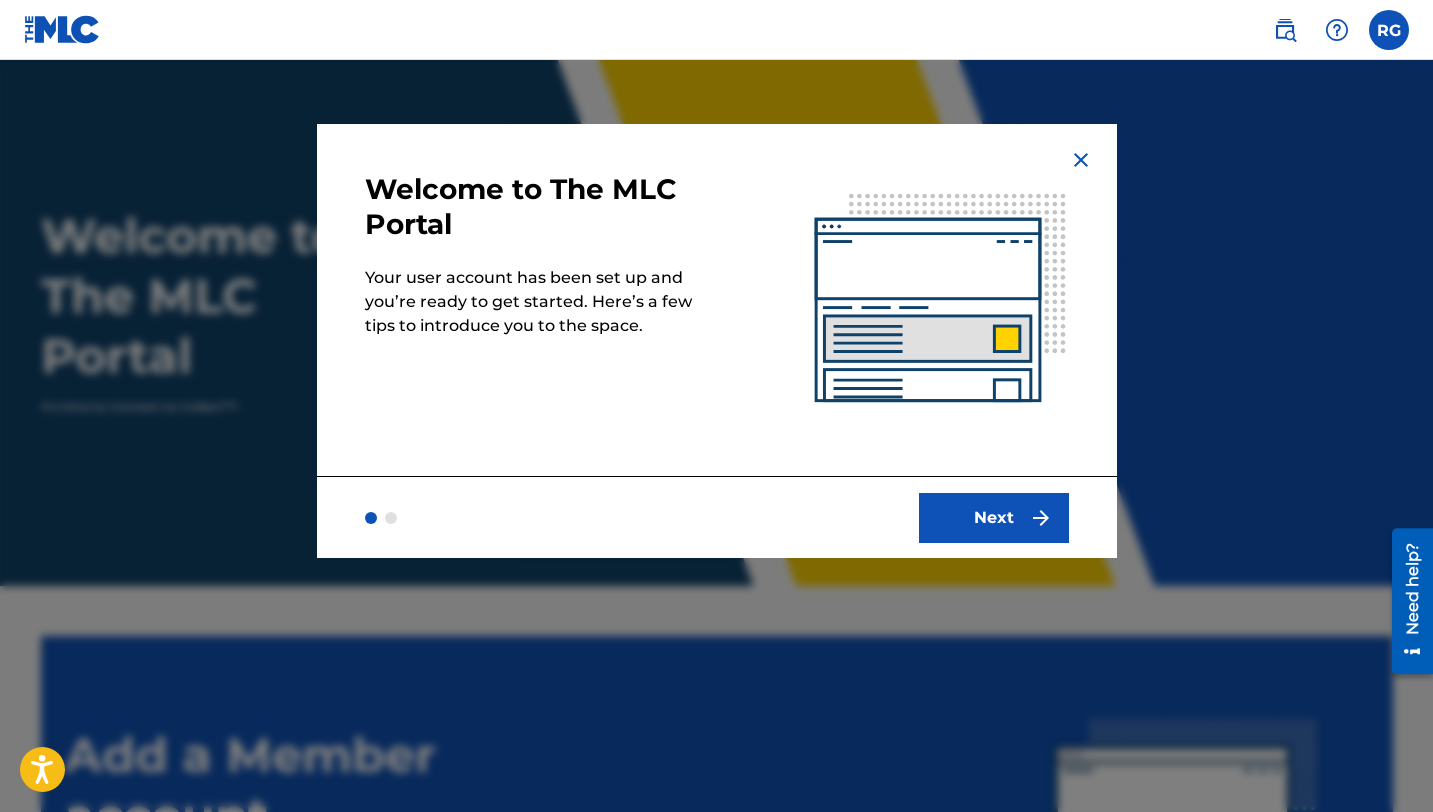 click on "Next" at bounding box center [994, 518] 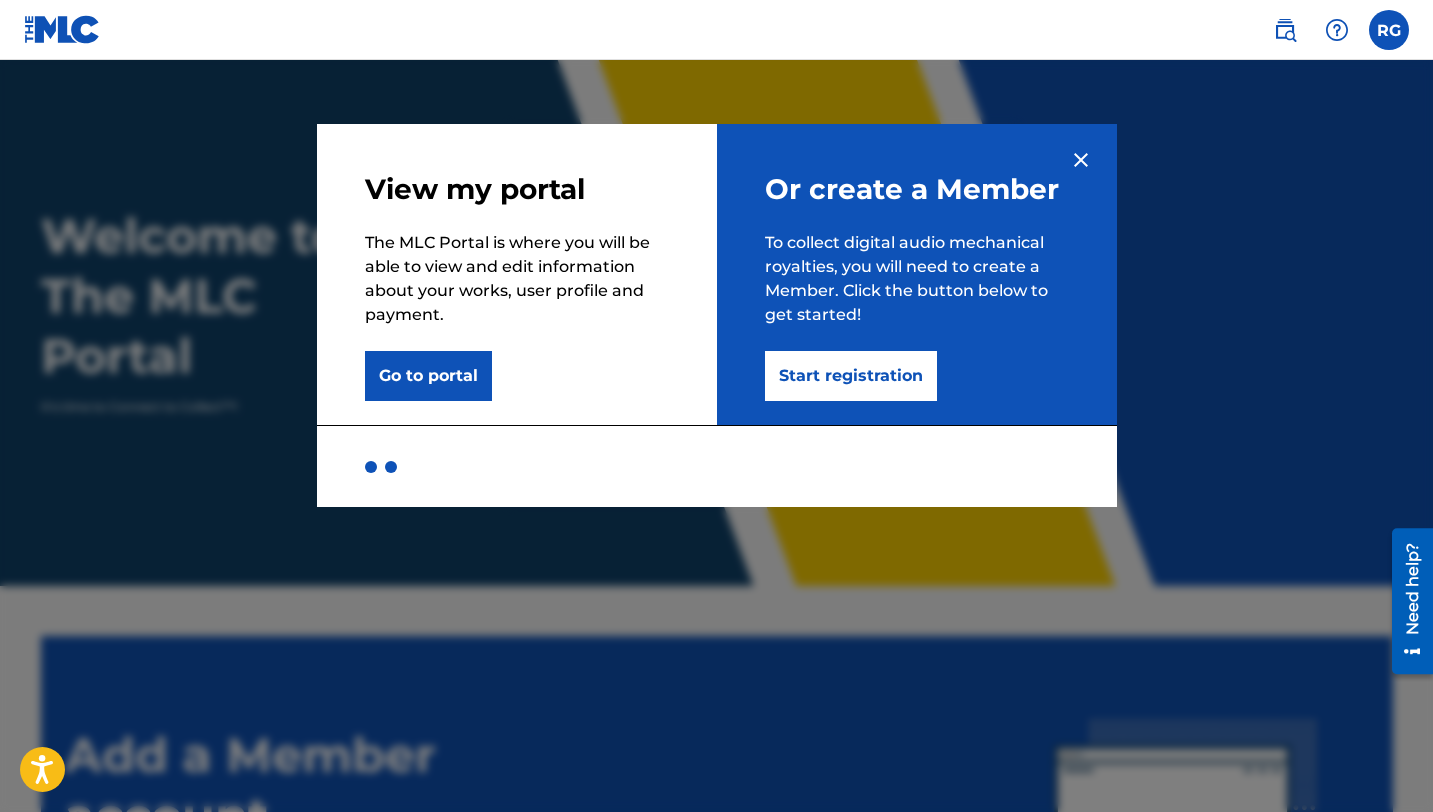 click on "Start registration" at bounding box center (851, 376) 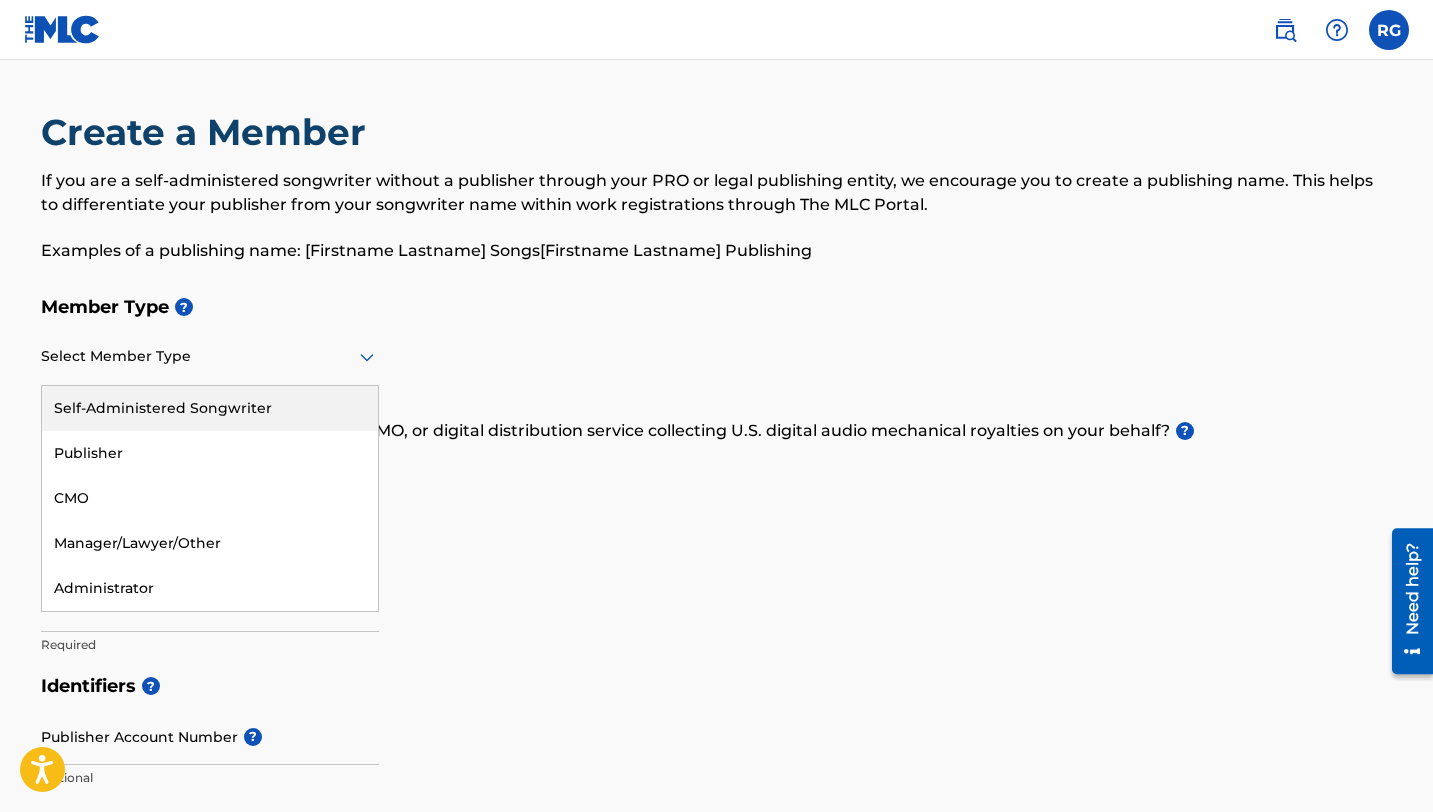 click 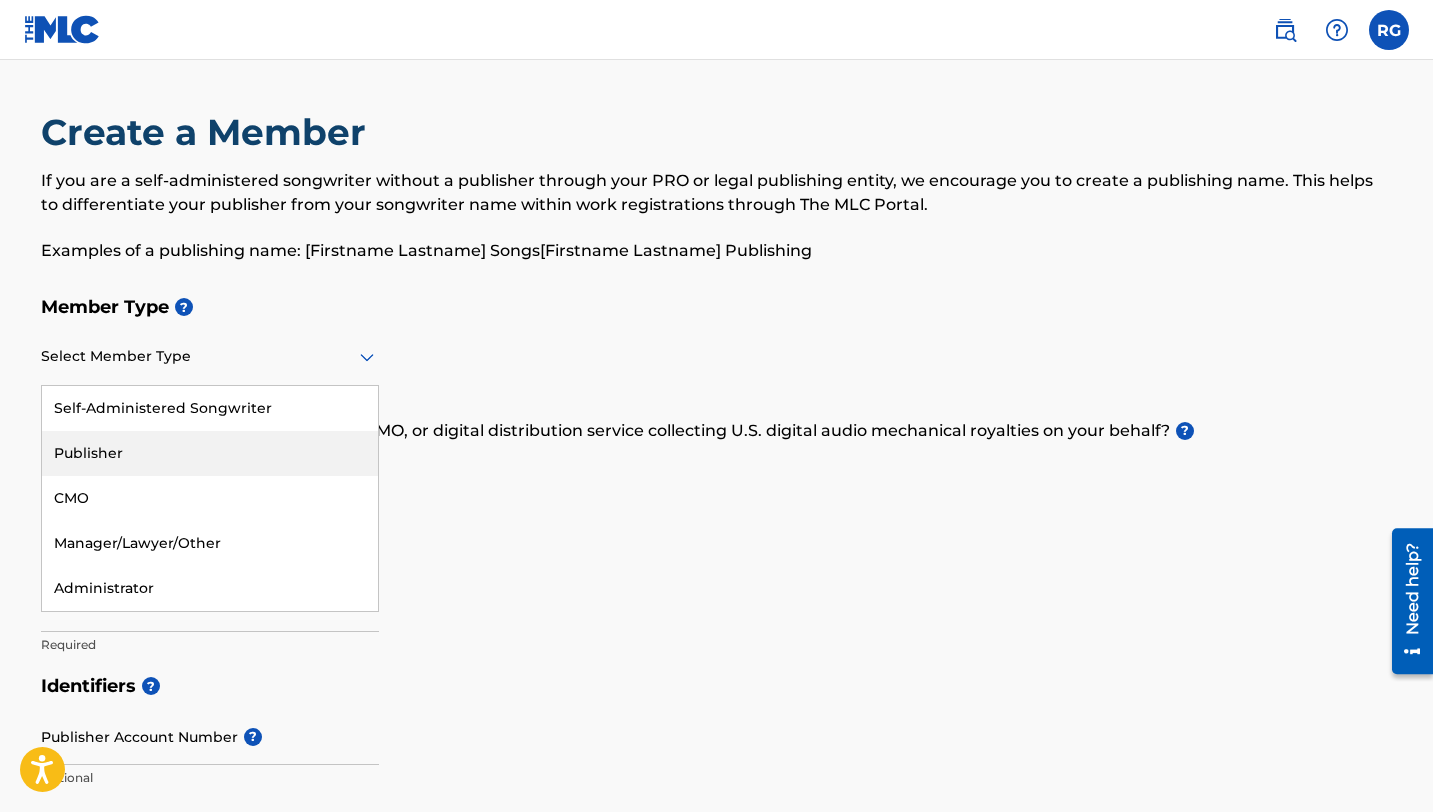 click on "Publisher" at bounding box center (210, 453) 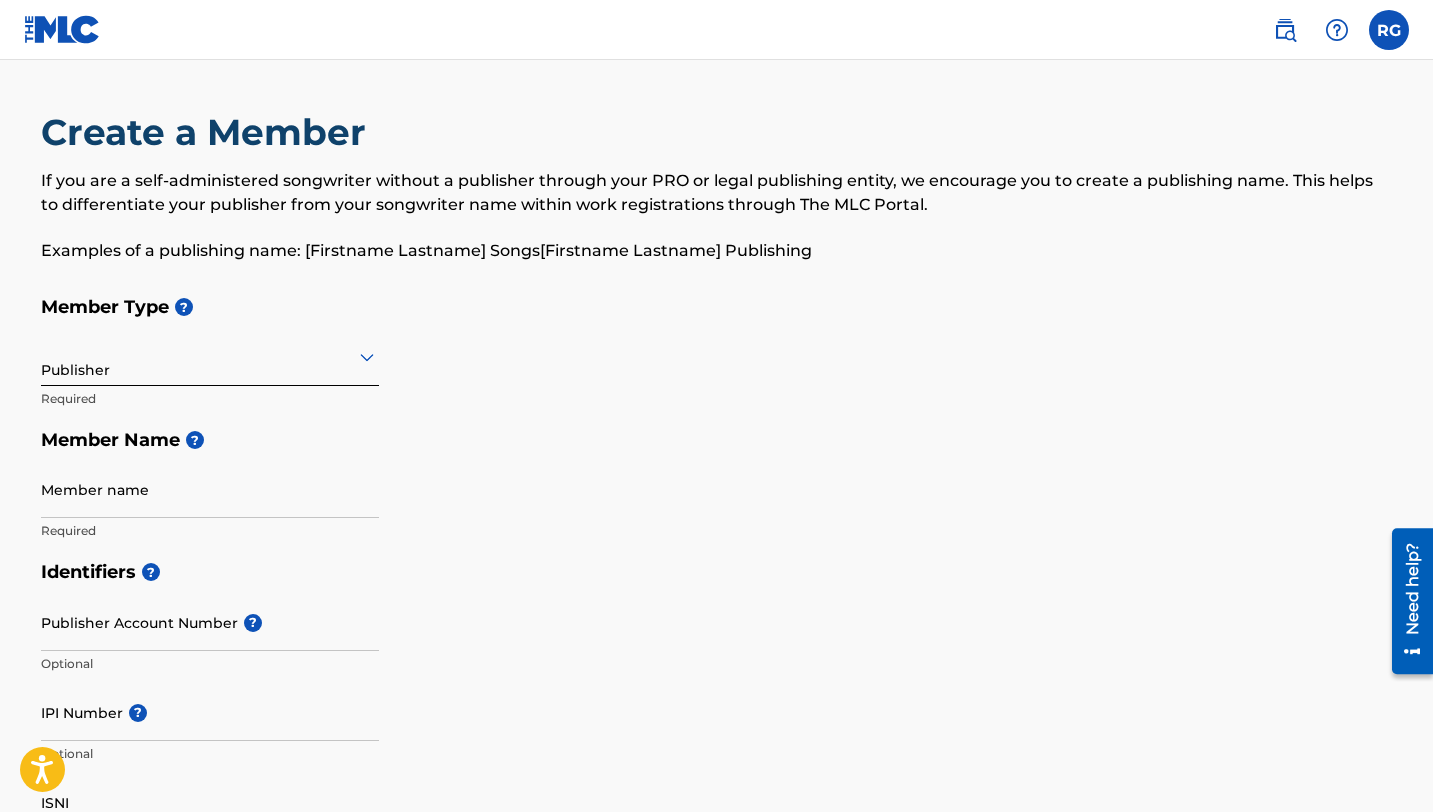 click on "Member name" at bounding box center (210, 489) 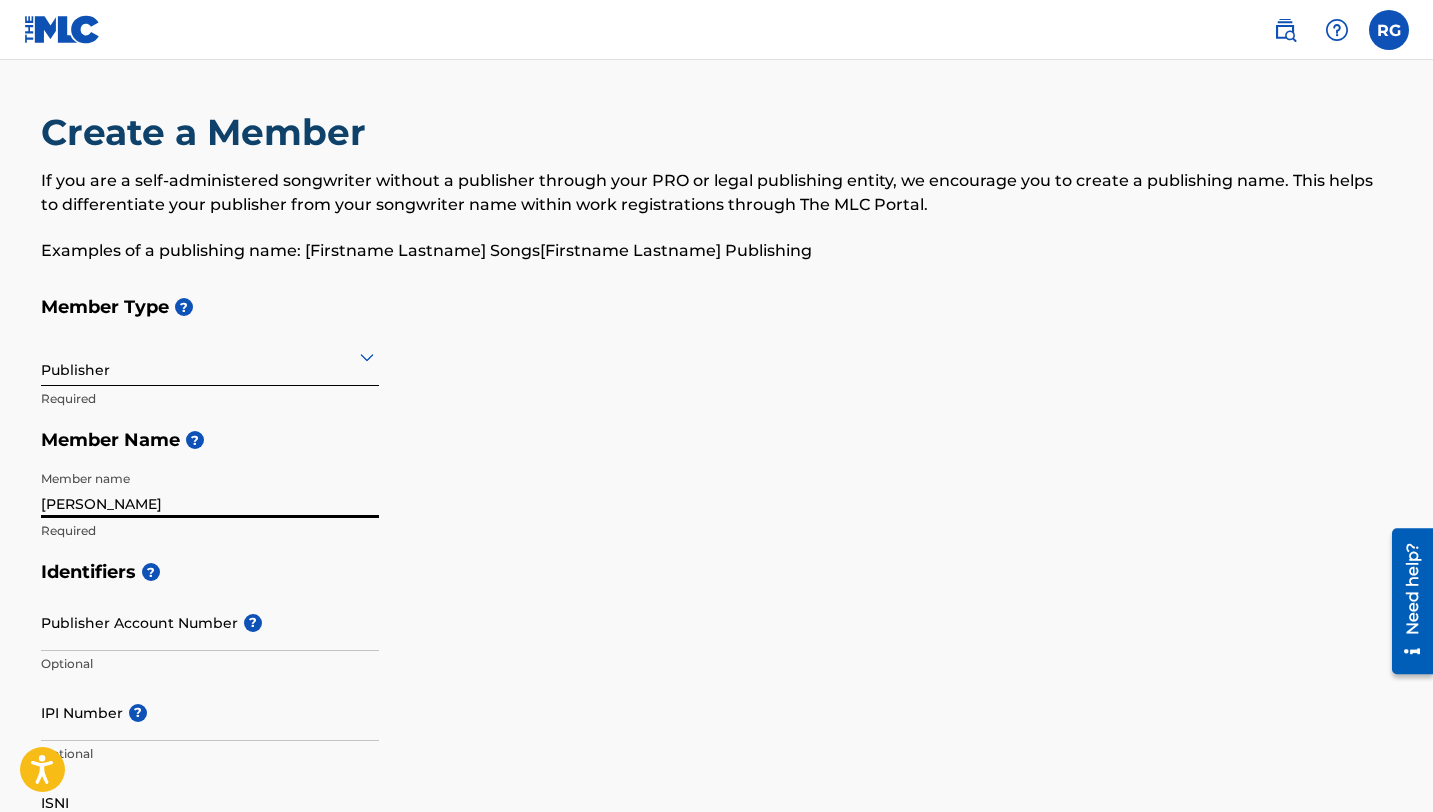 type on "Rita Grilho" 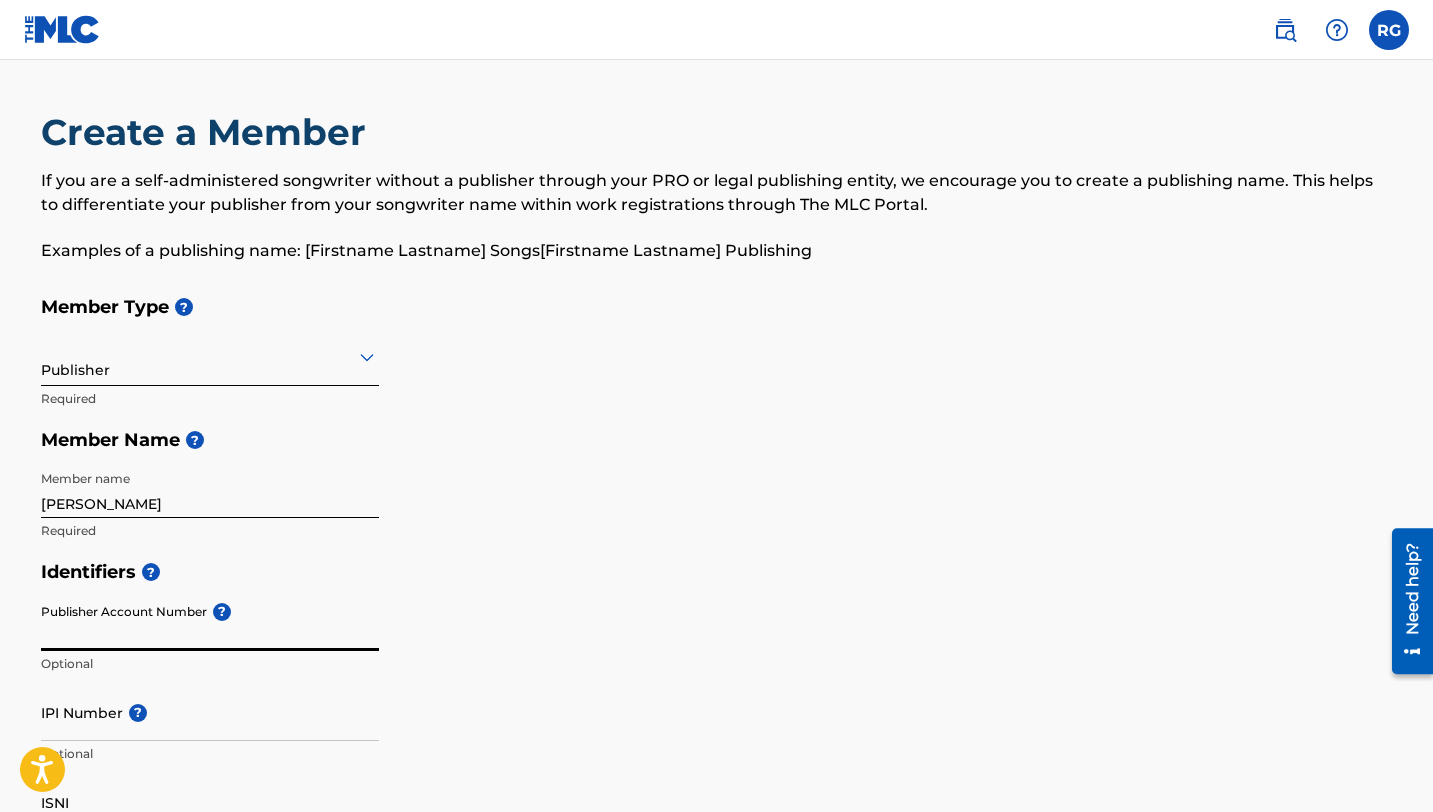 click on "Publisher Account Number ?" at bounding box center [210, 622] 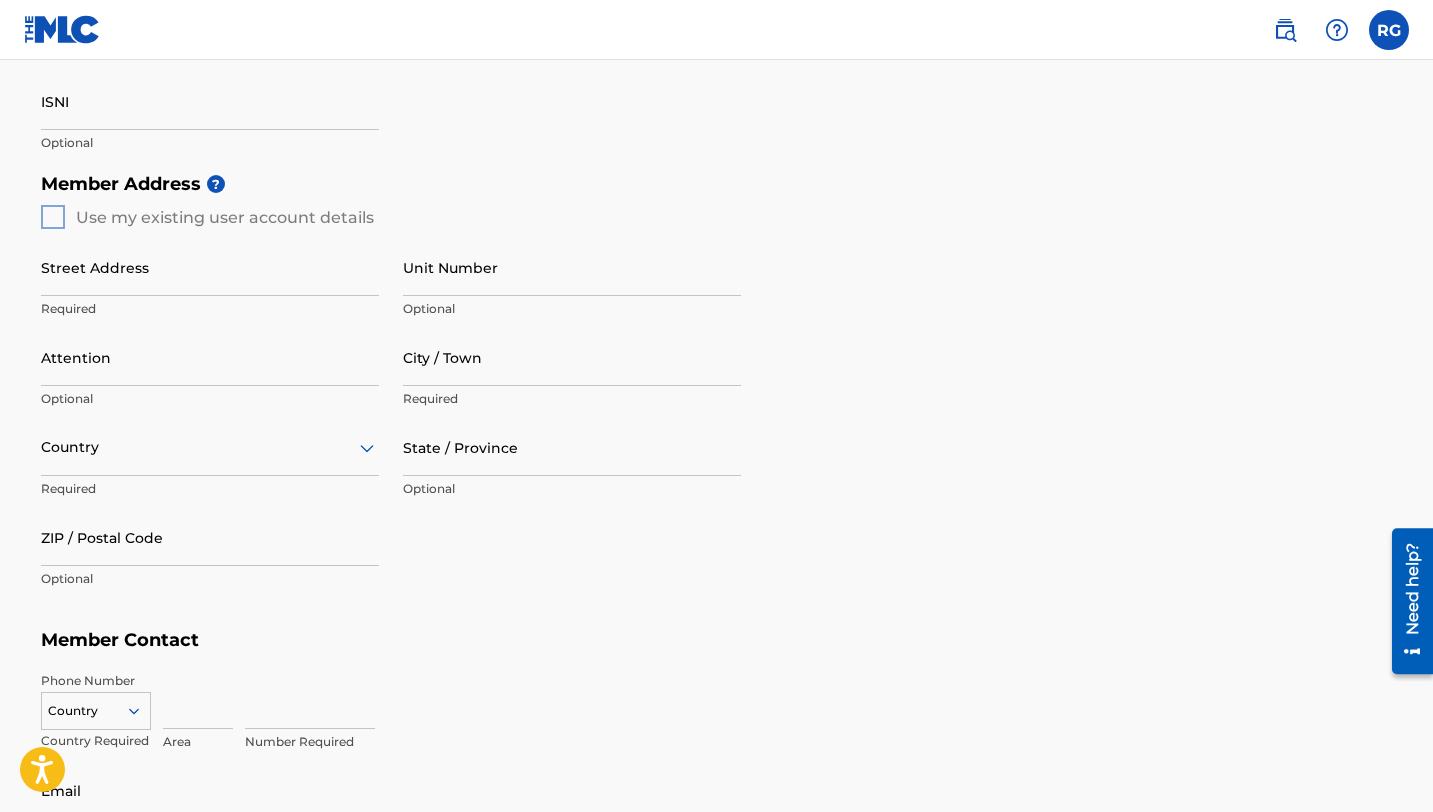 scroll, scrollTop: 704, scrollLeft: 0, axis: vertical 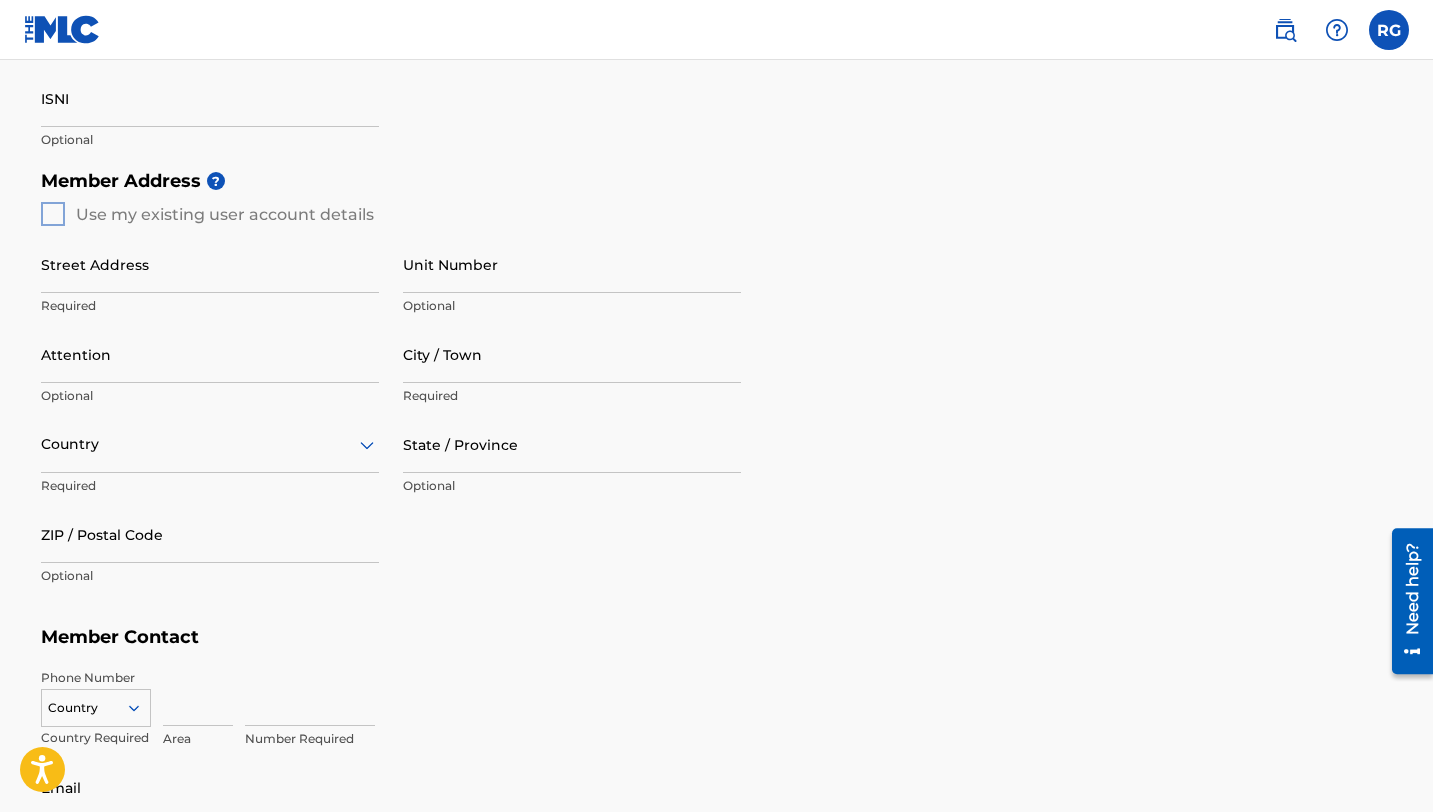 click on "Member Address ? Use my existing user account details Street Address Required Unit Number Optional Attention Optional City / Town Required Country Required State / Province Optional ZIP / Postal Code Optional" at bounding box center [717, 388] 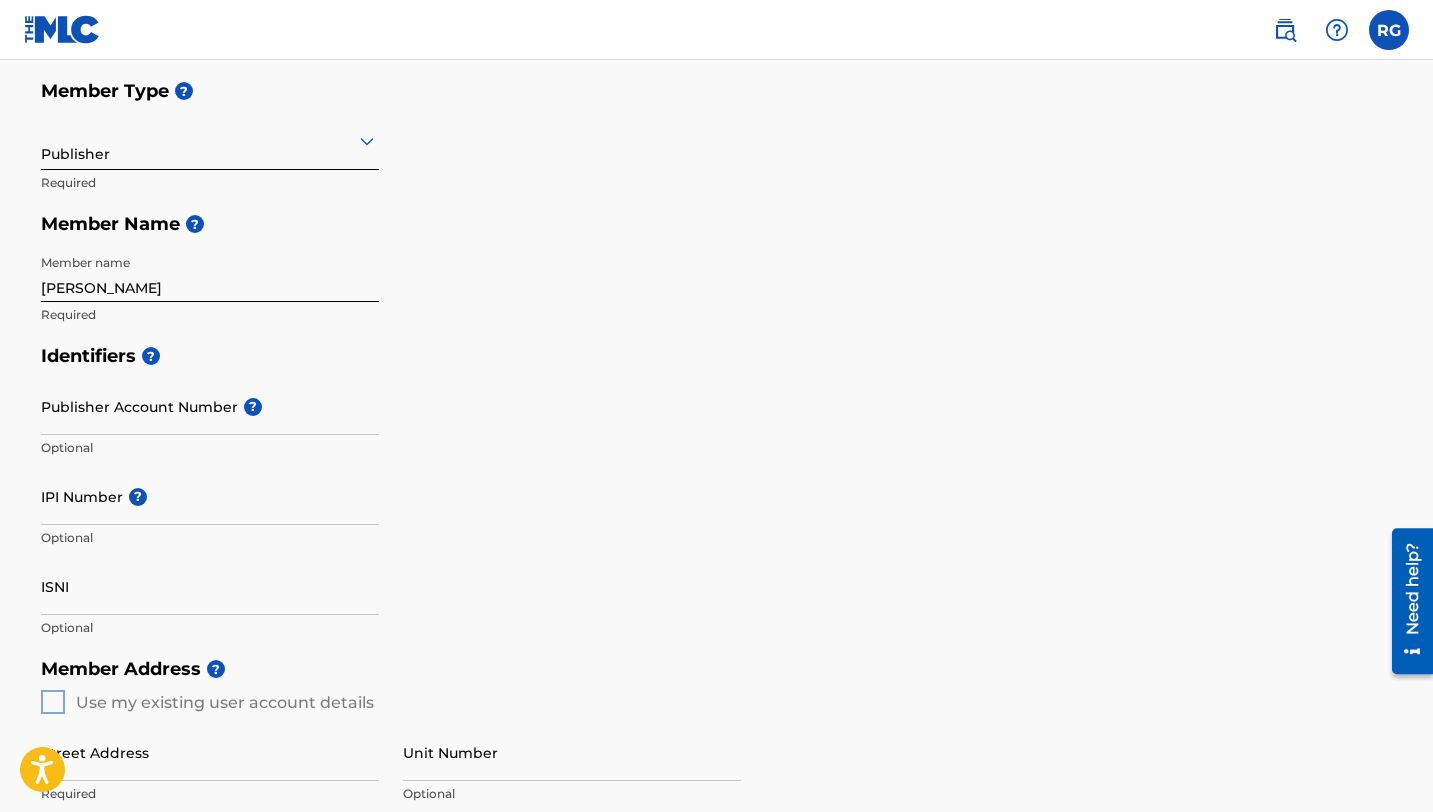 scroll, scrollTop: 172, scrollLeft: 0, axis: vertical 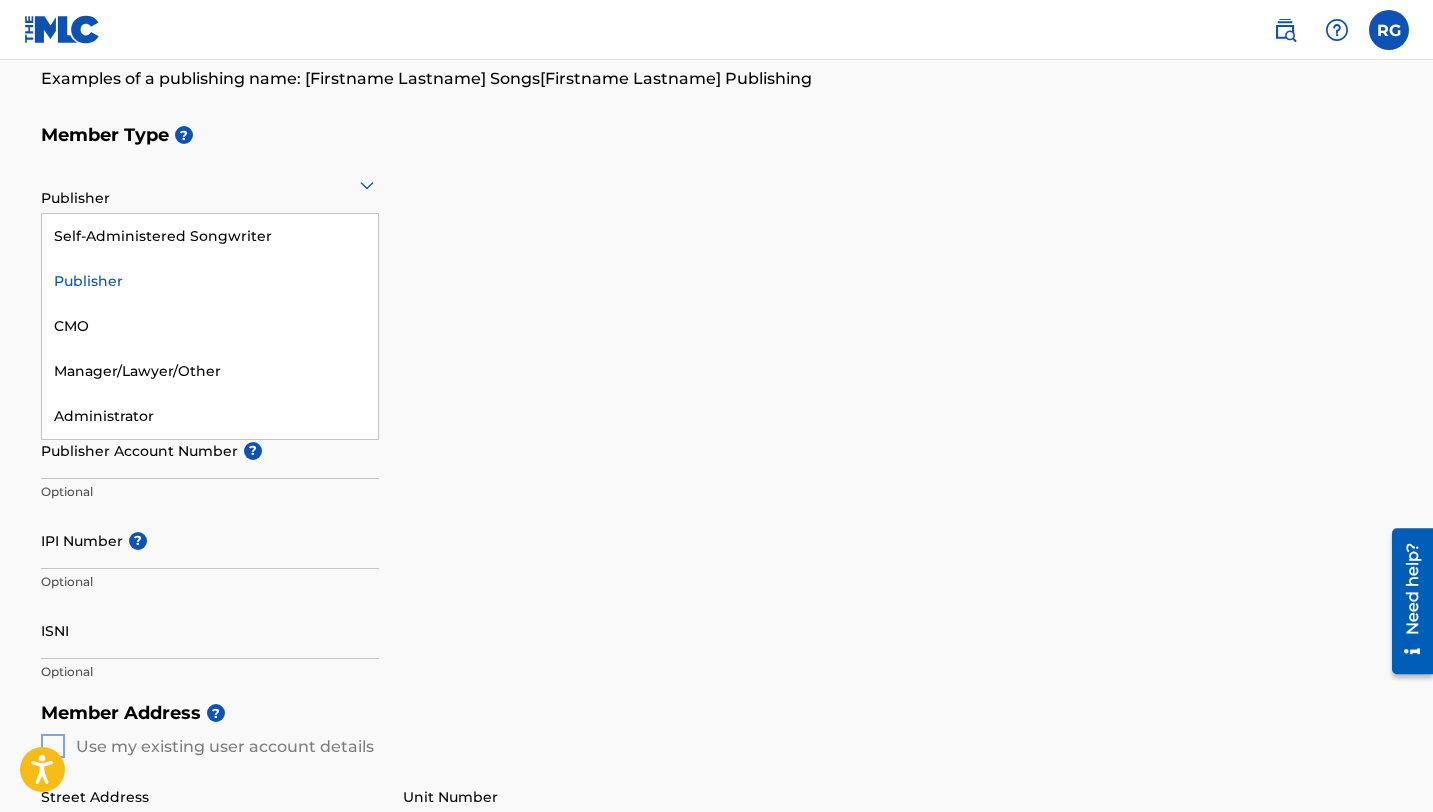 click 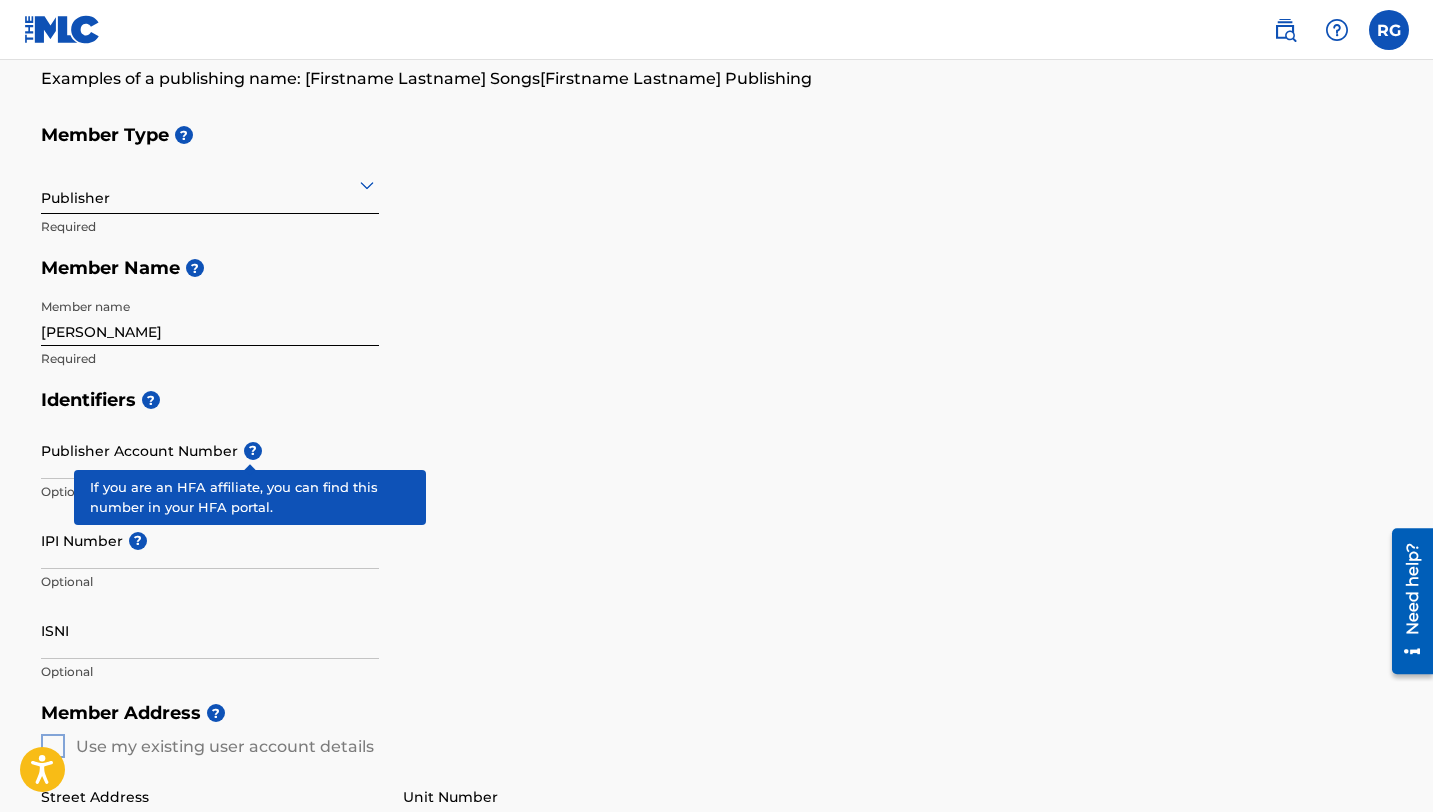 click on "?" at bounding box center [253, 451] 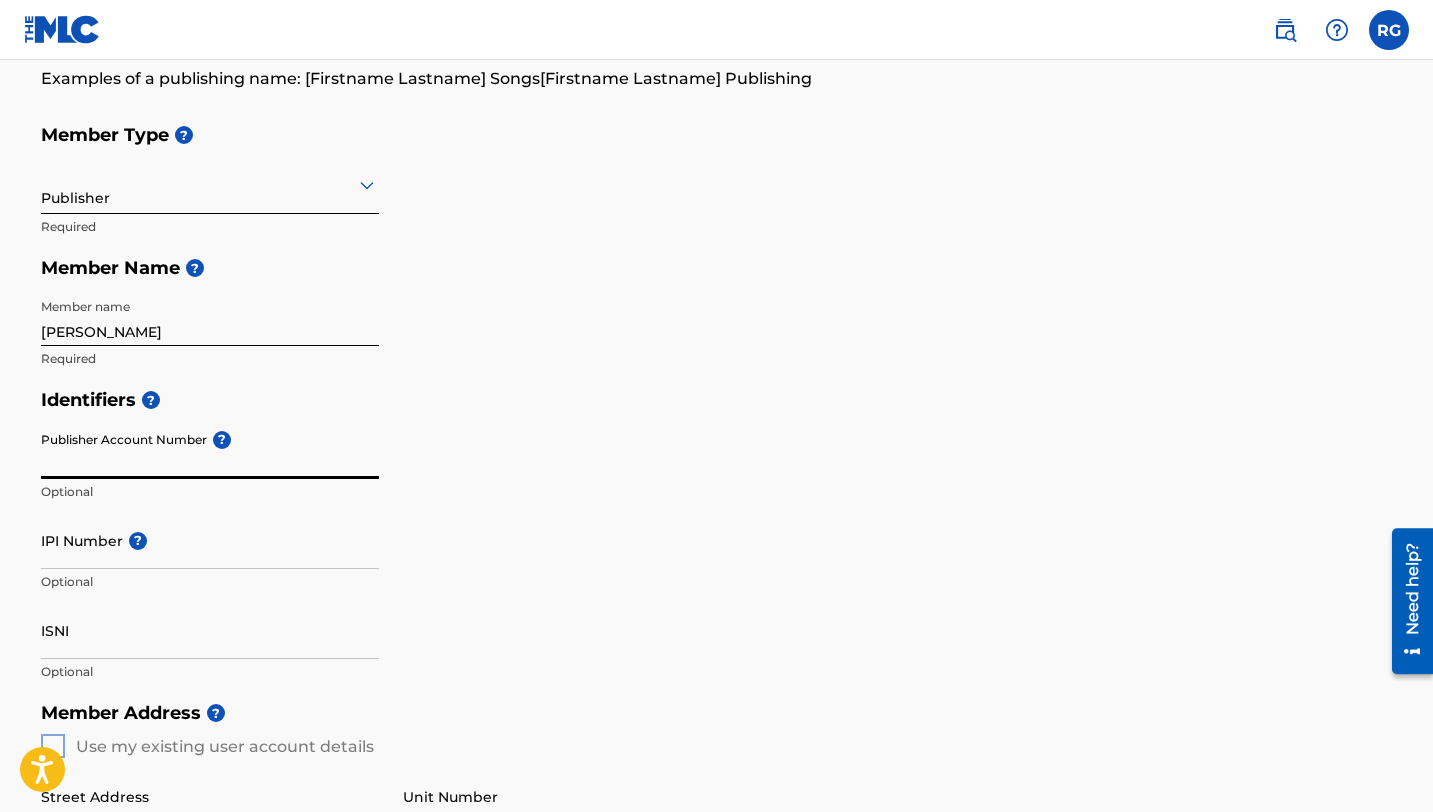 click on "Identifiers ?" at bounding box center [717, 400] 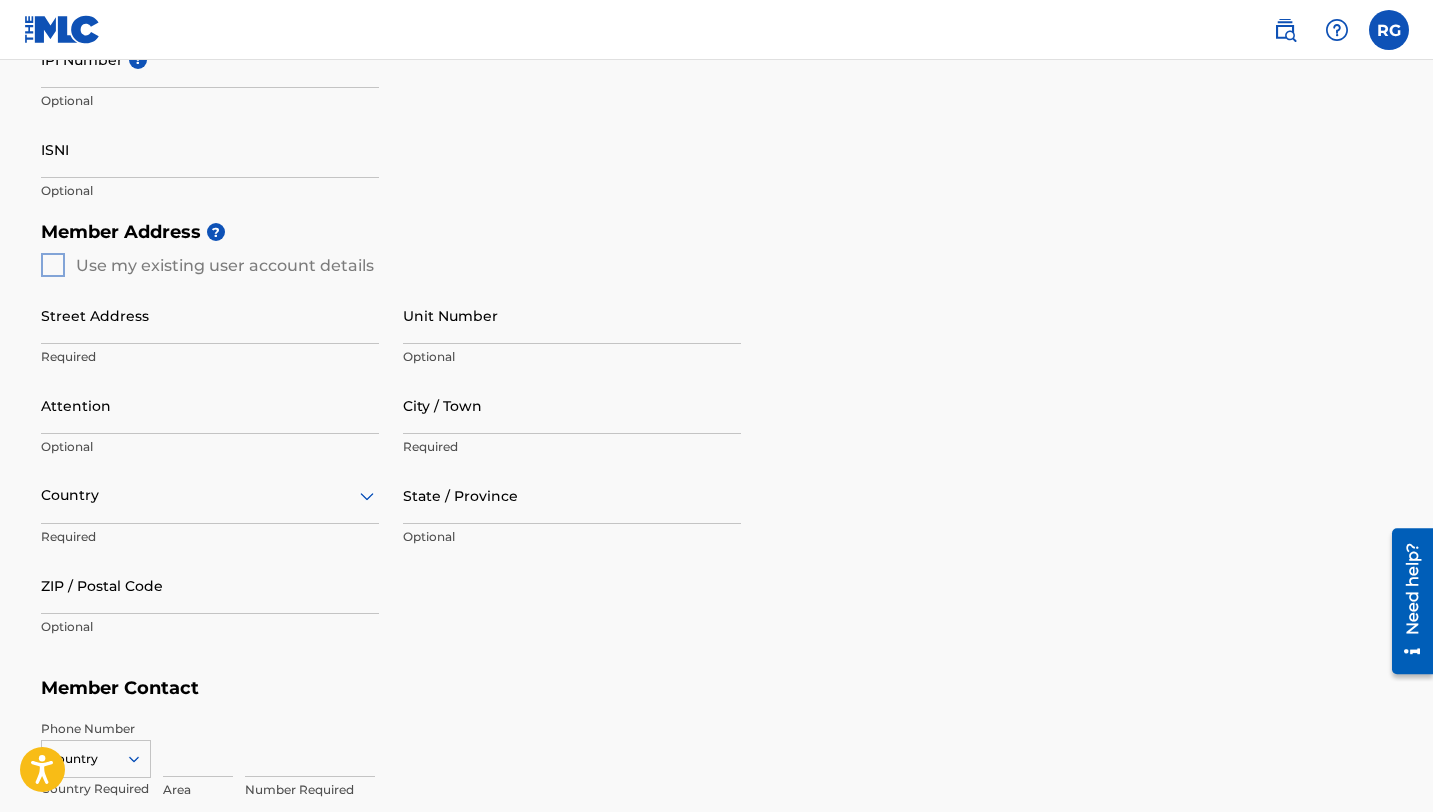 scroll, scrollTop: 656, scrollLeft: 0, axis: vertical 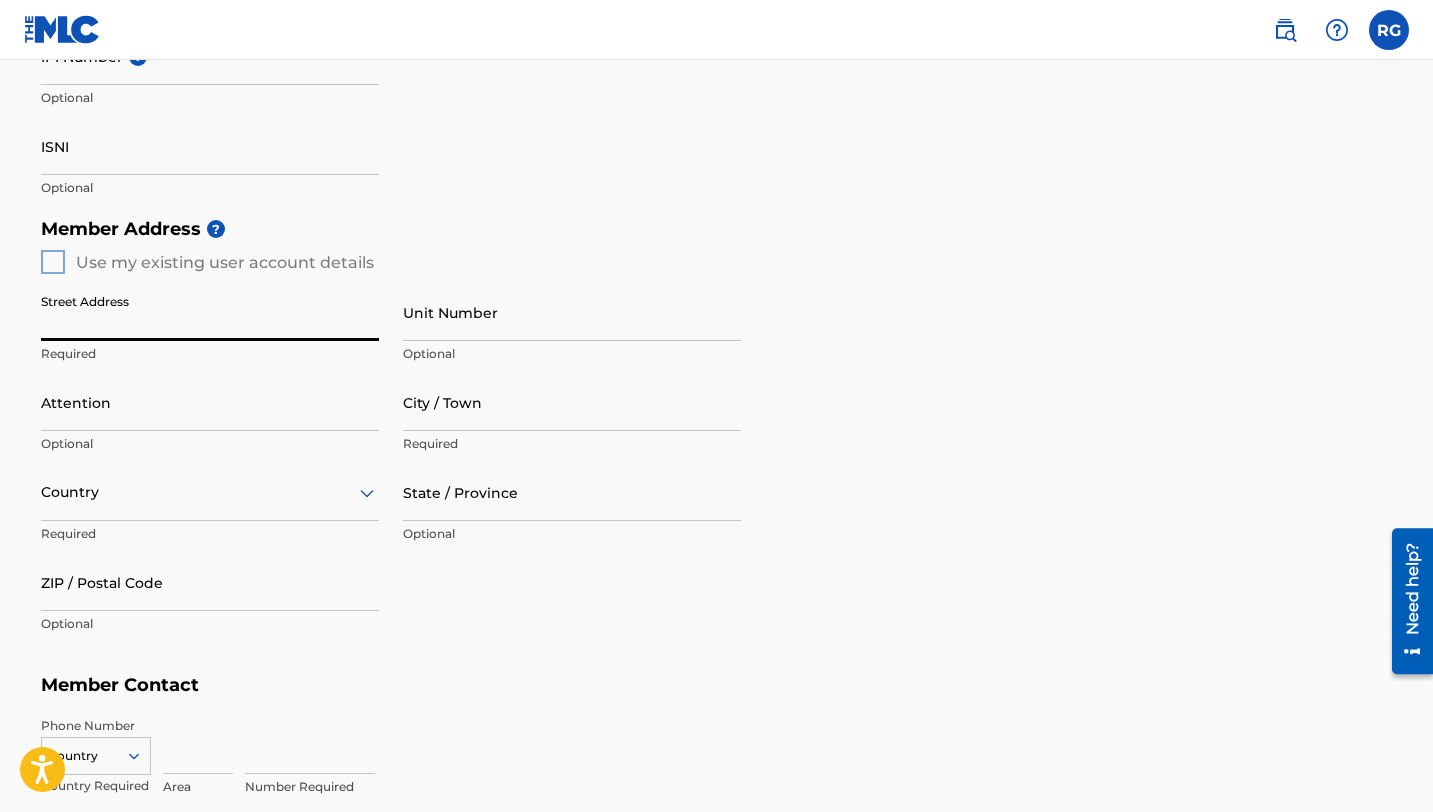 click on "Street Address" at bounding box center [210, 312] 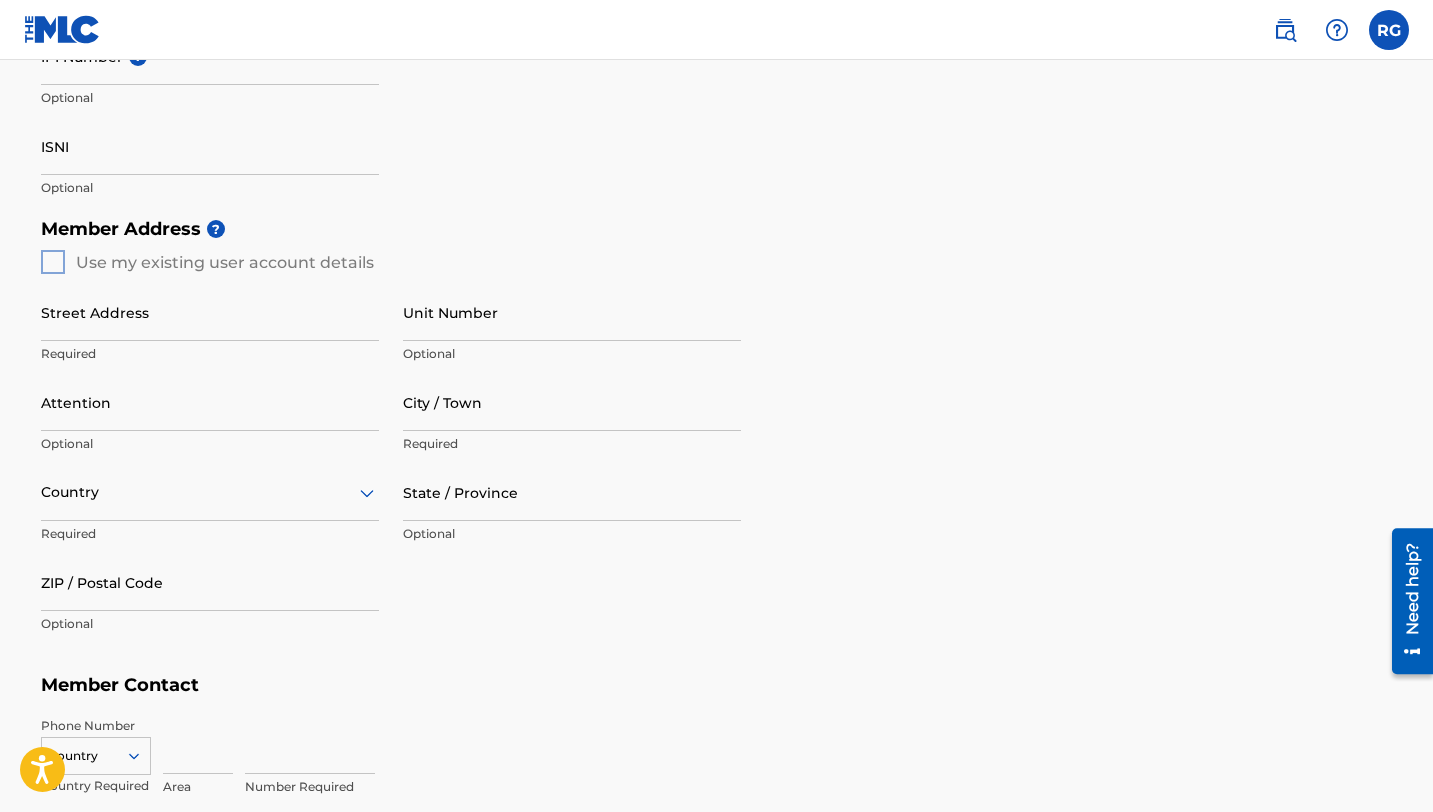 click on "Member Address ? Use my existing user account details Street Address Required Unit Number Optional Attention Optional City / Town Required Country Required State / Province Optional ZIP / Postal Code Optional" at bounding box center (717, 436) 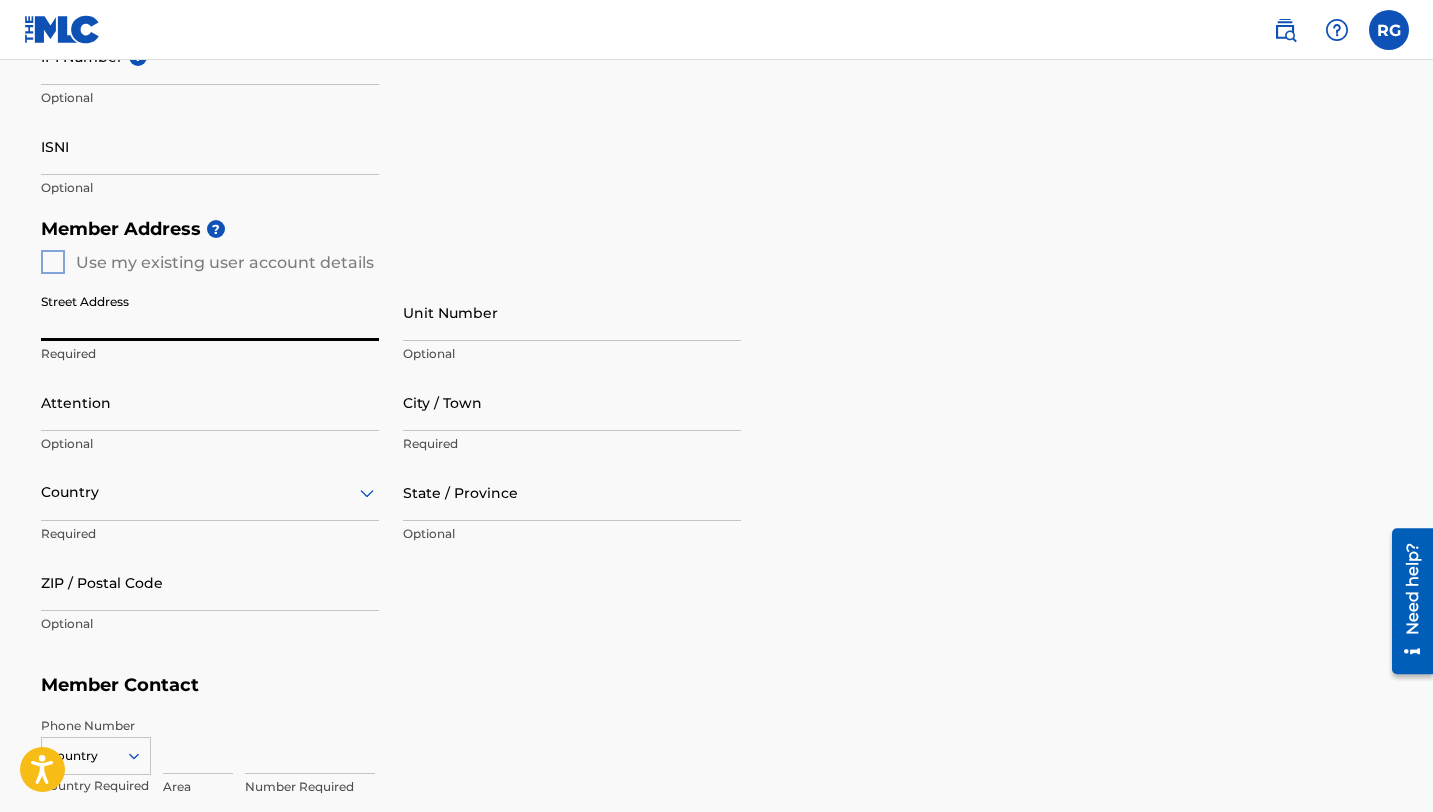 type on "87-129 Kulala Pl" 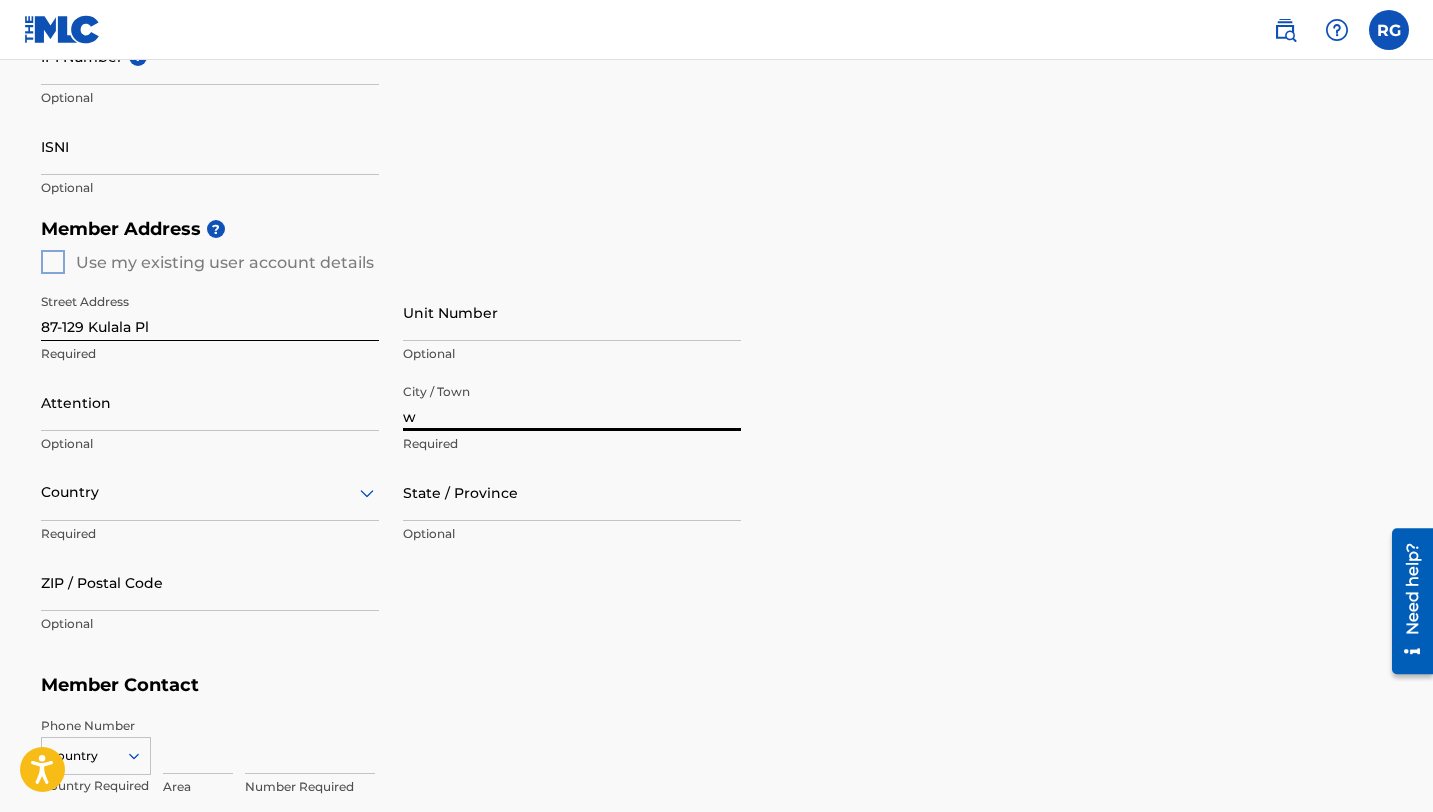 type on "Waianae" 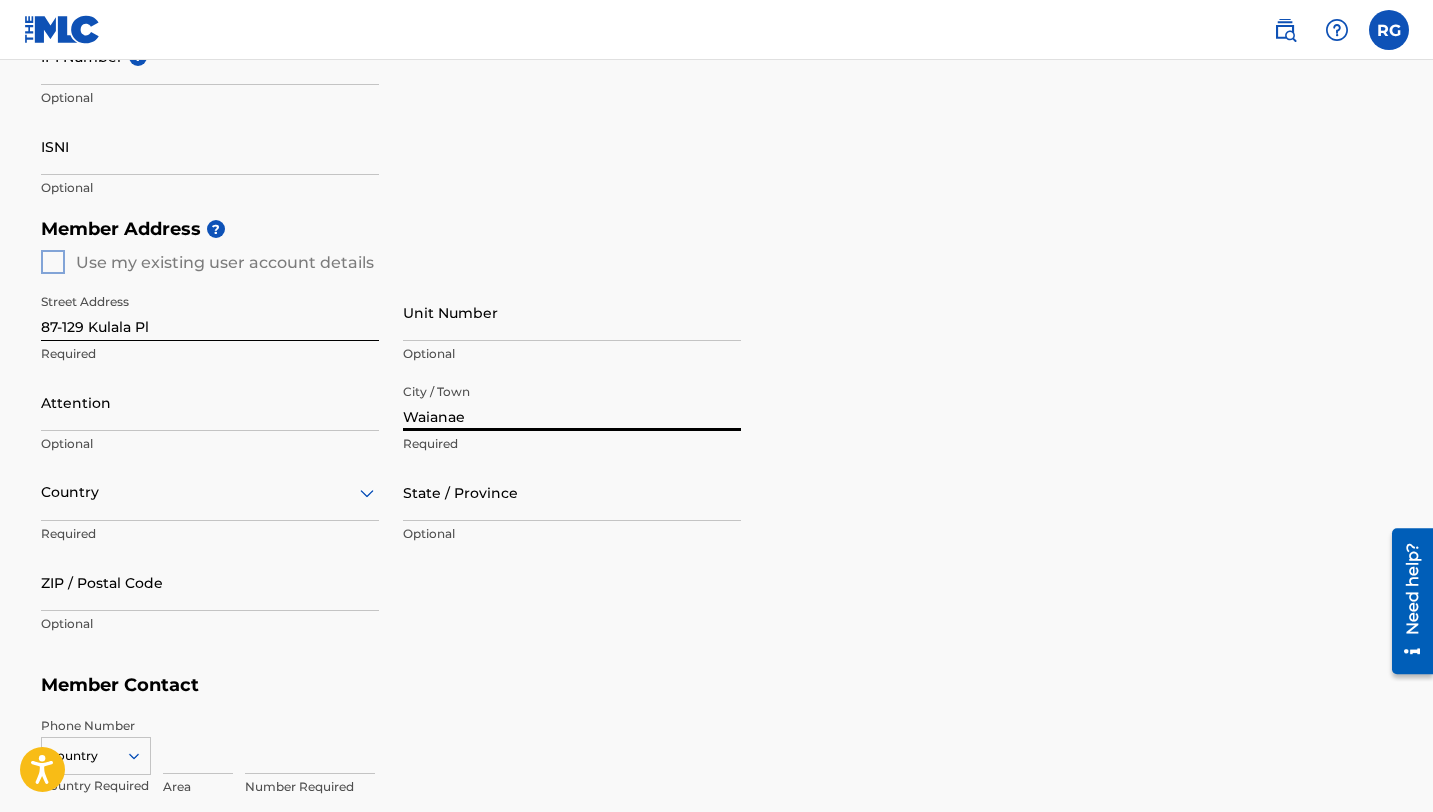 click on "Country" at bounding box center (210, 492) 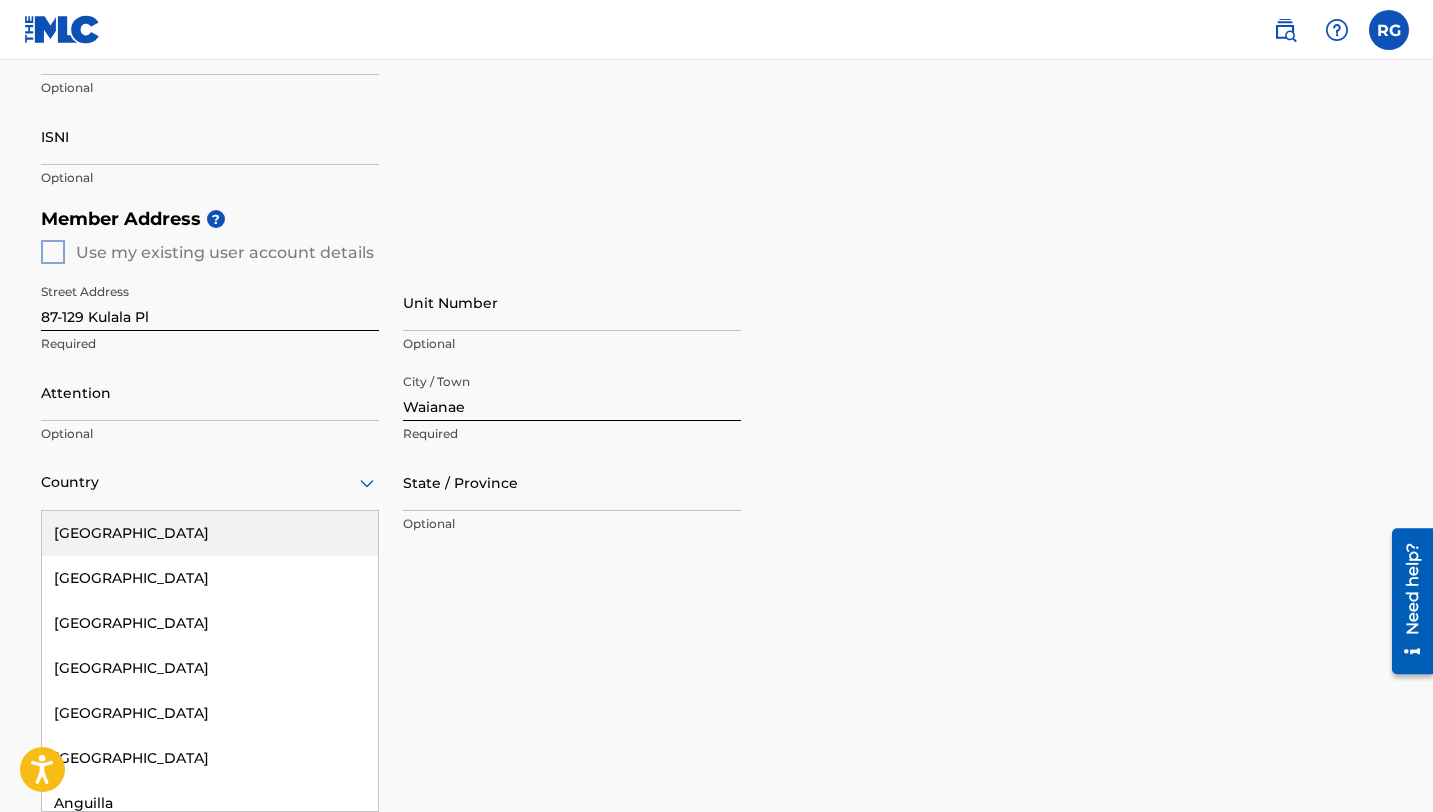 click on "[GEOGRAPHIC_DATA]" at bounding box center (210, 533) 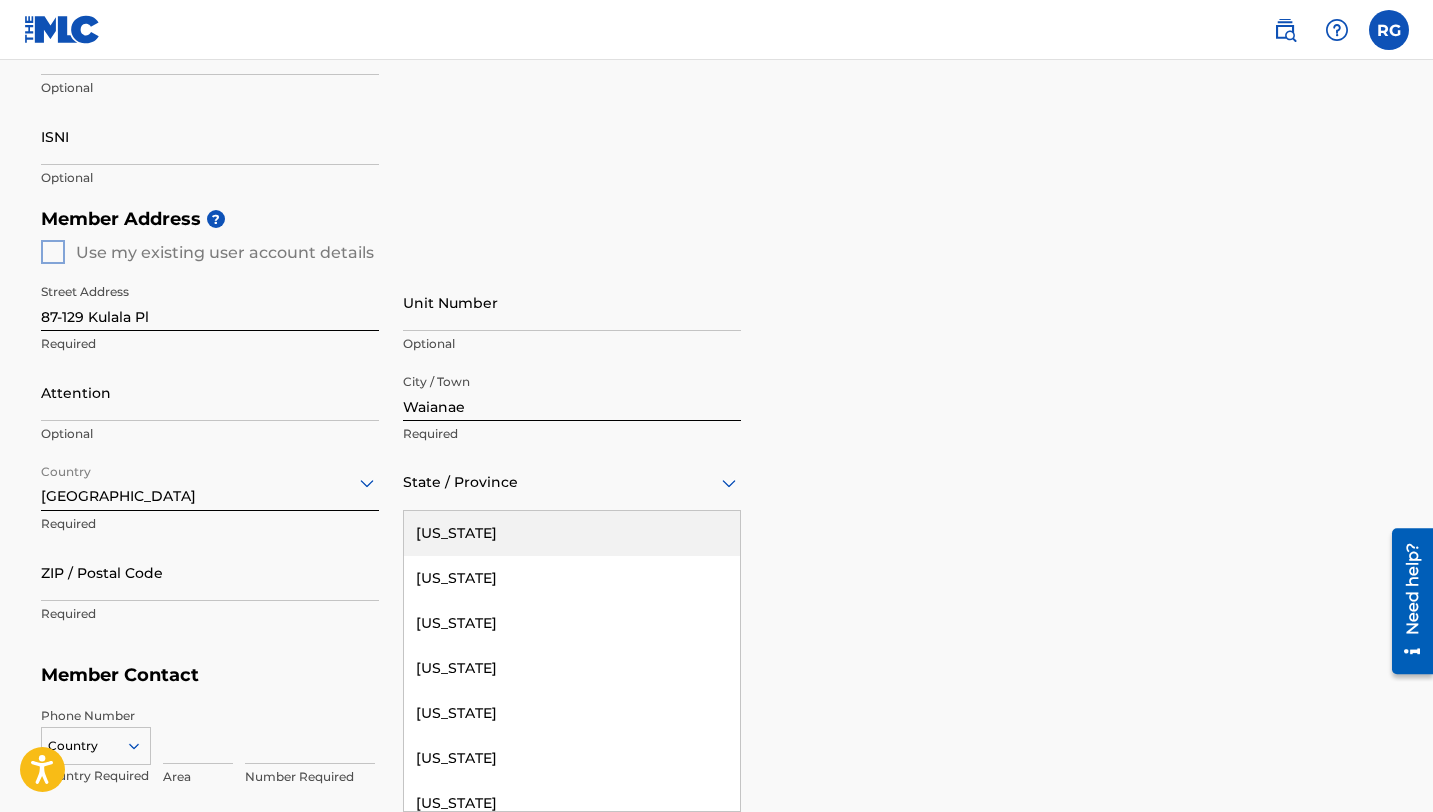 click at bounding box center [572, 482] 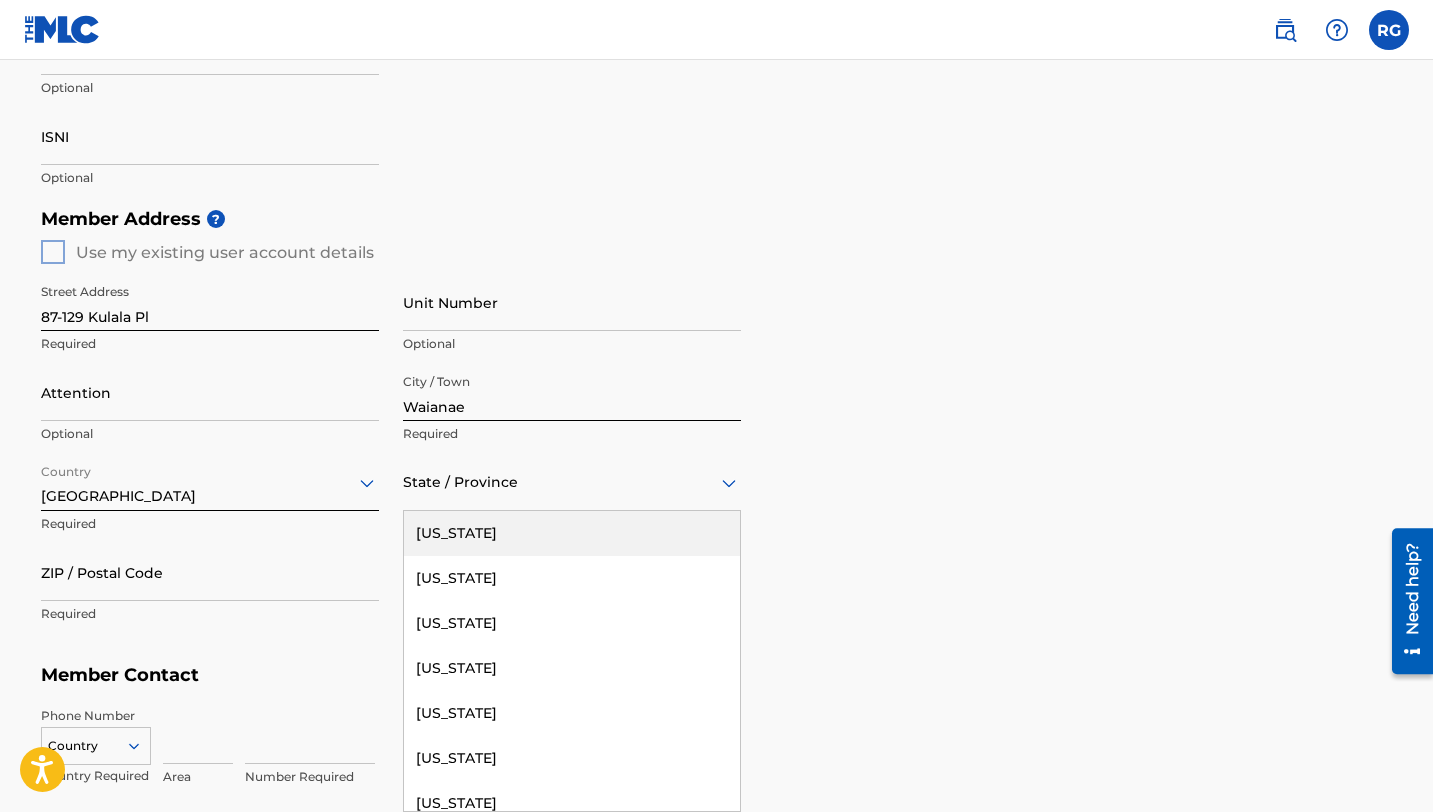type on "h" 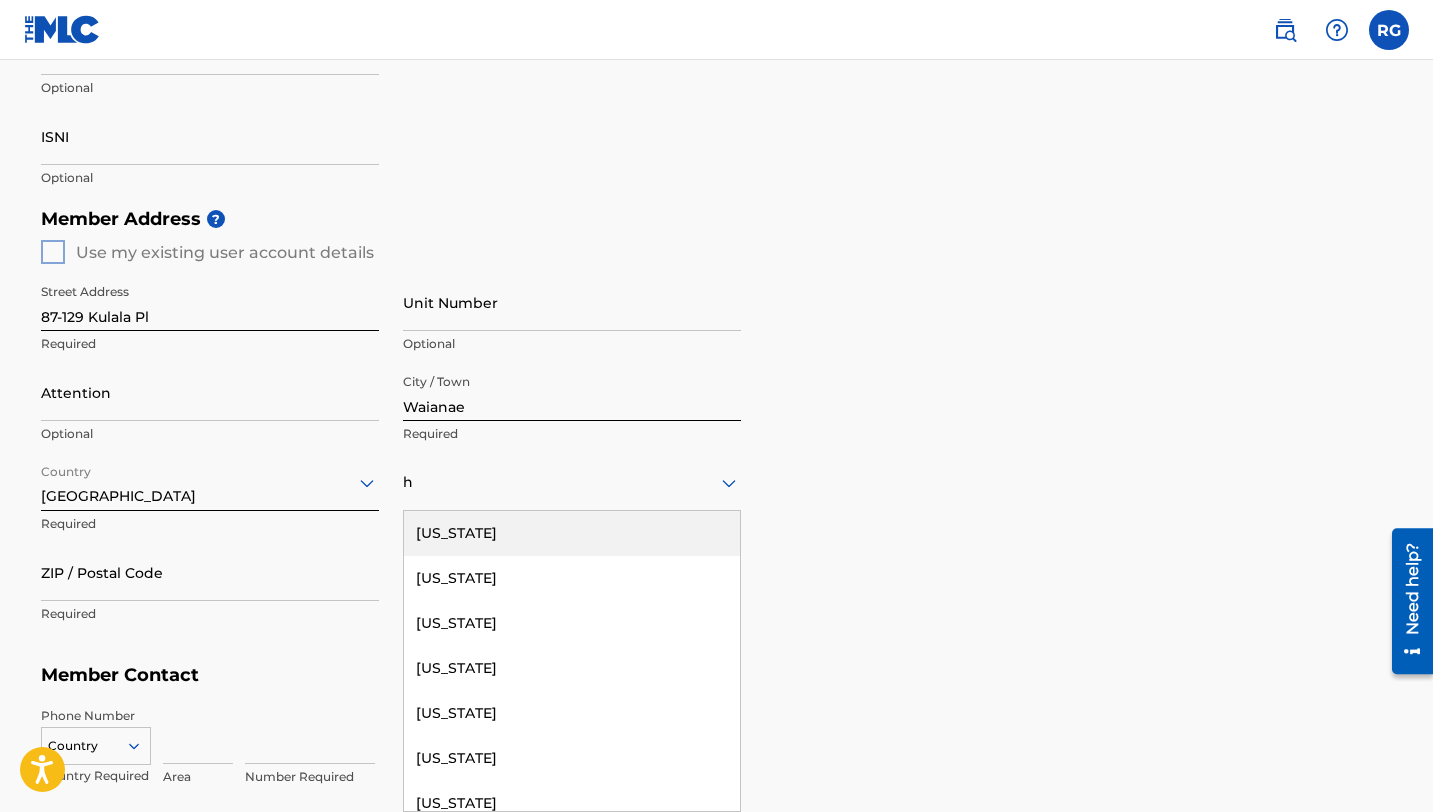 click on "[US_STATE]" at bounding box center (572, 533) 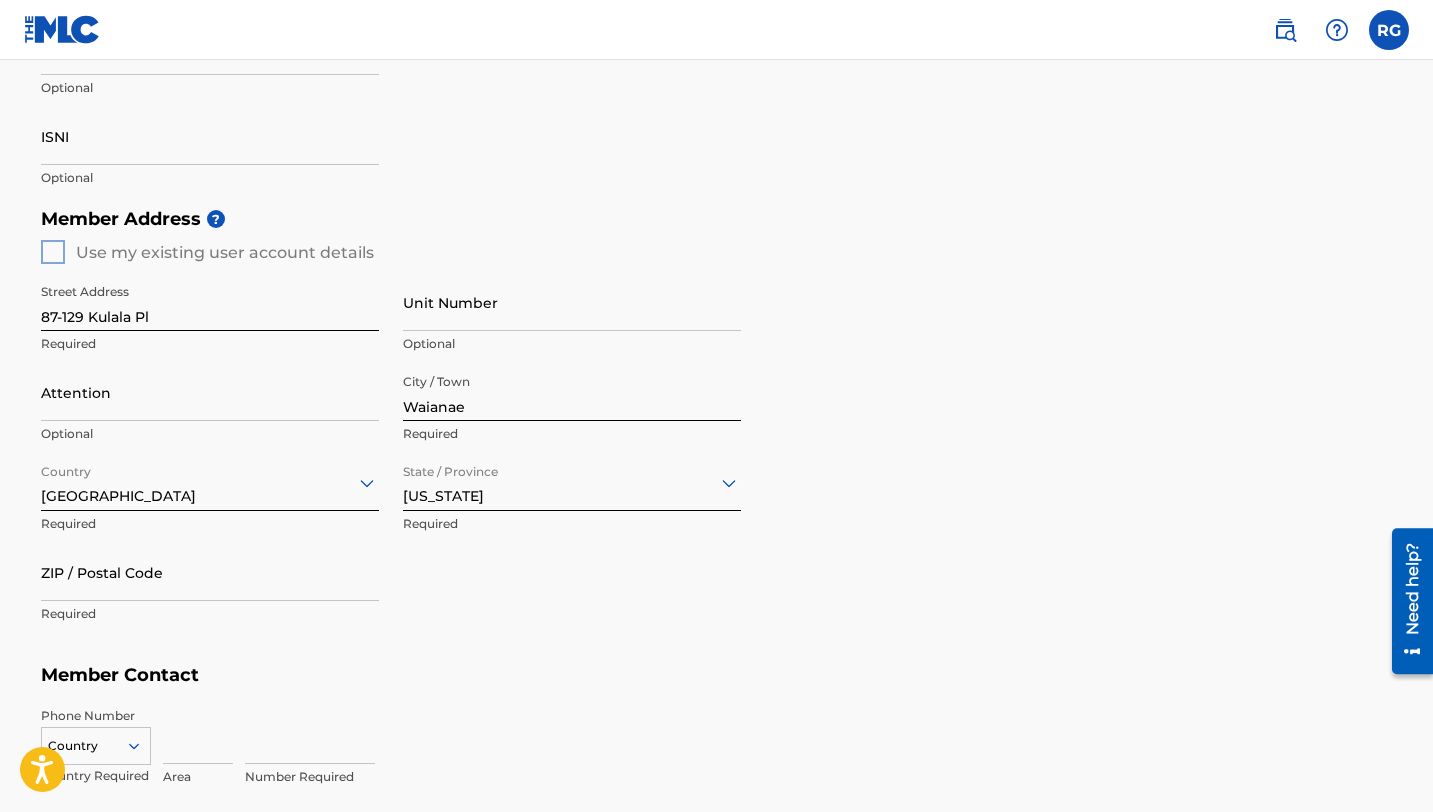 click on "ZIP / Postal Code" at bounding box center (210, 572) 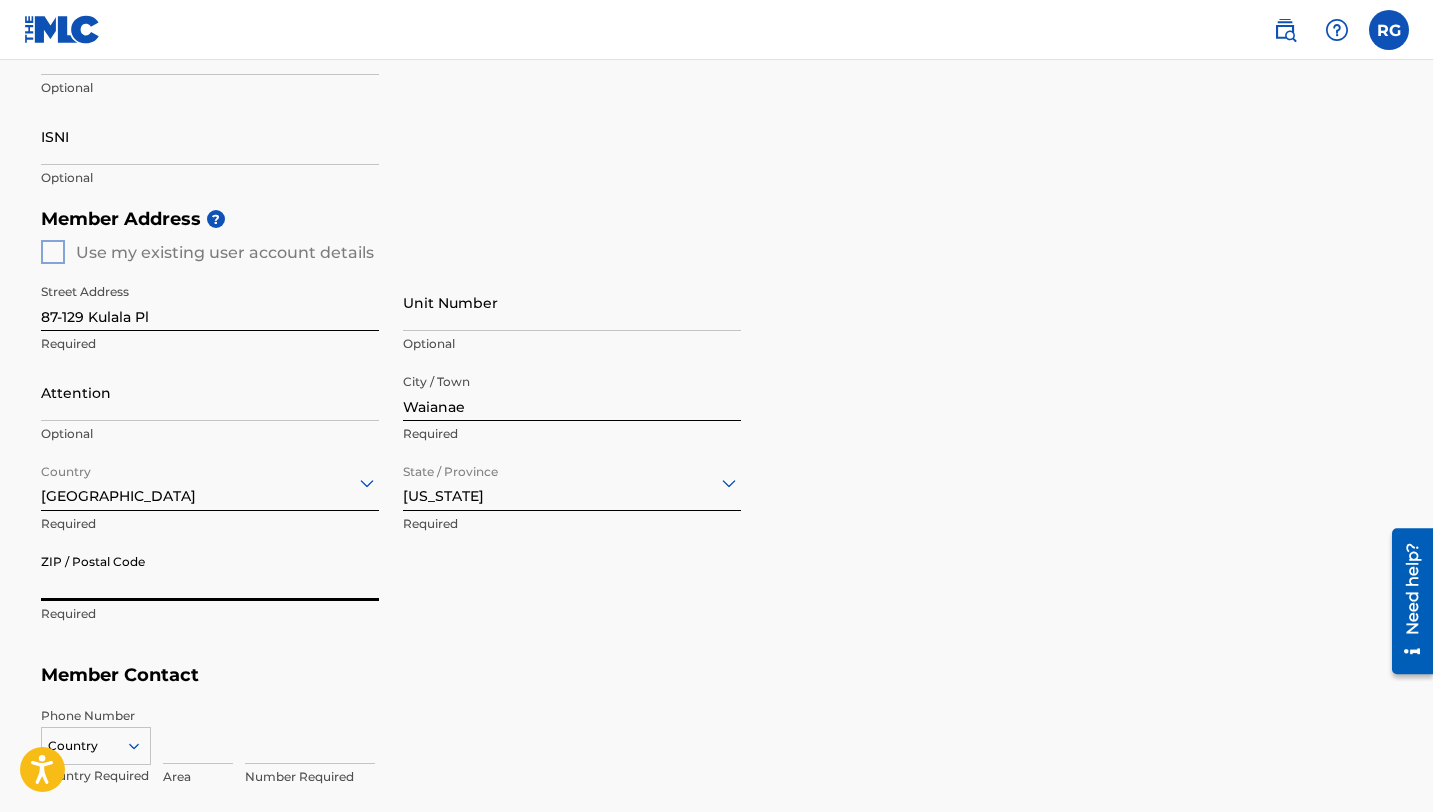 type on "96792" 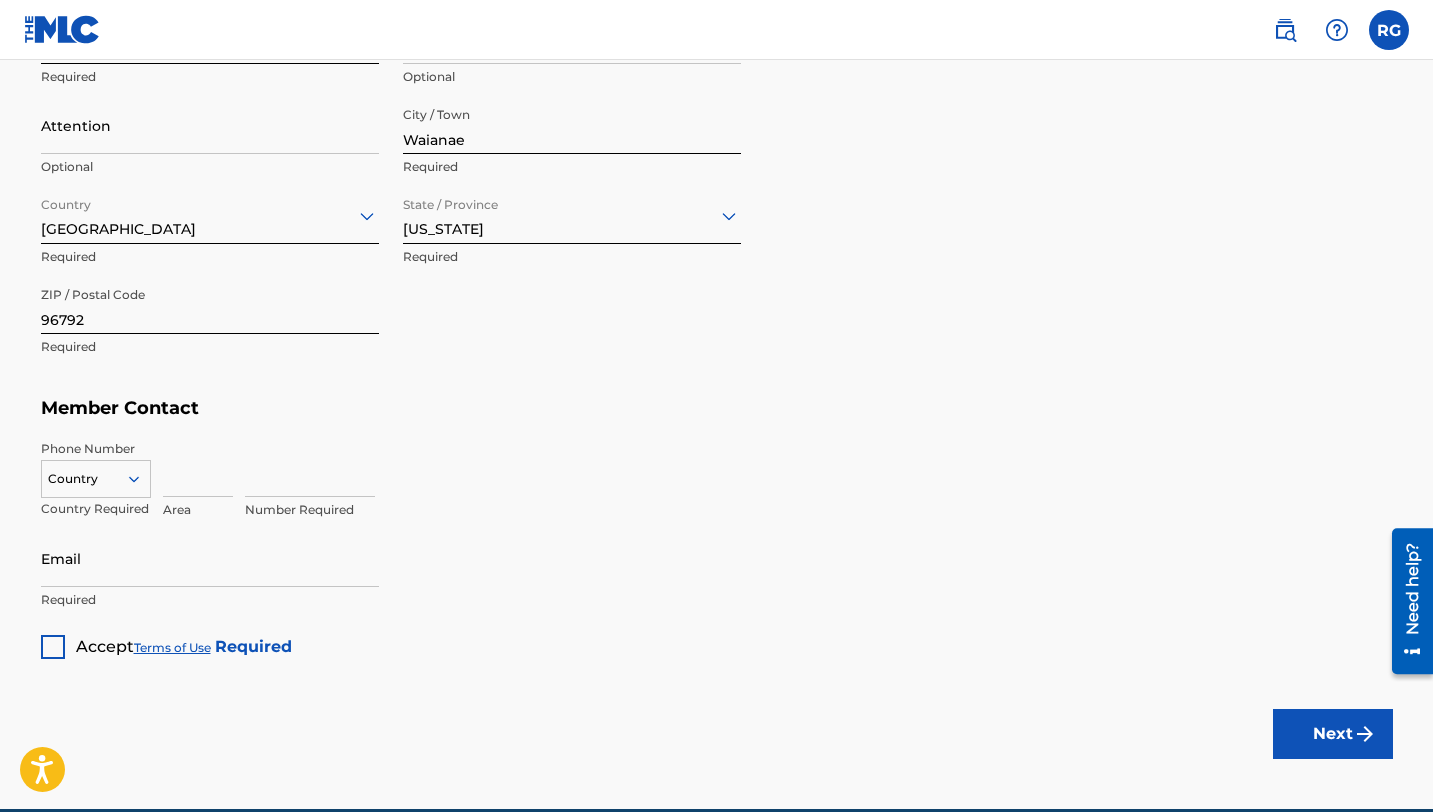 scroll, scrollTop: 941, scrollLeft: 0, axis: vertical 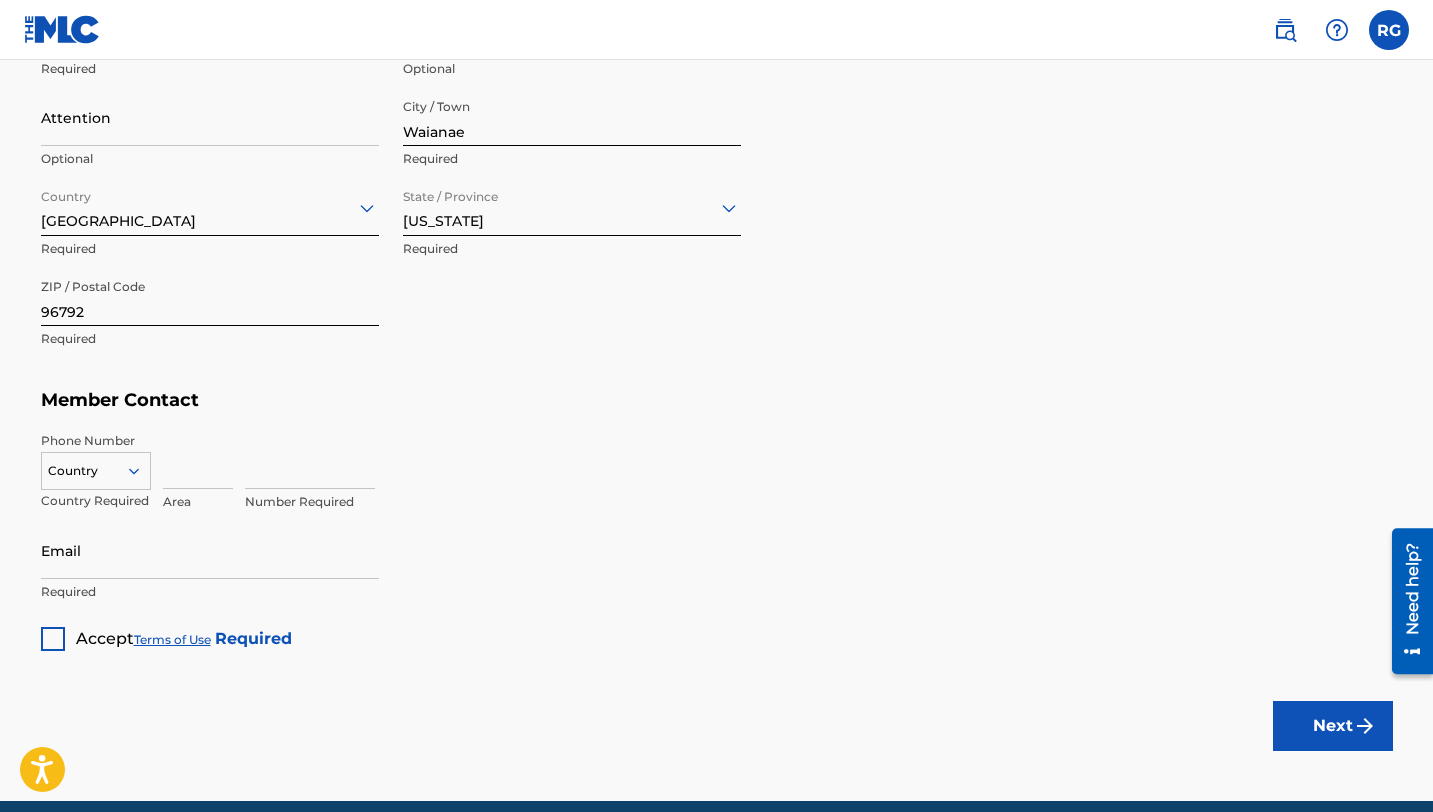click at bounding box center (198, 460) 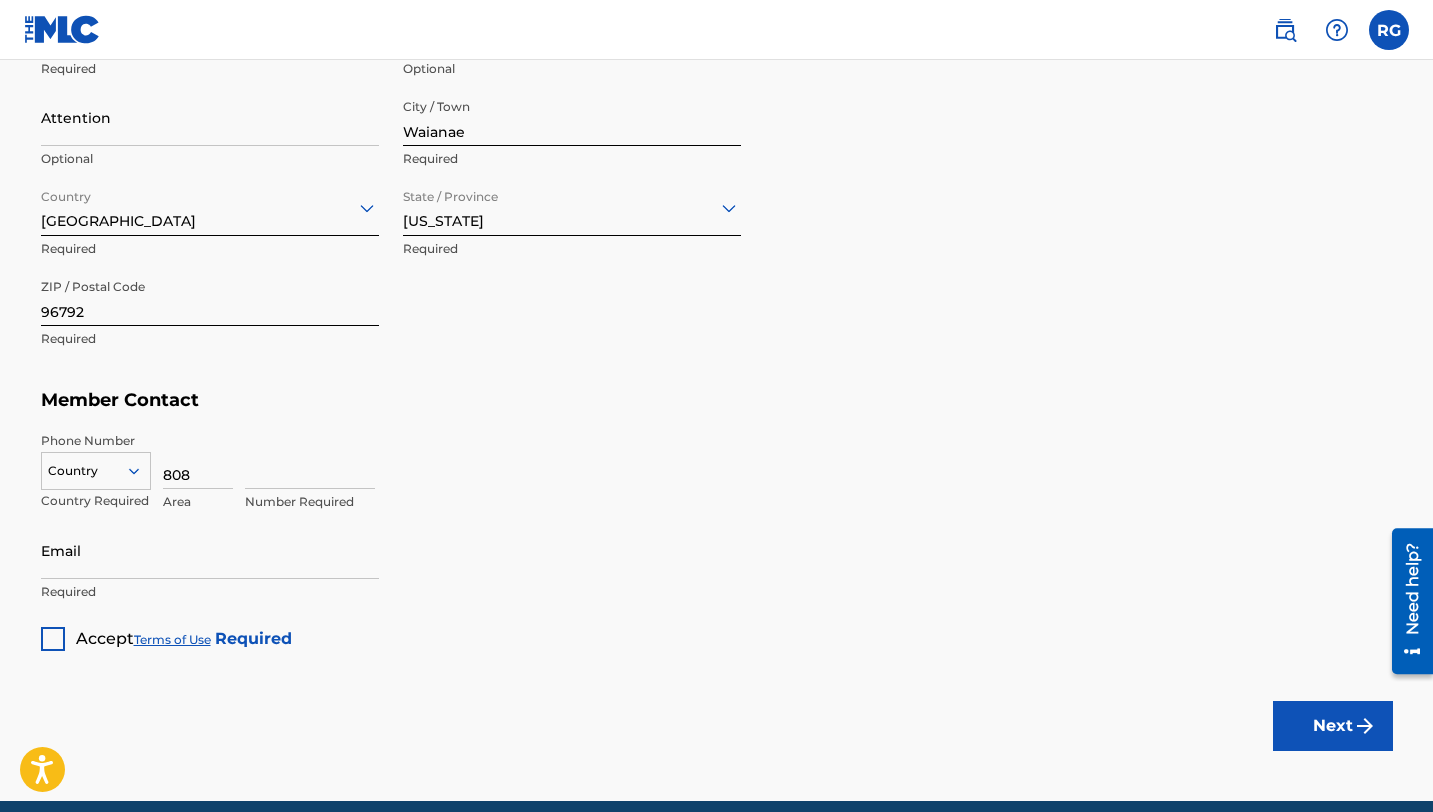 click at bounding box center (310, 460) 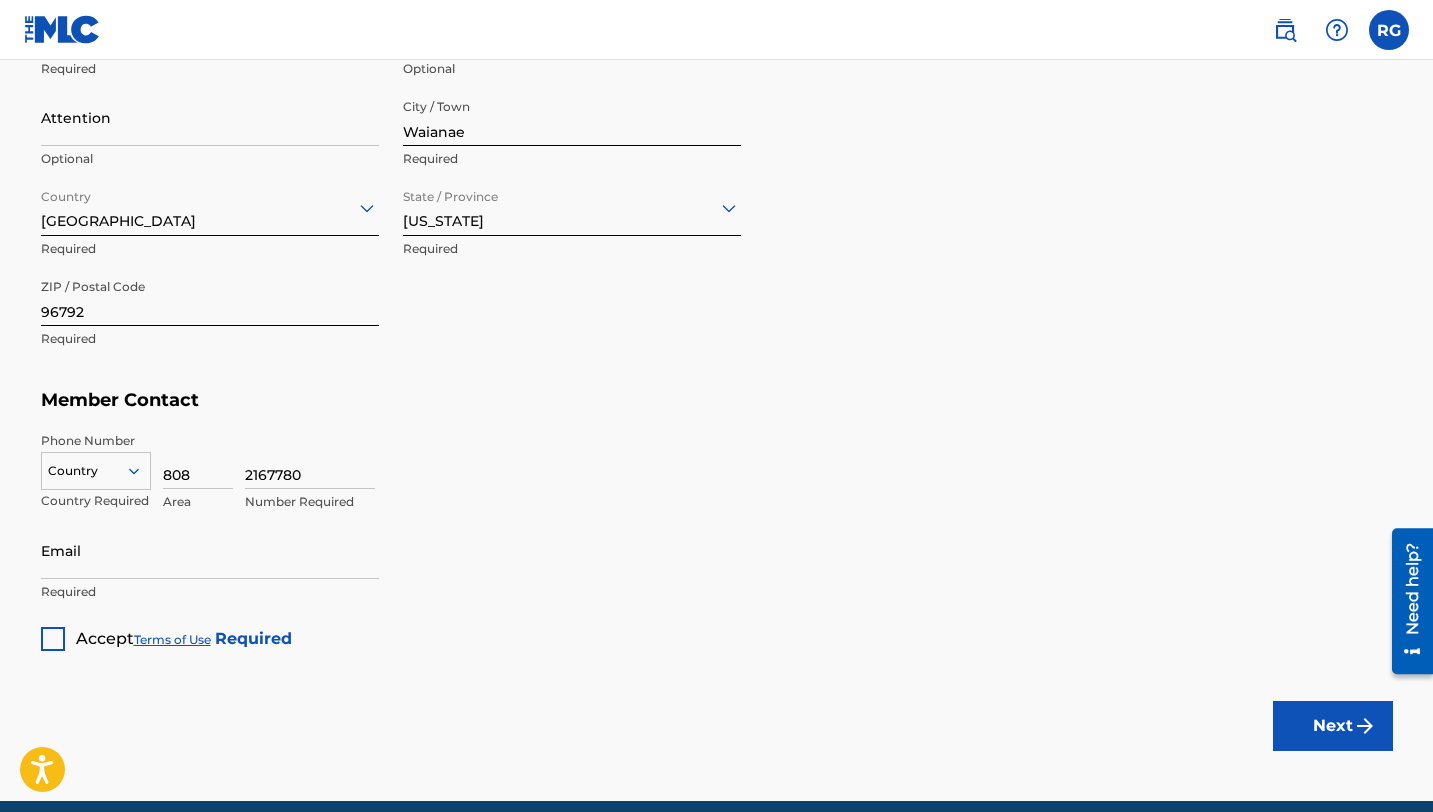 click on "Email" at bounding box center (210, 550) 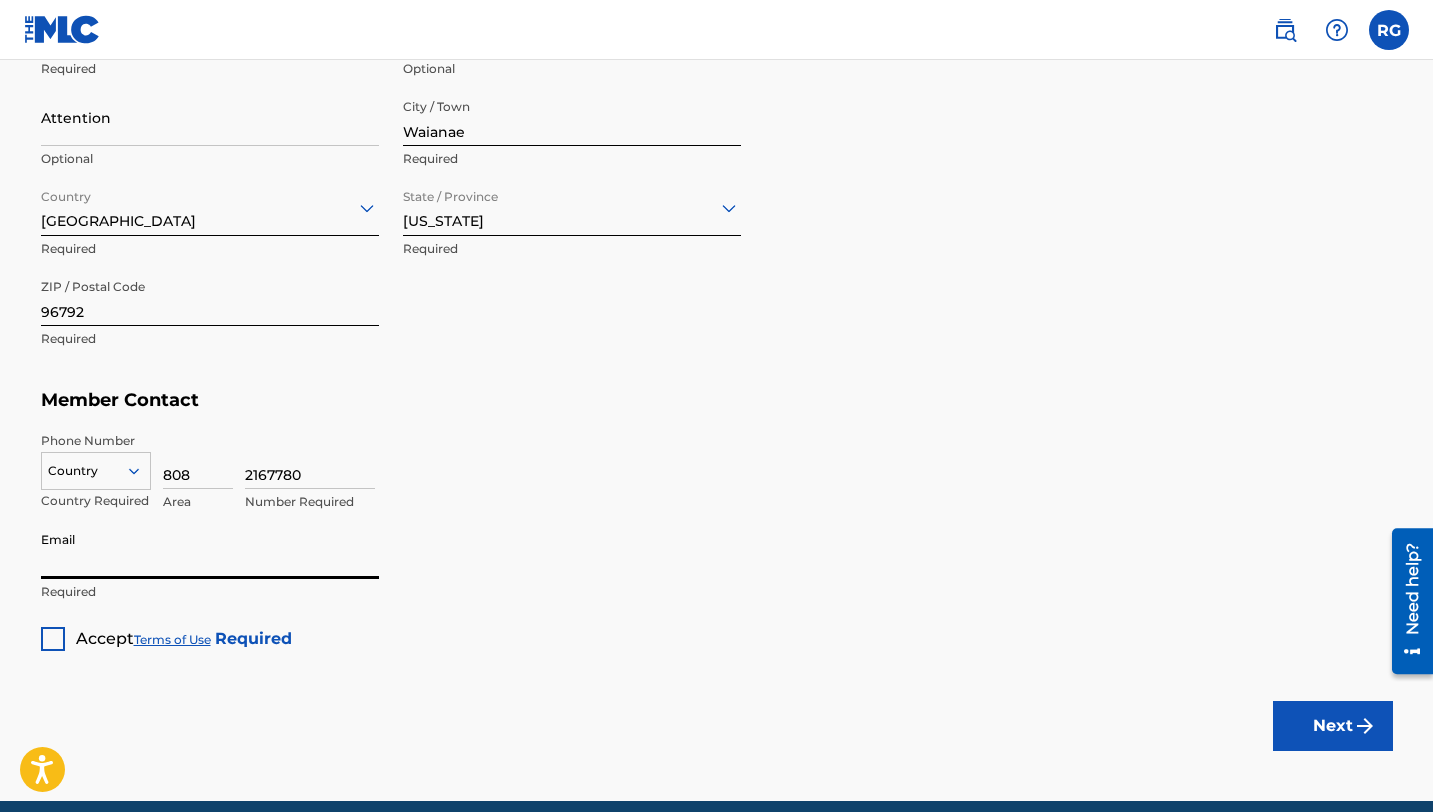type on "[EMAIL_ADDRESS][DOMAIN_NAME]" 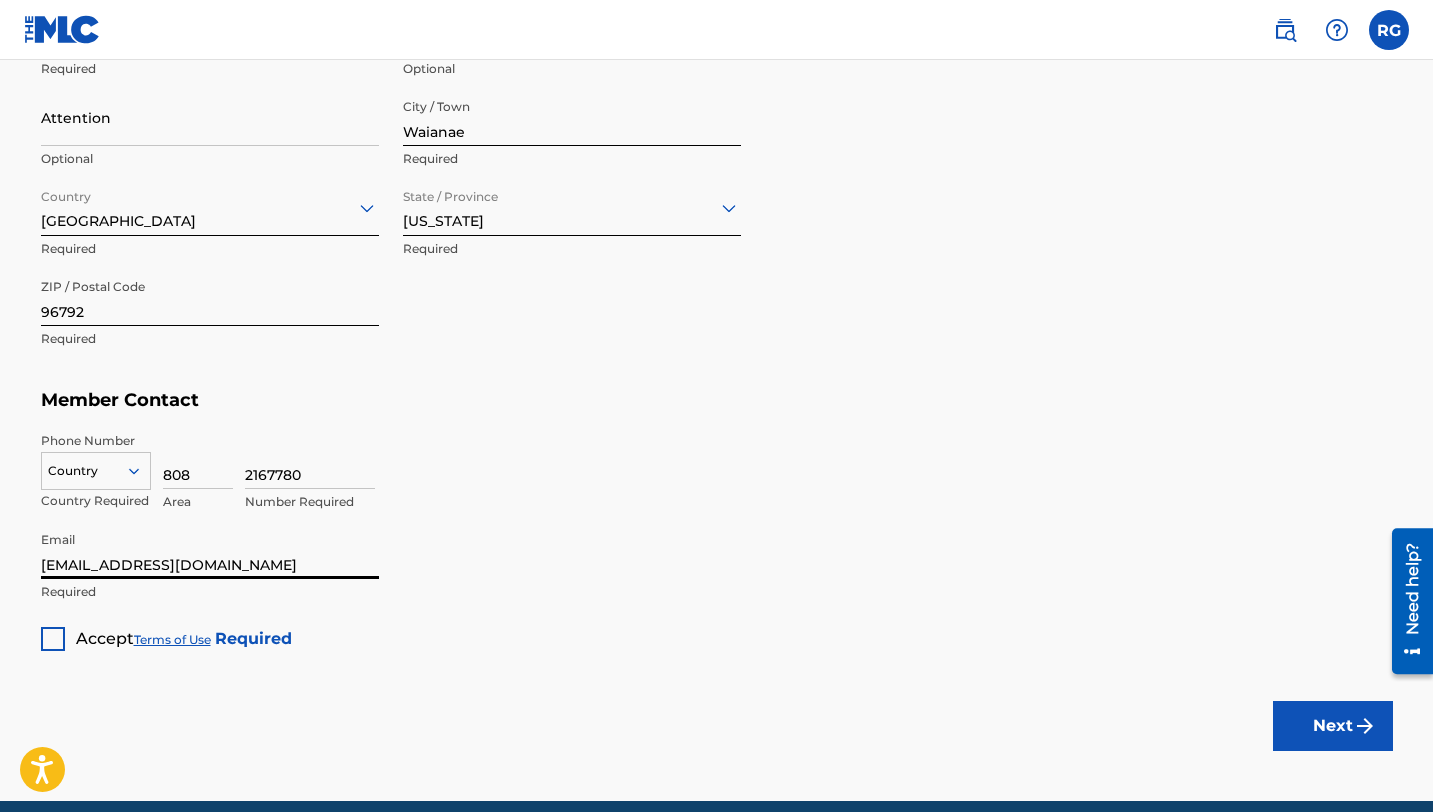 click on "Terms of Use" at bounding box center [172, 639] 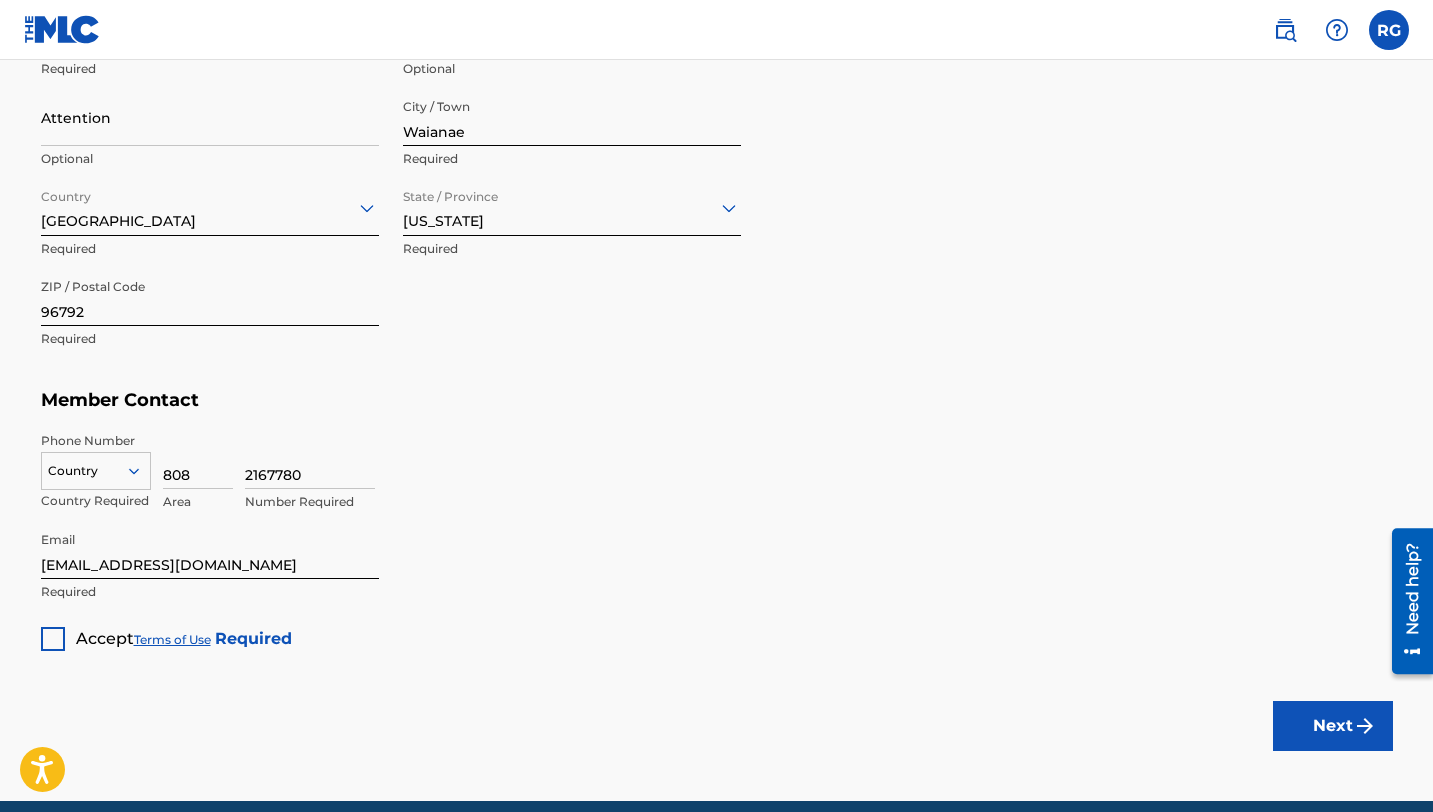 click at bounding box center [53, 639] 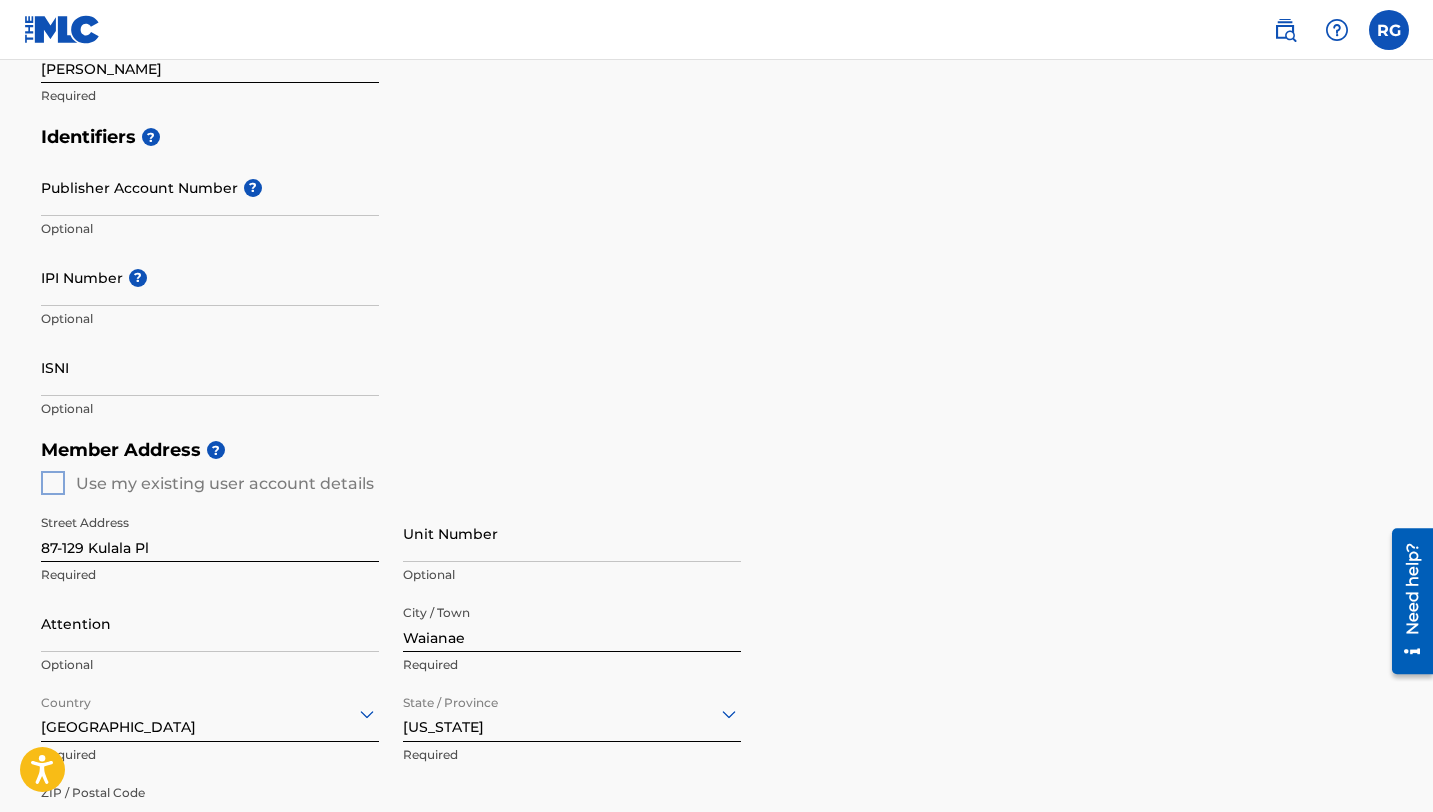 scroll, scrollTop: 428, scrollLeft: 0, axis: vertical 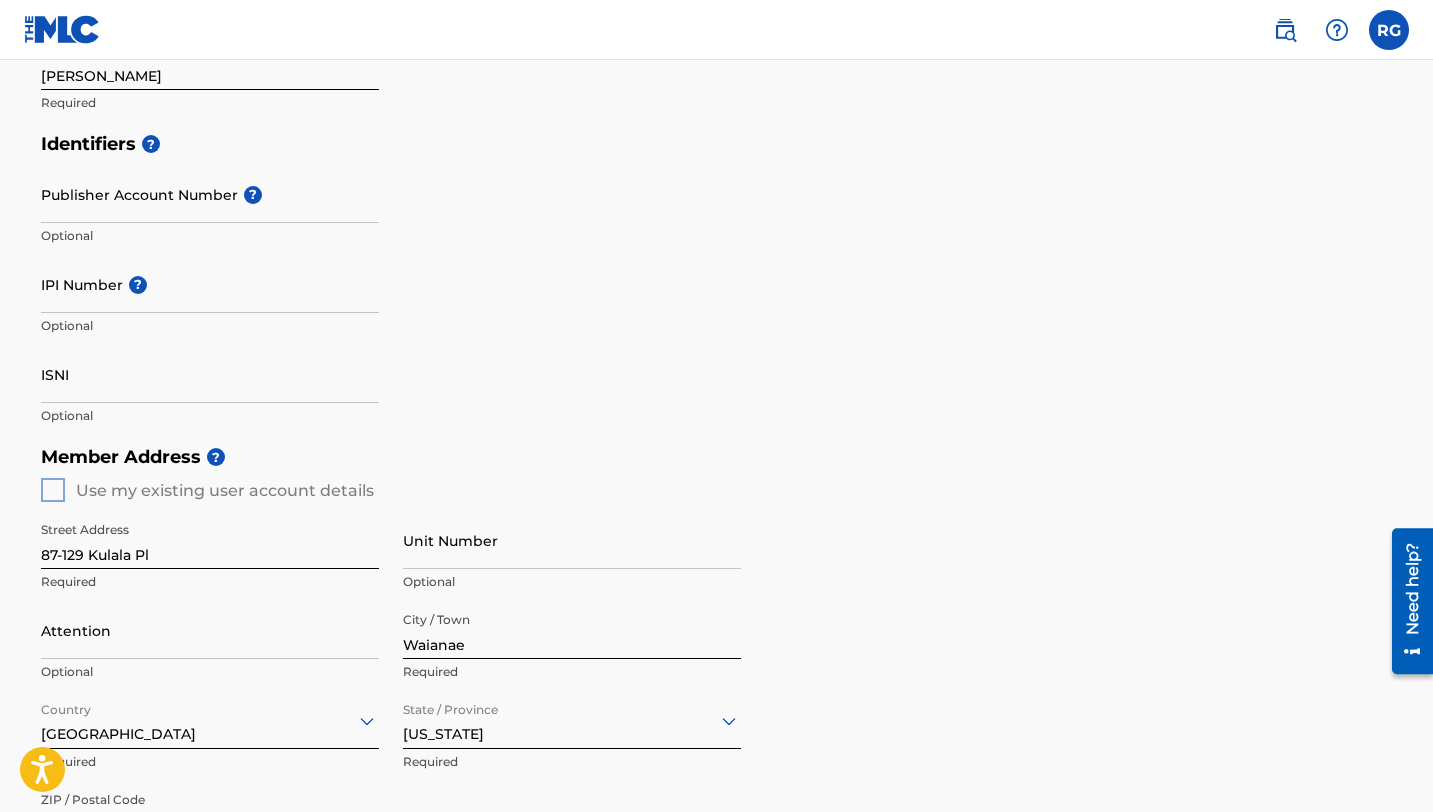 click on "Member Address ? Use my existing user account details Street Address 87-129 Kulala Pl Required Unit Number Optional Attention Optional City / Town Waianae Required Country United States Required State / Province Hawaii Required ZIP / Postal Code 96792 Required" at bounding box center (717, 664) 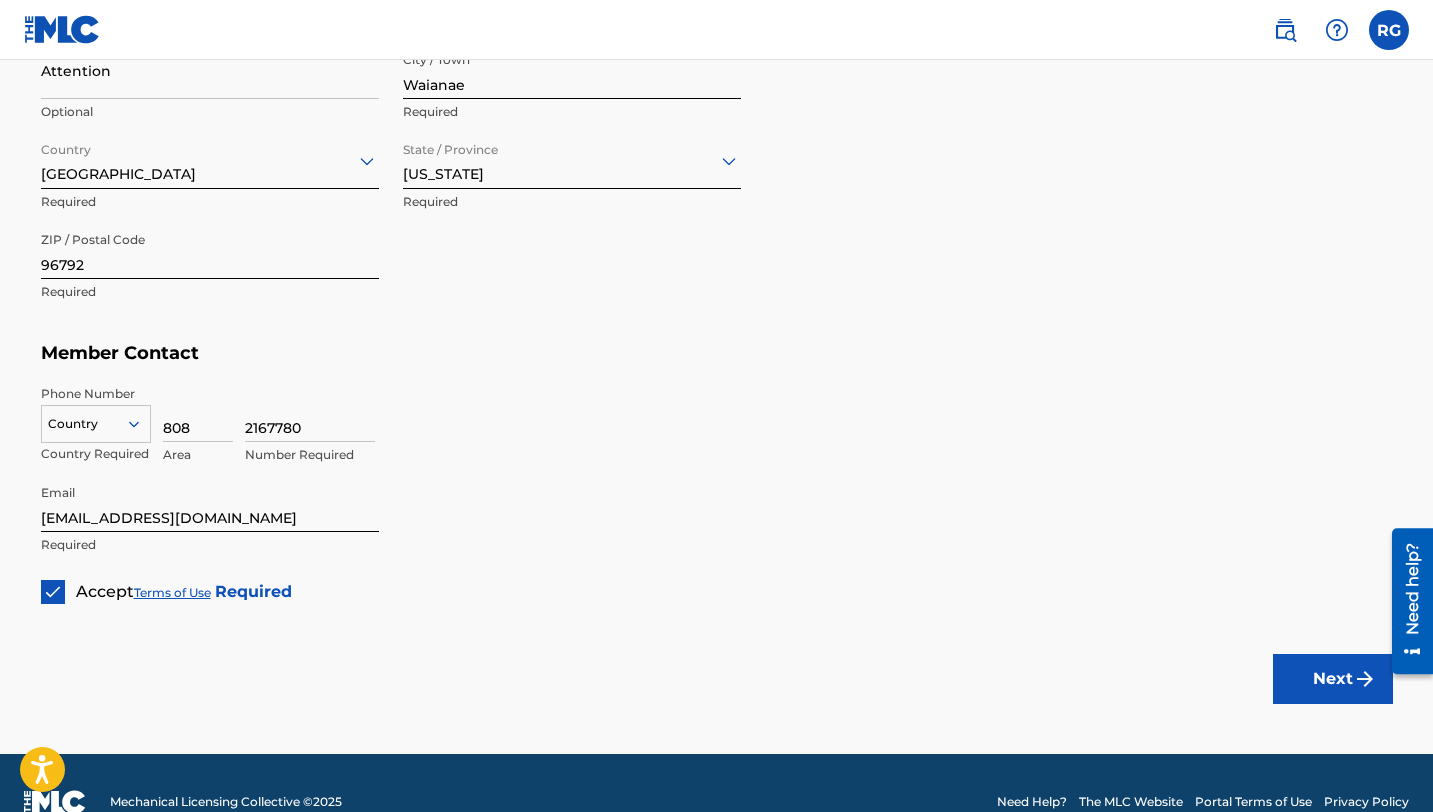scroll, scrollTop: 1026, scrollLeft: 0, axis: vertical 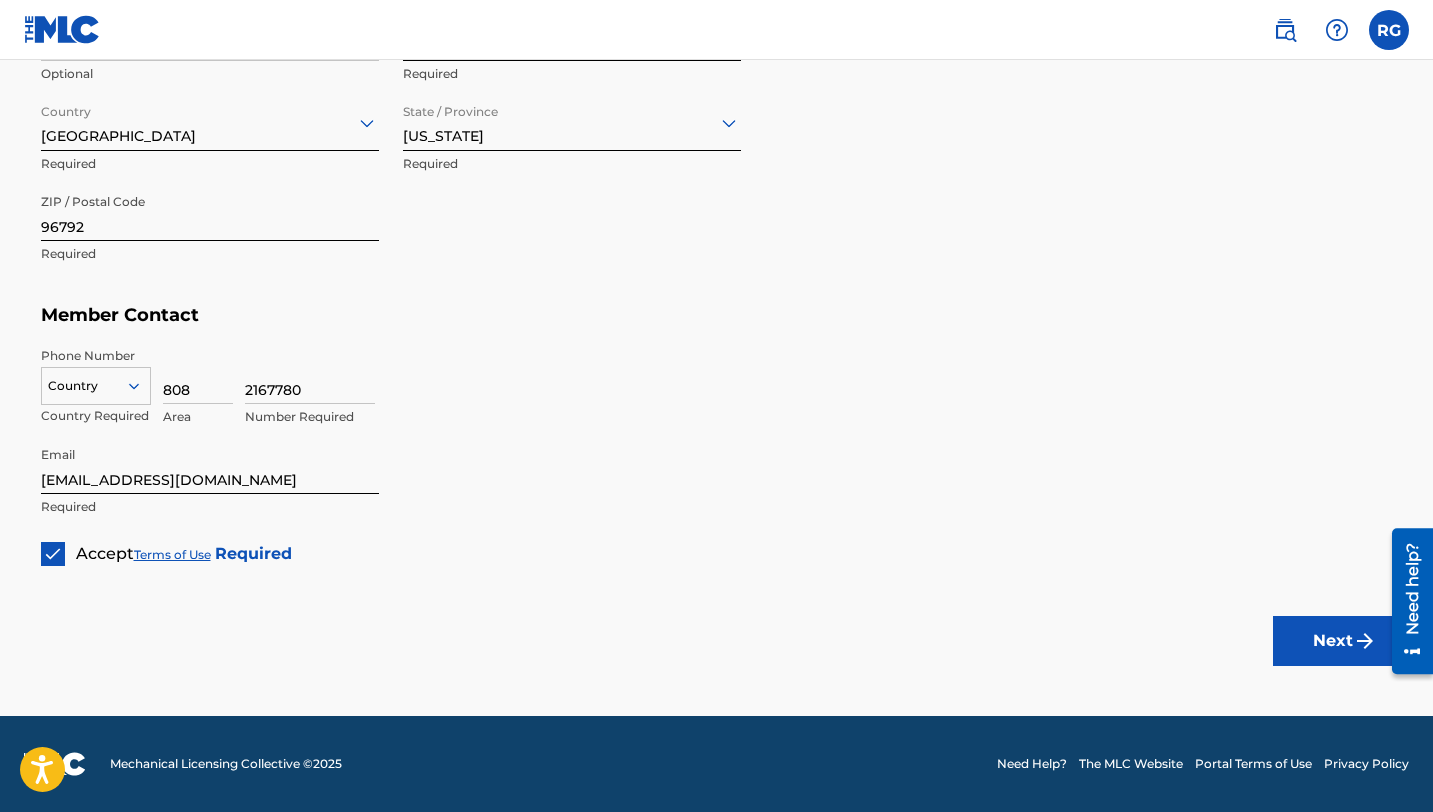 click on "Next" at bounding box center (1333, 641) 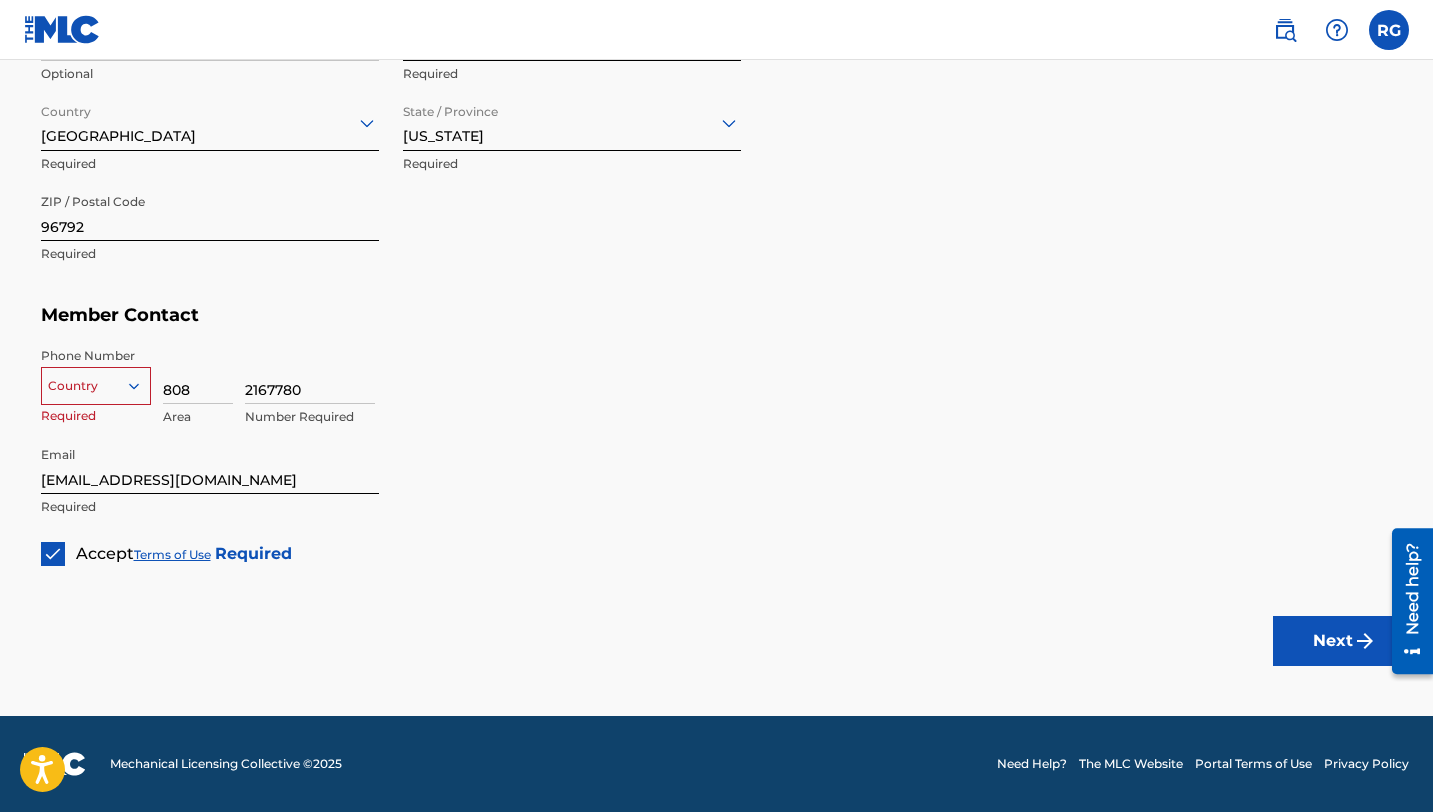 click at bounding box center [96, 386] 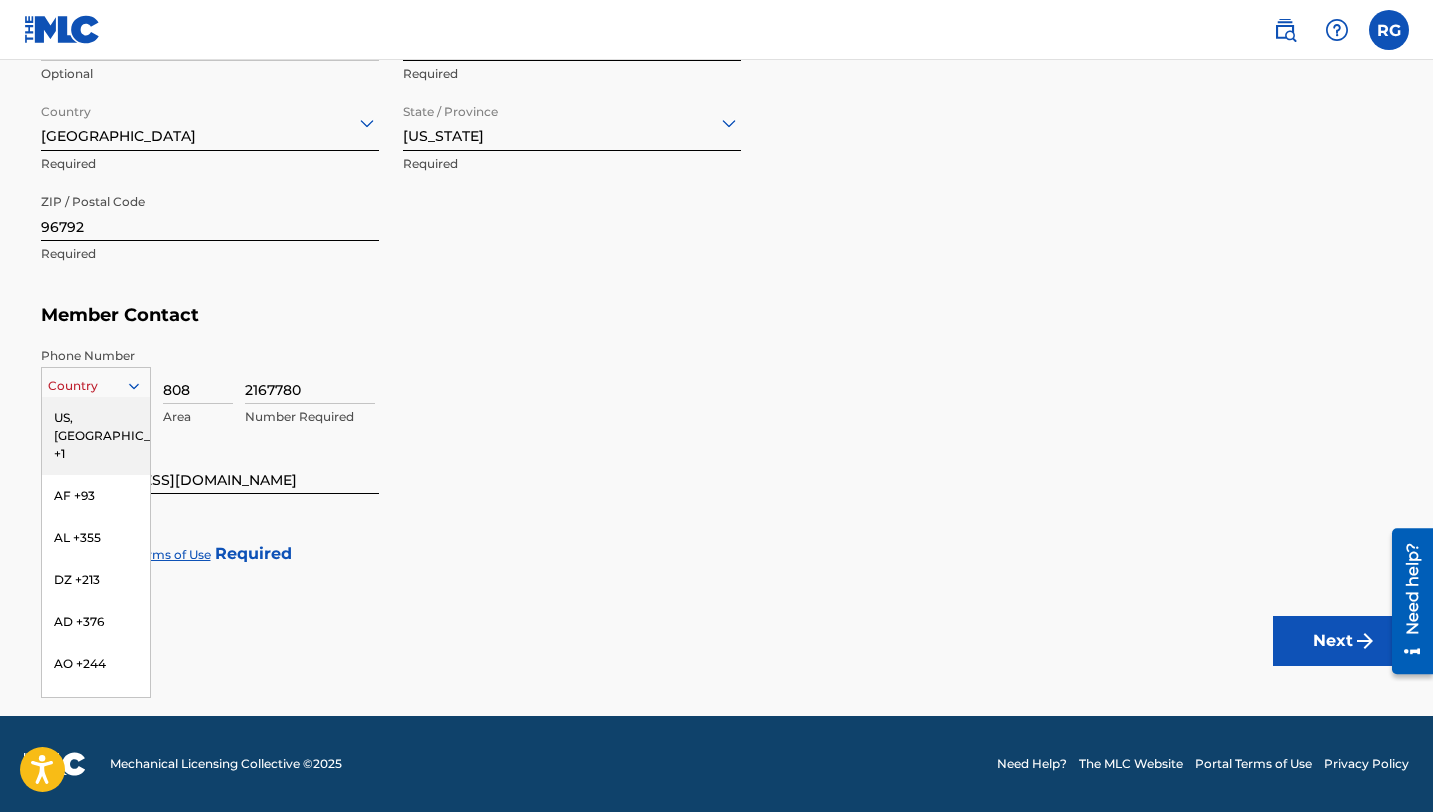 click on "US, [GEOGRAPHIC_DATA] +1" at bounding box center (96, 436) 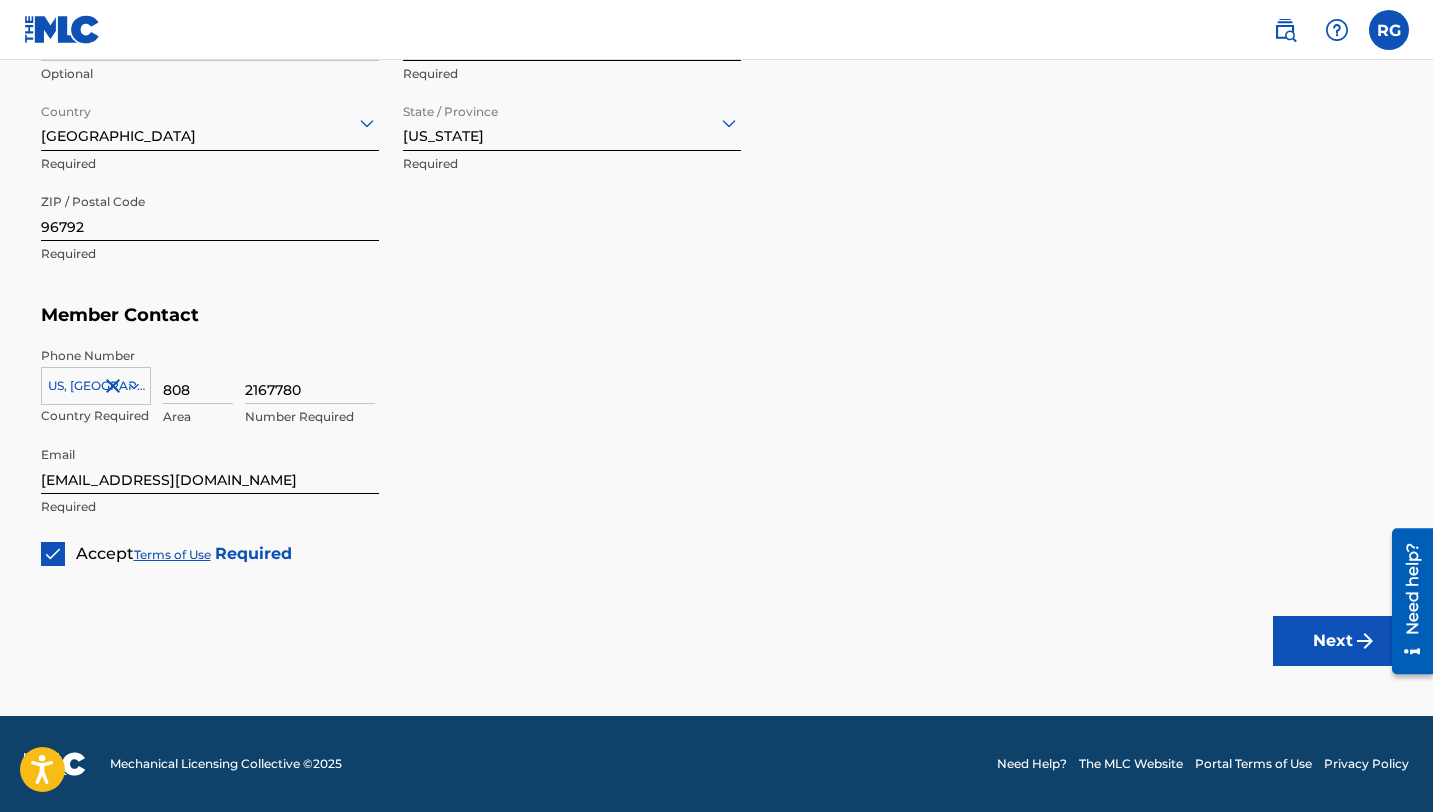 click on "Next" at bounding box center [1333, 641] 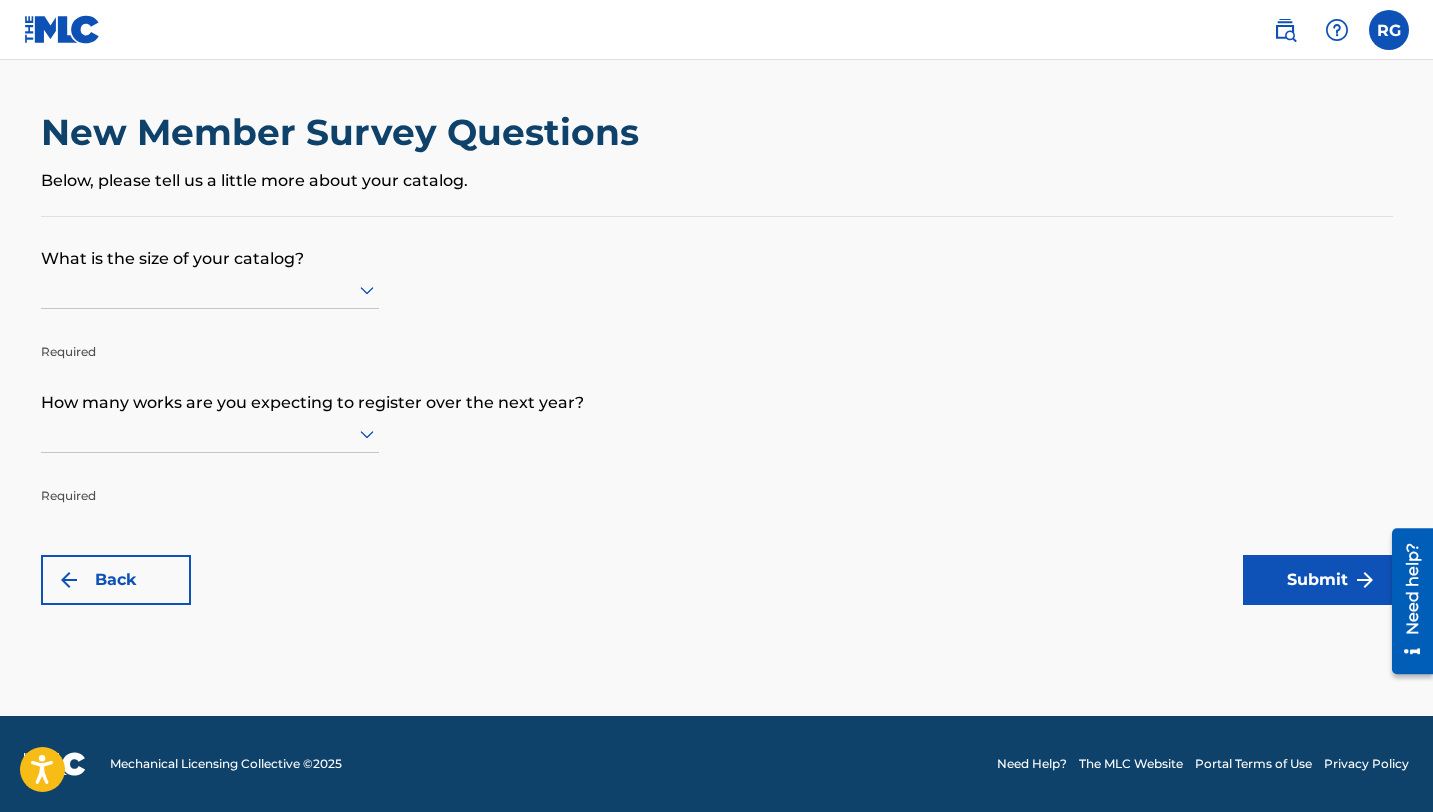 scroll, scrollTop: 0, scrollLeft: 0, axis: both 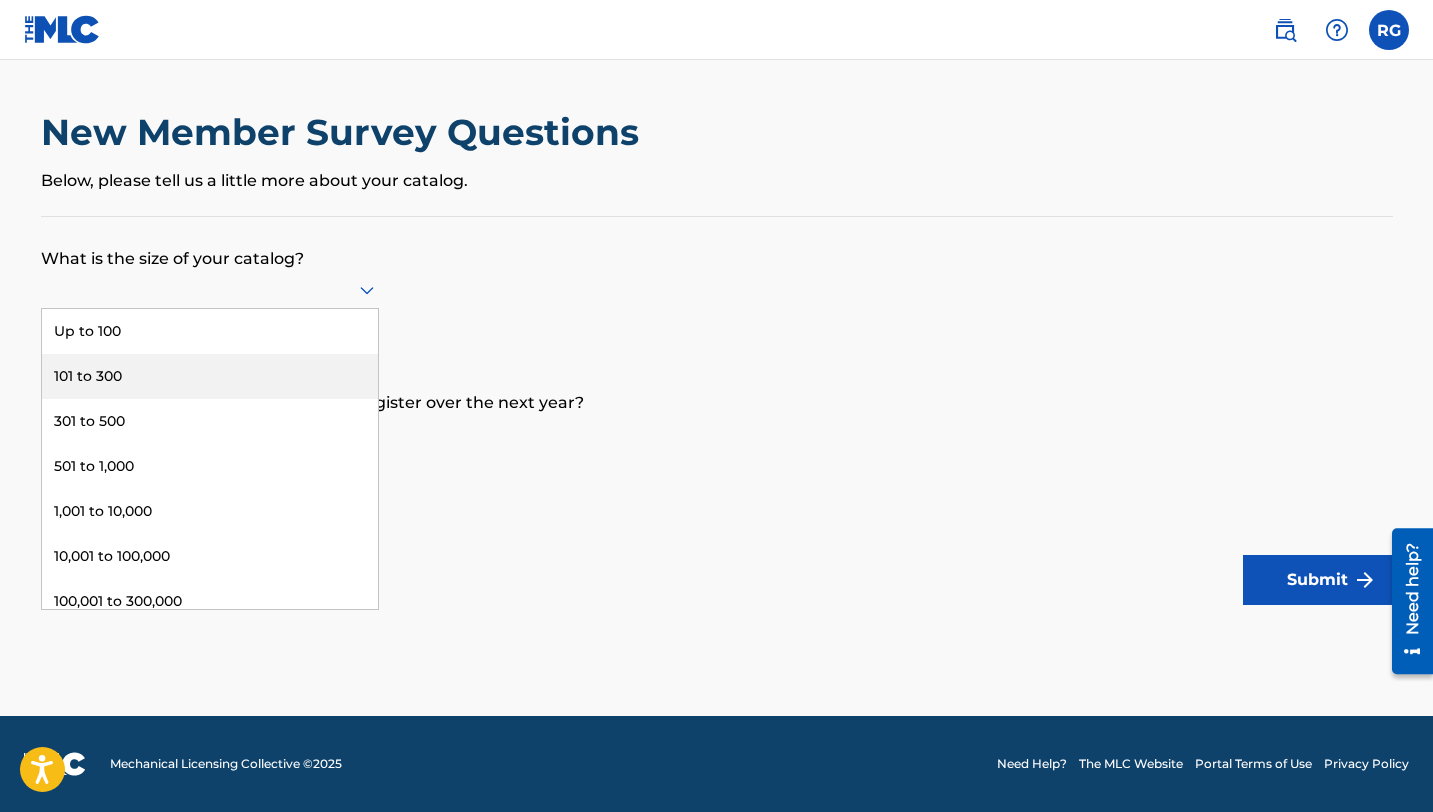 click on "101 to 300" at bounding box center (210, 376) 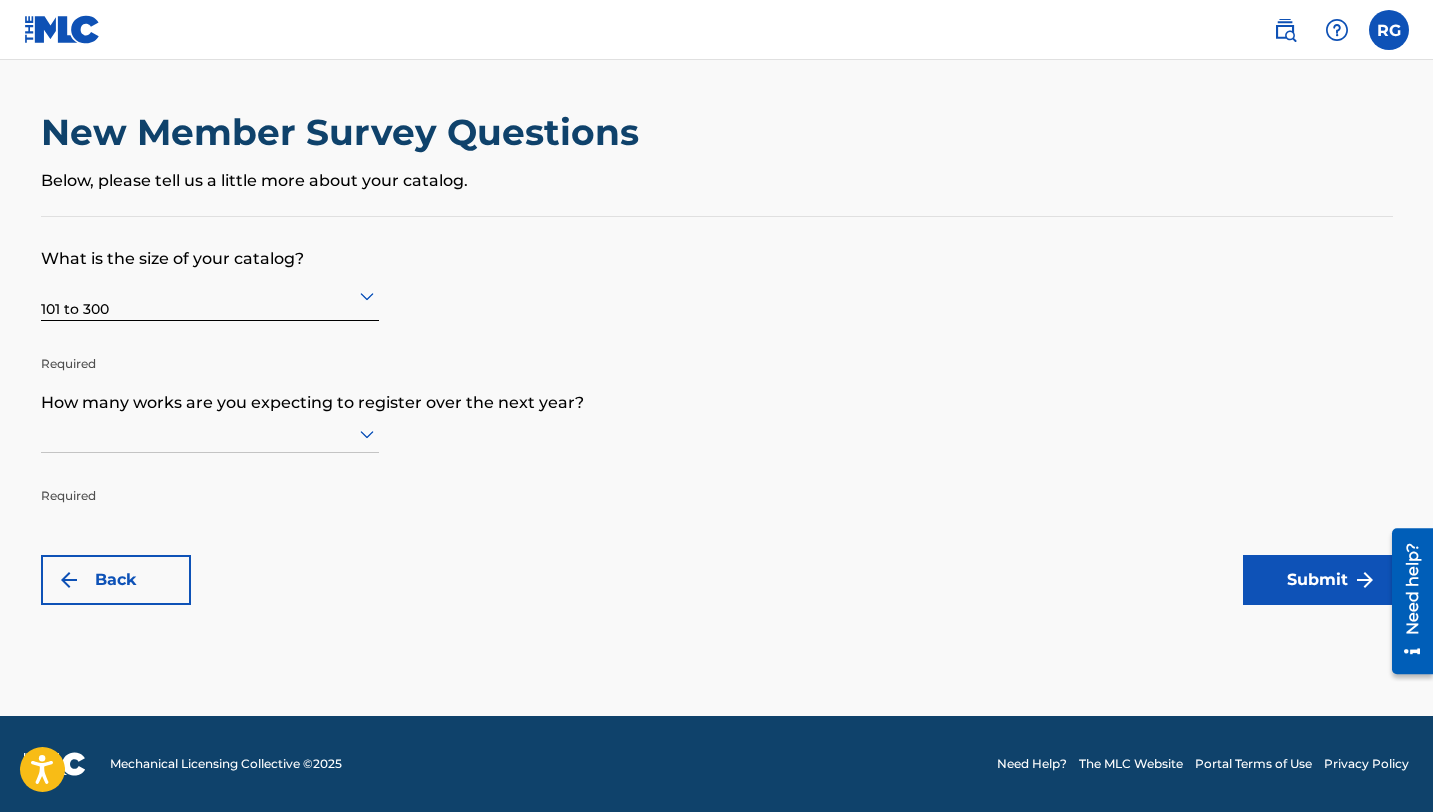 click at bounding box center [210, 433] 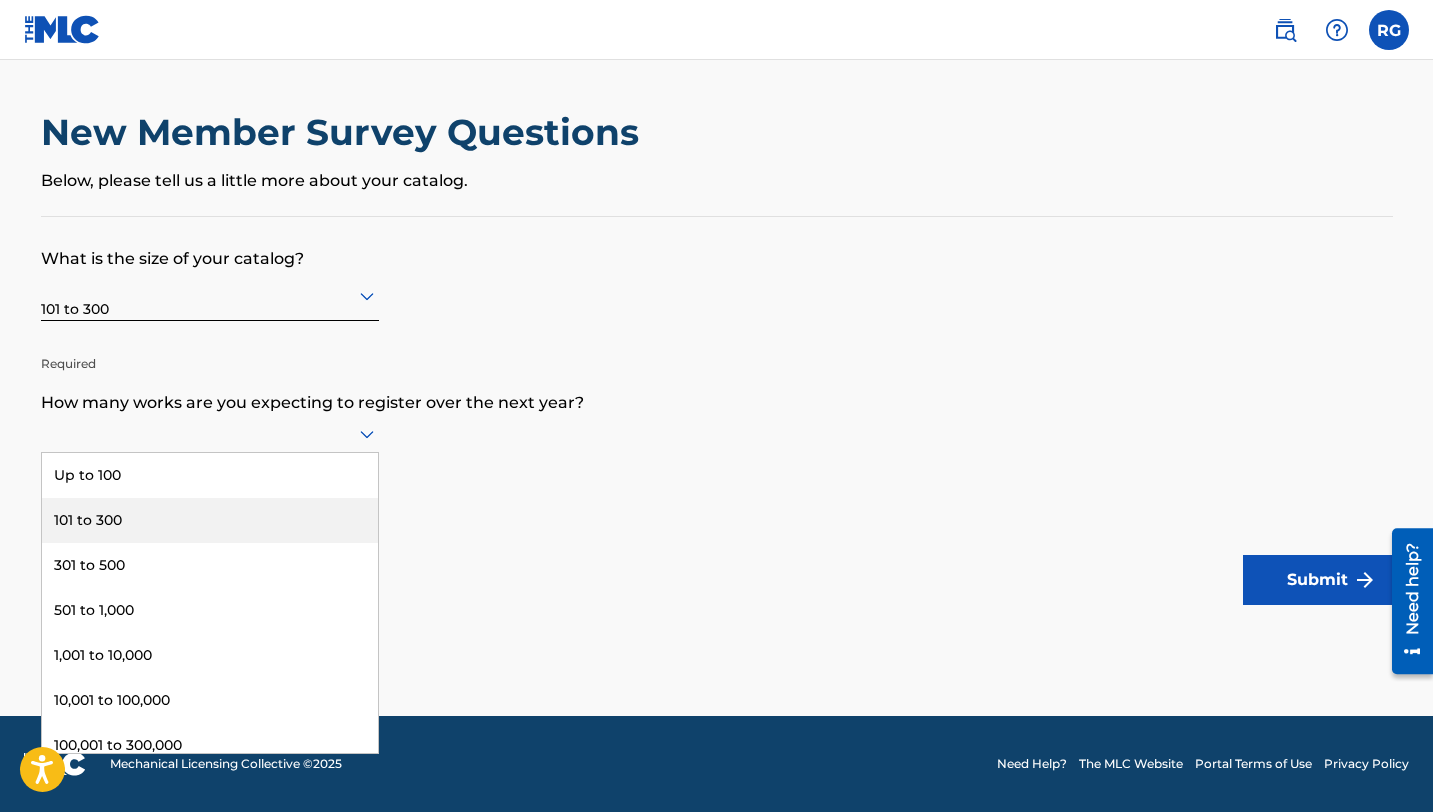click on "101 to 300" at bounding box center (210, 520) 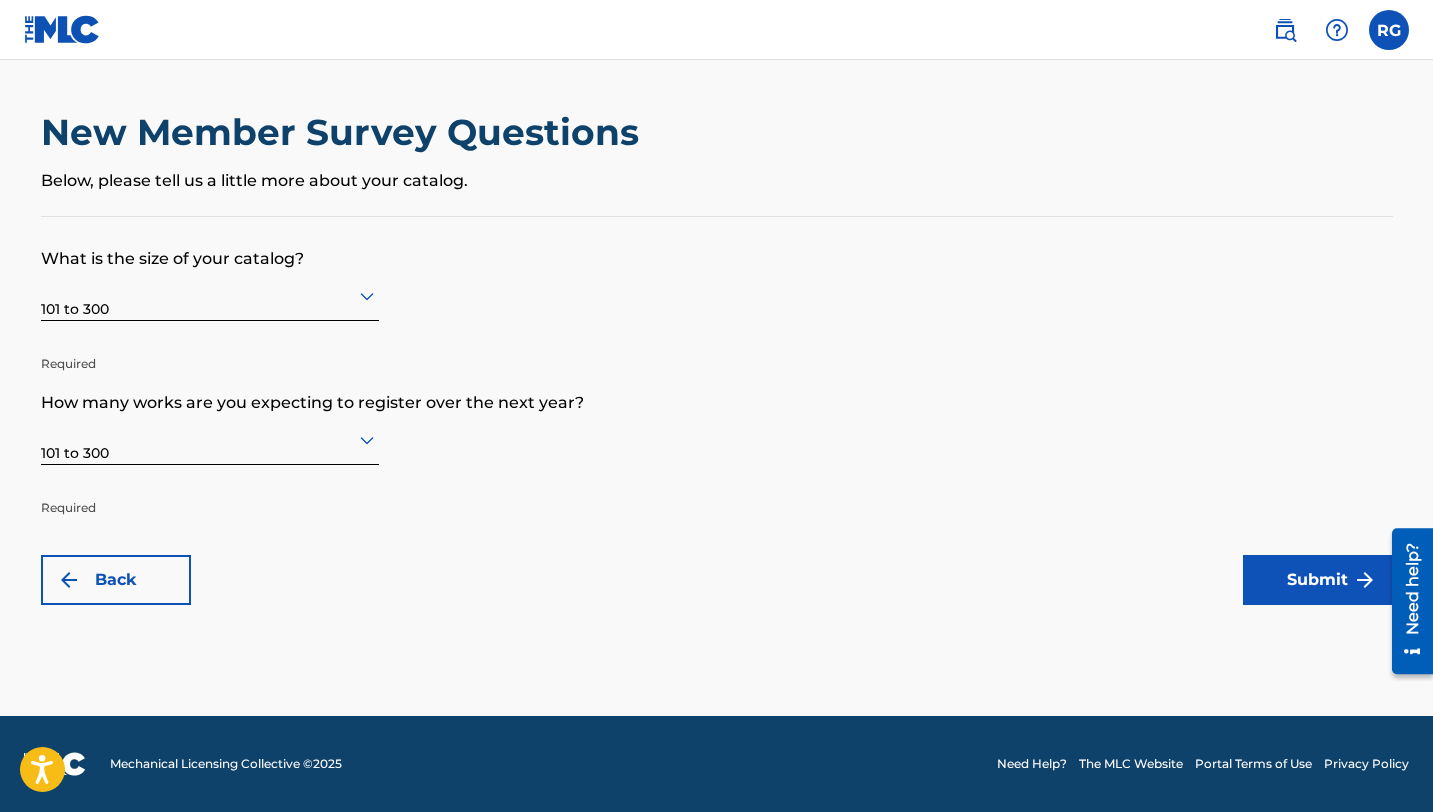 click on "Submit" at bounding box center [1318, 580] 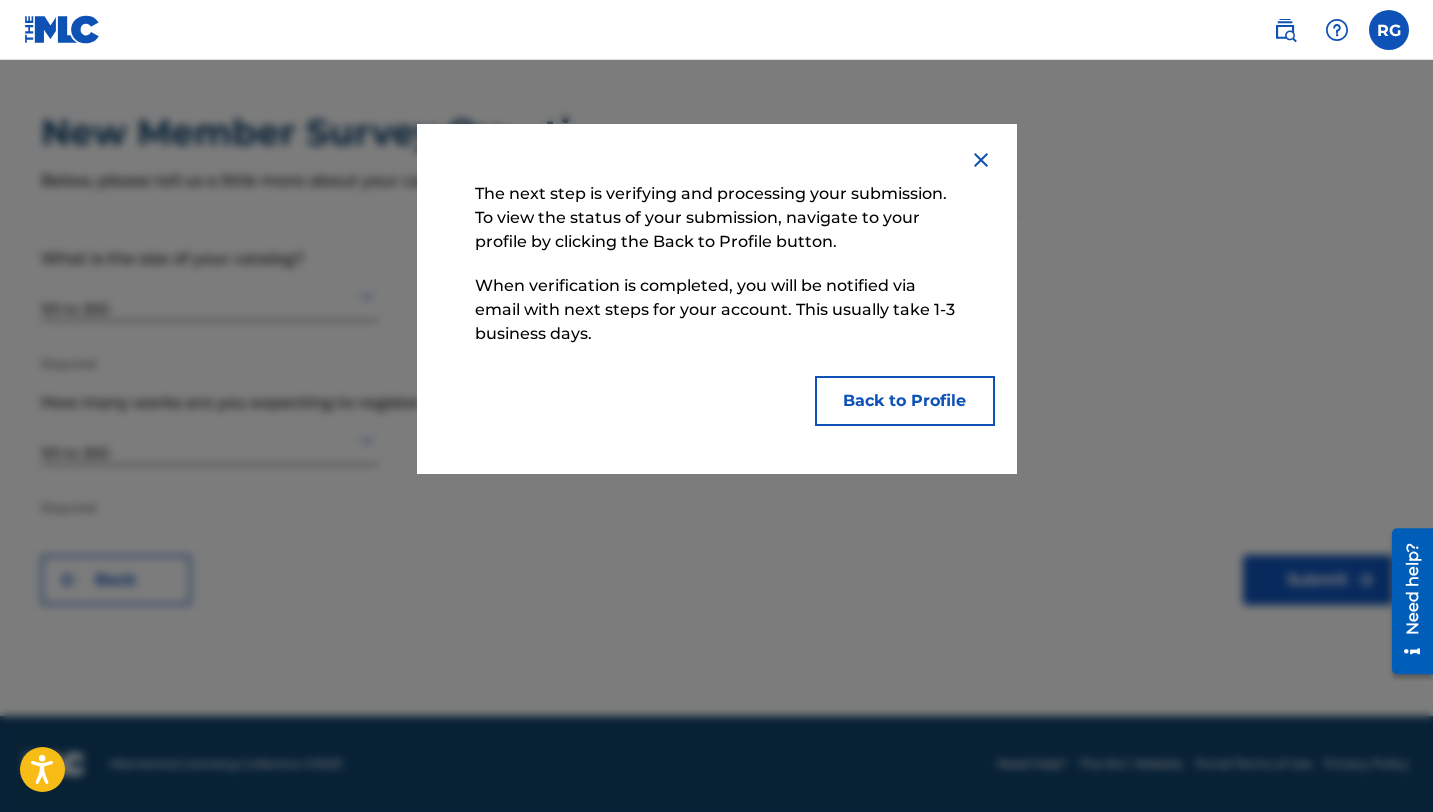 click on "Back to Profile" at bounding box center (905, 401) 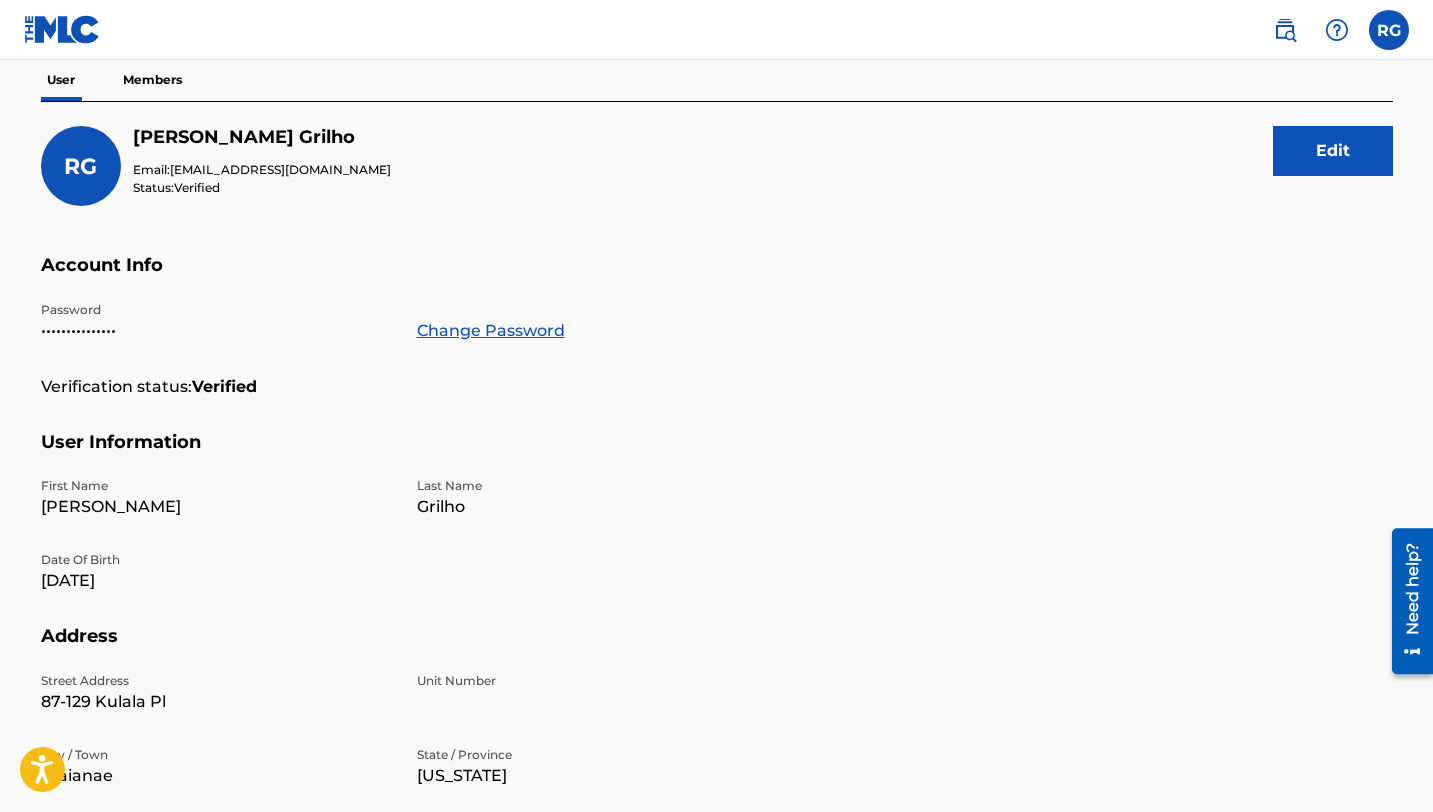scroll, scrollTop: 0, scrollLeft: 0, axis: both 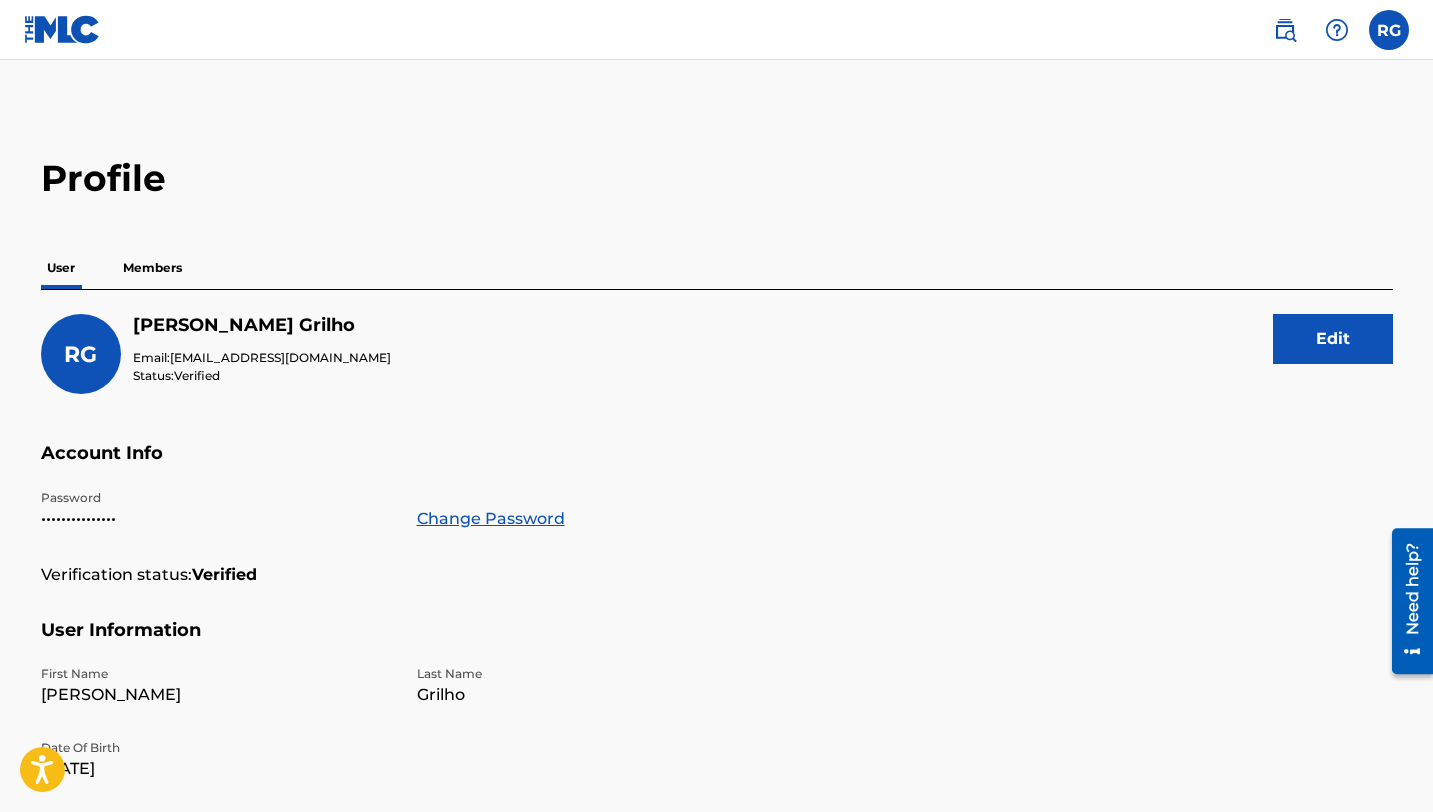 click on "Members" at bounding box center [152, 268] 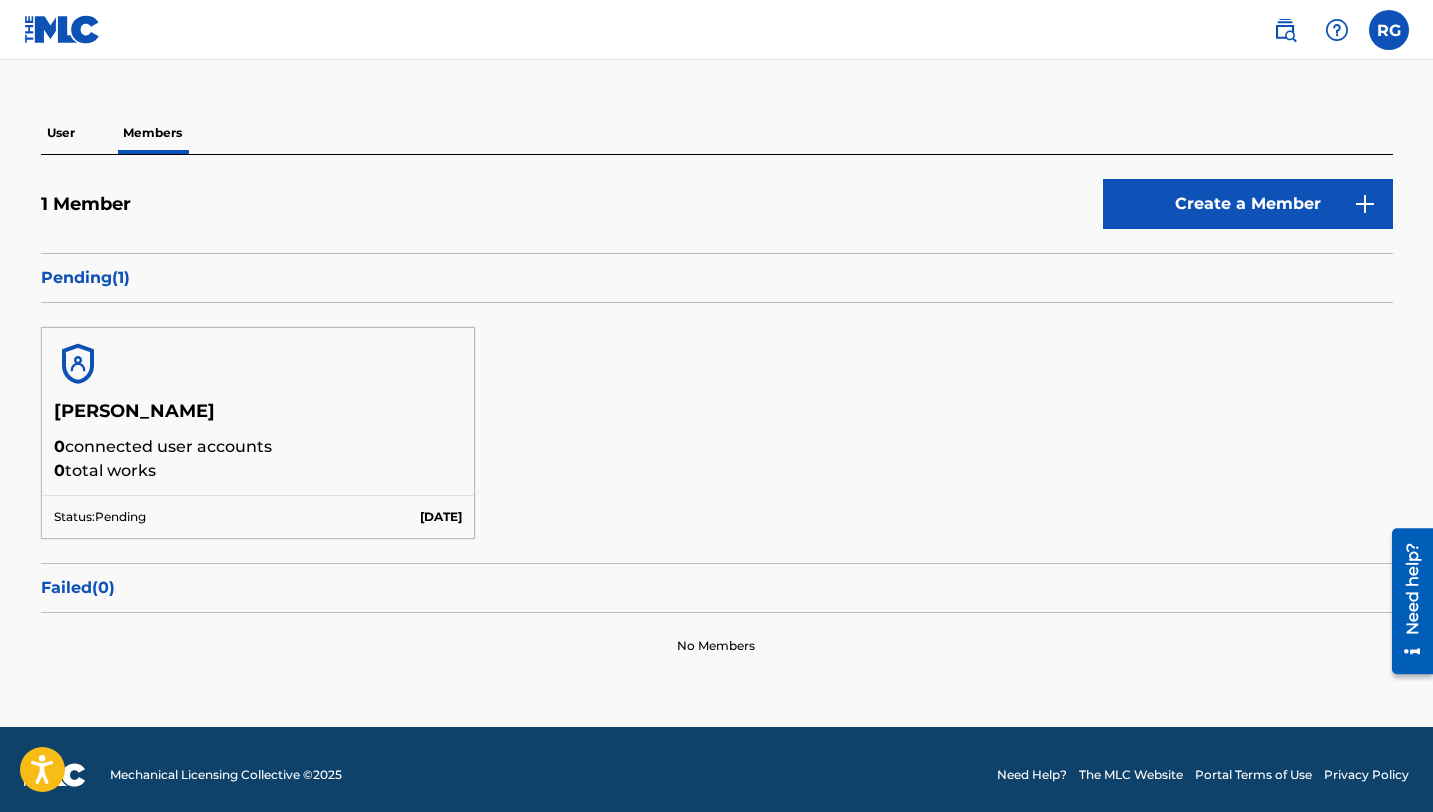scroll, scrollTop: 128, scrollLeft: 0, axis: vertical 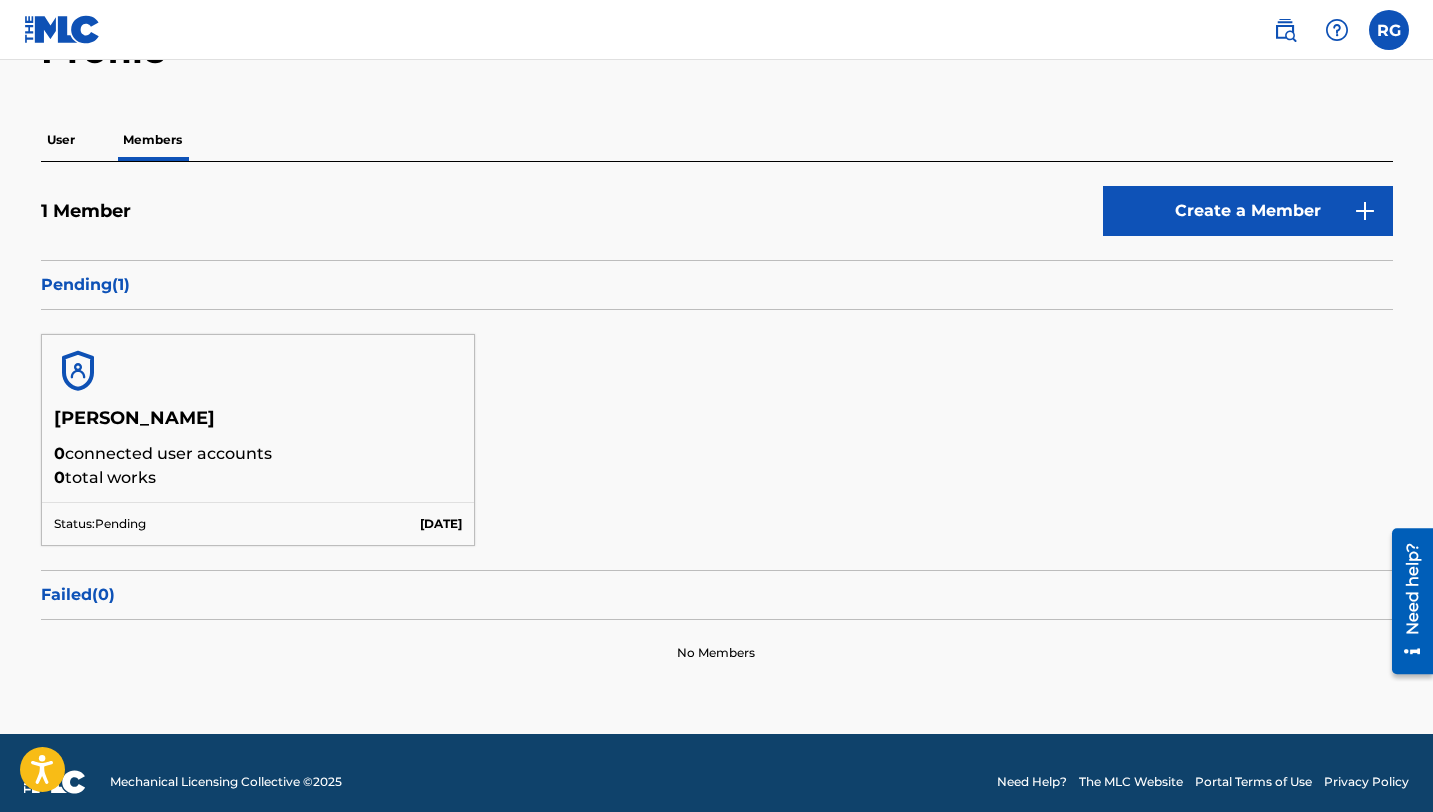 click on "User" at bounding box center [61, 140] 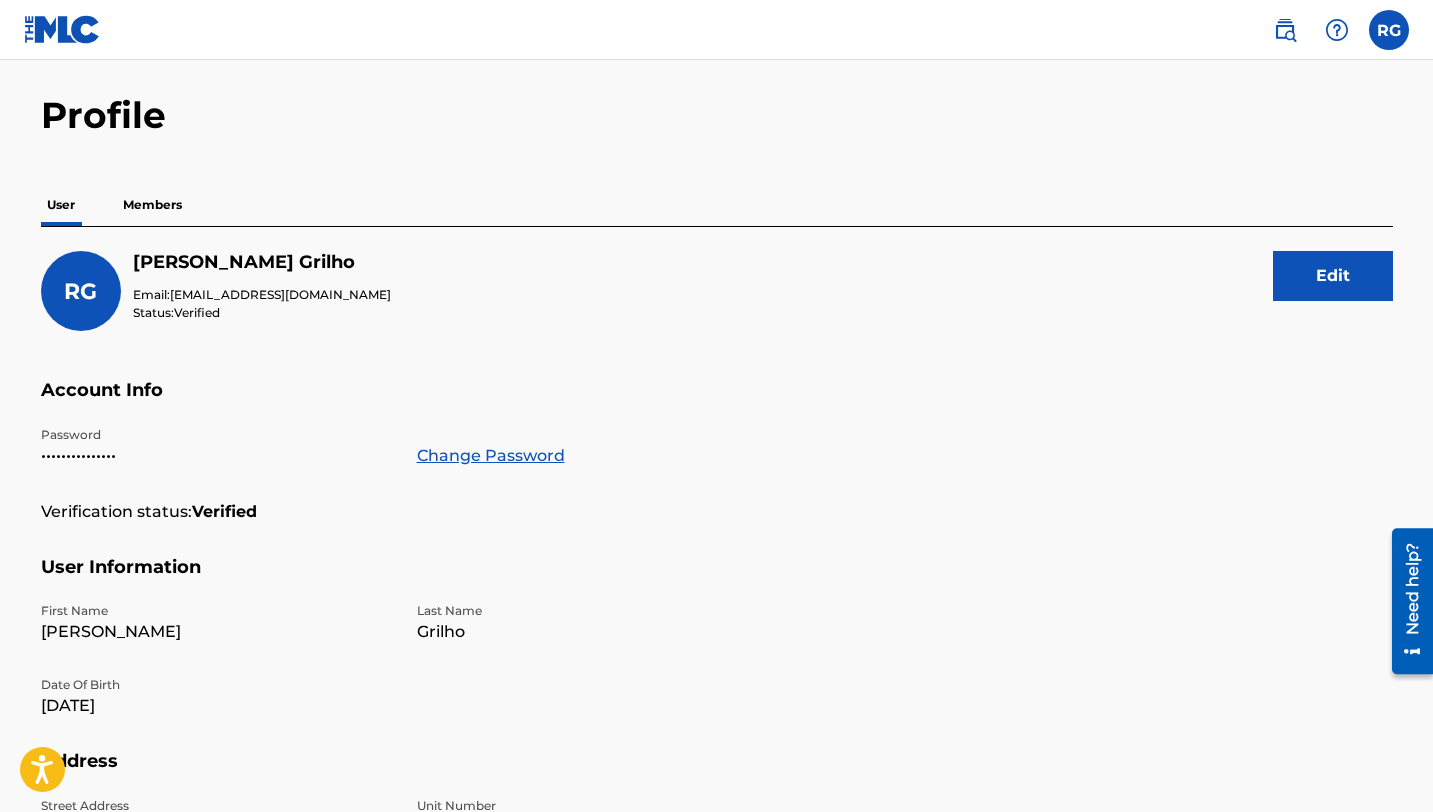 scroll, scrollTop: 0, scrollLeft: 0, axis: both 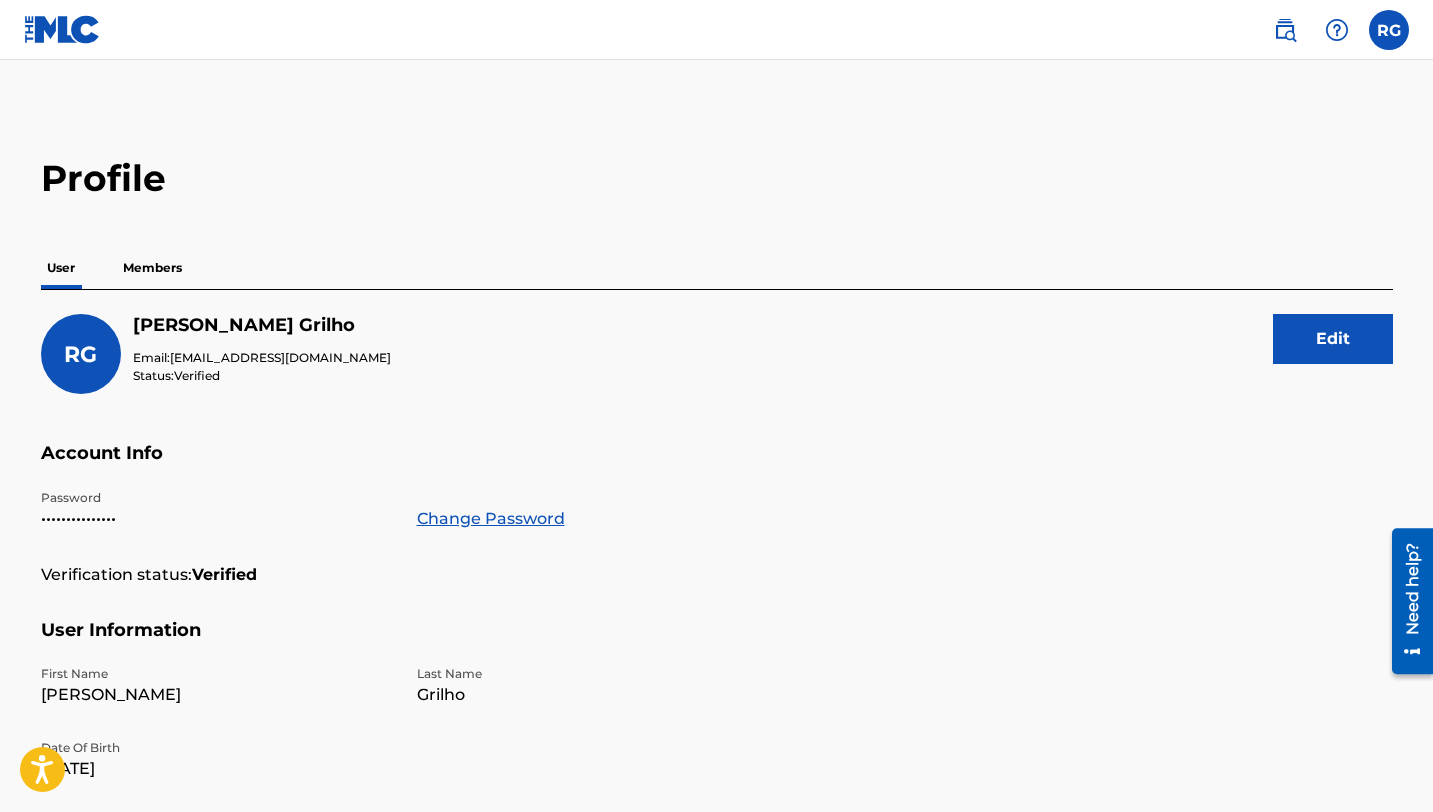 click on "Members" at bounding box center [152, 268] 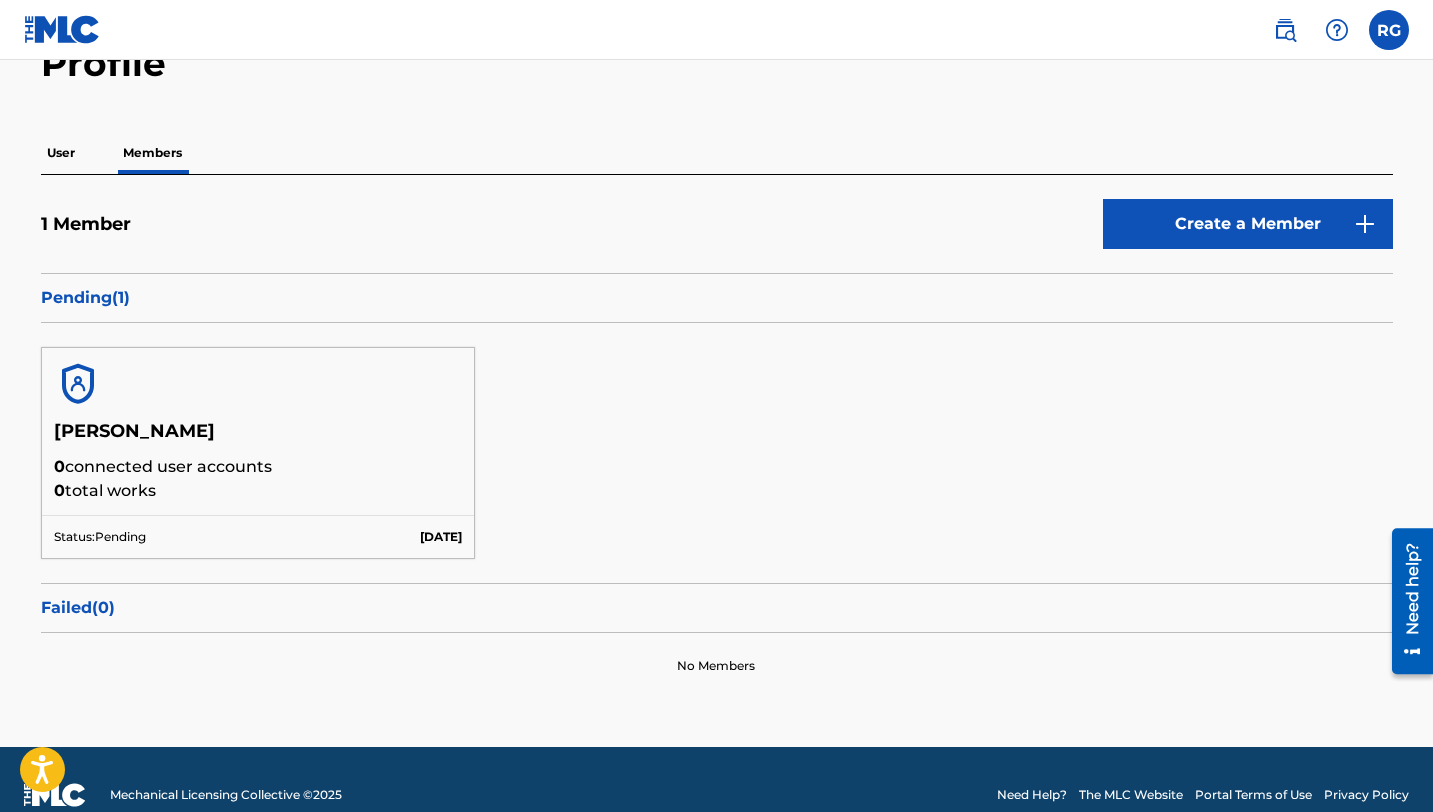 scroll, scrollTop: 123, scrollLeft: 0, axis: vertical 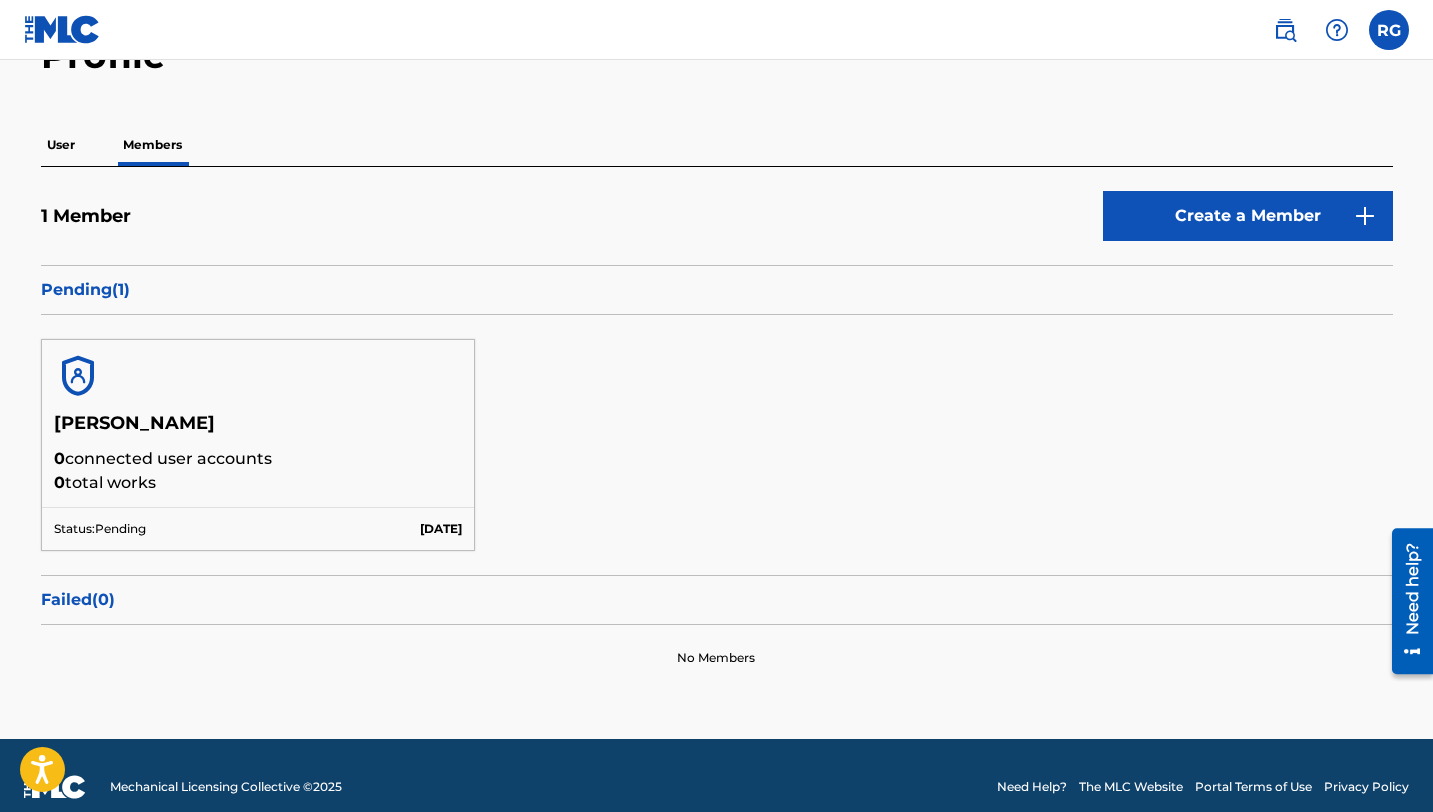 click on "Create a Member" at bounding box center (1248, 216) 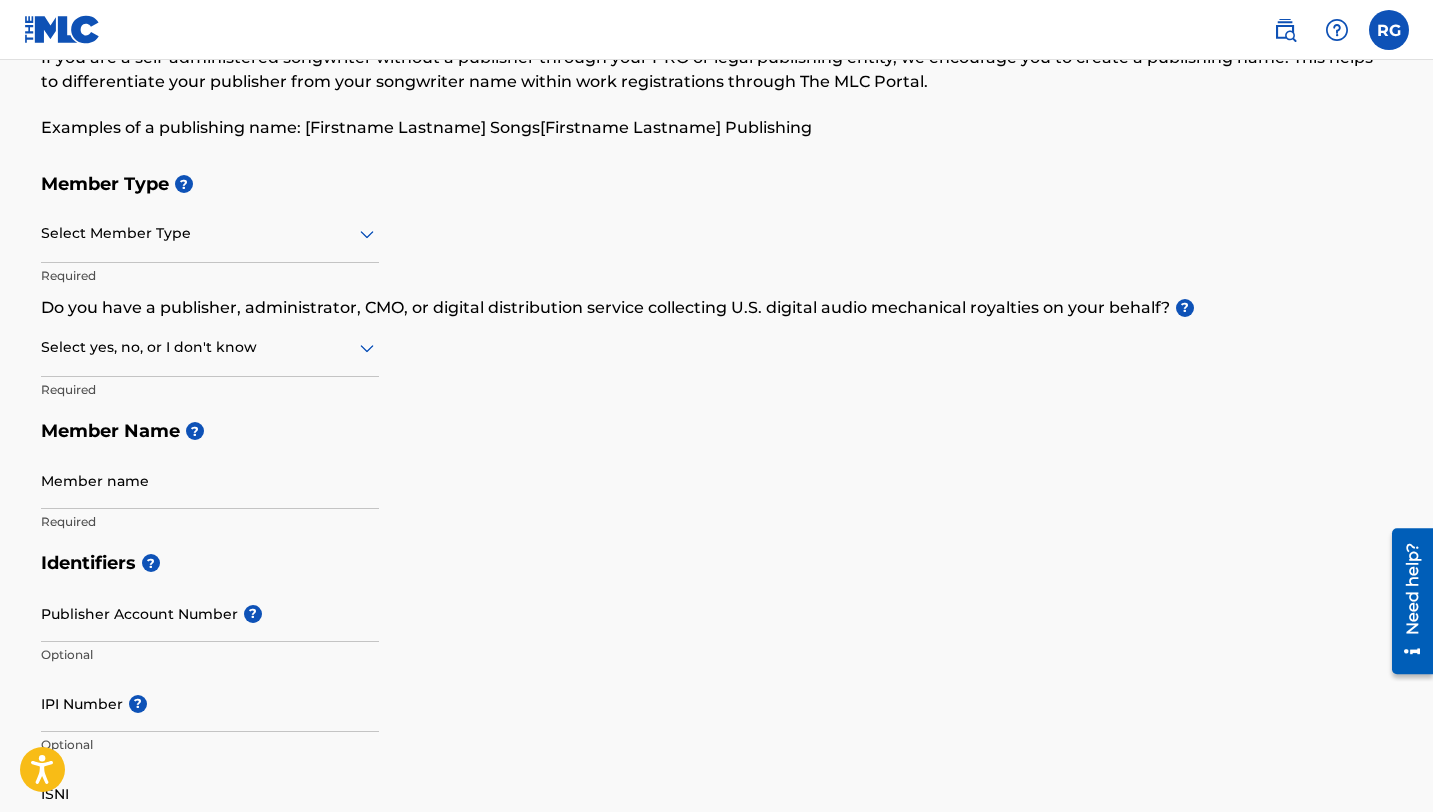 scroll, scrollTop: 0, scrollLeft: 0, axis: both 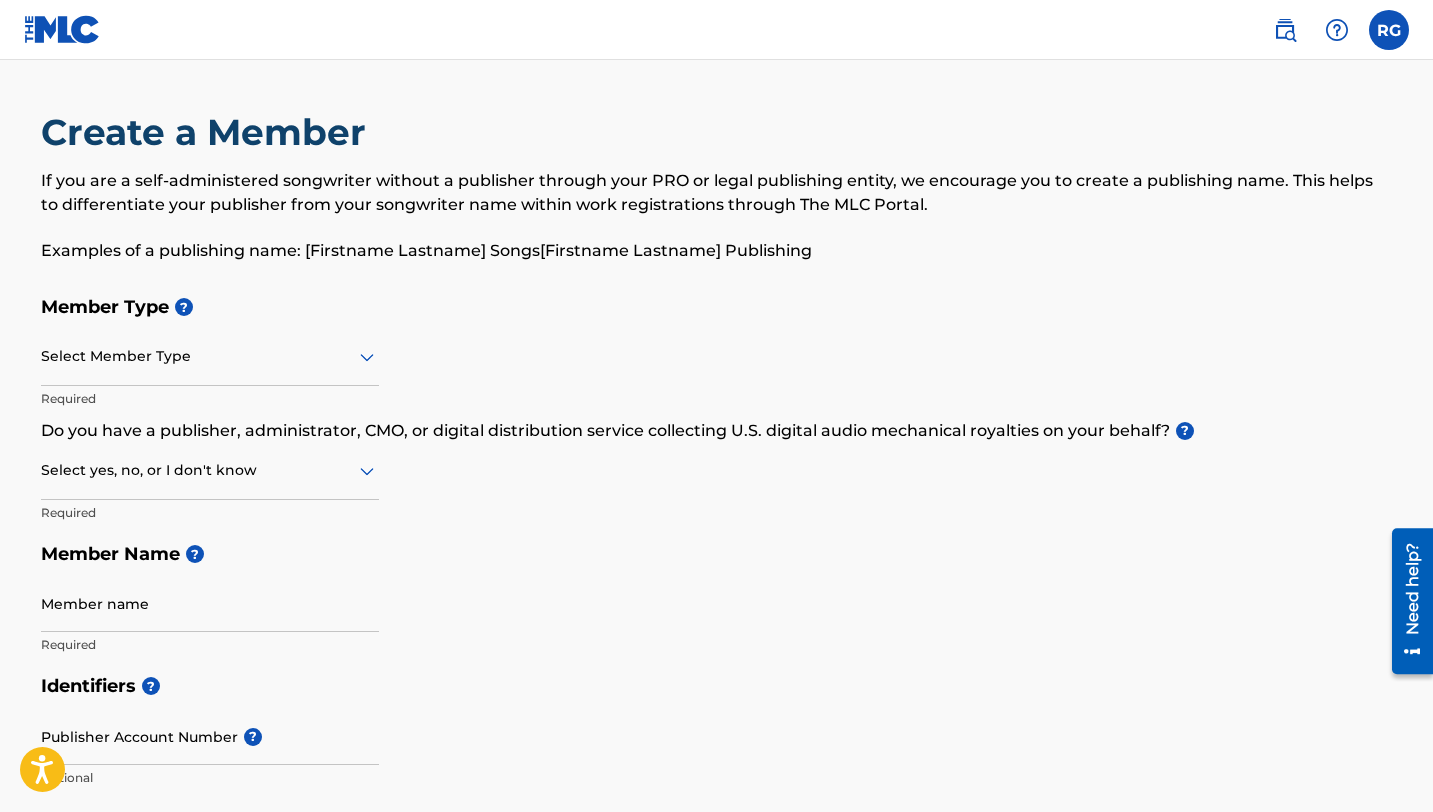 click 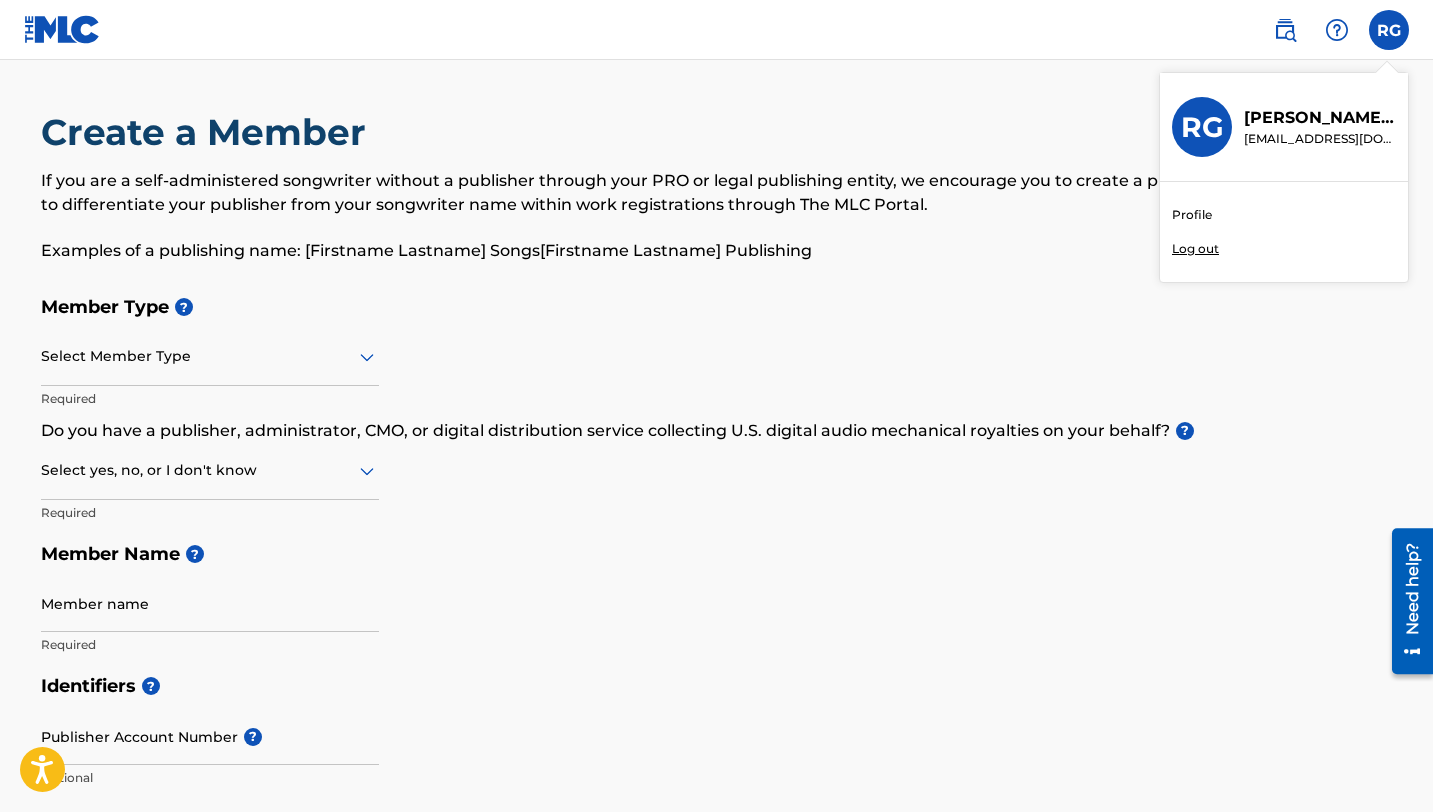 click on "Log out" at bounding box center (1195, 249) 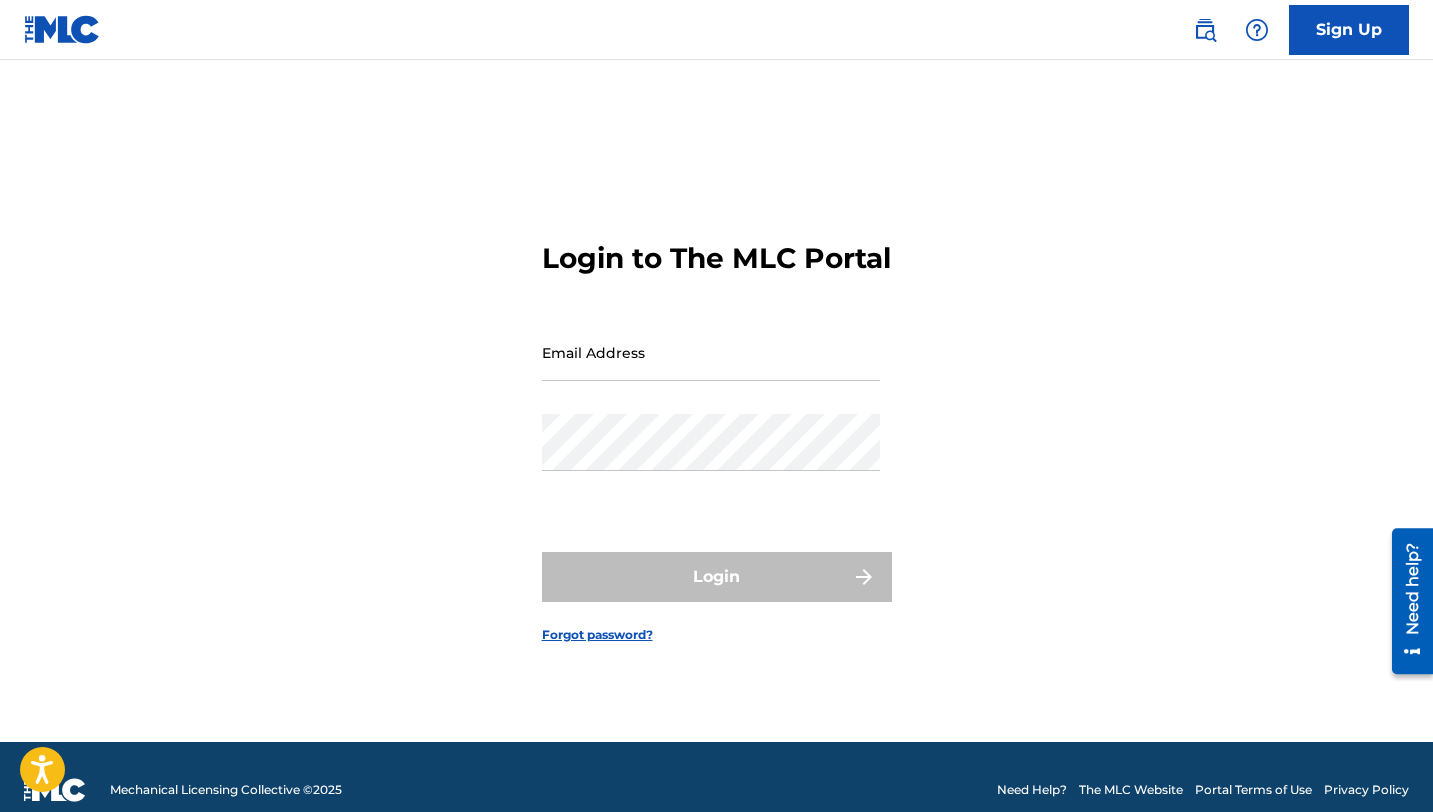 type on "[EMAIL_ADDRESS][DOMAIN_NAME]" 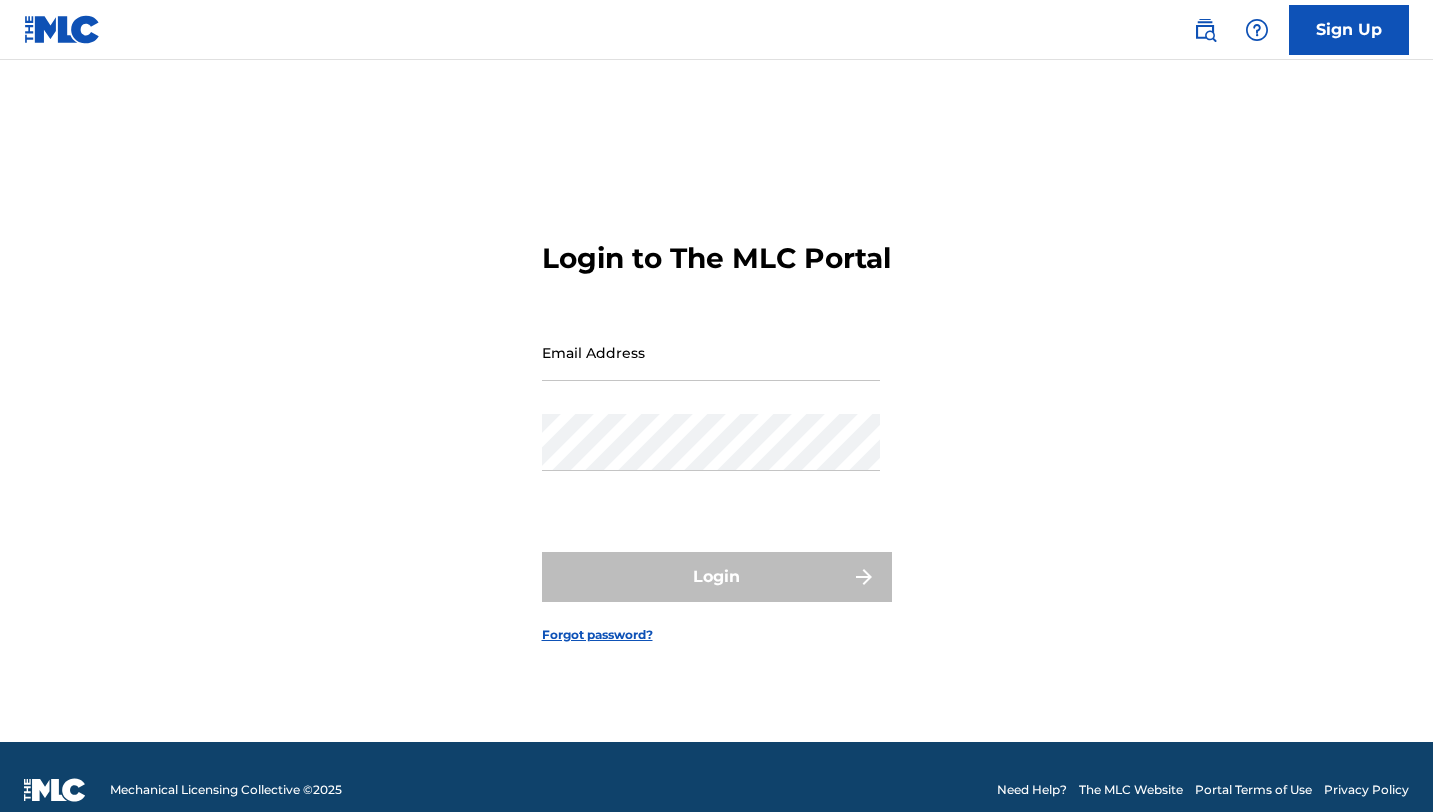 scroll, scrollTop: 0, scrollLeft: 0, axis: both 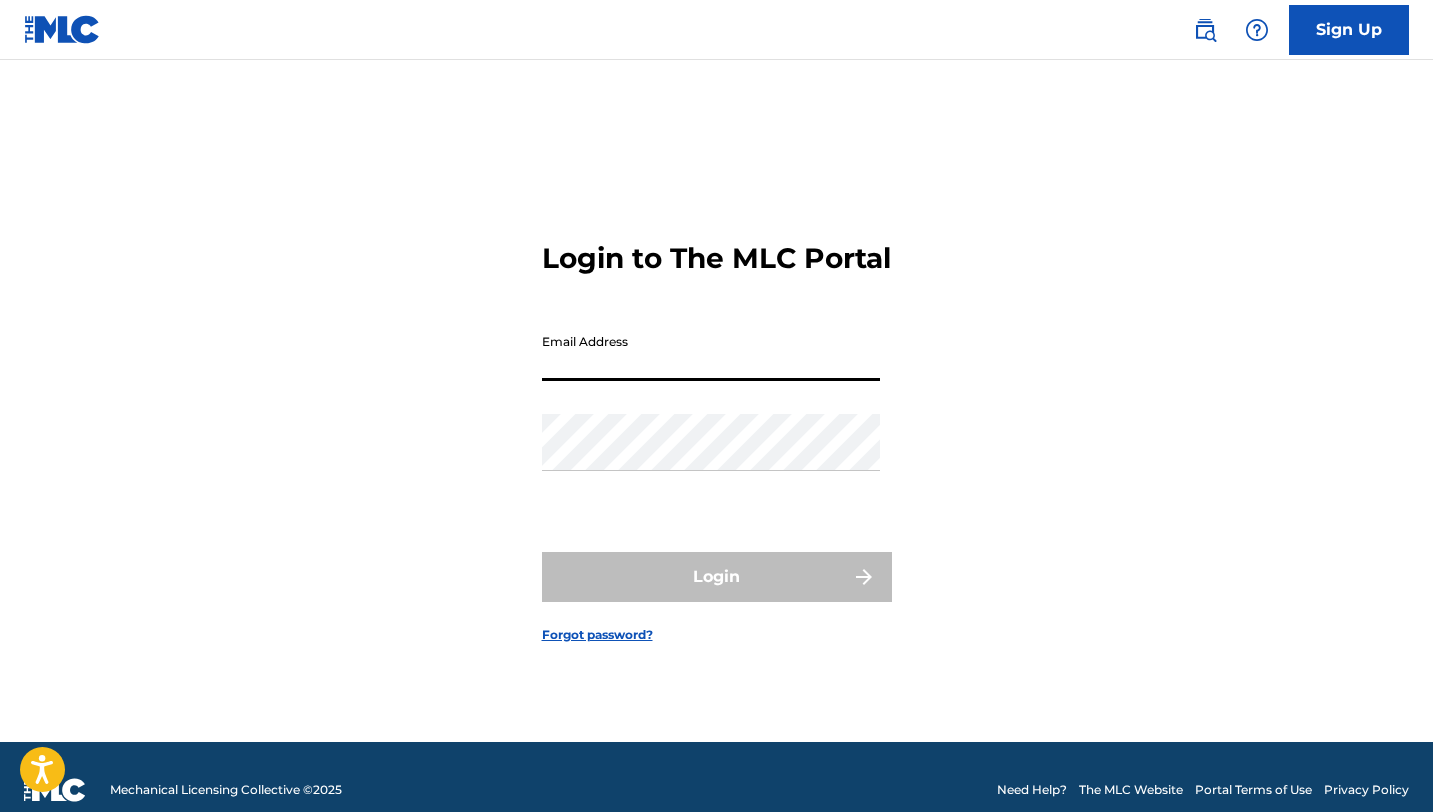 click on "Email Address" at bounding box center (711, 352) 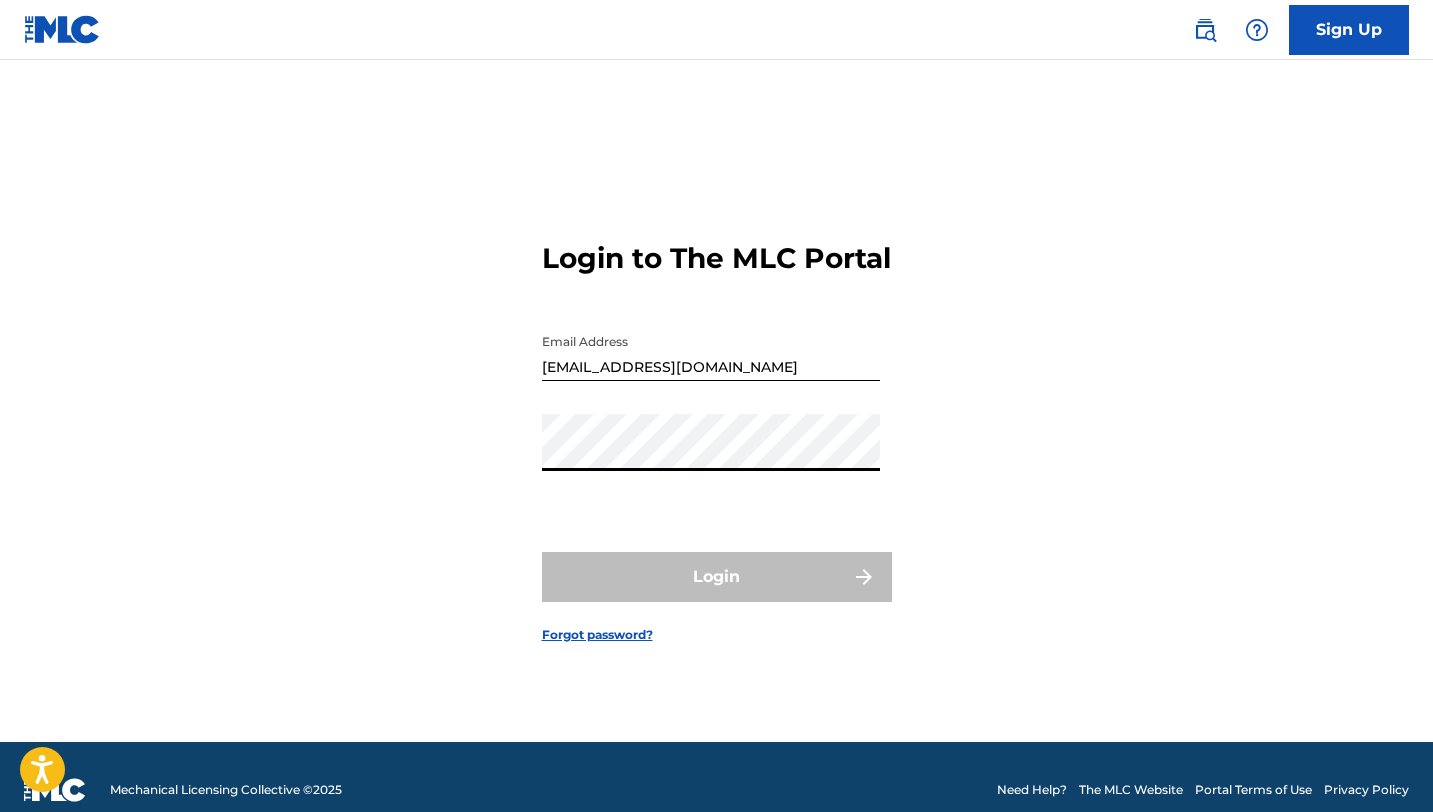 type on "[EMAIL_ADDRESS][DOMAIN_NAME]" 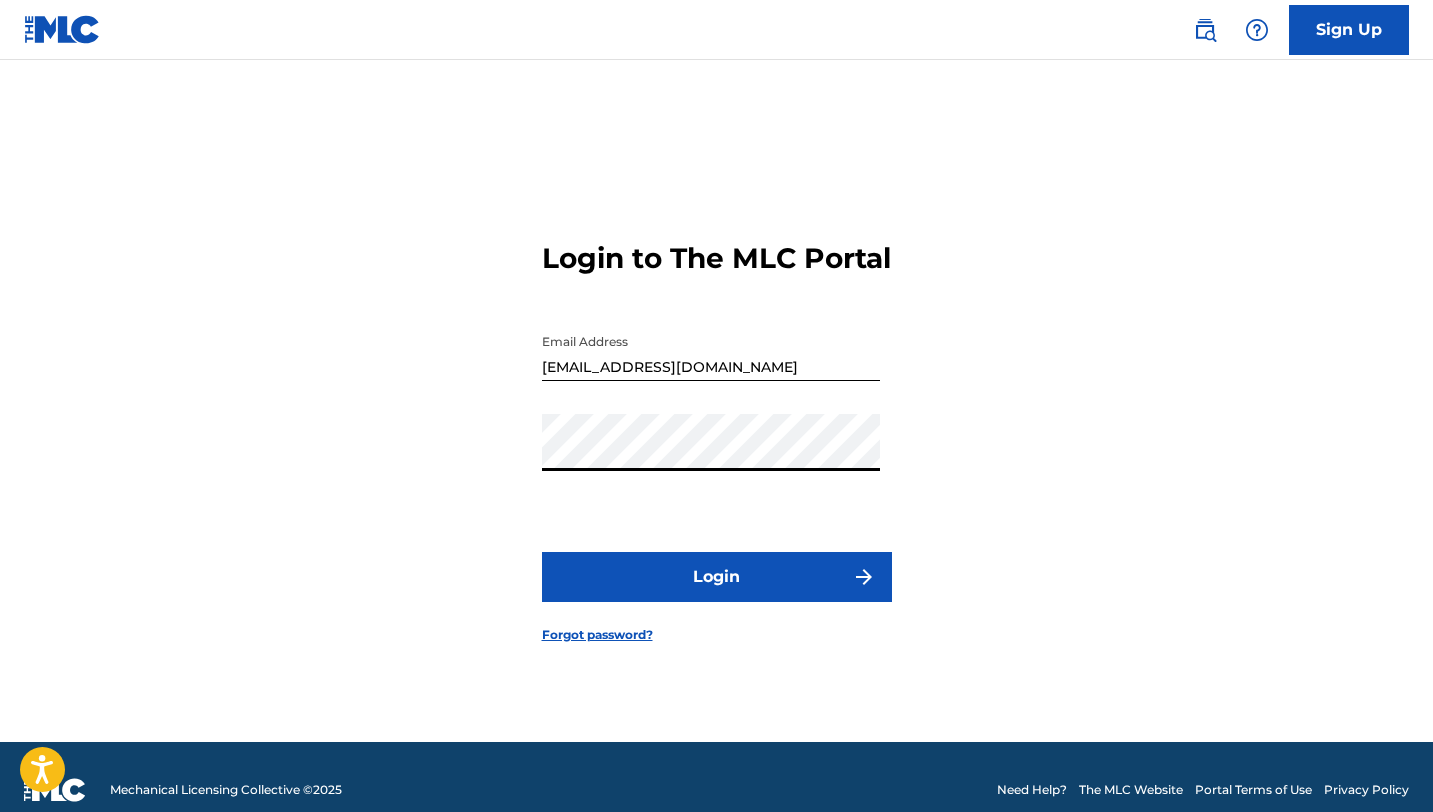click on "Login" at bounding box center (717, 577) 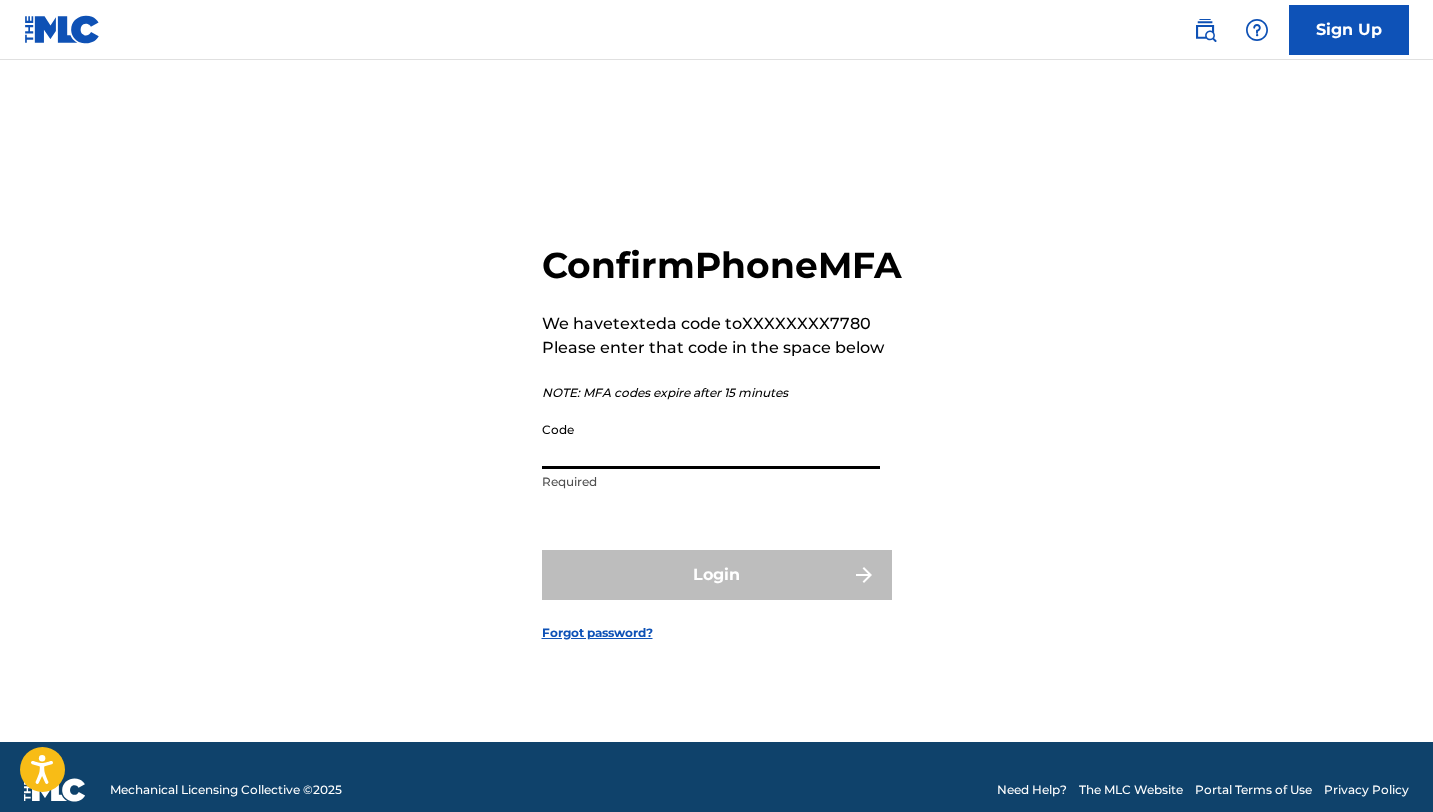 click on "Code" at bounding box center [711, 440] 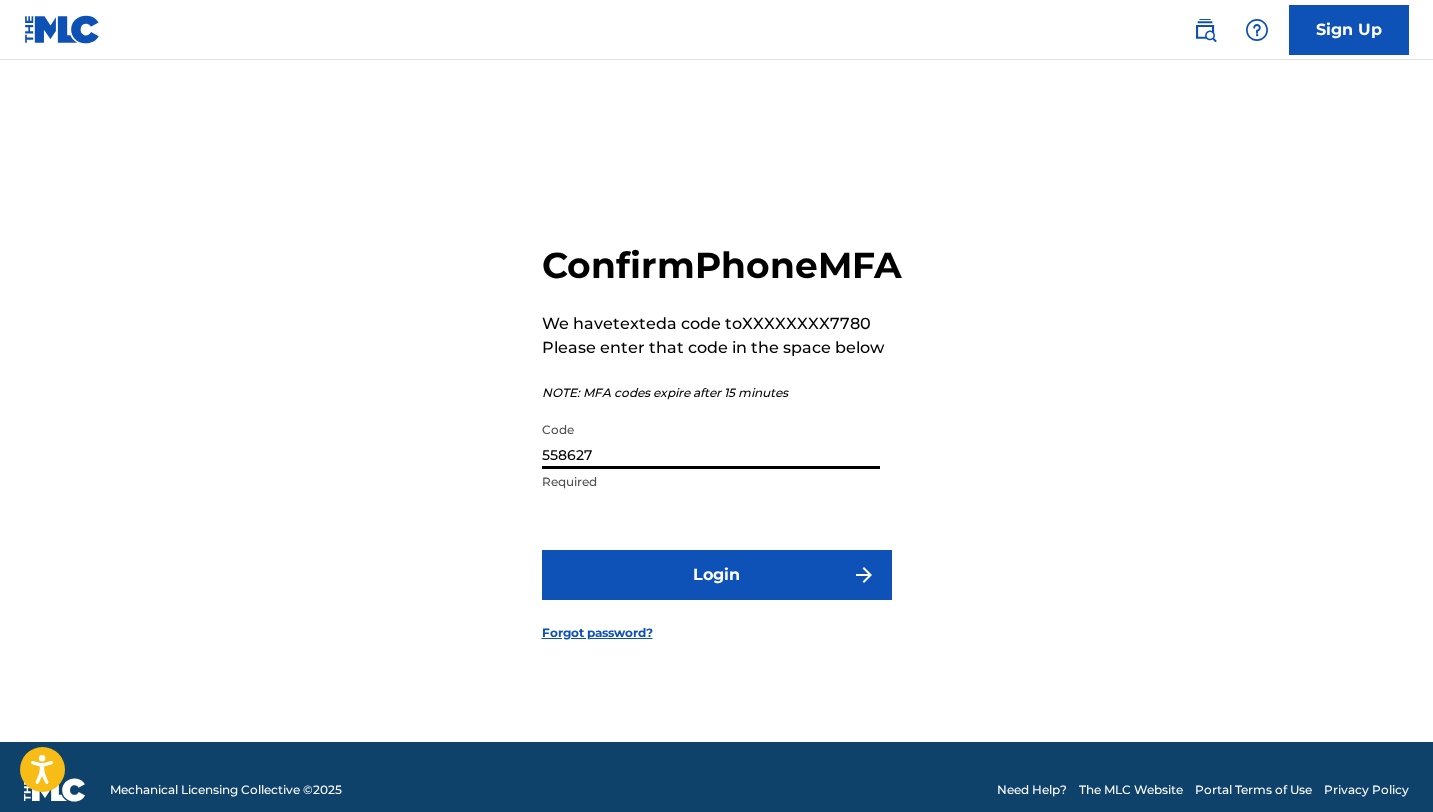 type on "558627" 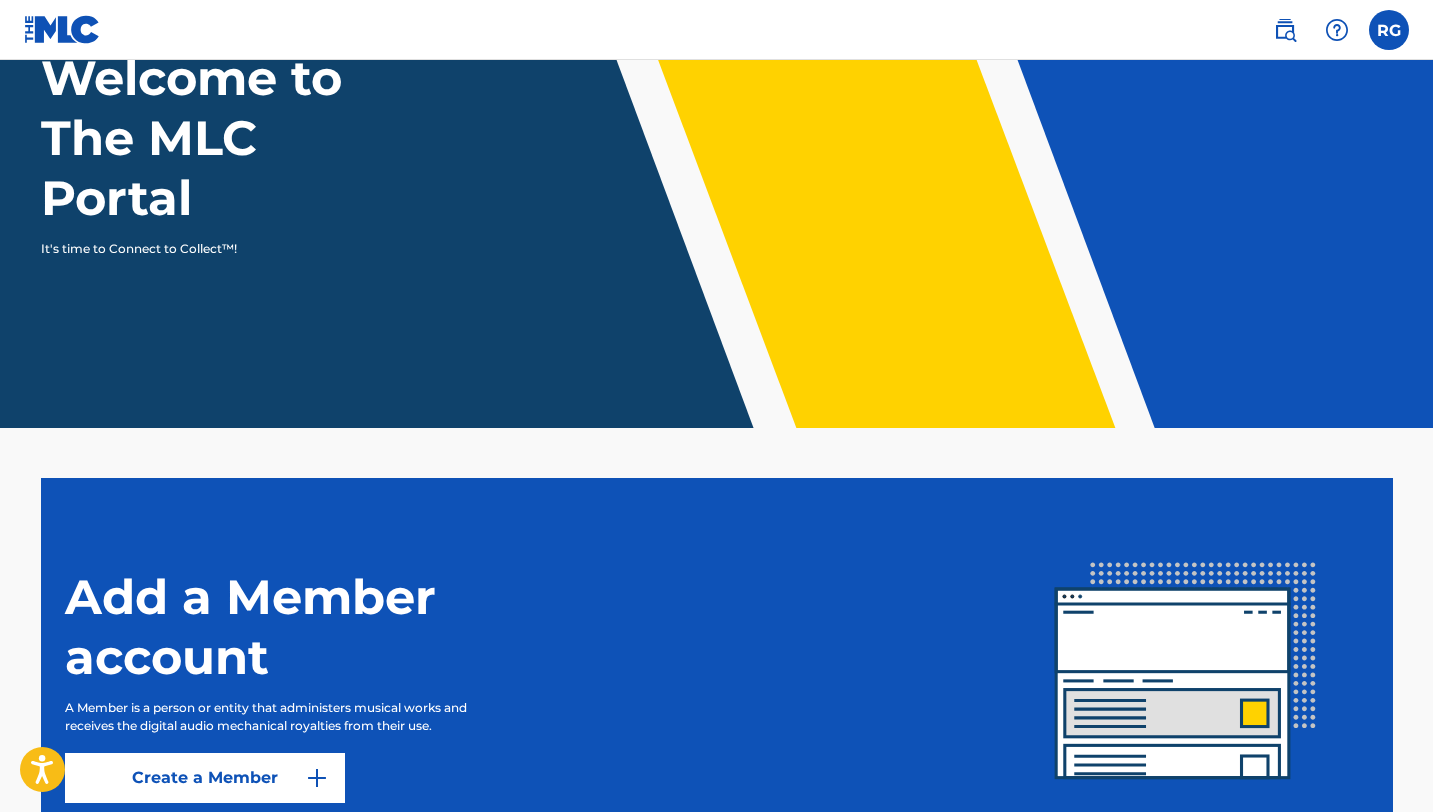 scroll, scrollTop: 0, scrollLeft: 0, axis: both 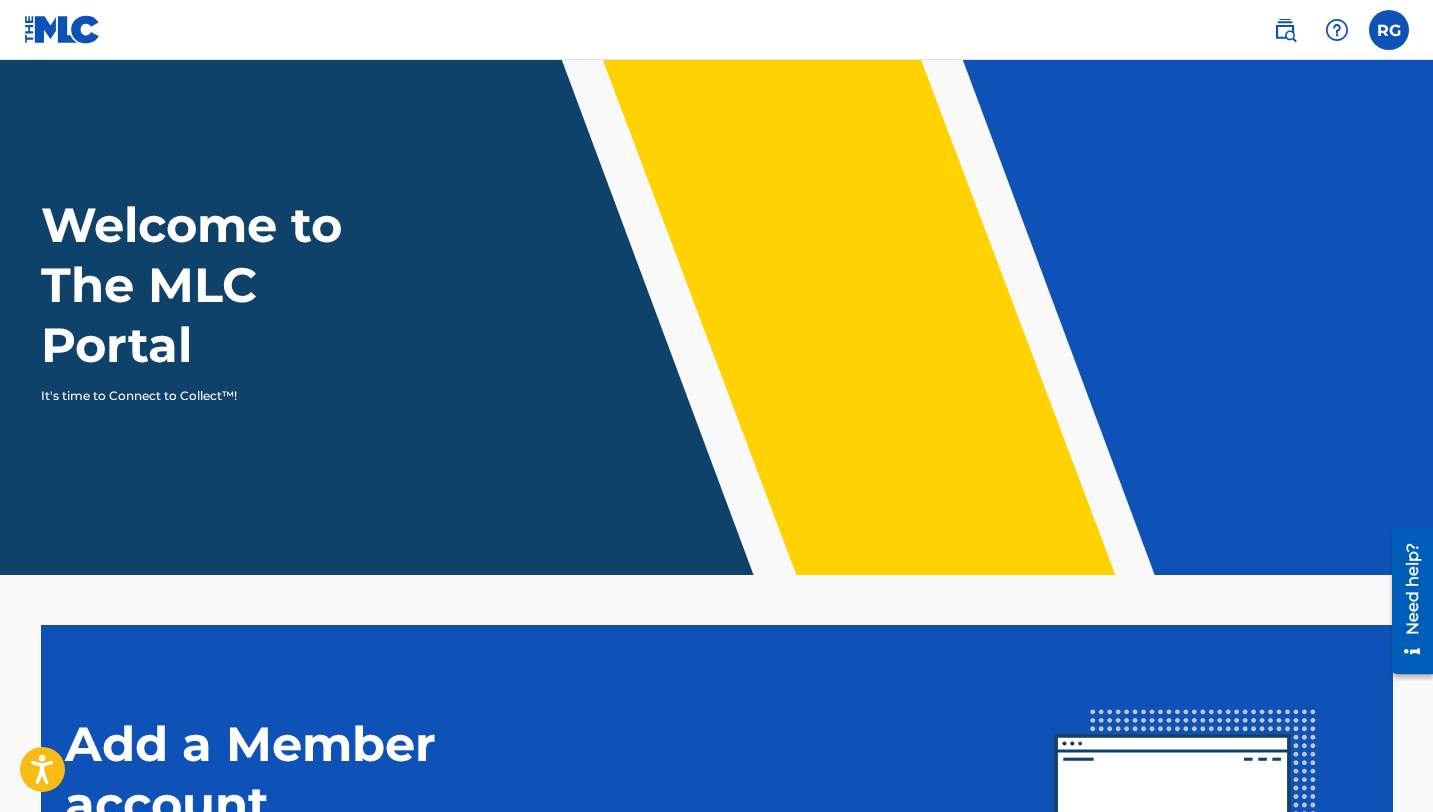click at bounding box center [1389, 30] 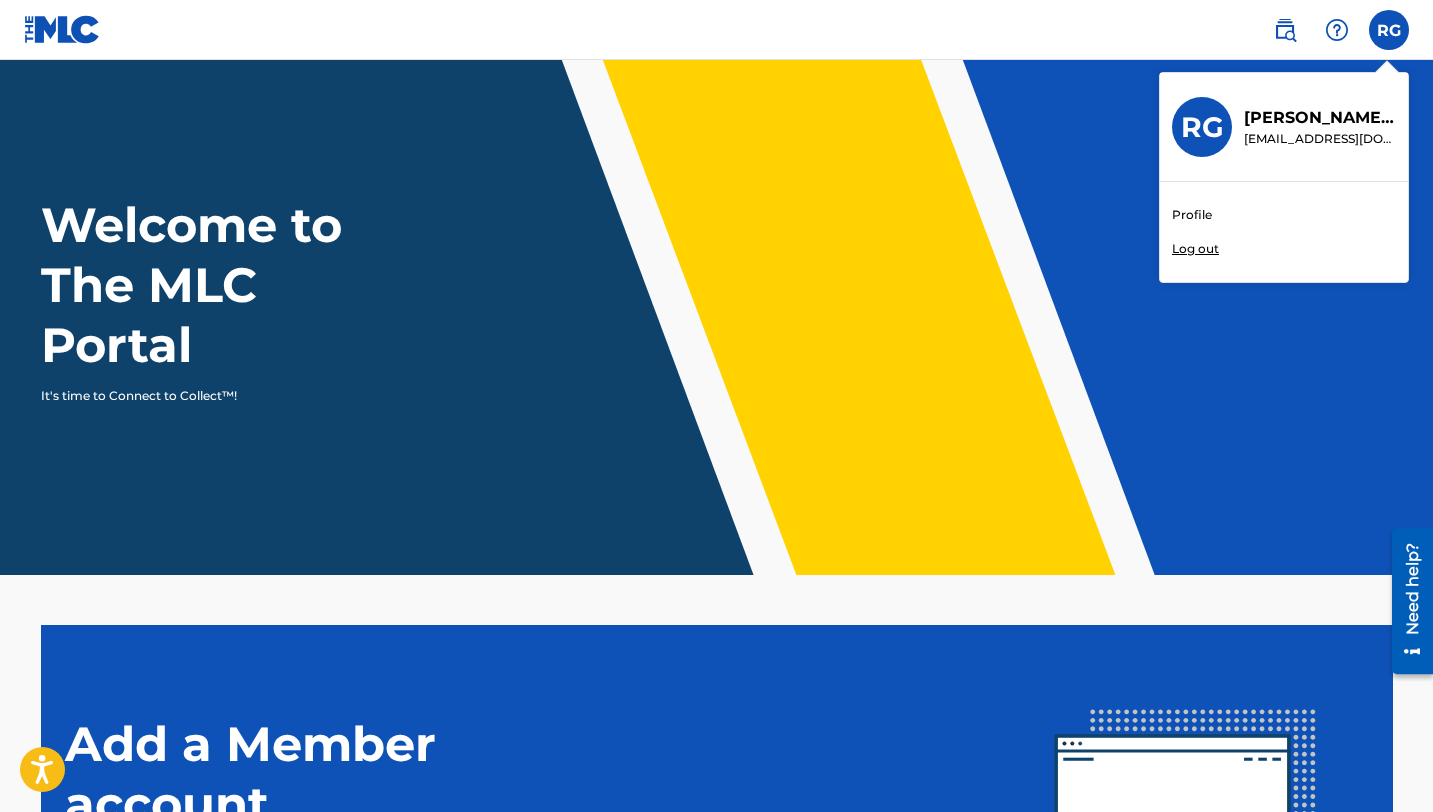 click on "Welcome to The MLC Portal It's time to Connect to Collect™!" at bounding box center (717, 300) 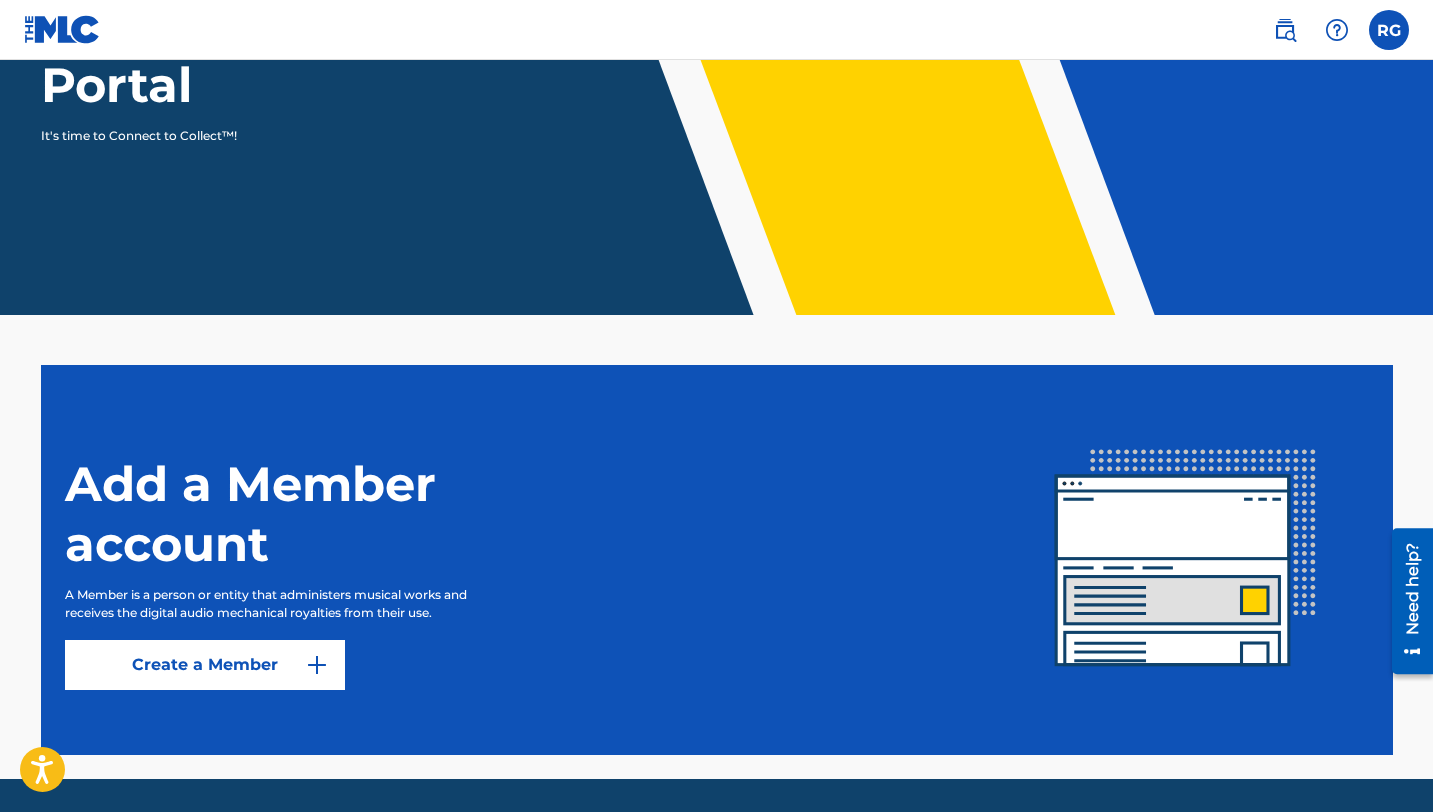 scroll, scrollTop: 334, scrollLeft: 0, axis: vertical 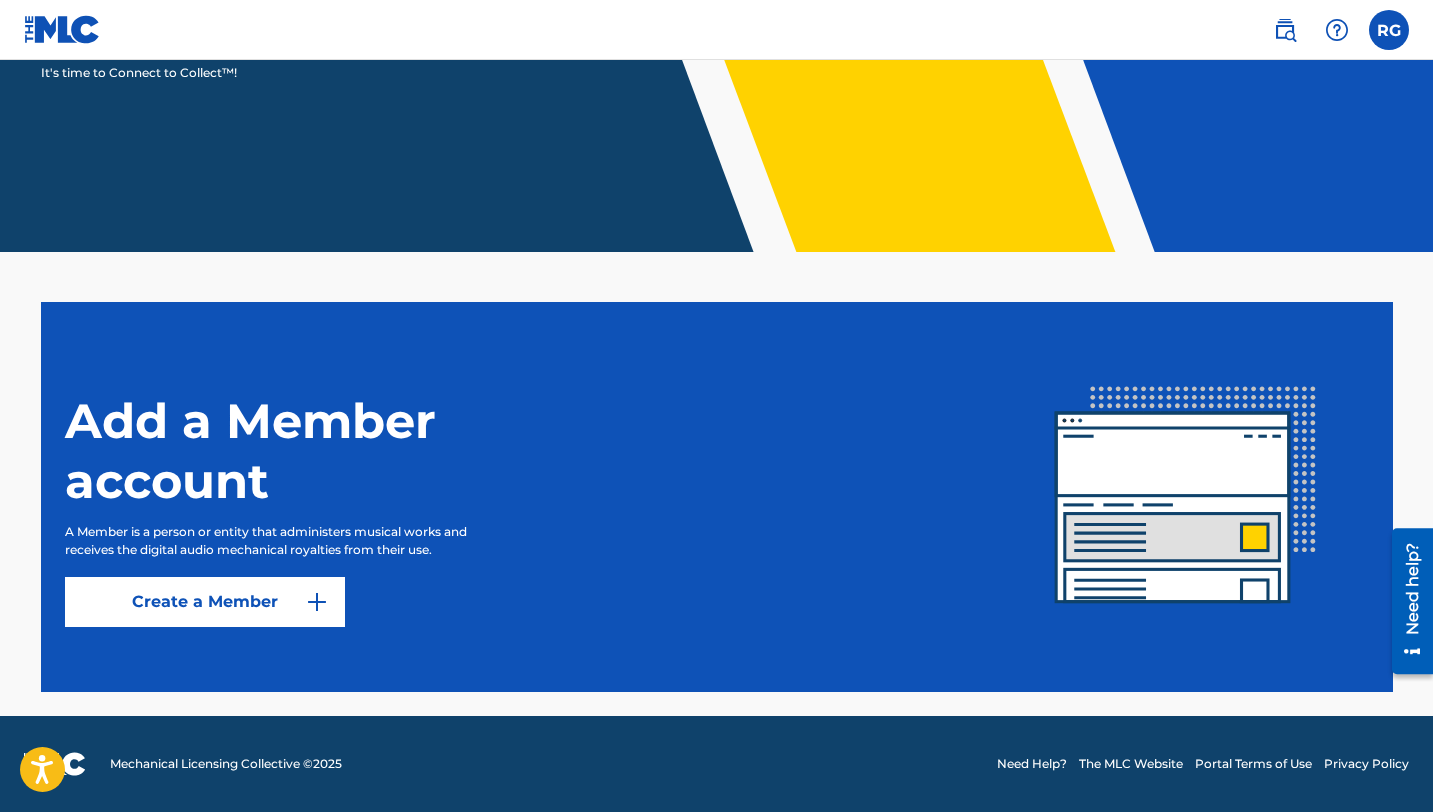 click at bounding box center (317, 602) 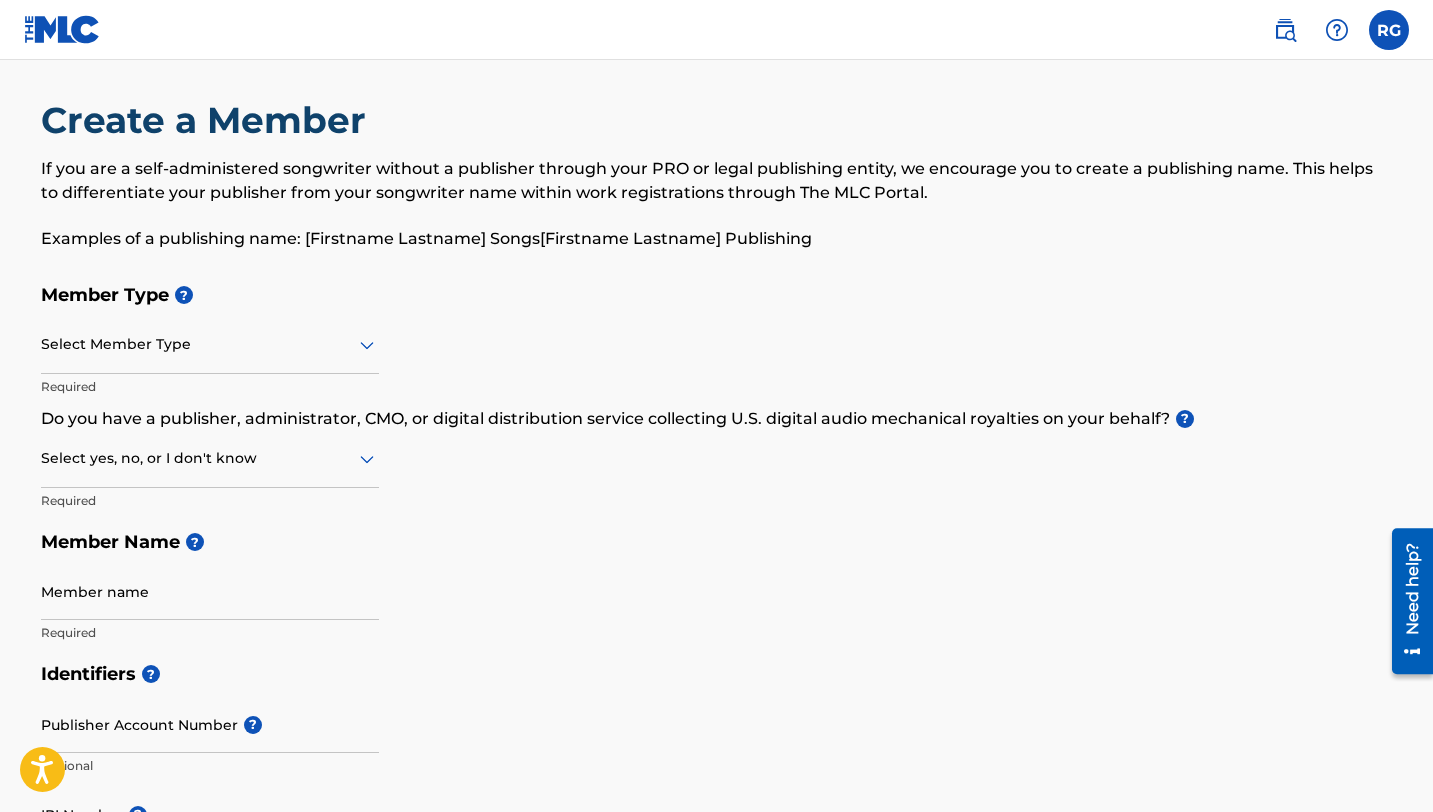 scroll, scrollTop: 0, scrollLeft: 0, axis: both 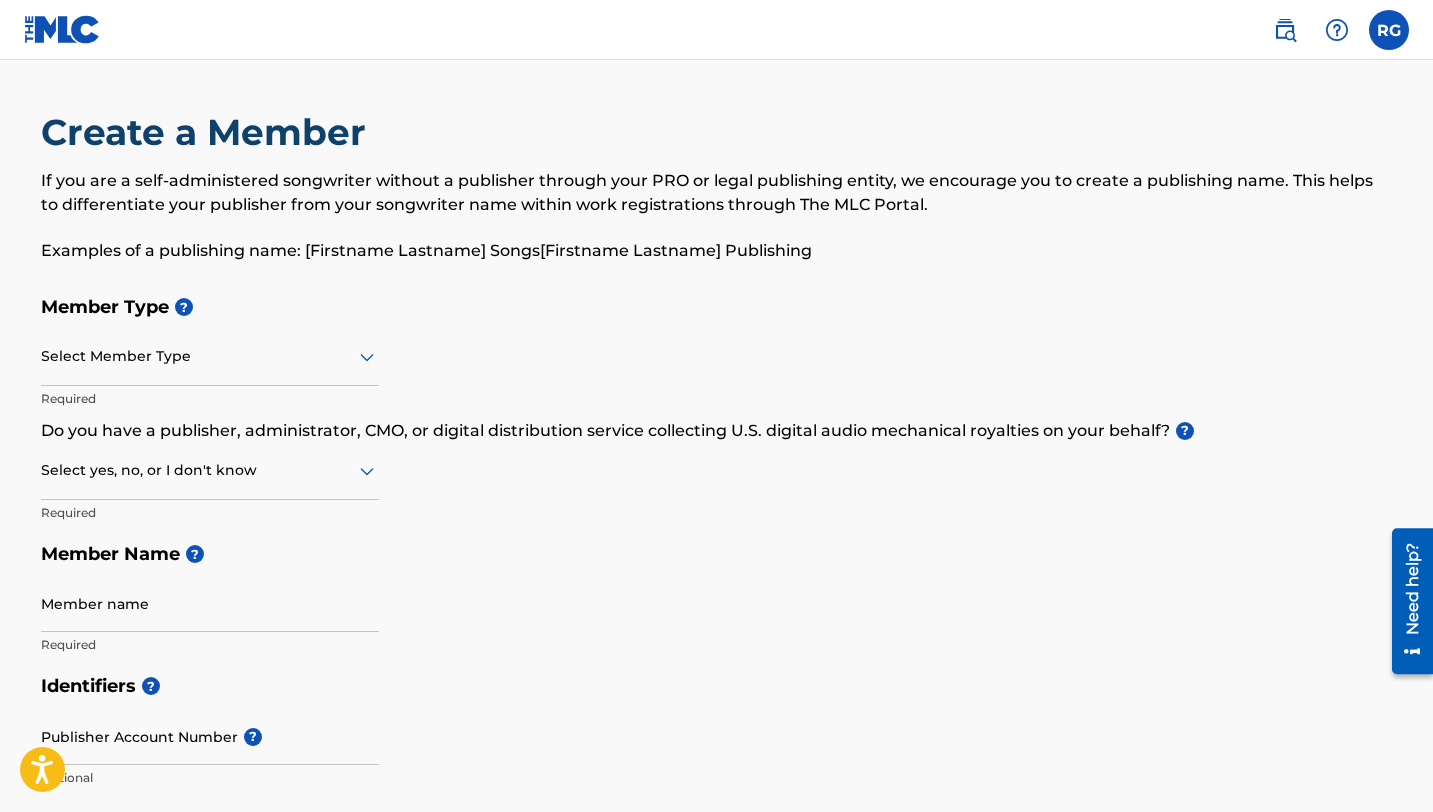 click at bounding box center [1389, 30] 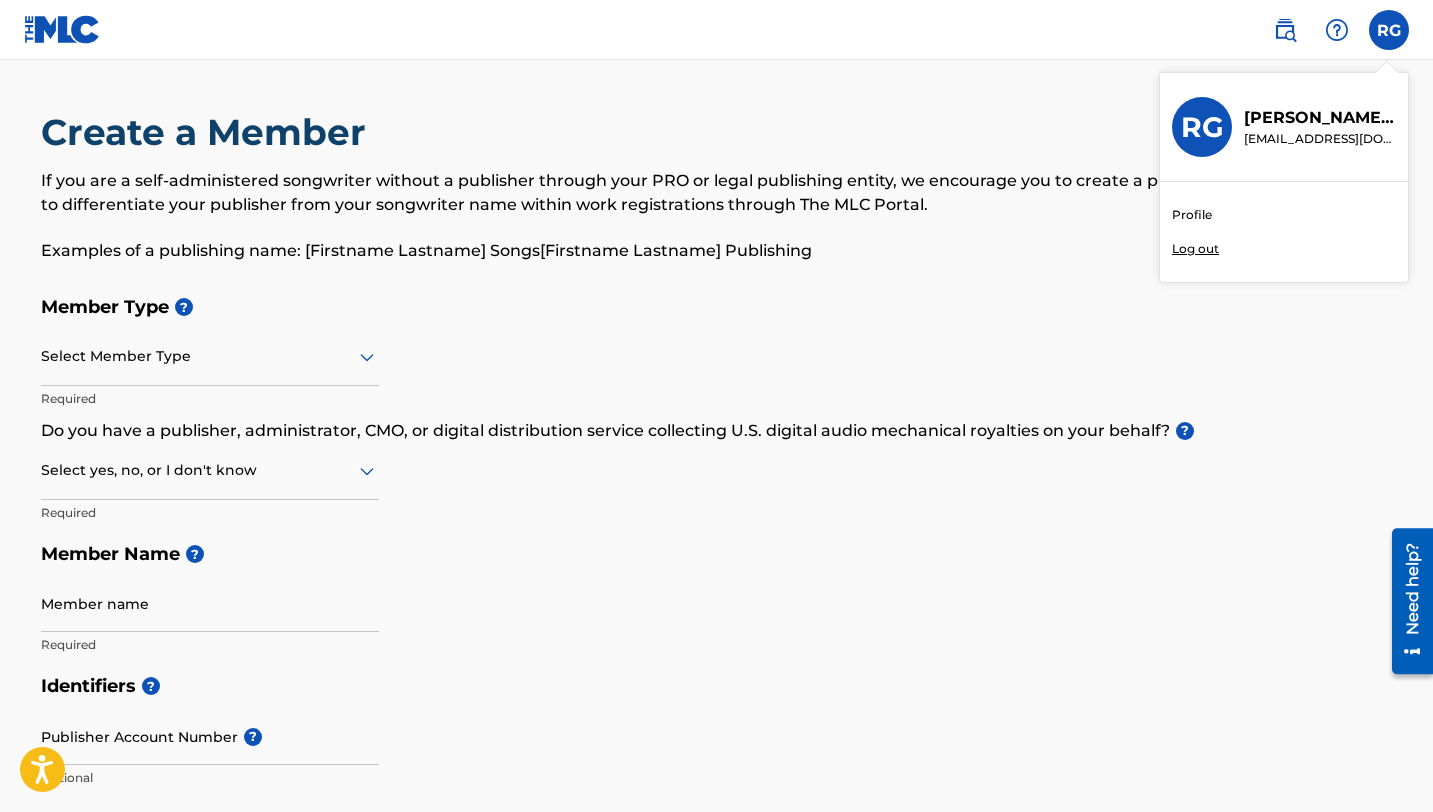 click on "Profile" at bounding box center [1192, 215] 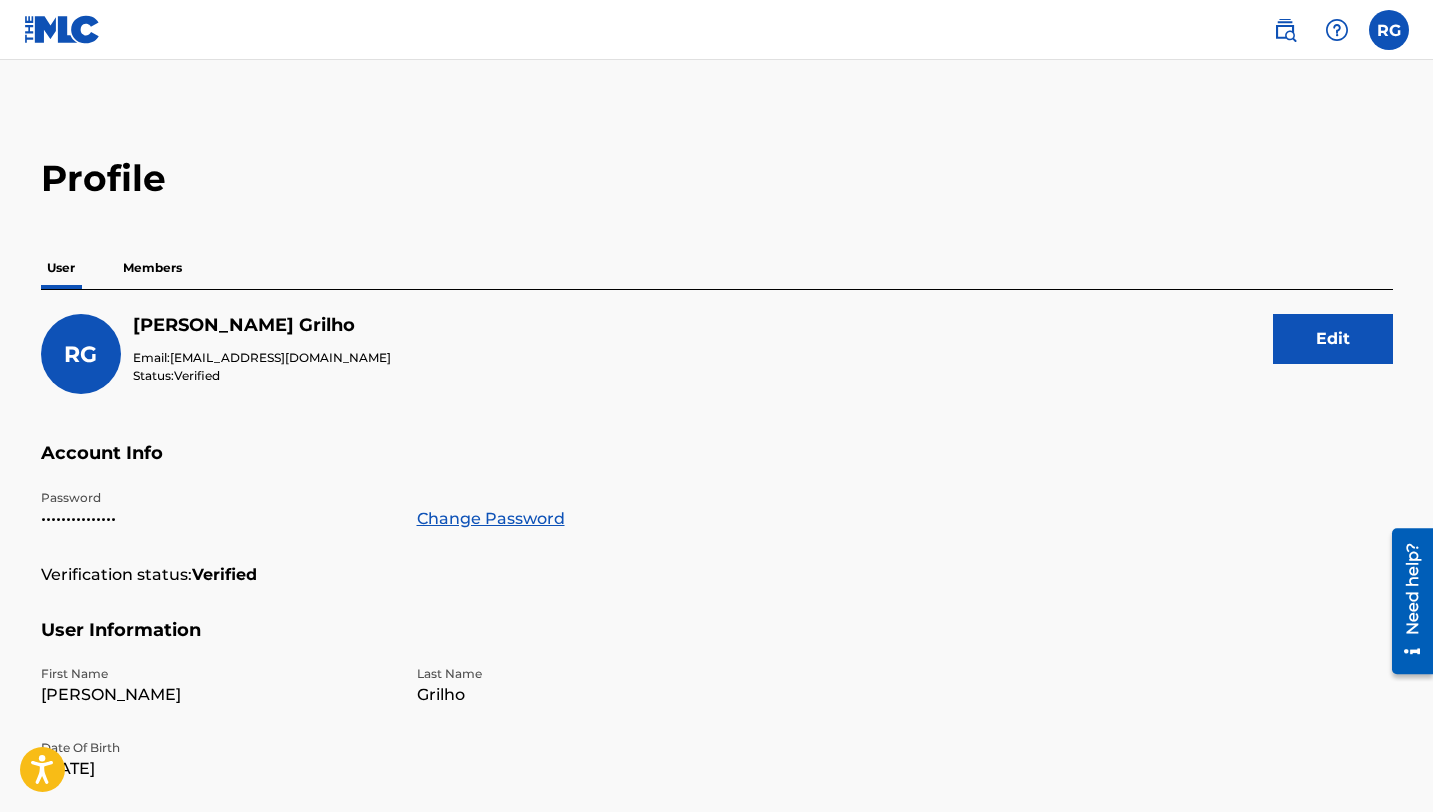 click on "Members" at bounding box center [152, 268] 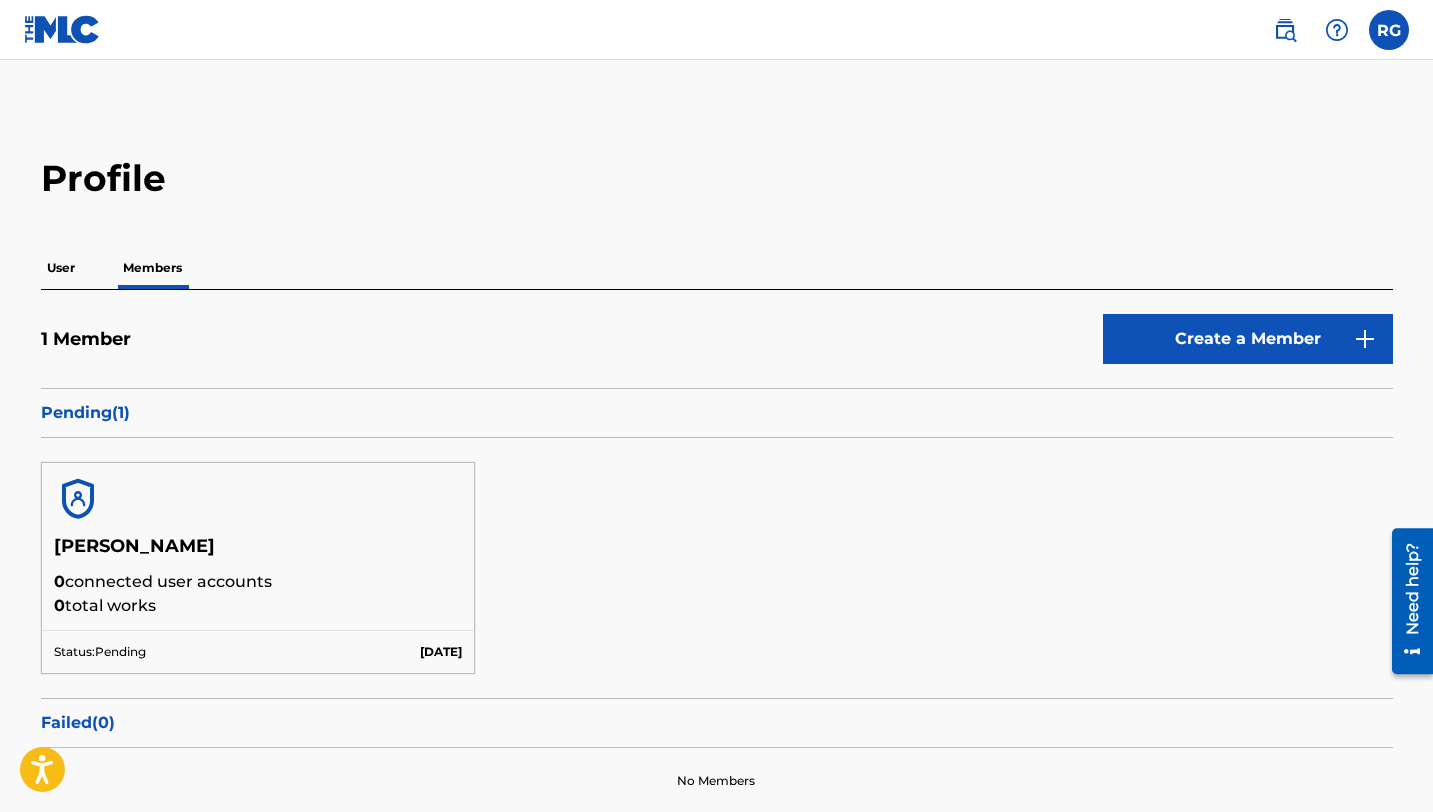 click on "Need help?" at bounding box center [1412, 588] 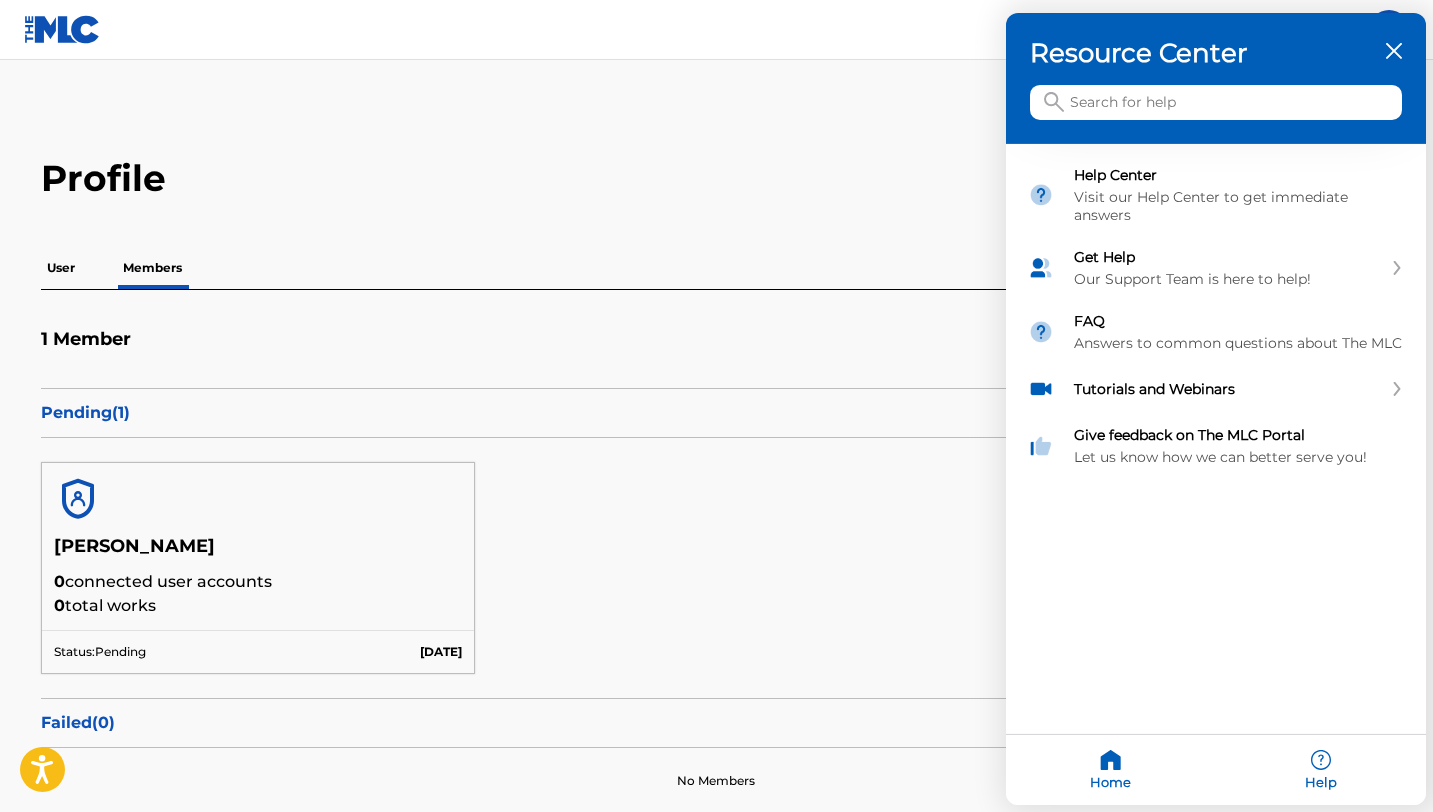 click at bounding box center (1216, 102) 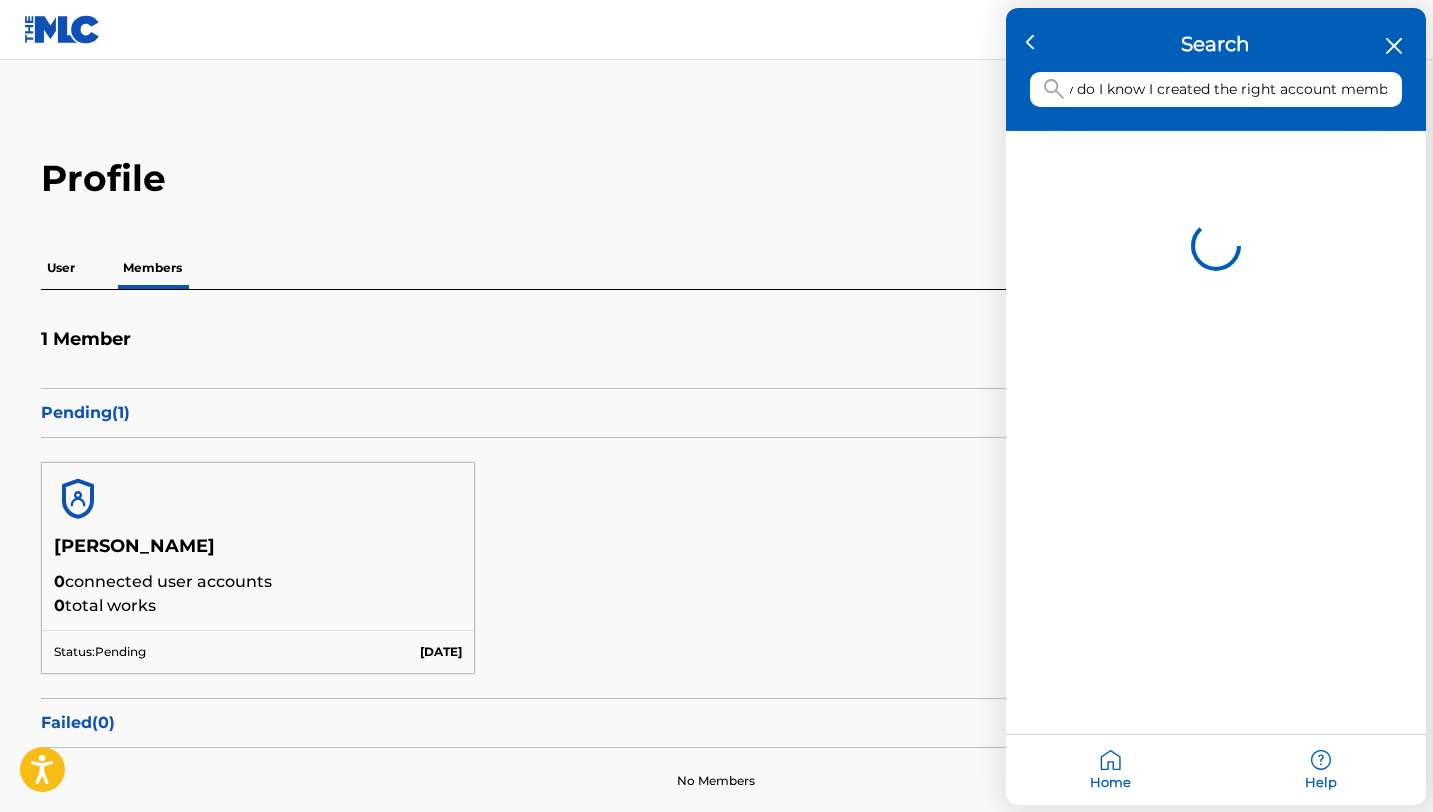 scroll, scrollTop: 0, scrollLeft: 207, axis: horizontal 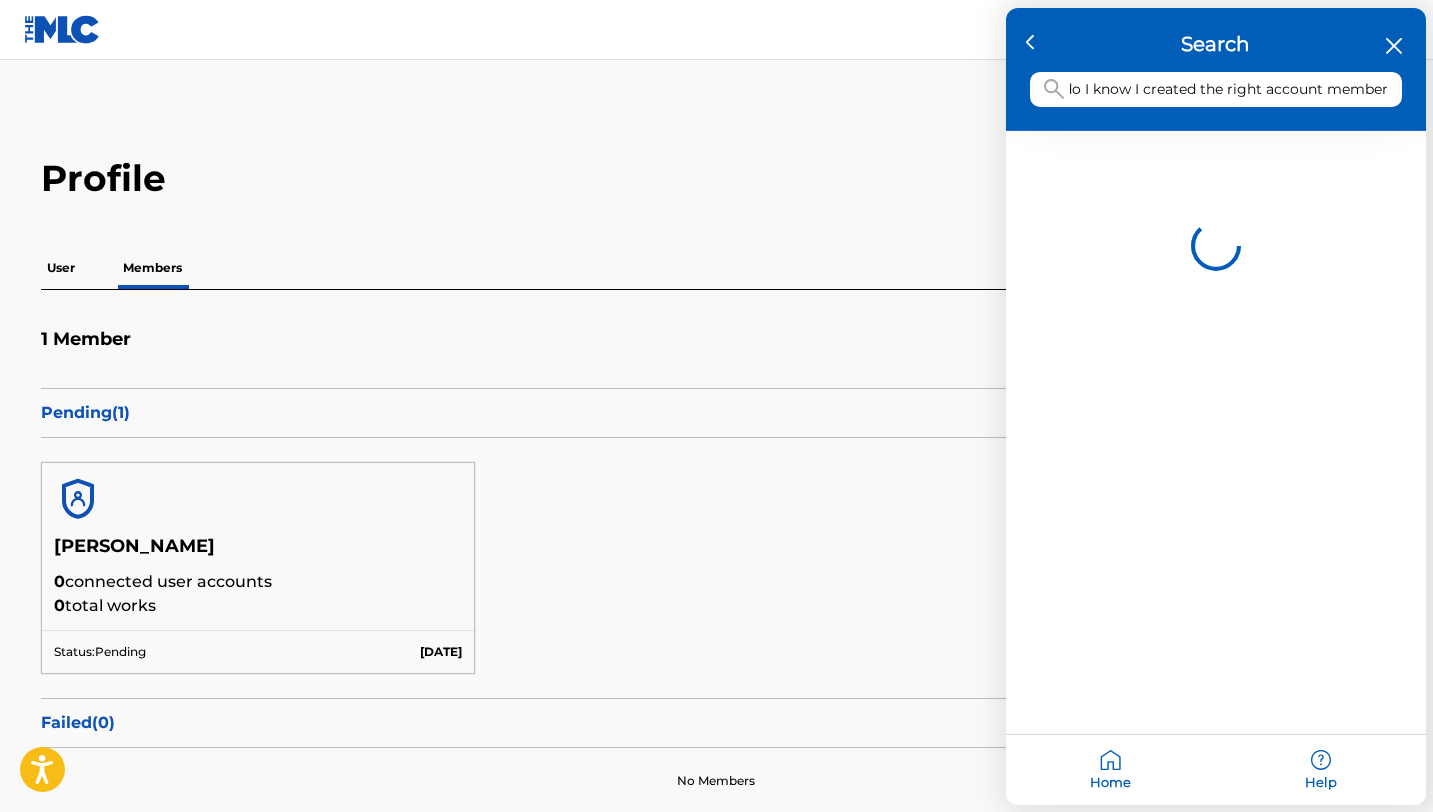 type on "I am a music publisher. how do I know I created the right account member" 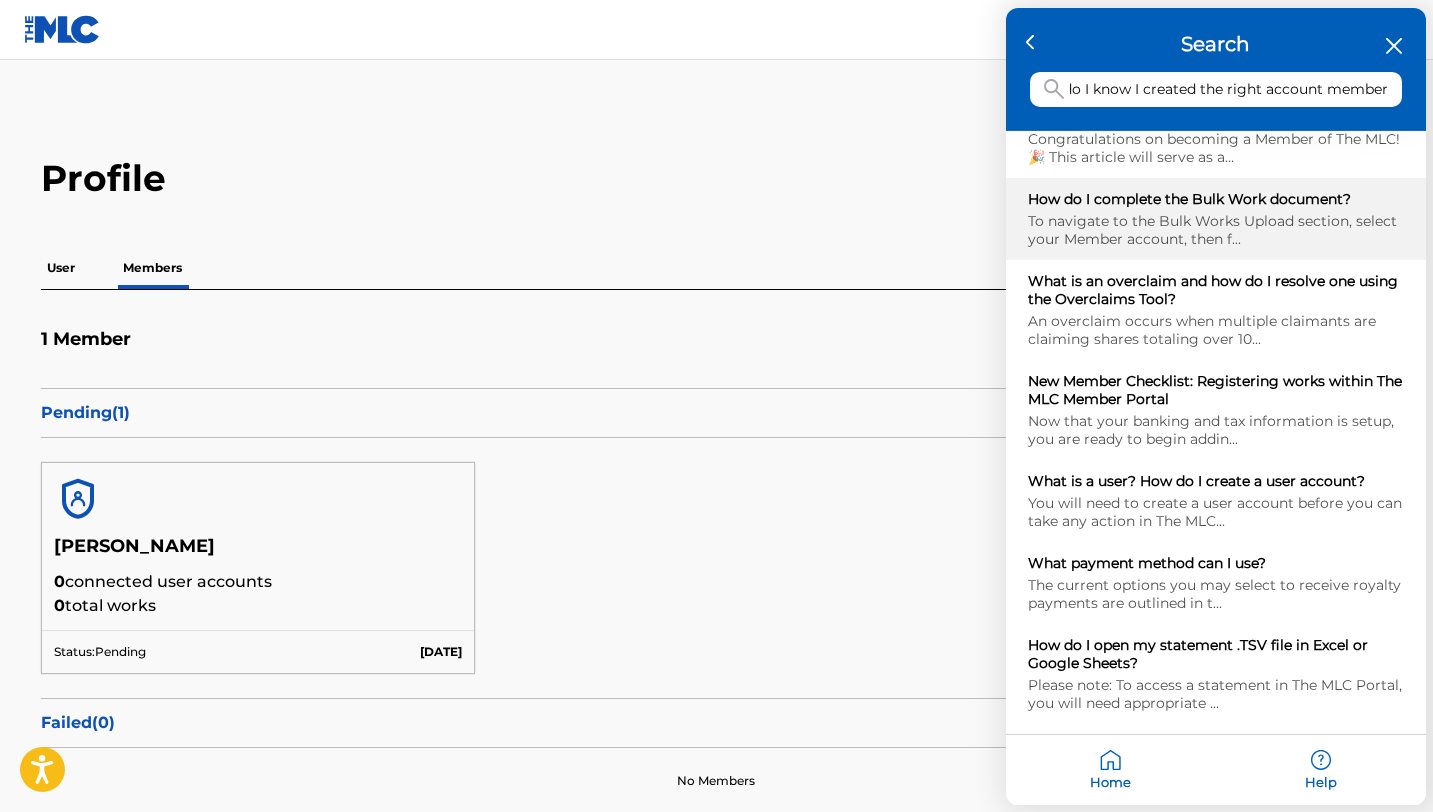 scroll, scrollTop: 333, scrollLeft: 0, axis: vertical 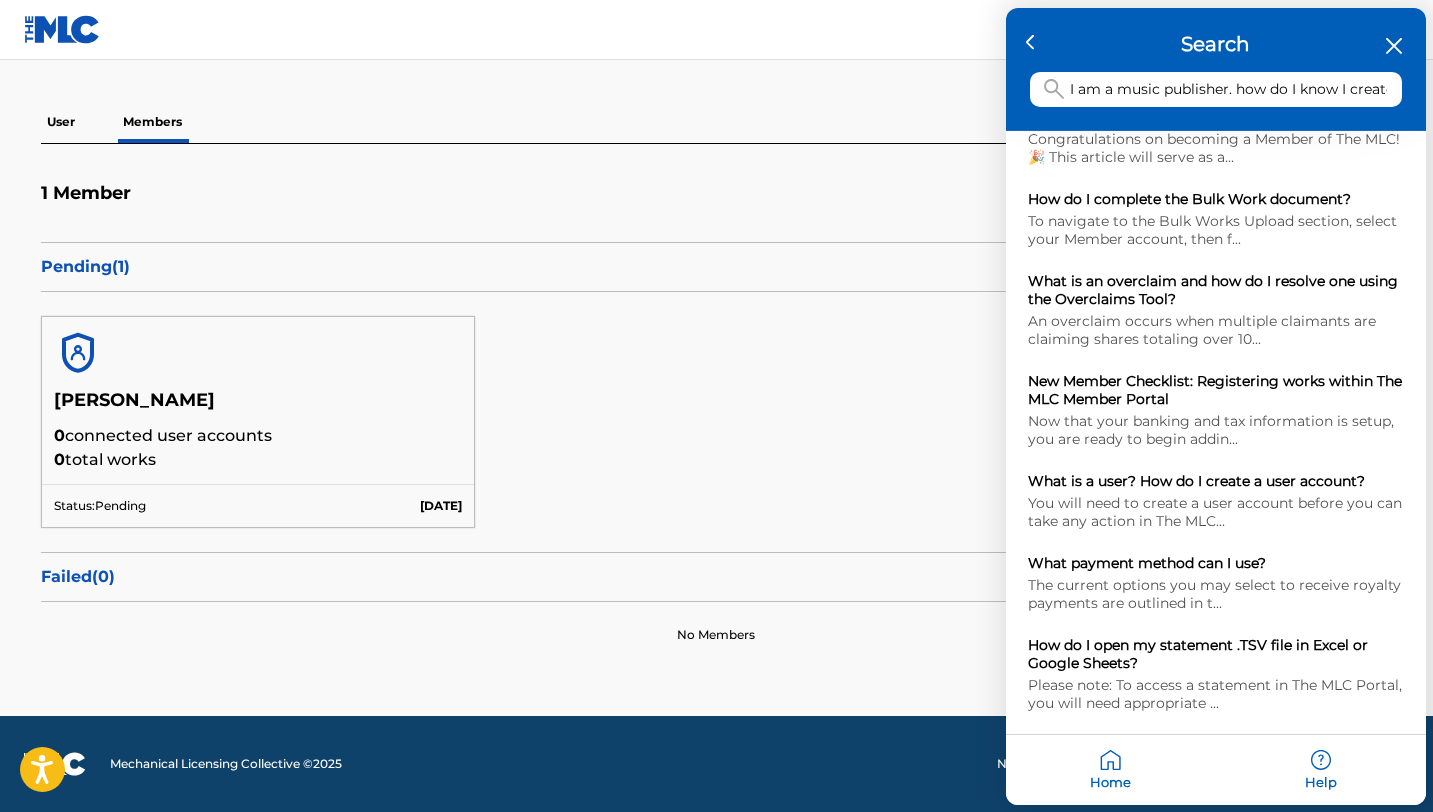 click 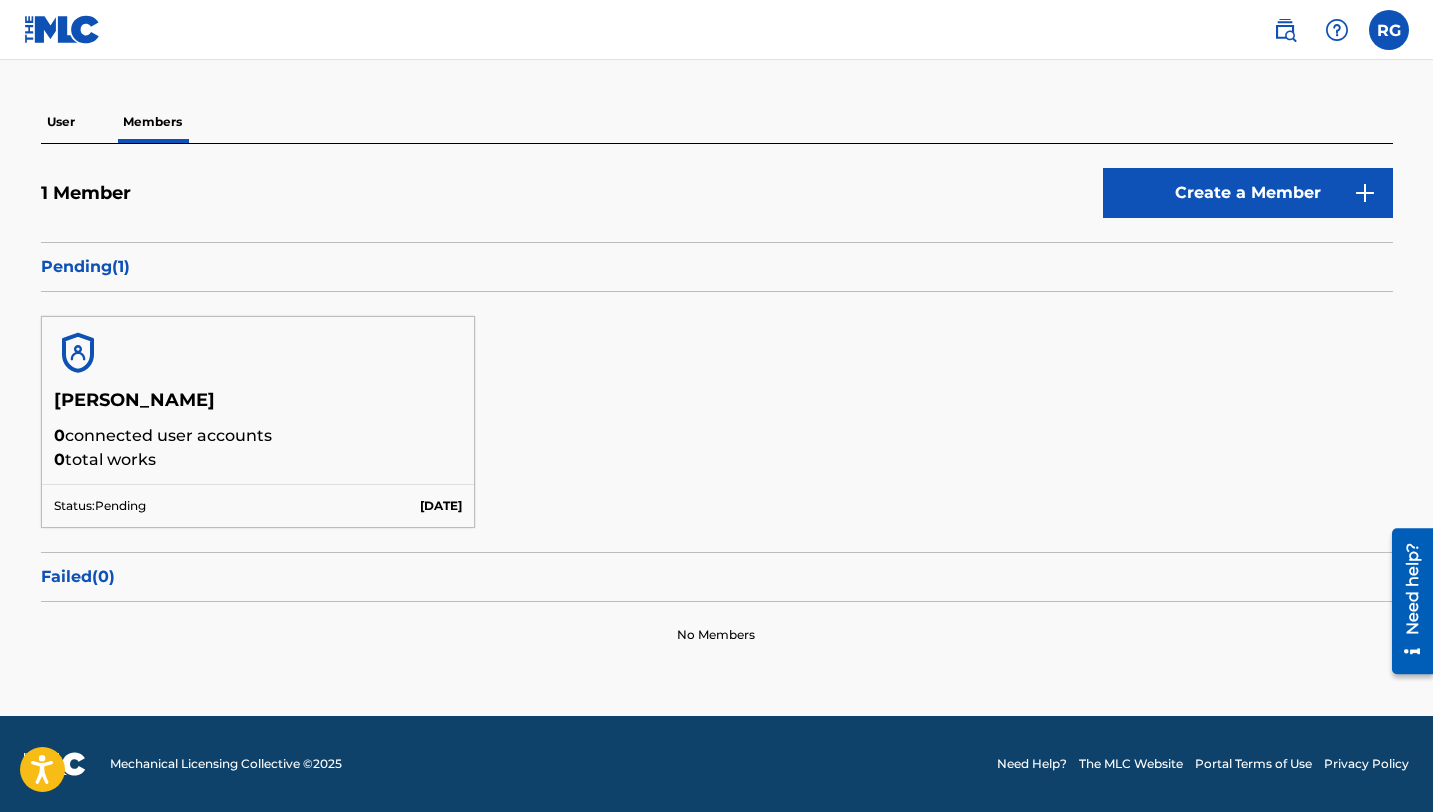 click on "Create a Member" at bounding box center (1248, 193) 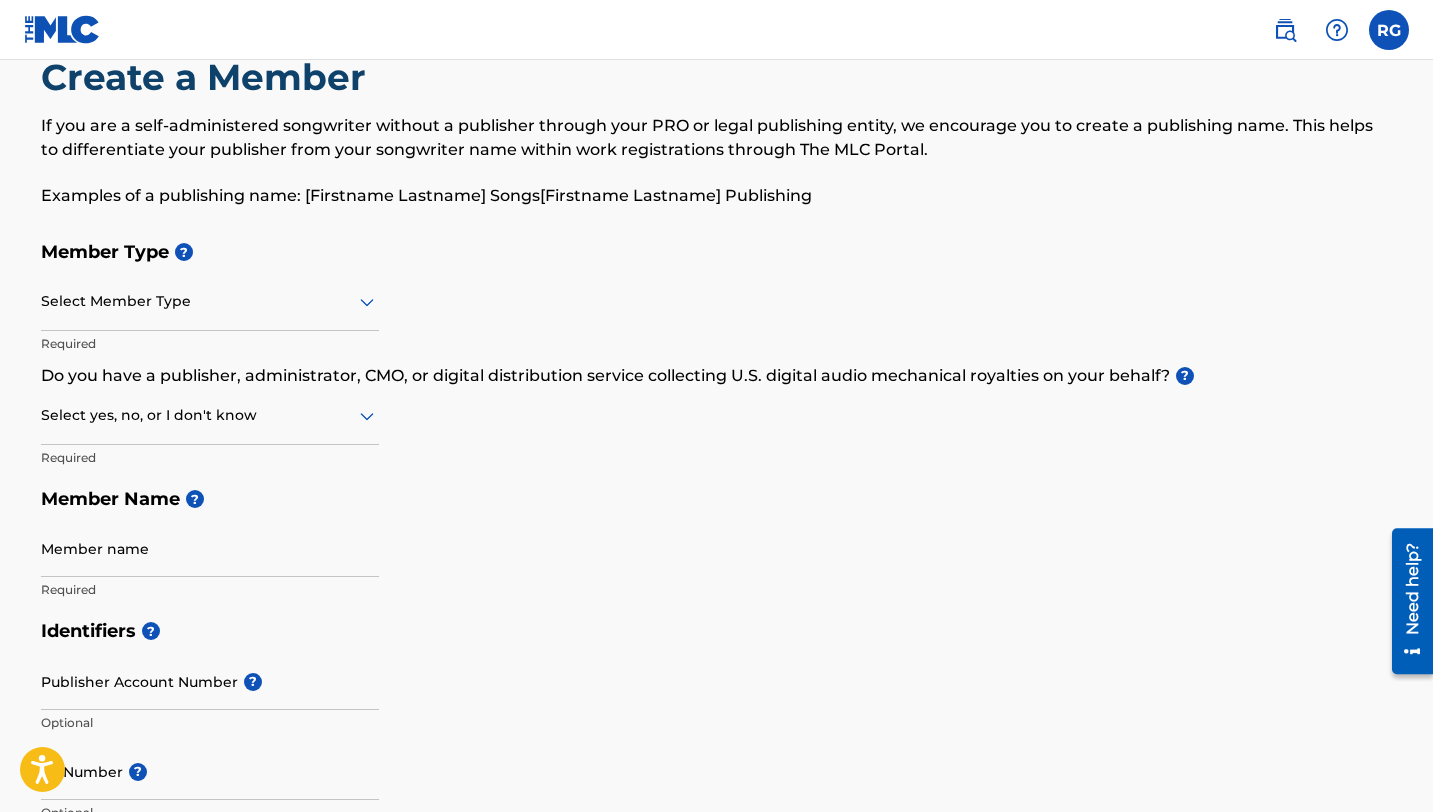 scroll, scrollTop: 0, scrollLeft: 0, axis: both 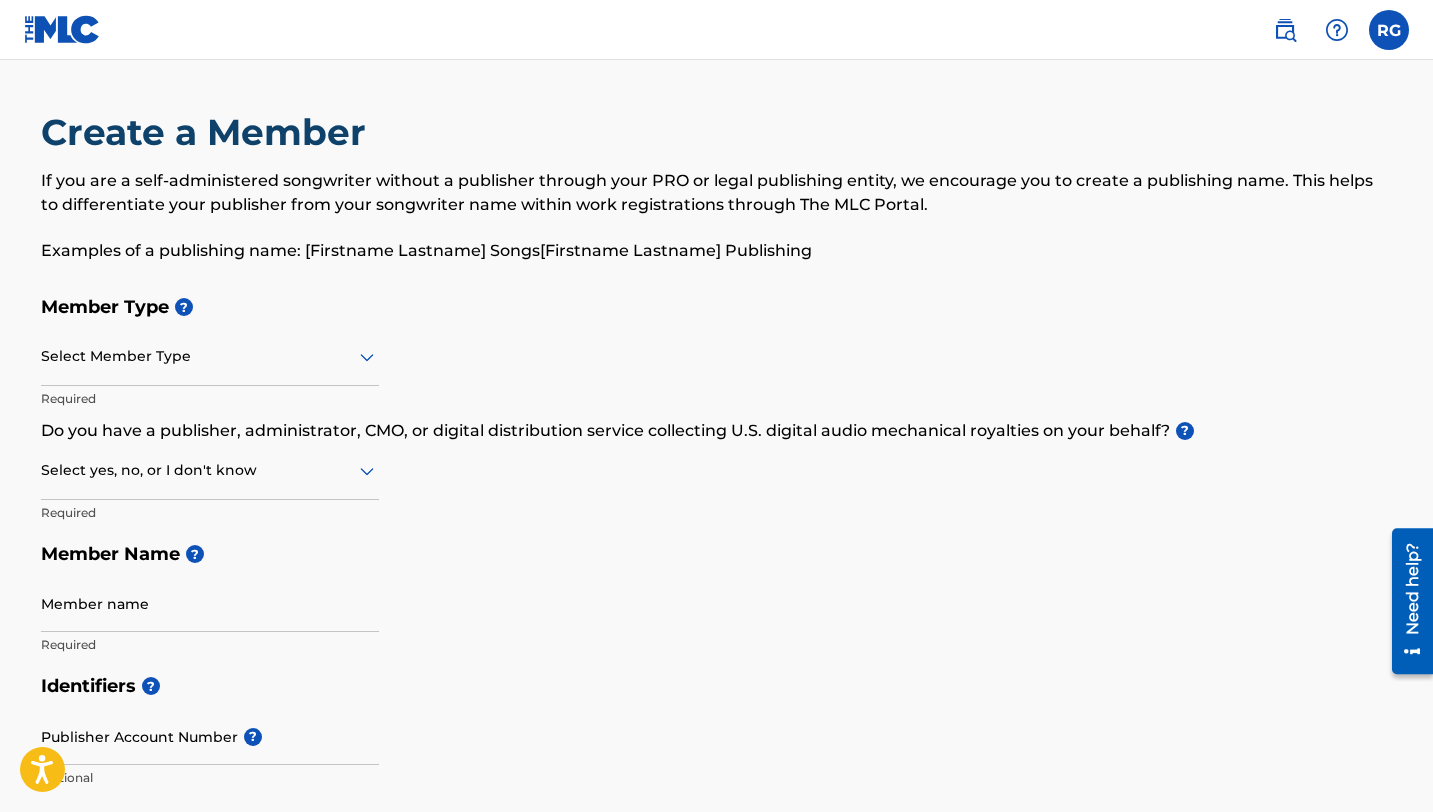 click at bounding box center [1389, 30] 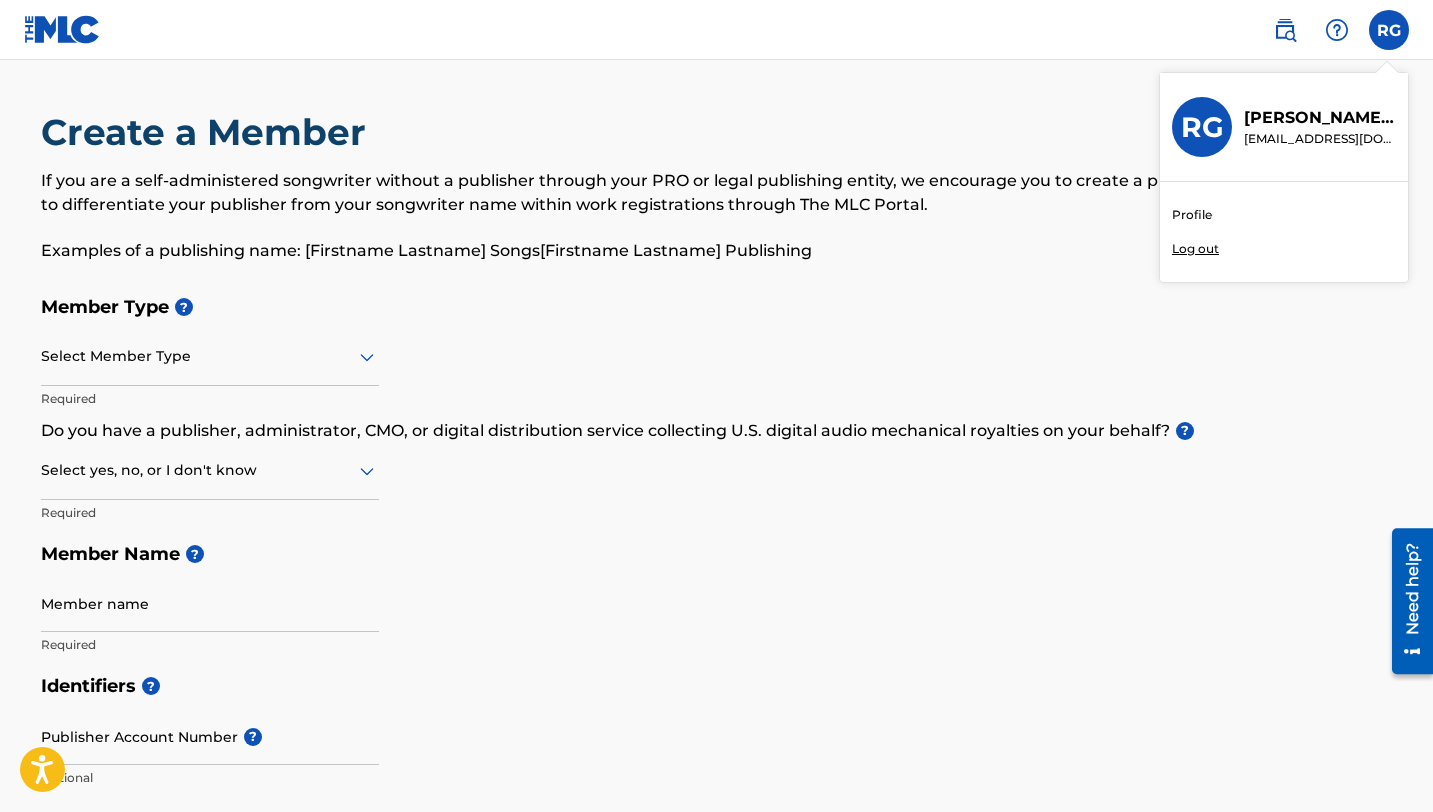 click on "Profile" at bounding box center (1192, 215) 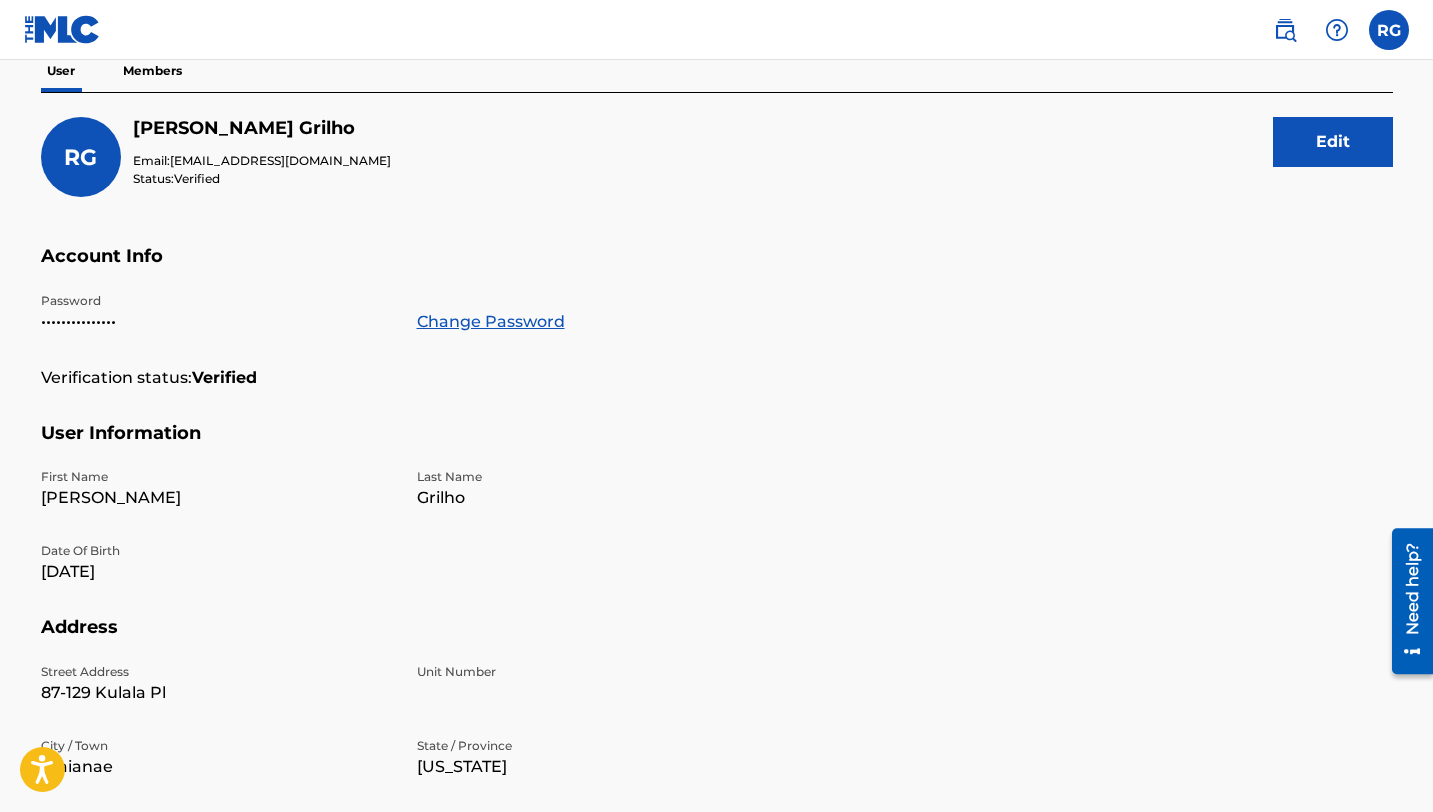 scroll, scrollTop: 204, scrollLeft: 0, axis: vertical 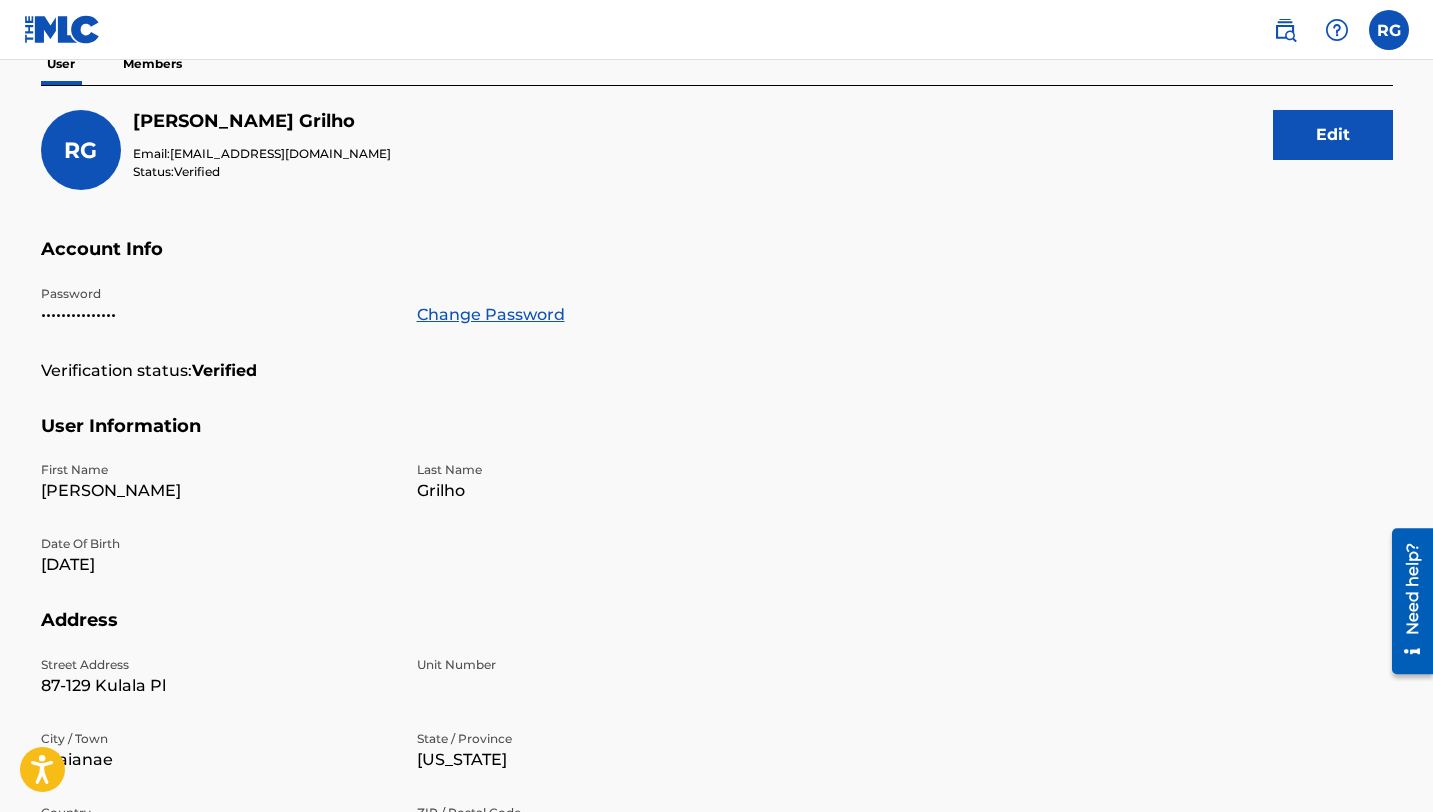 click on "Members" at bounding box center [152, 64] 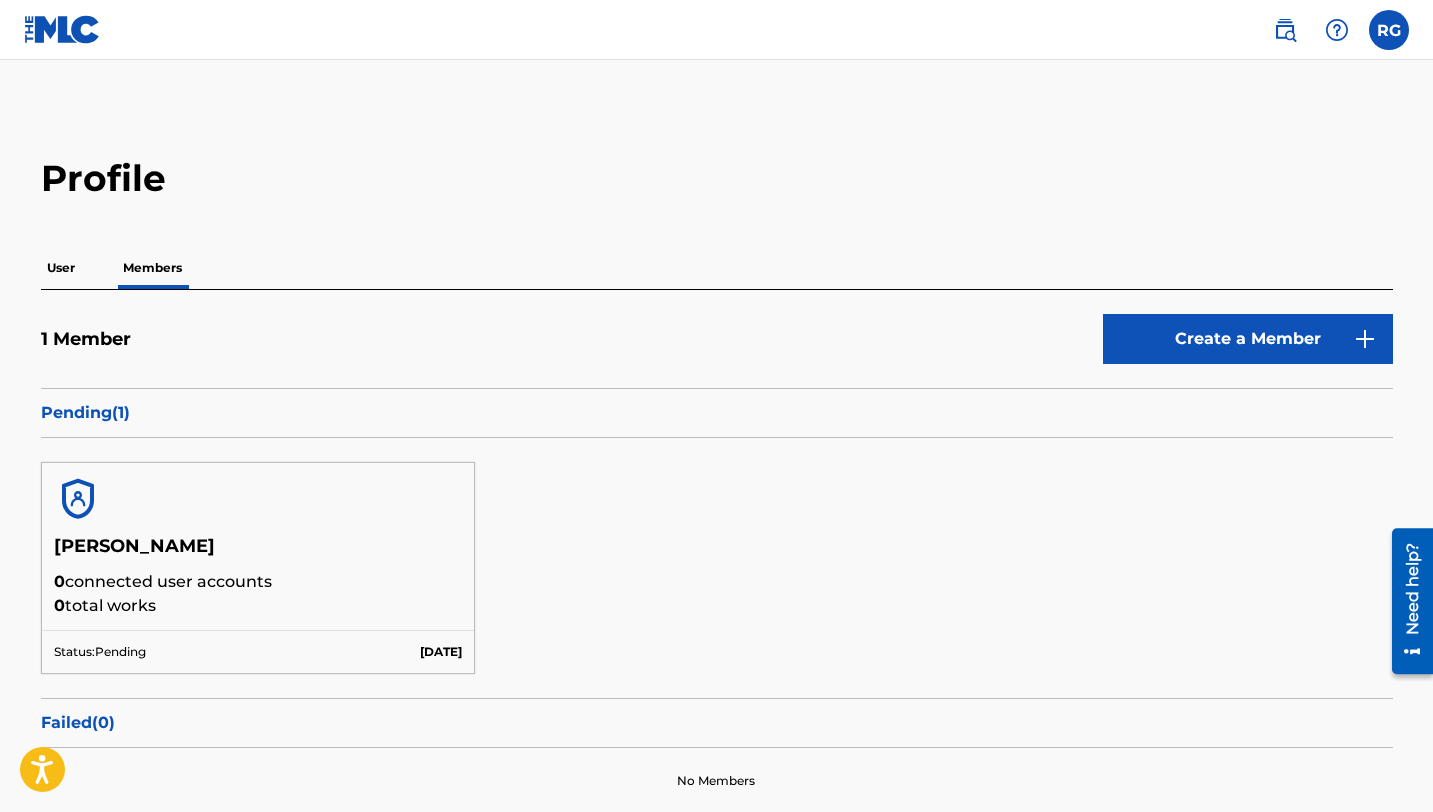 scroll, scrollTop: 146, scrollLeft: 0, axis: vertical 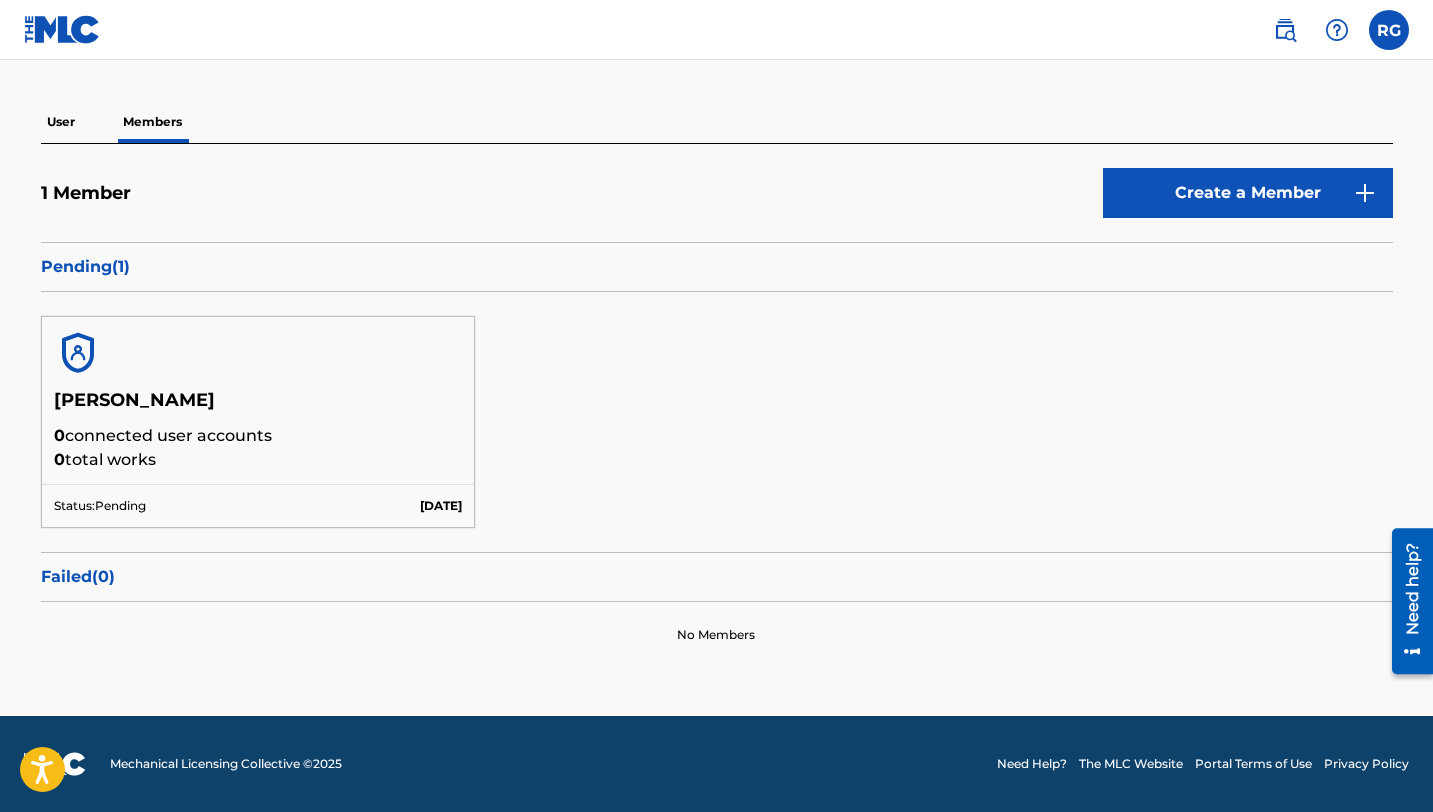 click on "User" at bounding box center [61, 122] 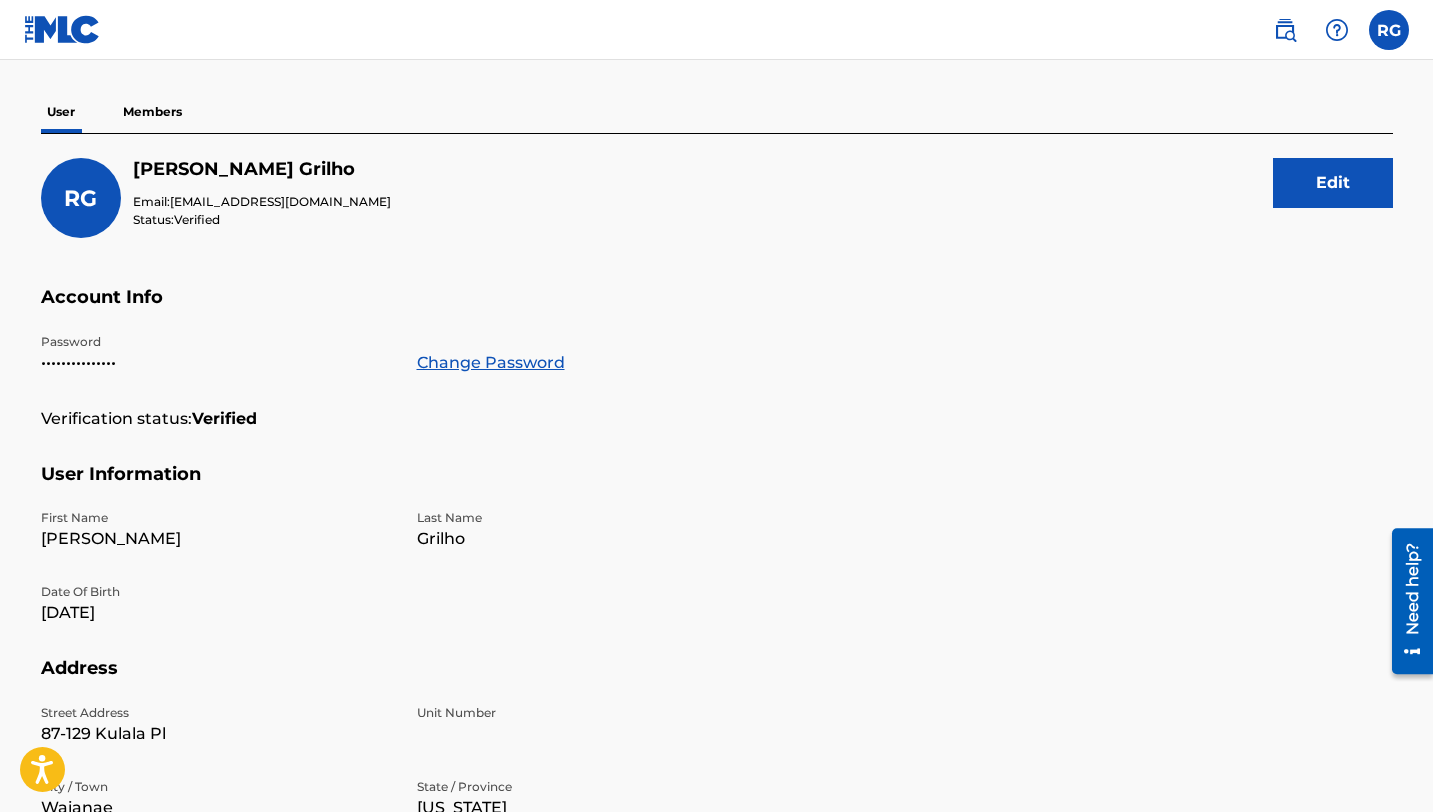 scroll, scrollTop: 127, scrollLeft: 0, axis: vertical 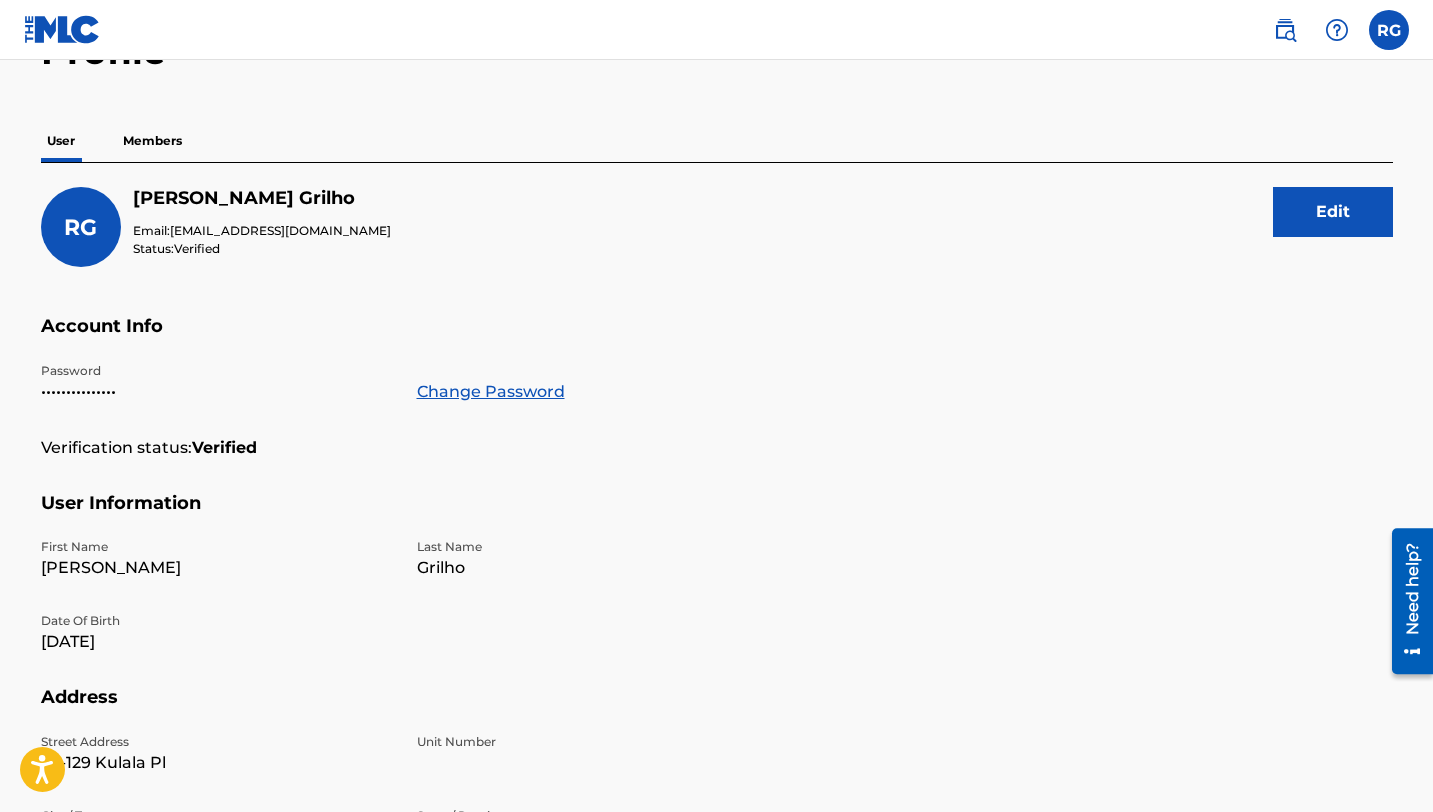 click on "Members" at bounding box center (152, 141) 